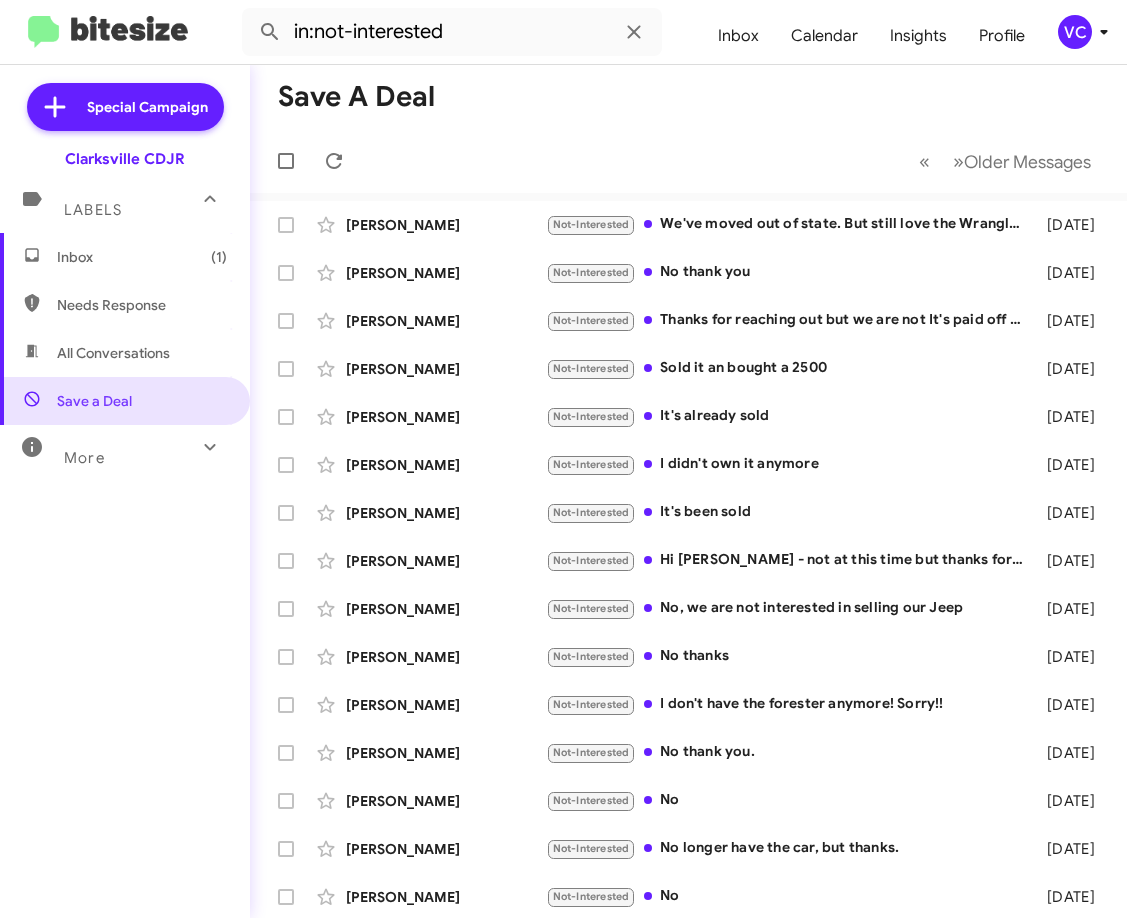 scroll, scrollTop: 0, scrollLeft: 0, axis: both 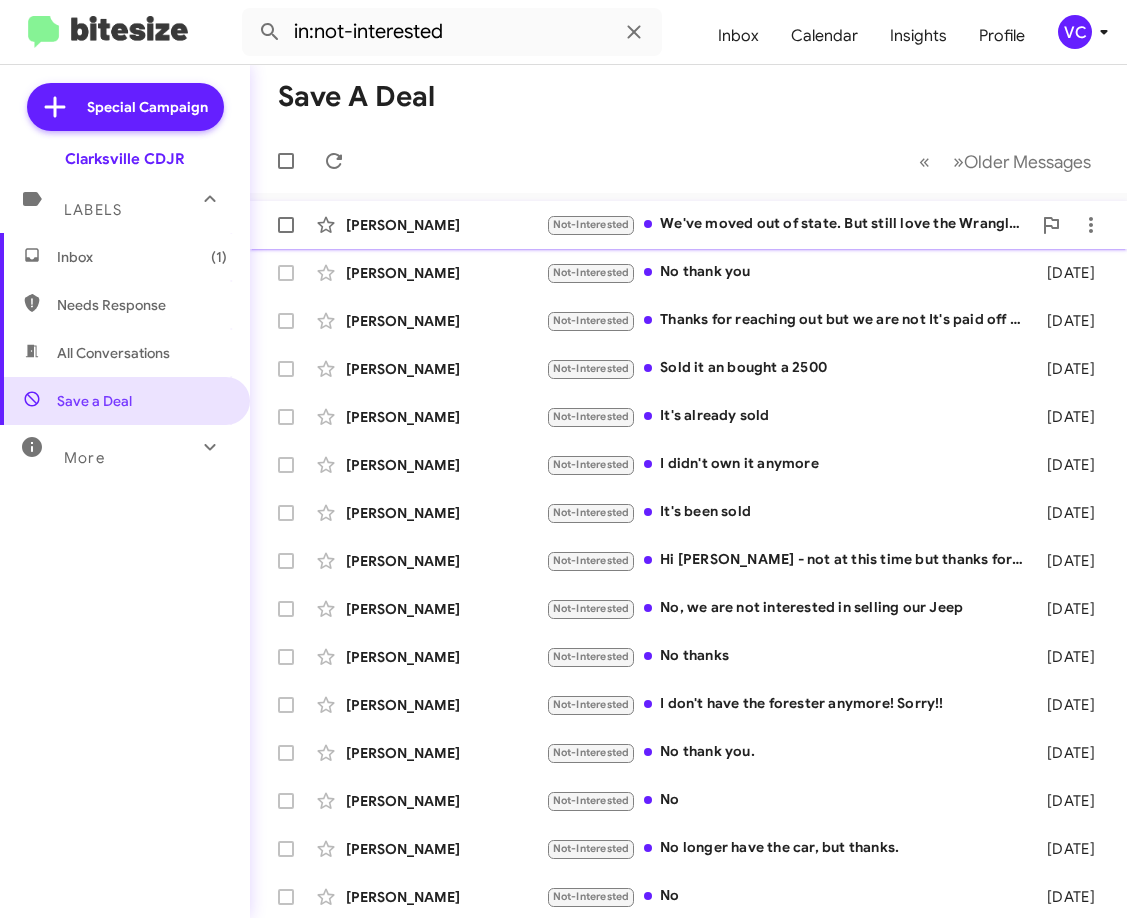 click on "Not-Interested   We've moved out of state. But still love the Wrangler anyway. Thanks" 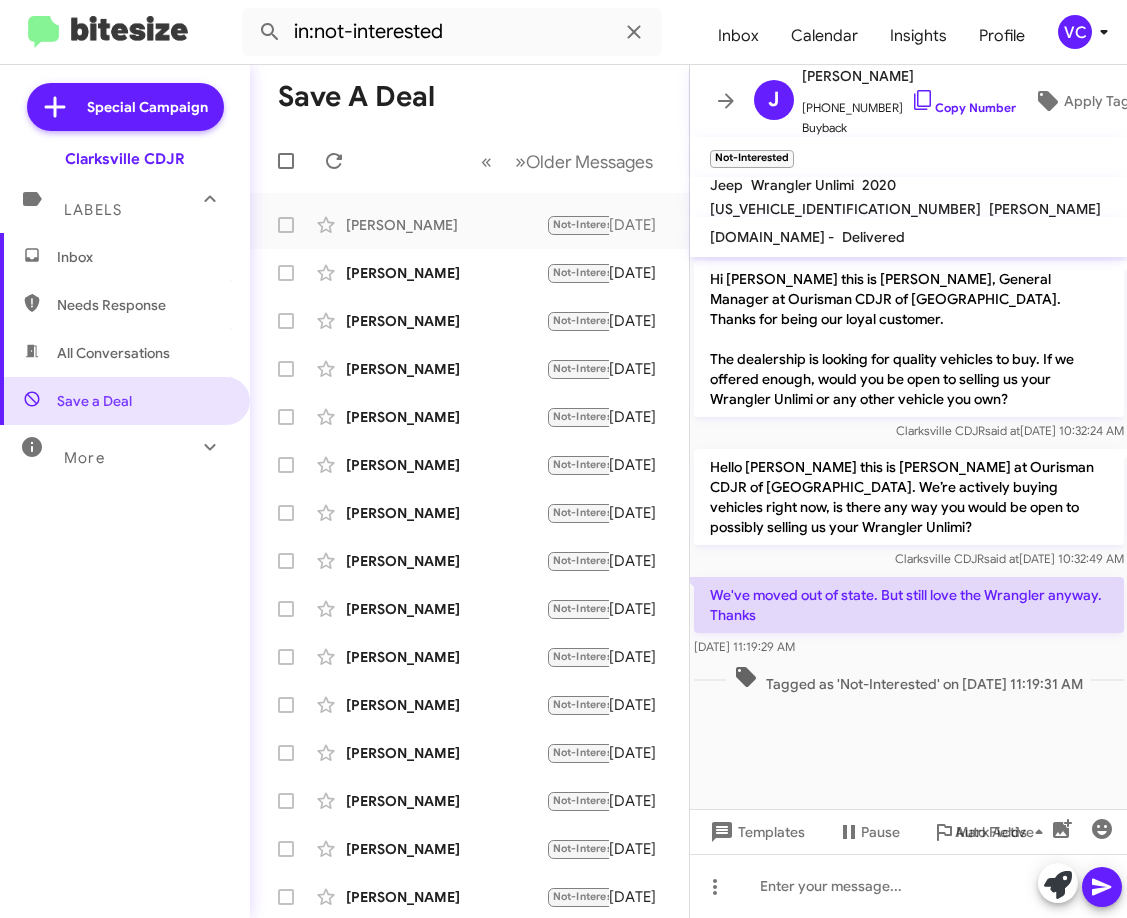 click on "Hi [PERSON_NAME] this is [PERSON_NAME], General Manager at Ourisman CDJR of [GEOGRAPHIC_DATA]. Thanks for being our loyal customer.
The dealership is looking for quality vehicles to buy. If we offered enough, would you be open to selling us your Wrangler Unlimi or any other vehicle you own? Clarksville CDJR   said at   [DATE] 10:32:24 AM  Hello [PERSON_NAME] this is [PERSON_NAME] at Ourisman CDJR of [GEOGRAPHIC_DATA]. We’re actively buying vehicles right now, is there any way you would be open to possibly selling us your Wrangler Unlimi? Clarksville CDJR   said at   [DATE] 10:32:49 AM  We've moved out of state. But still love the Wrangler anyway. Thanks    [DATE] 11:19:29 AM   Tagged as 'Not-Interested' on [DATE] 11:19:31 AM" 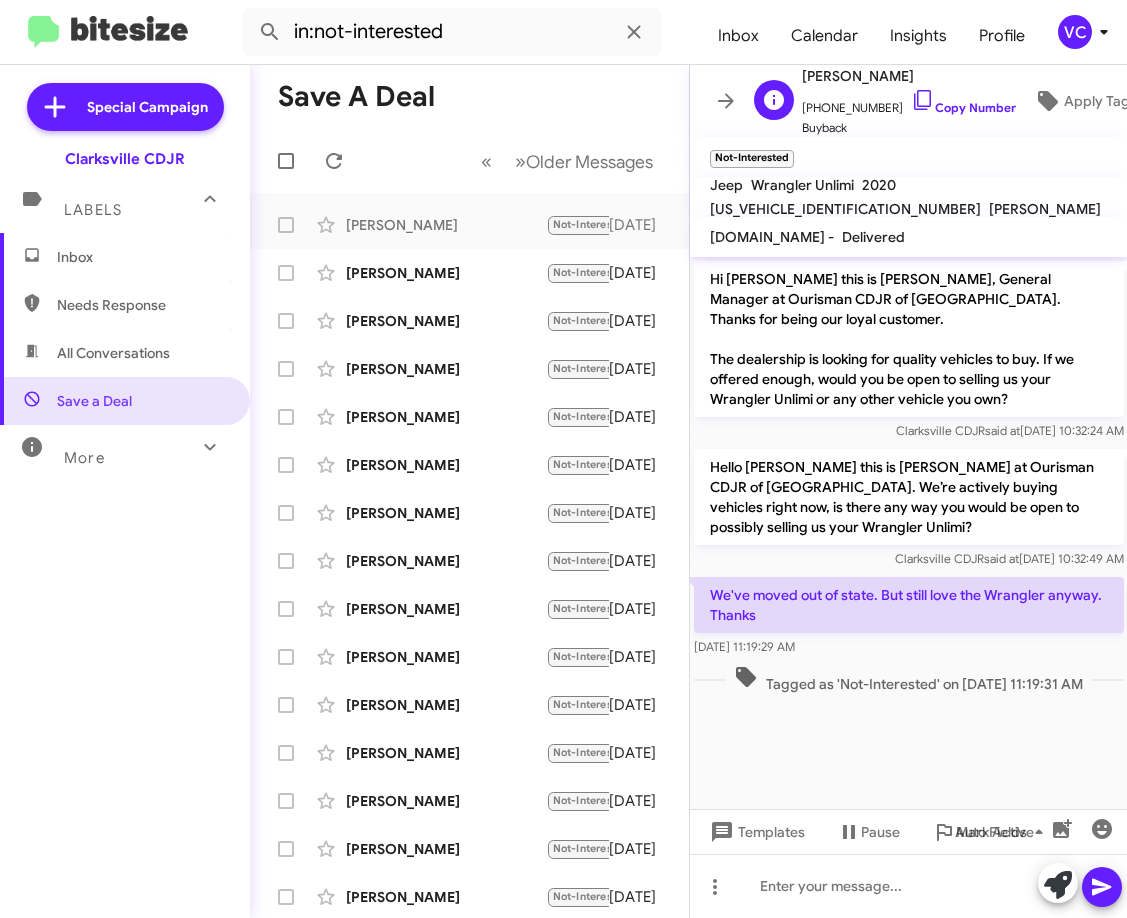 click on "[PHONE_NUMBER]   Copy Number" 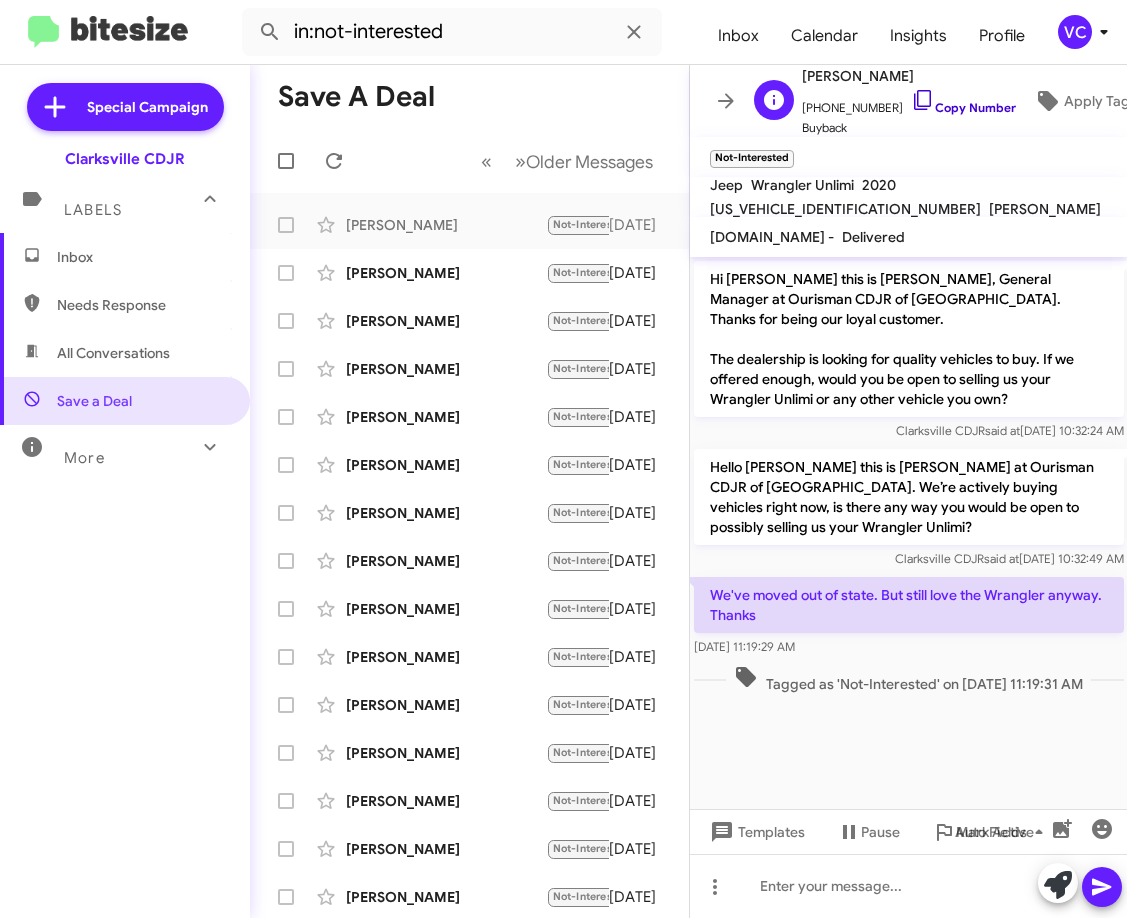 click on "Copy Number" 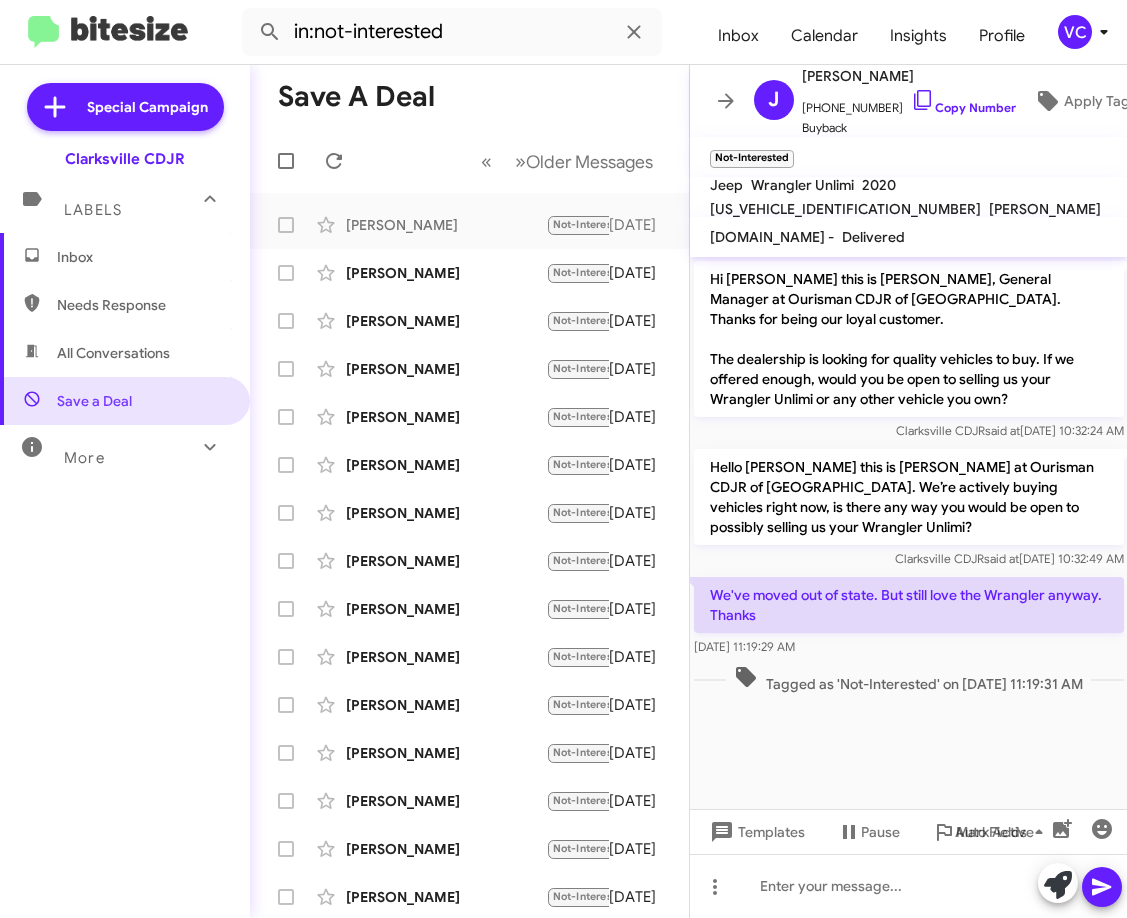 click on "Hi [PERSON_NAME] this is [PERSON_NAME], General Manager at Ourisman CDJR of [GEOGRAPHIC_DATA]. Thanks for being our loyal customer.
The dealership is looking for quality vehicles to buy. If we offered enough, would you be open to selling us your Wrangler Unlimi or any other vehicle you own? Clarksville CDJR   said at   [DATE] 10:32:24 AM  Hello [PERSON_NAME] this is [PERSON_NAME] at Ourisman CDJR of [GEOGRAPHIC_DATA]. We’re actively buying vehicles right now, is there any way you would be open to possibly selling us your Wrangler Unlimi? Clarksville CDJR   said at   [DATE] 10:32:49 AM  We've moved out of state. But still love the Wrangler anyway. Thanks    [DATE] 11:19:29 AM   Tagged as 'Not-Interested' on [DATE] 11:19:31 AM" 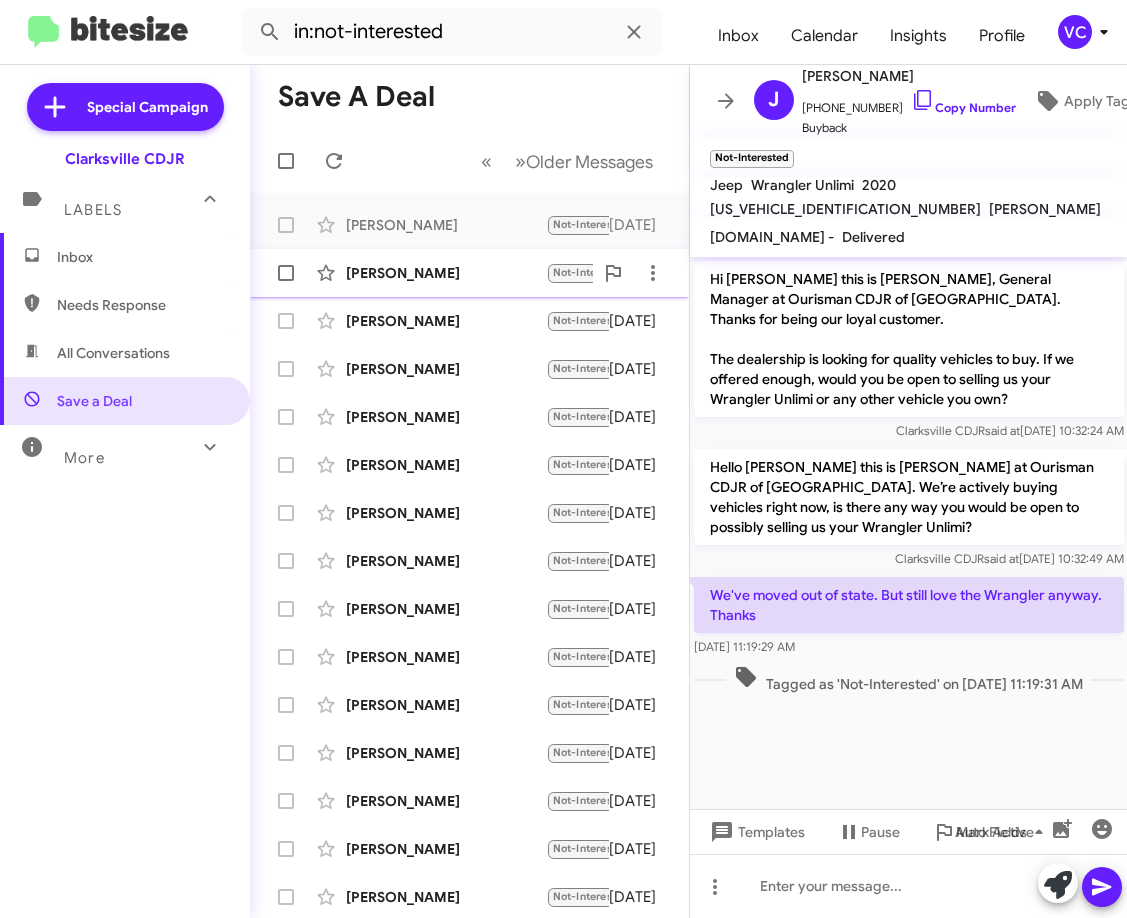 click on "[PERSON_NAME]" 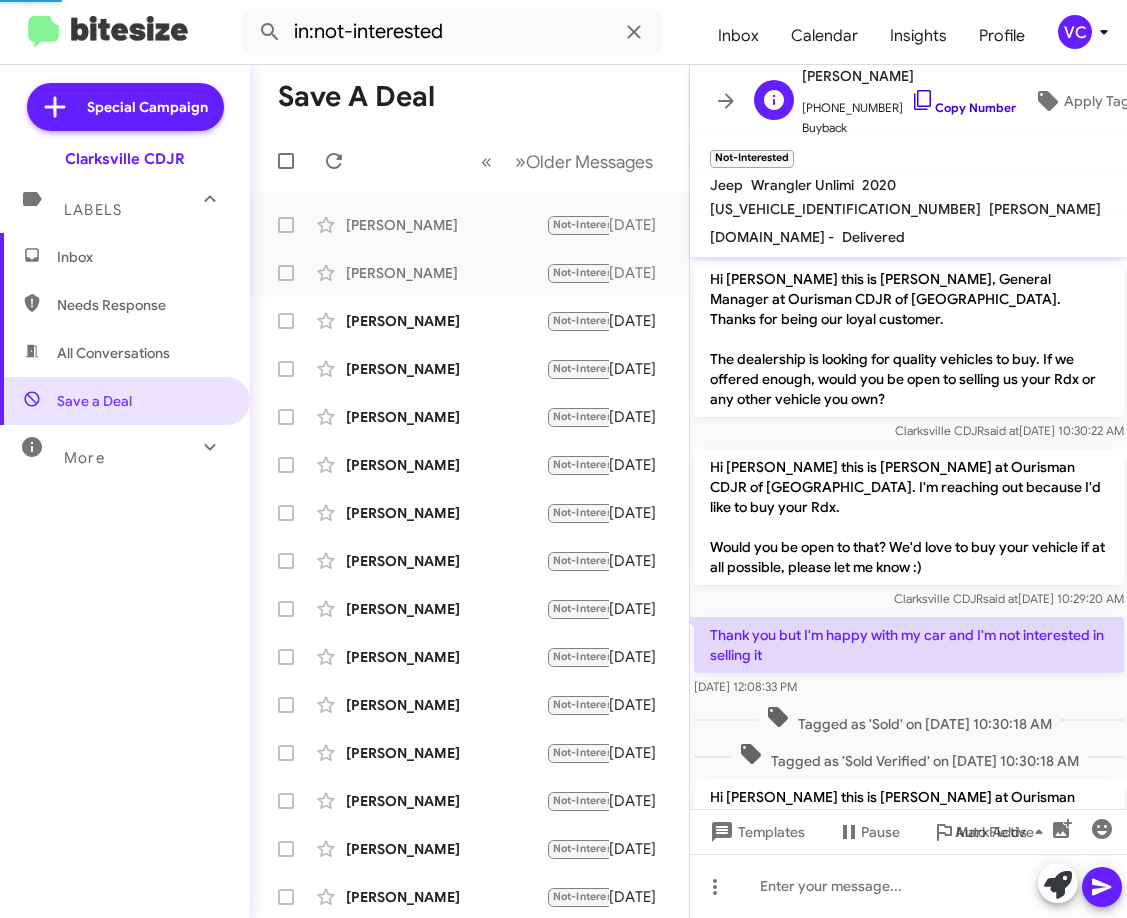 scroll, scrollTop: 472, scrollLeft: 0, axis: vertical 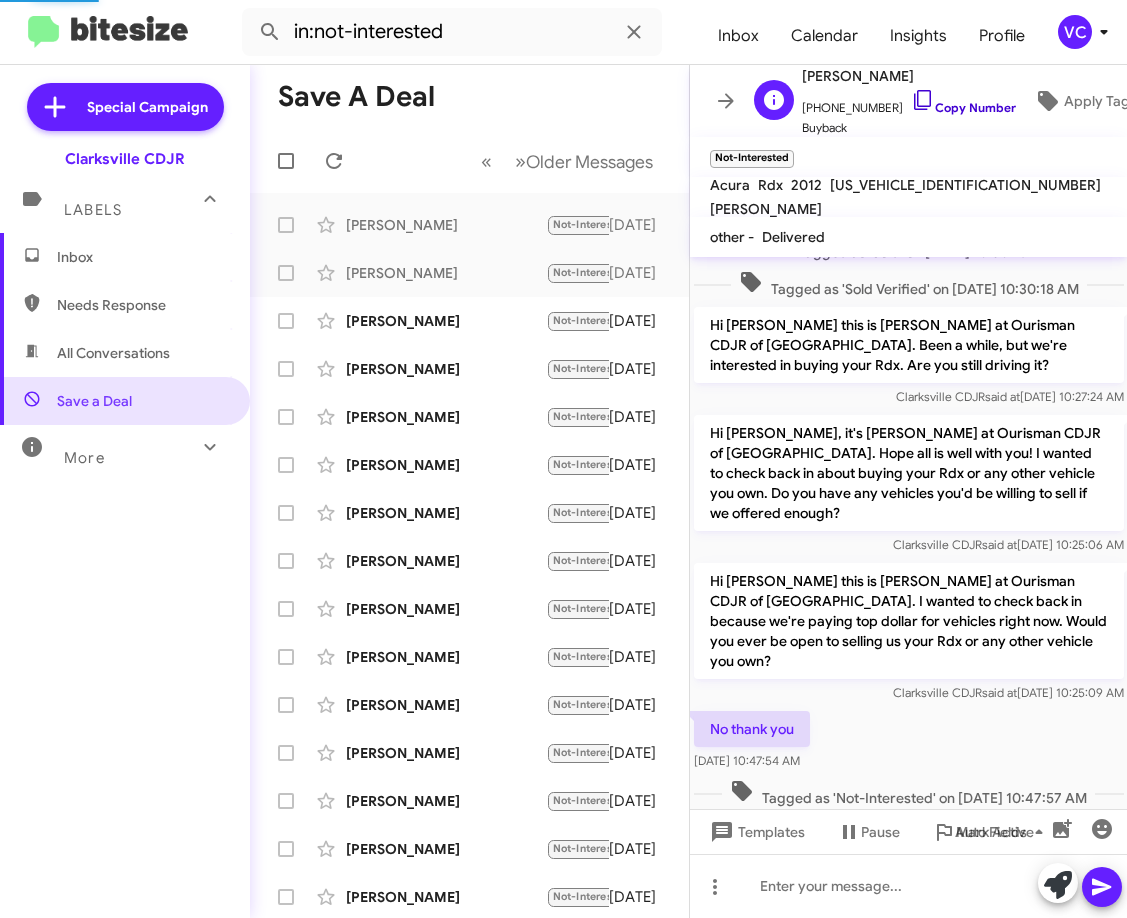 click on "Copy Number" 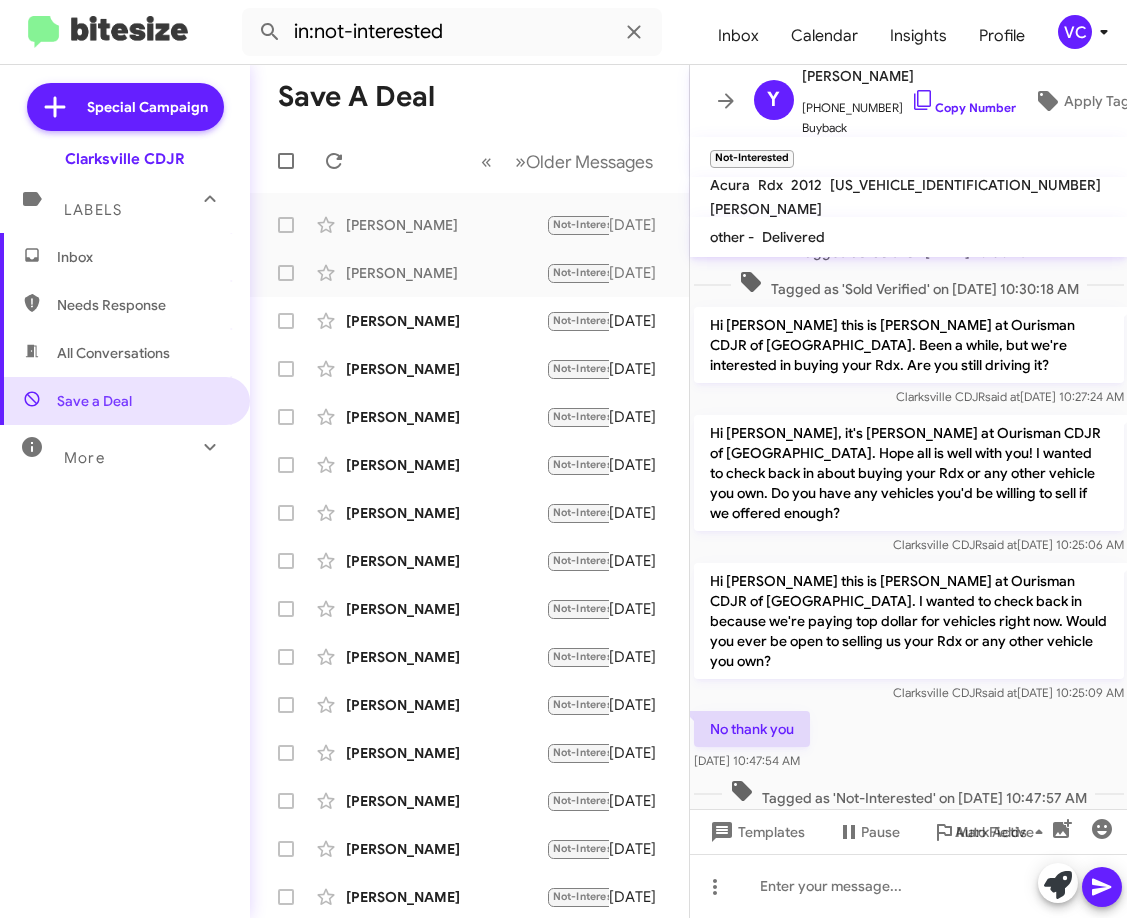 click on "No thank you    [DATE] 10:47:54 AM" 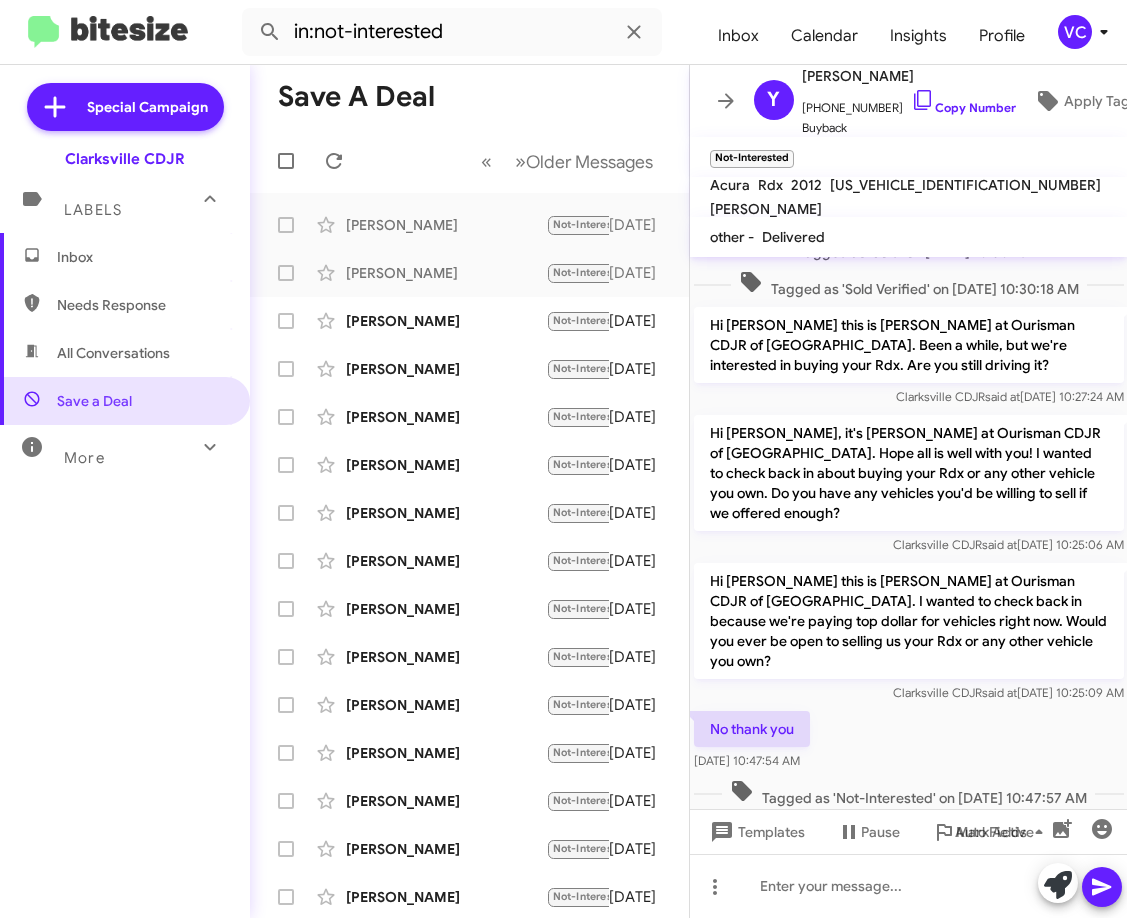 click on "No thank you    [DATE] 10:47:54 AM" 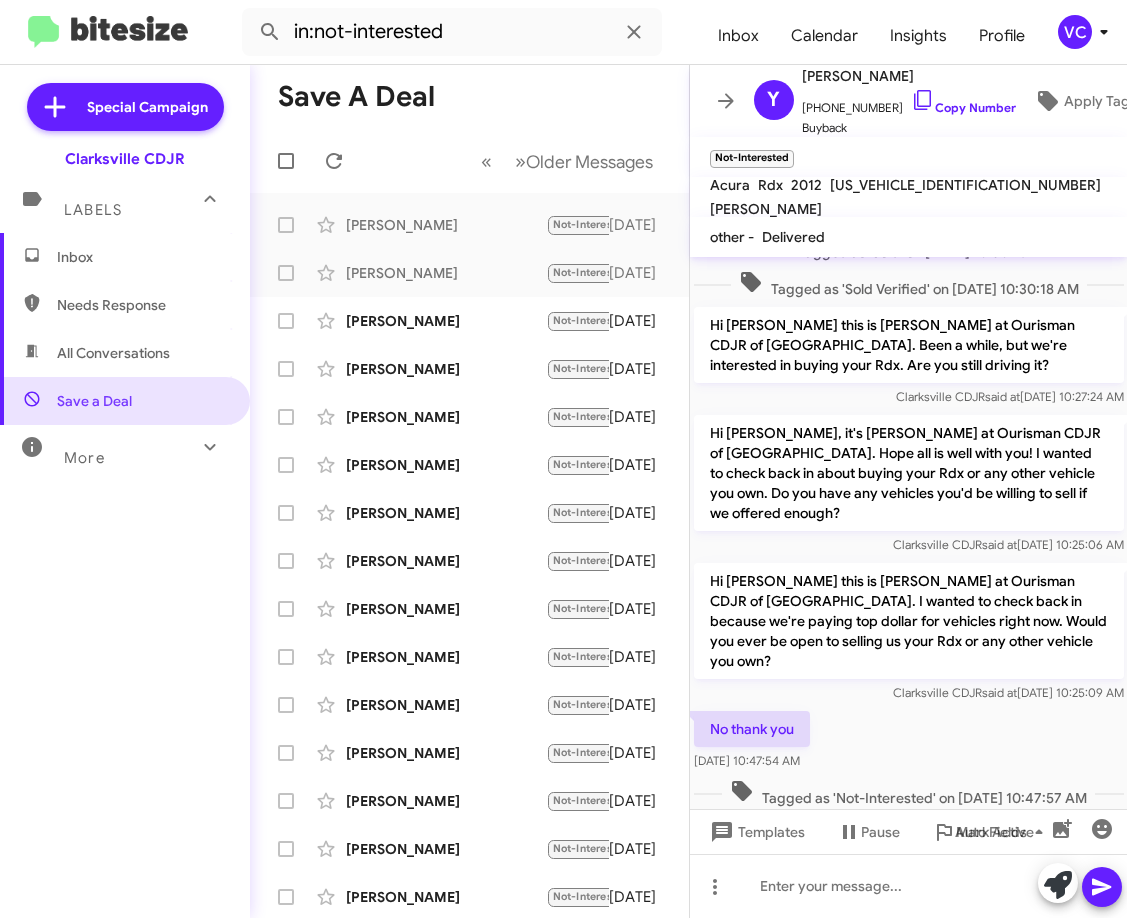 click on "Tagged as 'Not-Interested' on [DATE] 10:47:57 AM" 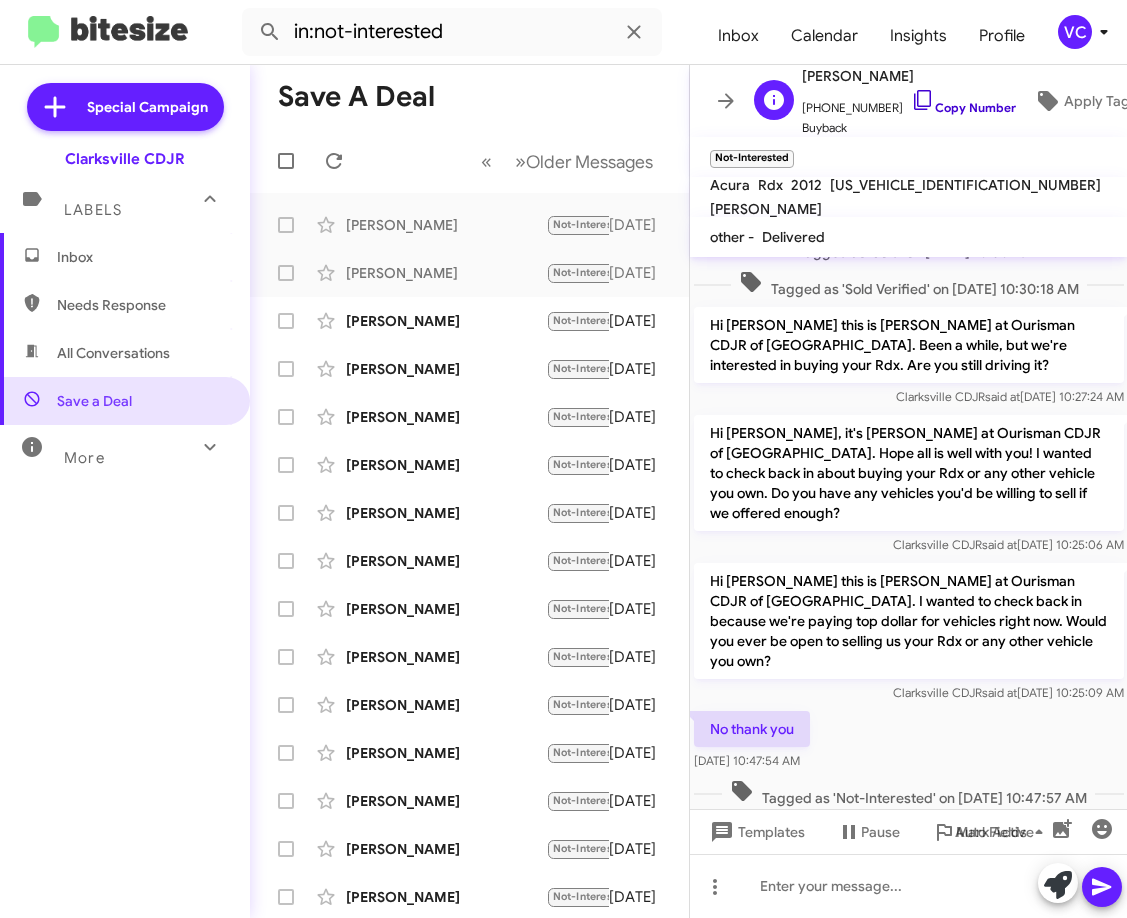 click on "Copy Number" 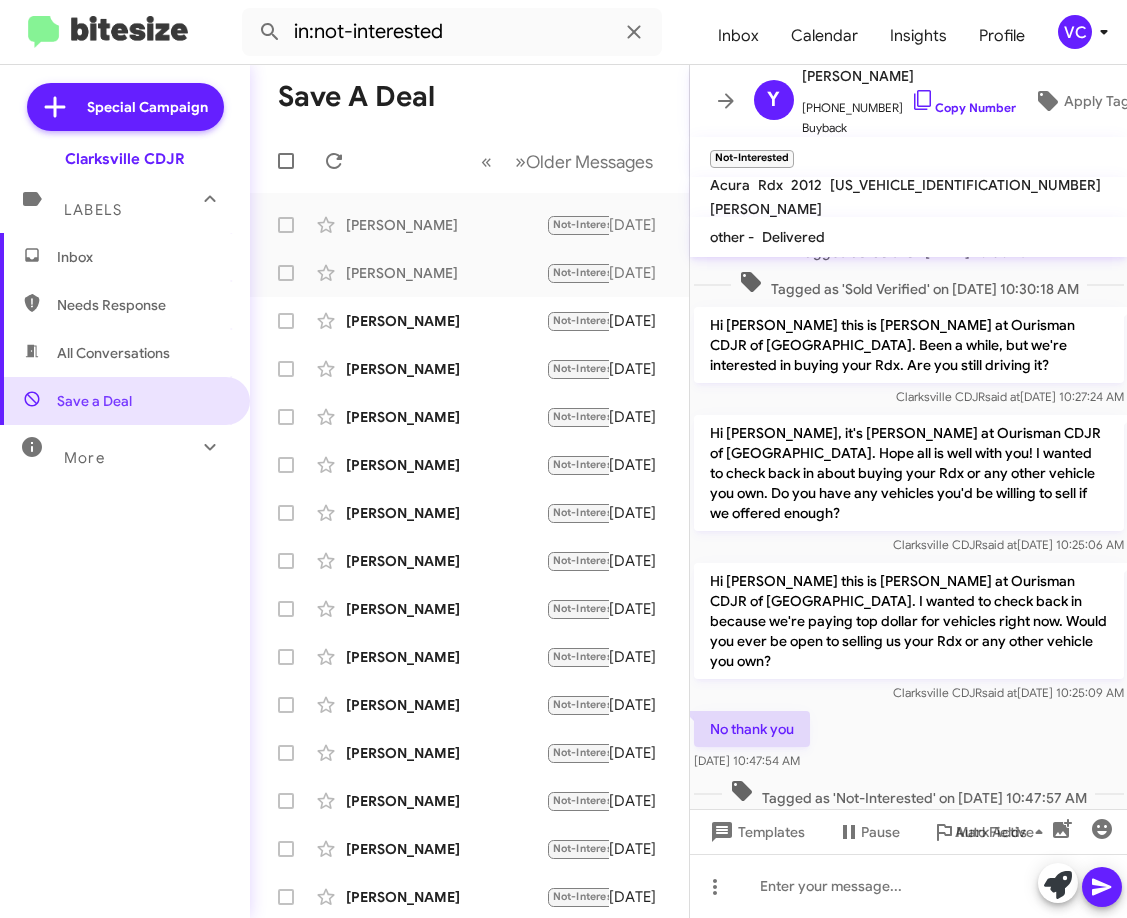 click on "No thank you    [DATE] 10:47:54 AM" 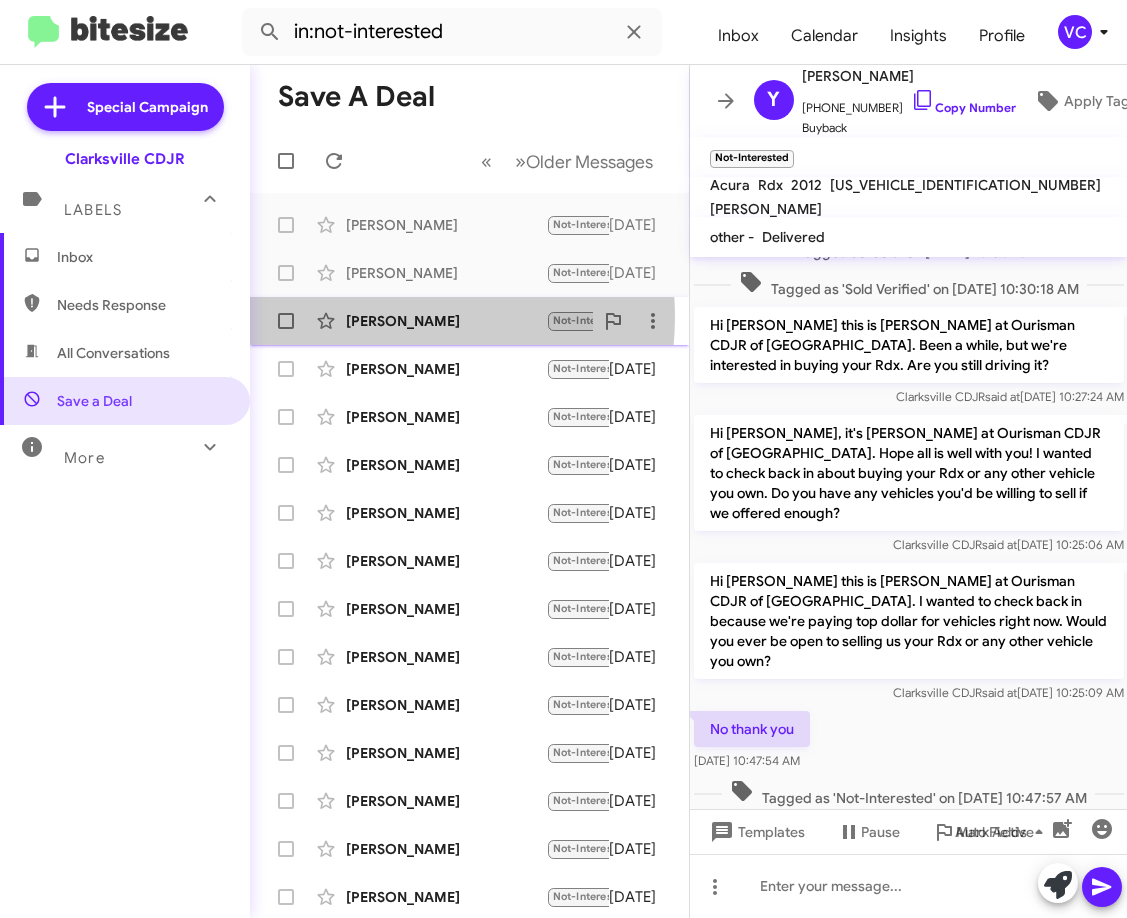 click on "[PERSON_NAME]" 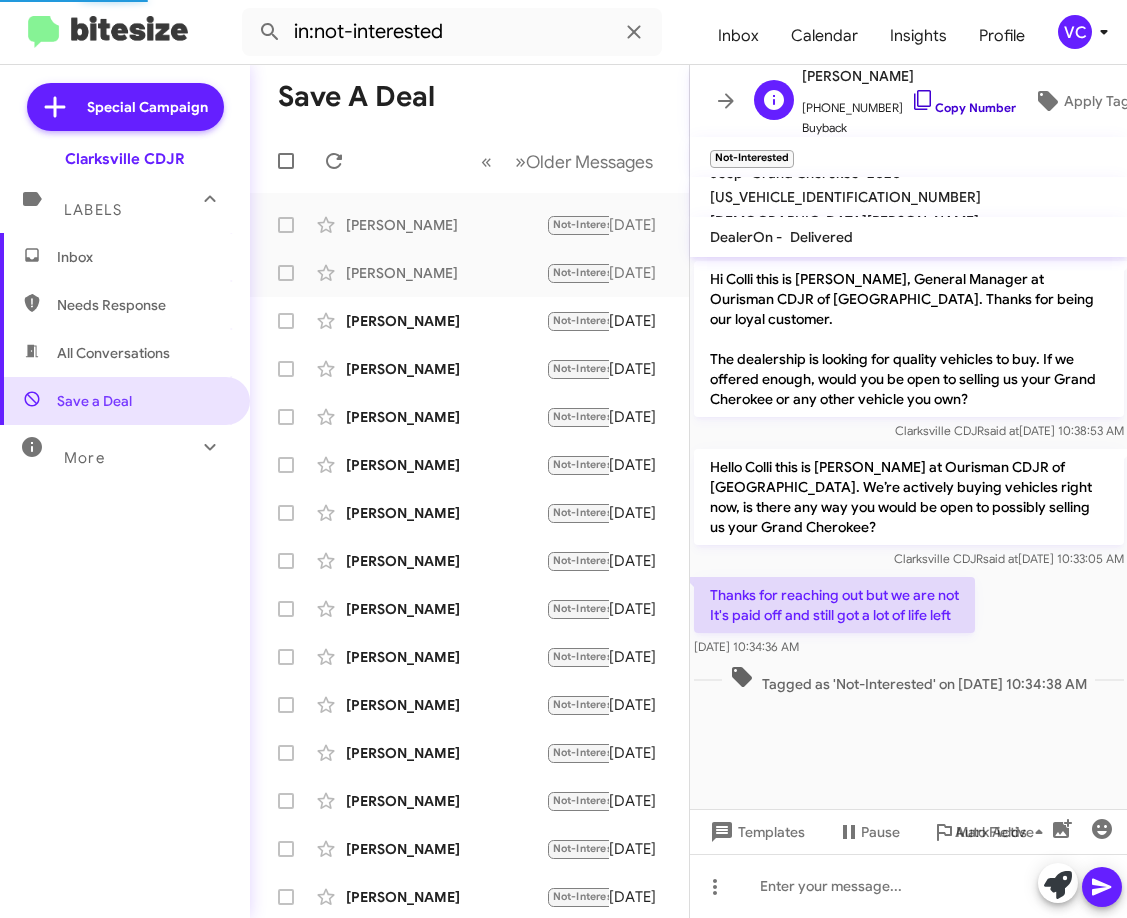 scroll, scrollTop: 0, scrollLeft: 0, axis: both 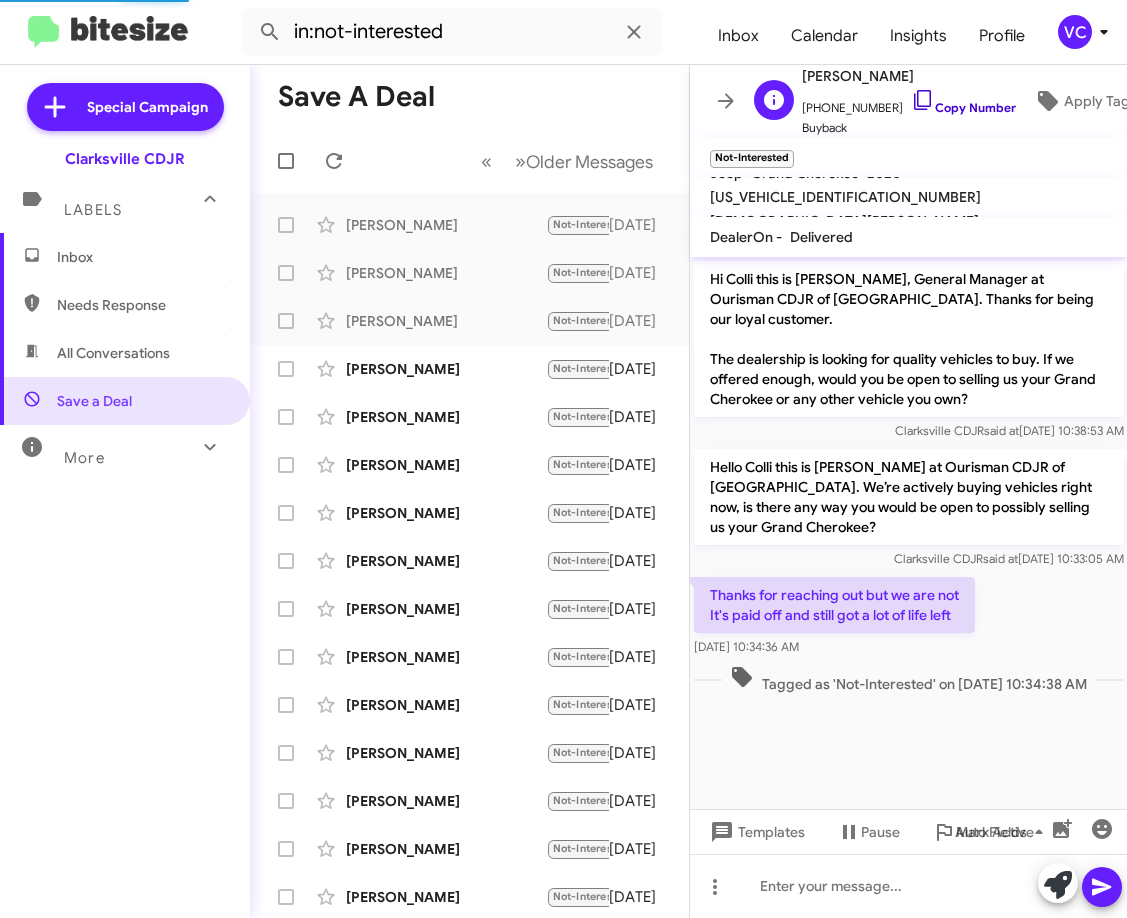 click on "Copy Number" 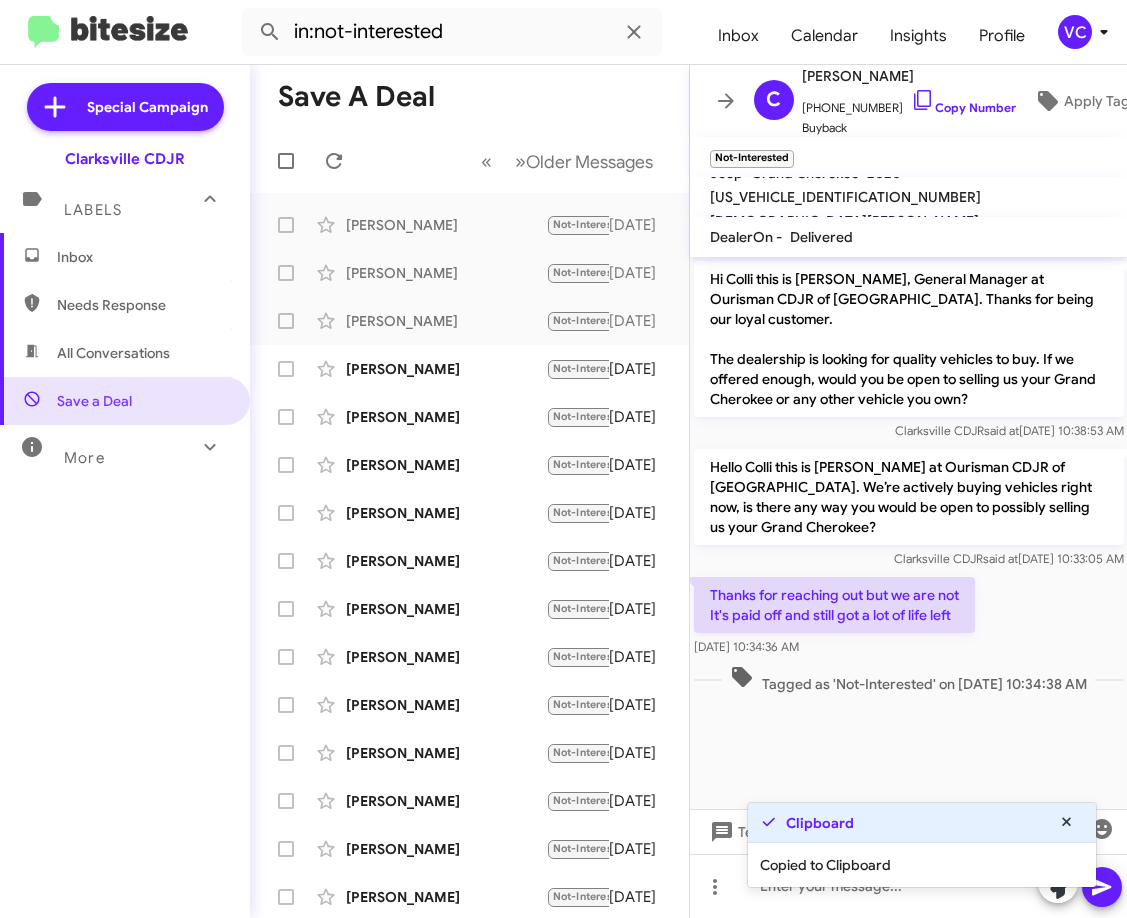 click on "Hi Colli this is [PERSON_NAME], General Manager at Ourisman CDJR of [GEOGRAPHIC_DATA]. Thanks for being our loyal customer.
The dealership is looking for quality vehicles to buy. If we offered enough, would you be open to selling us your Grand Cherokee or any other vehicle you own? Clarksville CDJR   said at   [DATE] 10:38:53 AM  Hello Colli this is [PERSON_NAME] at Ourisman CDJR of [GEOGRAPHIC_DATA]. We’re actively buying vehicles right now, is there any way you would be open to possibly selling us your Grand Cherokee? Clarksville CDJR   said at   [DATE] 10:33:05 AM  Thanks for reaching out but we are not
It's paid off and still got a lot of life left    [DATE] 10:34:36 AM   Tagged as 'Not-Interested' on [DATE] 10:34:38 AM" 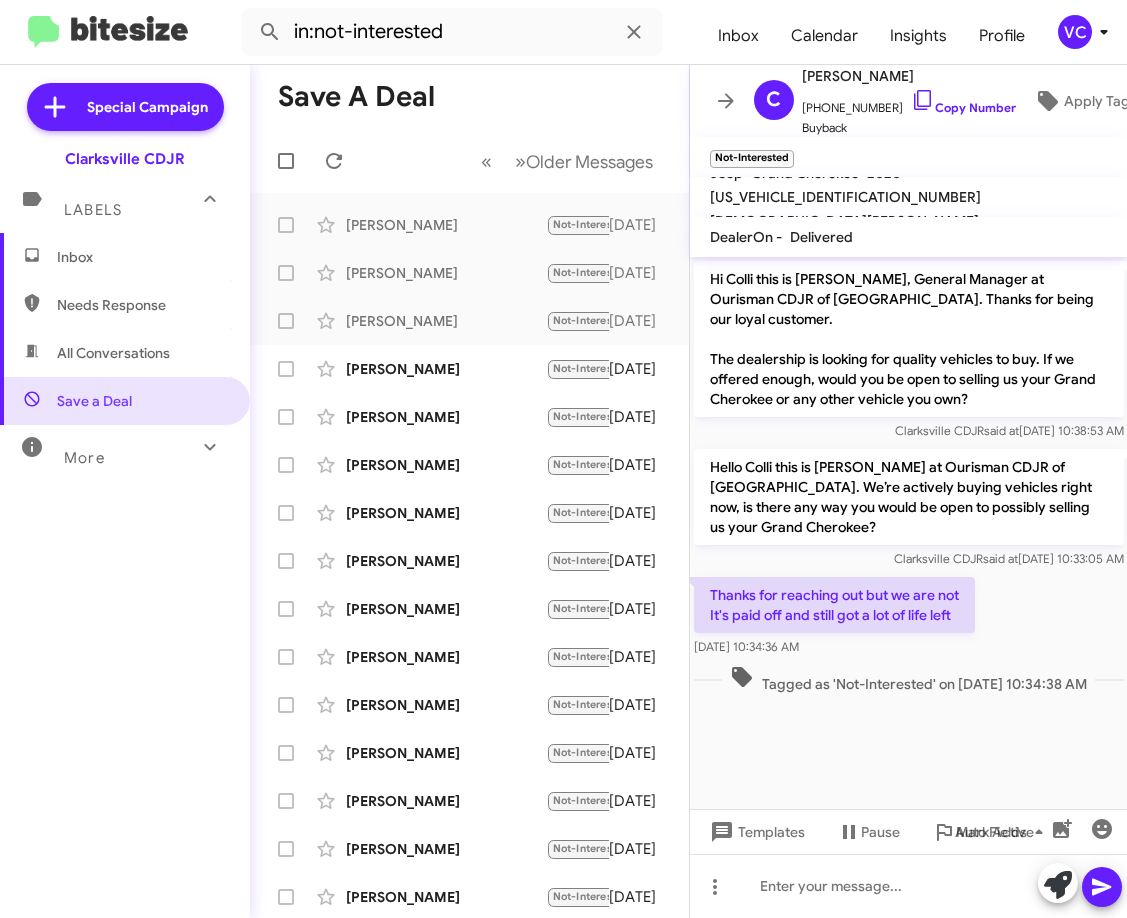 click on "Thanks for reaching out but we are not
It's paid off and still got a lot of life left    [DATE] 10:34:36 AM" 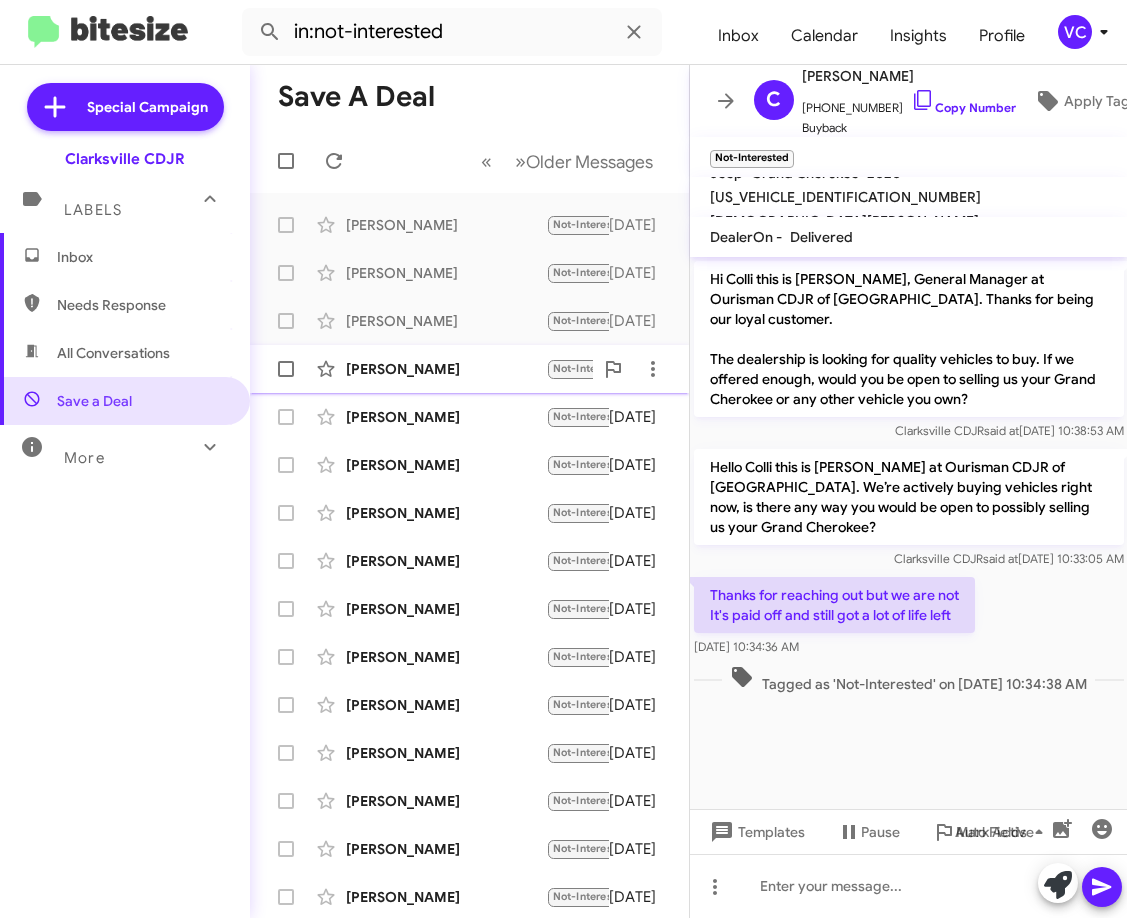 click on "[PERSON_NAME]" 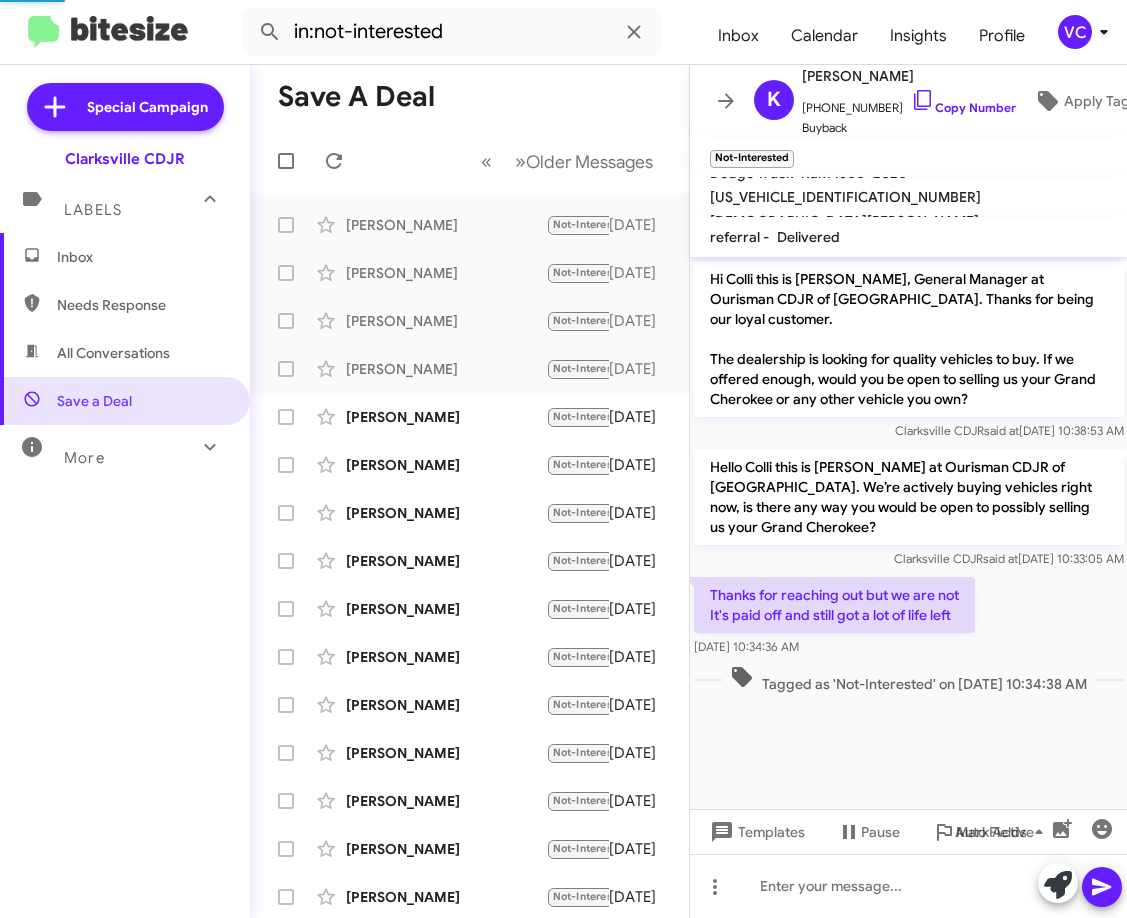 scroll, scrollTop: 55, scrollLeft: 0, axis: vertical 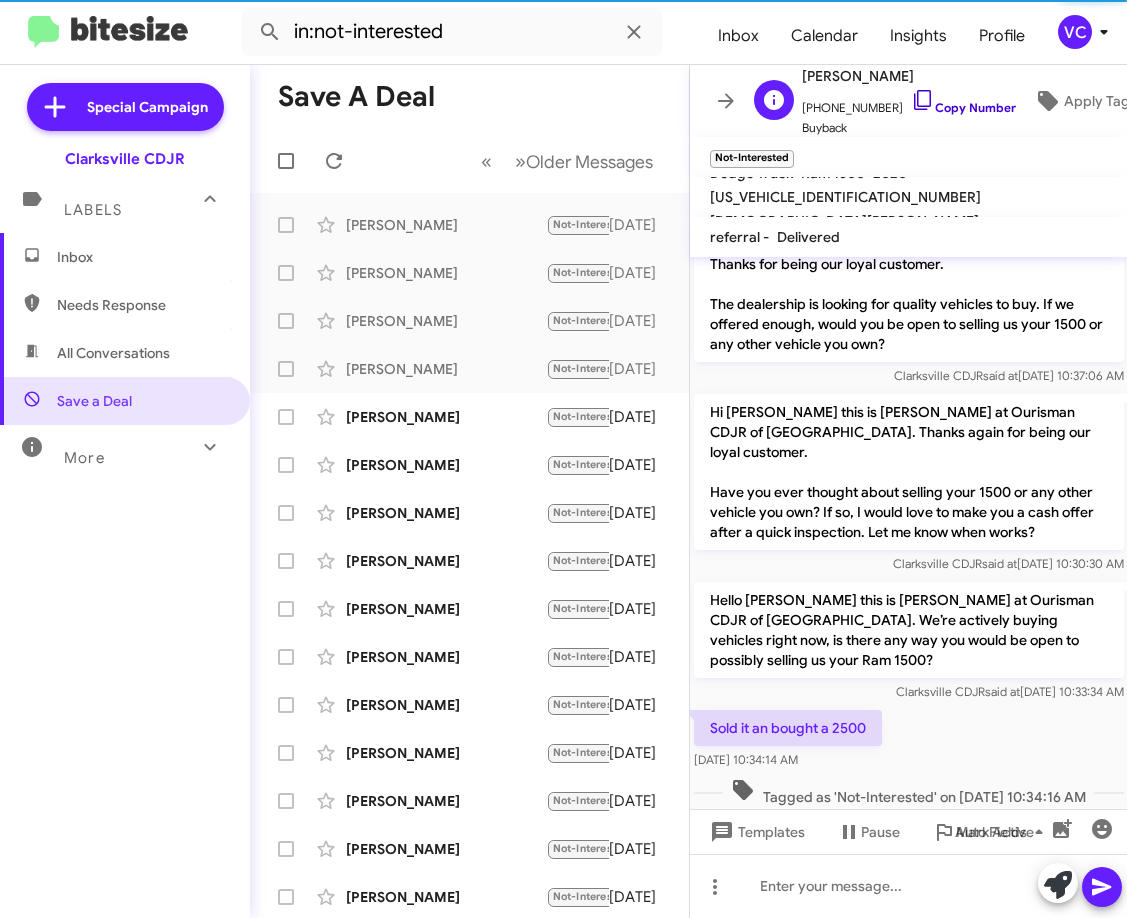 click on "Copy Number" 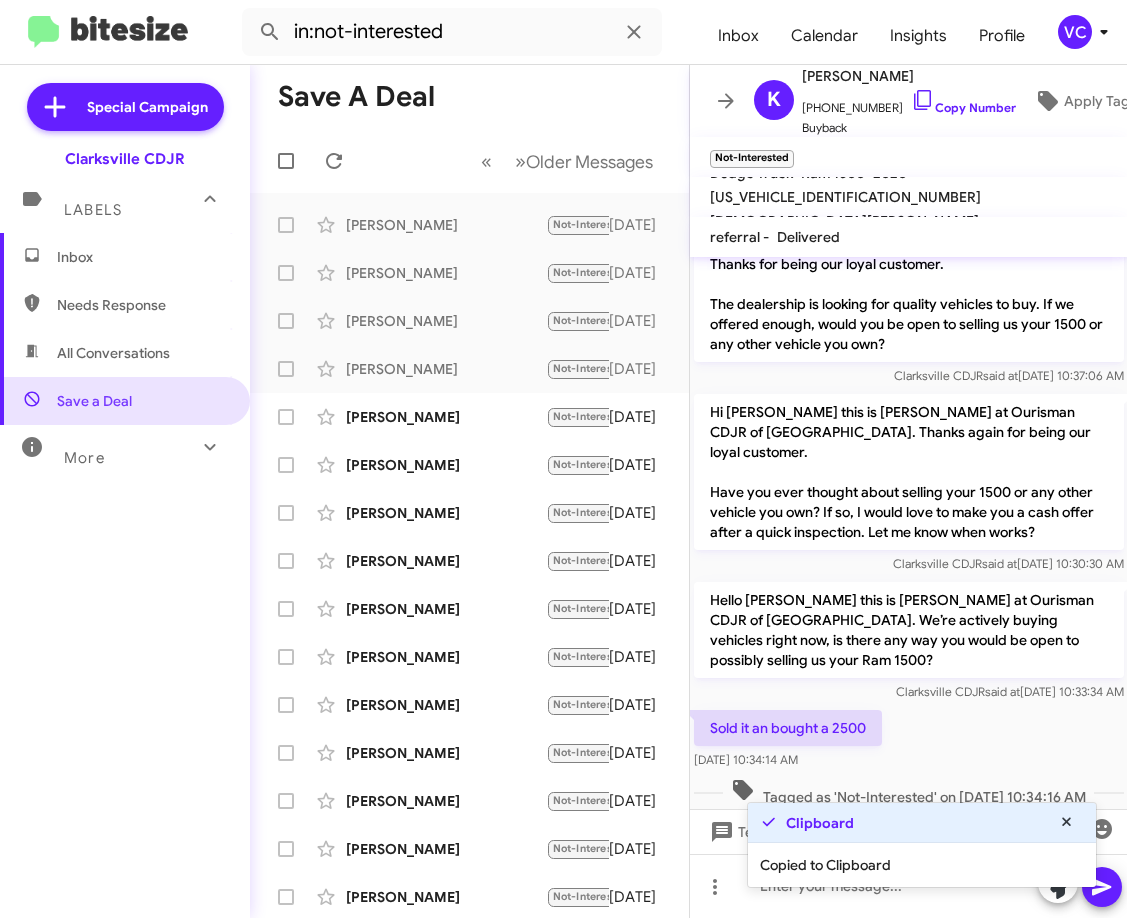 click on "Hi [PERSON_NAME] this is [PERSON_NAME], General Manager at Ourisman CDJR of [GEOGRAPHIC_DATA]. Thanks for being our loyal customer.
The dealership is looking for quality vehicles to buy. If we offered enough, would you be open to selling us your 1500 or any other vehicle you own? Clarksville CDJR   said at   [DATE] 10:37:06 AM  Hi [PERSON_NAME] this is [PERSON_NAME] at Ourisman CDJR of [GEOGRAPHIC_DATA]. Thanks again for being our loyal customer.
Have you ever thought about selling your 1500 or any other vehicle you own? If so, I would love to make you a cash offer after a quick inspection. Let me know when works? Clarksville CDJR   said at   [DATE] 10:30:30 AM  Hello [PERSON_NAME] this is [PERSON_NAME] at Ourisman CDJR of [GEOGRAPHIC_DATA]. We’re actively buying vehicles right now, is there any way you would be open to possibly selling us your Ram 1500? Clarksville CDJR   said at   [DATE] 10:33:34 AM  Sold it an bought a 2500    [DATE] 10:34:14 AM   Tagged as 'Not-Interested' on [DATE] 10:34:16 AM" 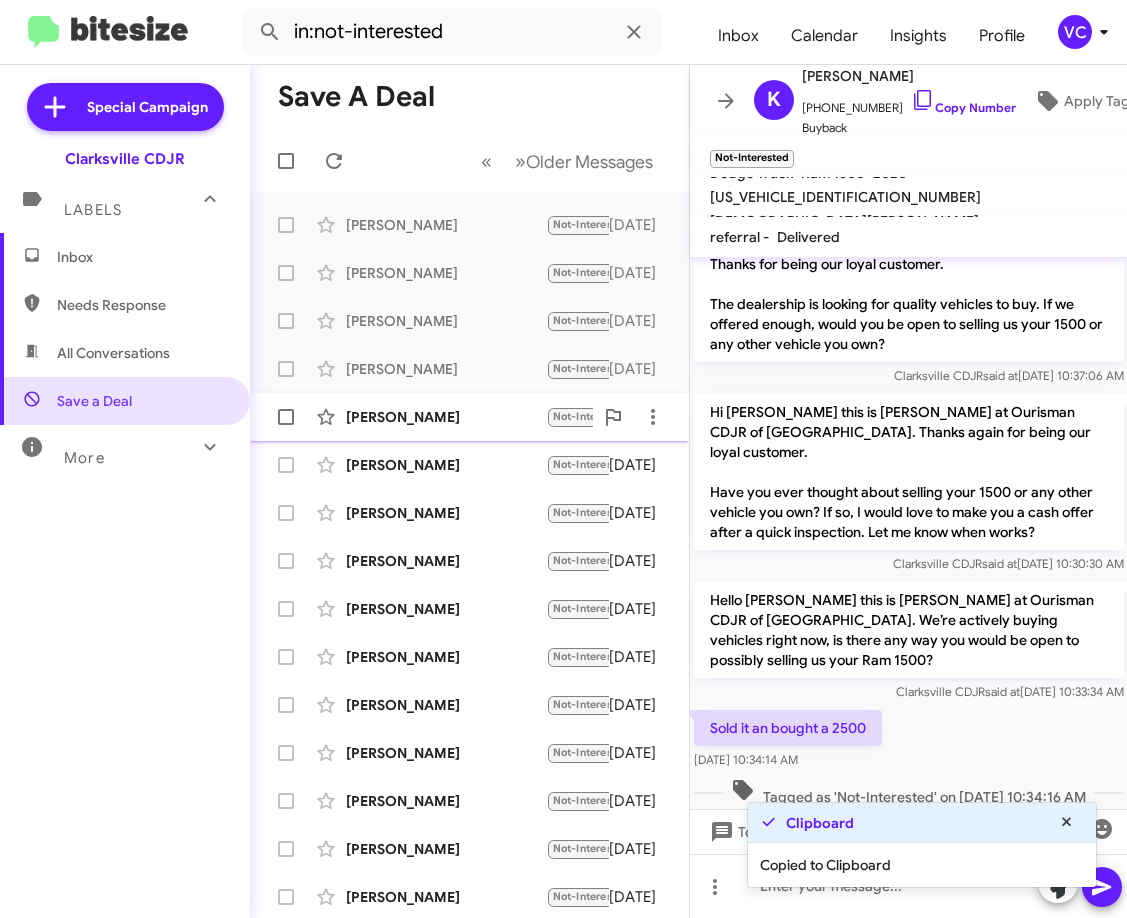 click on "[PERSON_NAME]" 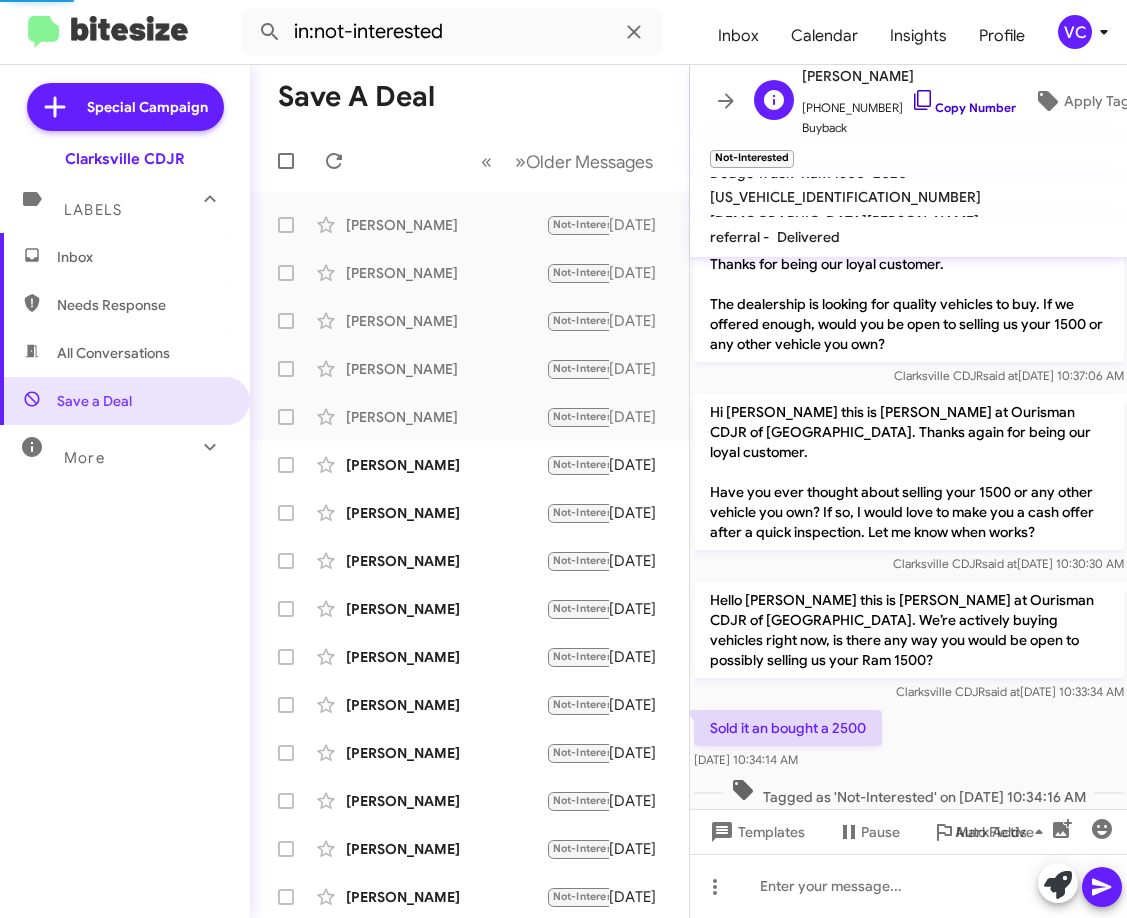 scroll, scrollTop: 308, scrollLeft: 0, axis: vertical 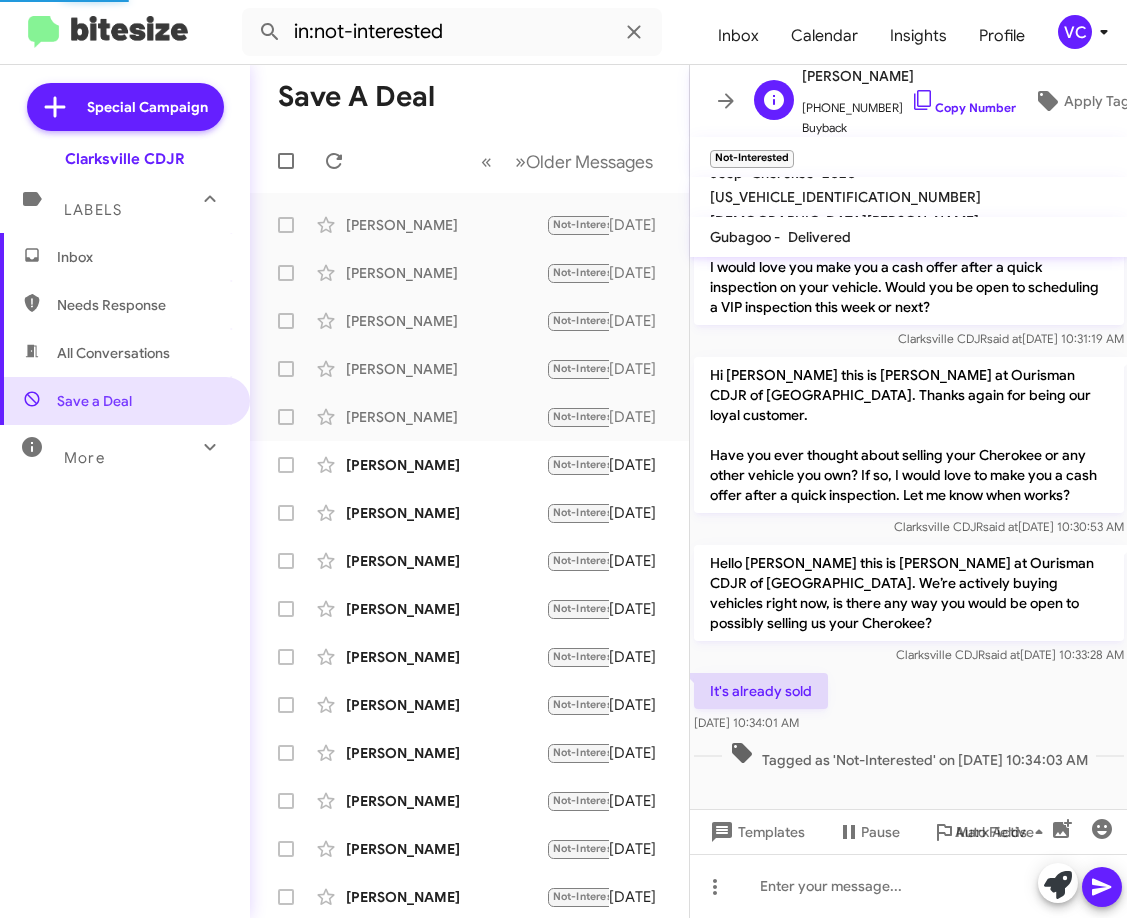 click on "[PHONE_NUMBER]   Copy Number" 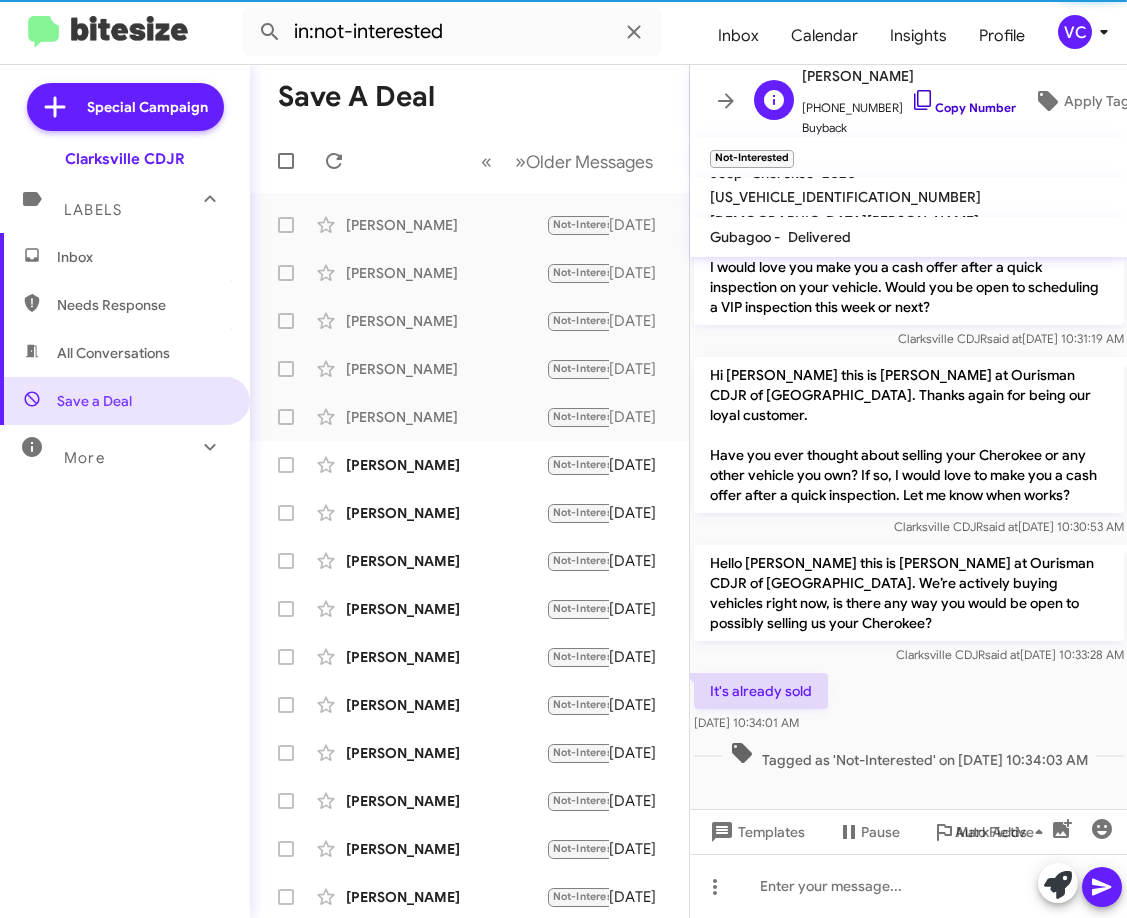 click on "Copy Number" 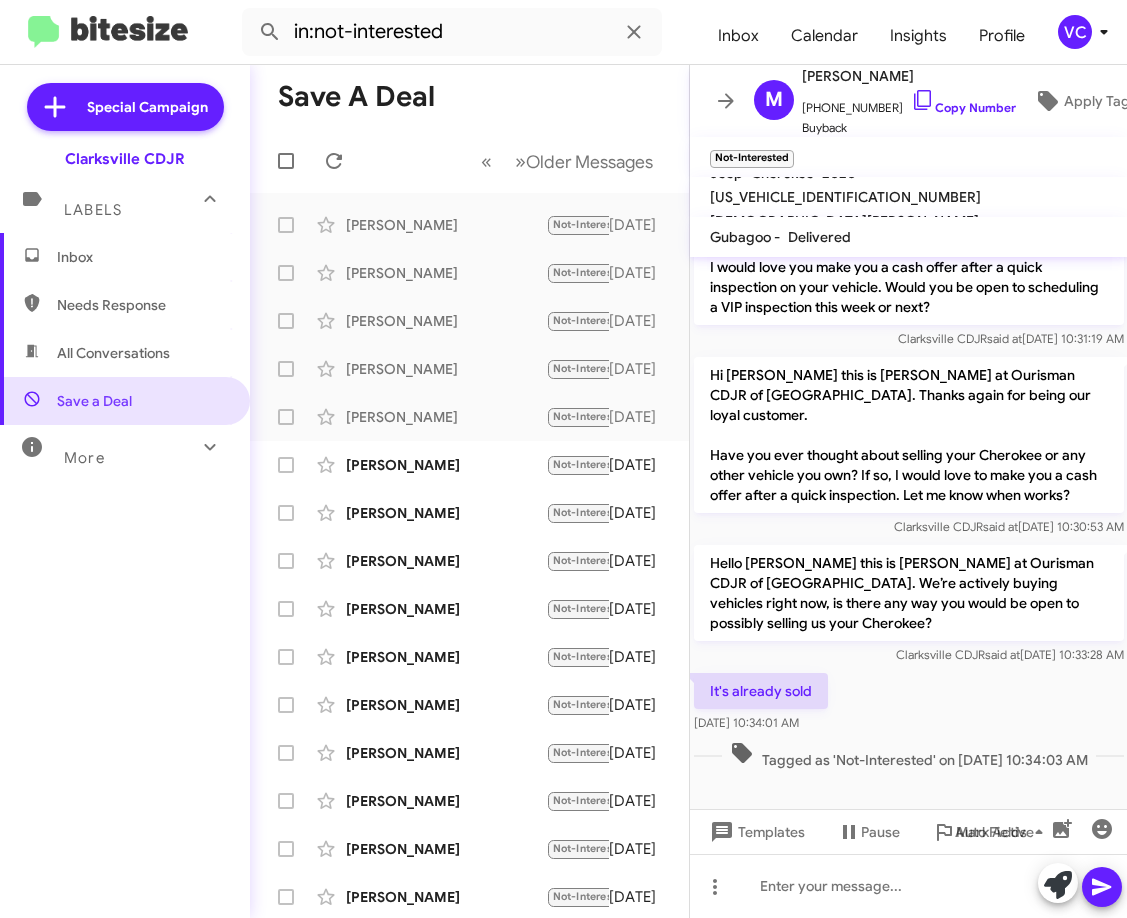 drag, startPoint x: 913, startPoint y: 687, endPoint x: 928, endPoint y: 711, distance: 28.301943 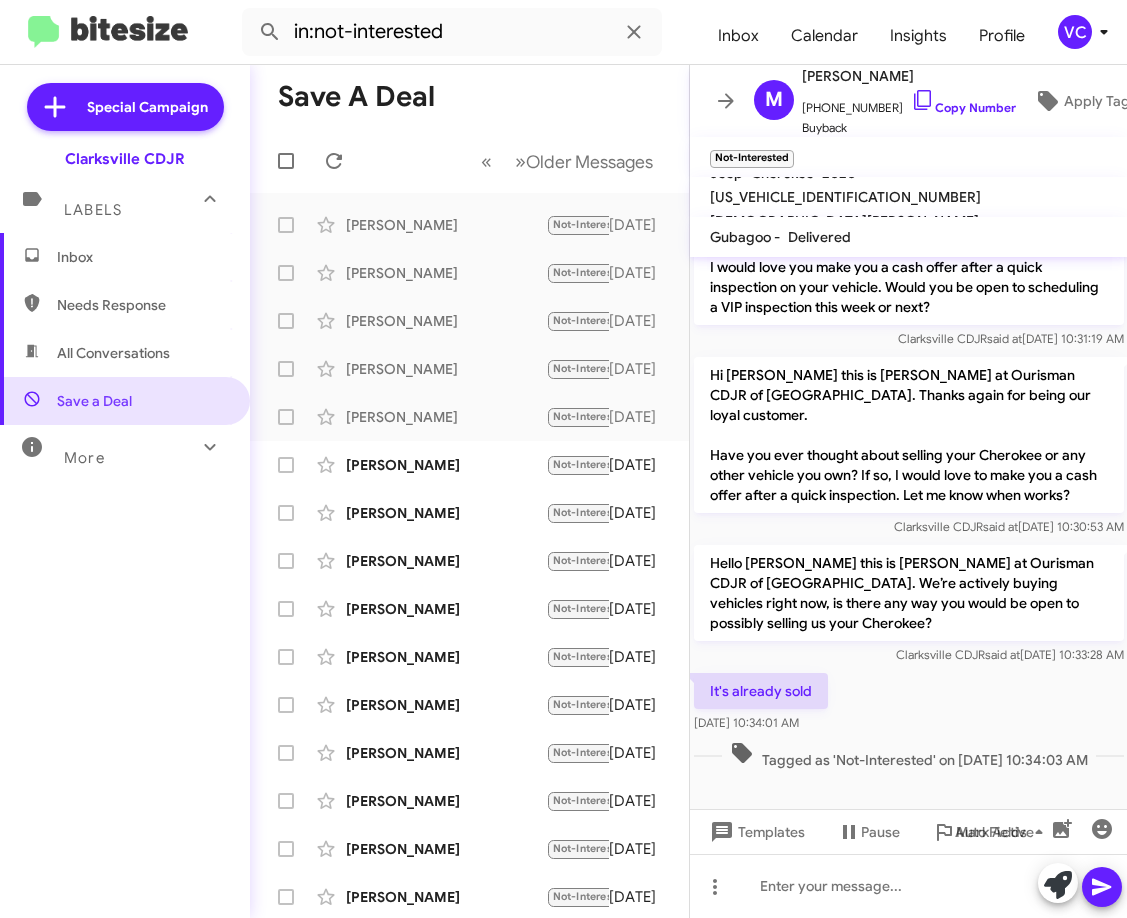 drag, startPoint x: 1044, startPoint y: 703, endPoint x: 1039, endPoint y: 691, distance: 13 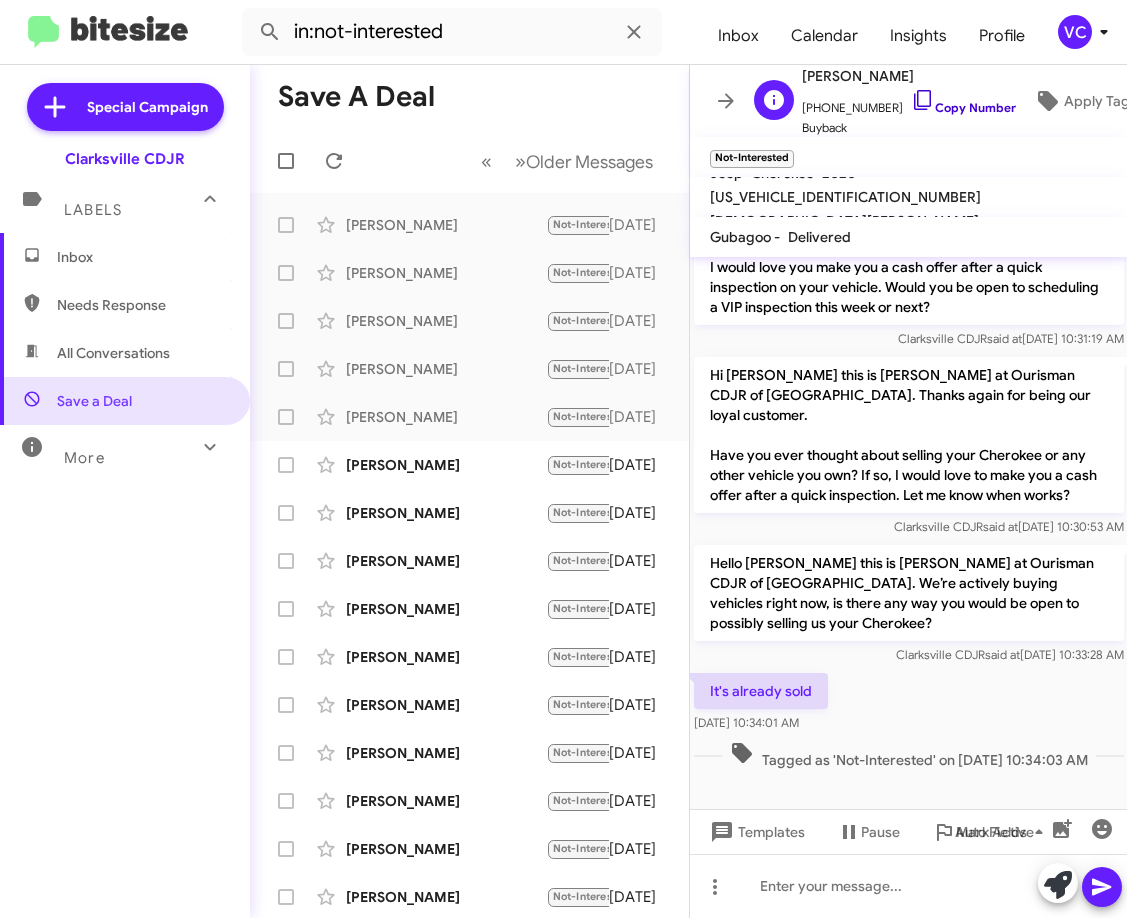 click on "Copy Number" 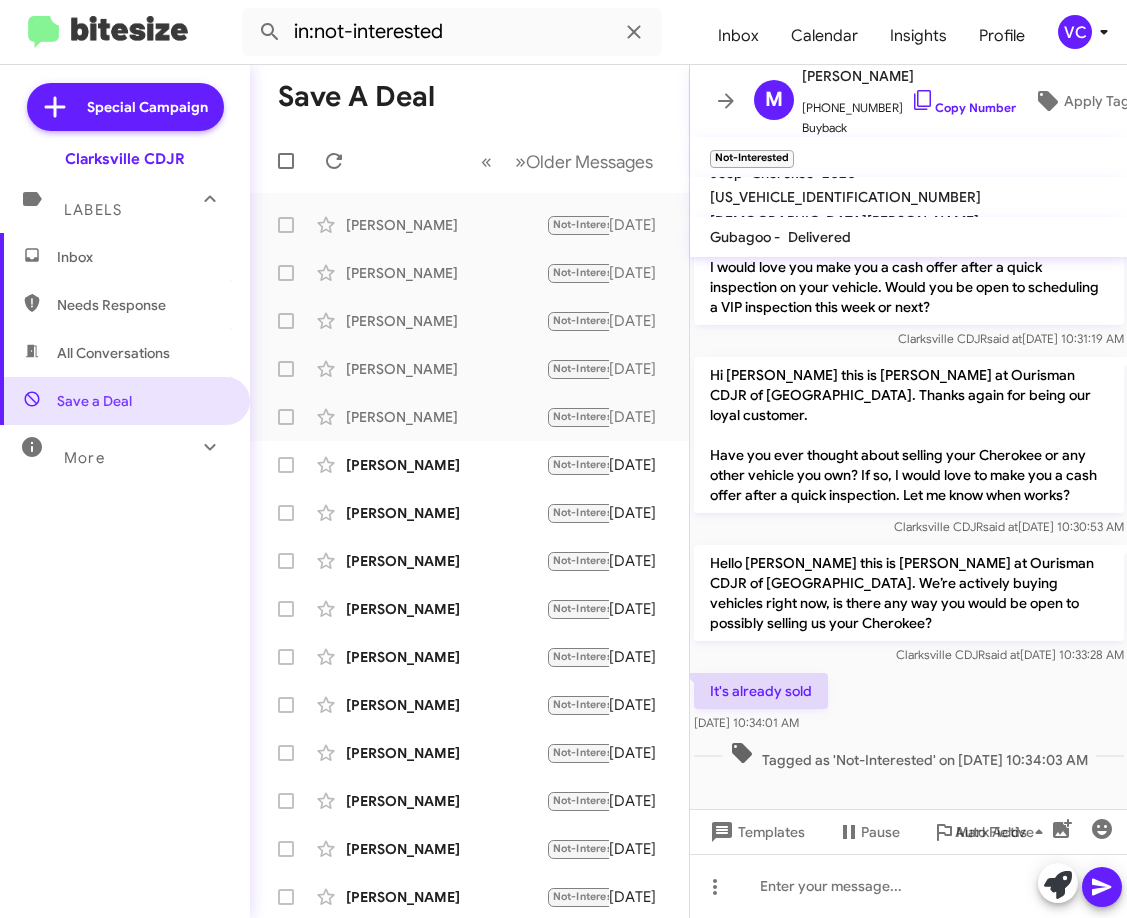 click on "Tagged as 'Not-Interested' on [DATE] 10:34:03 AM" 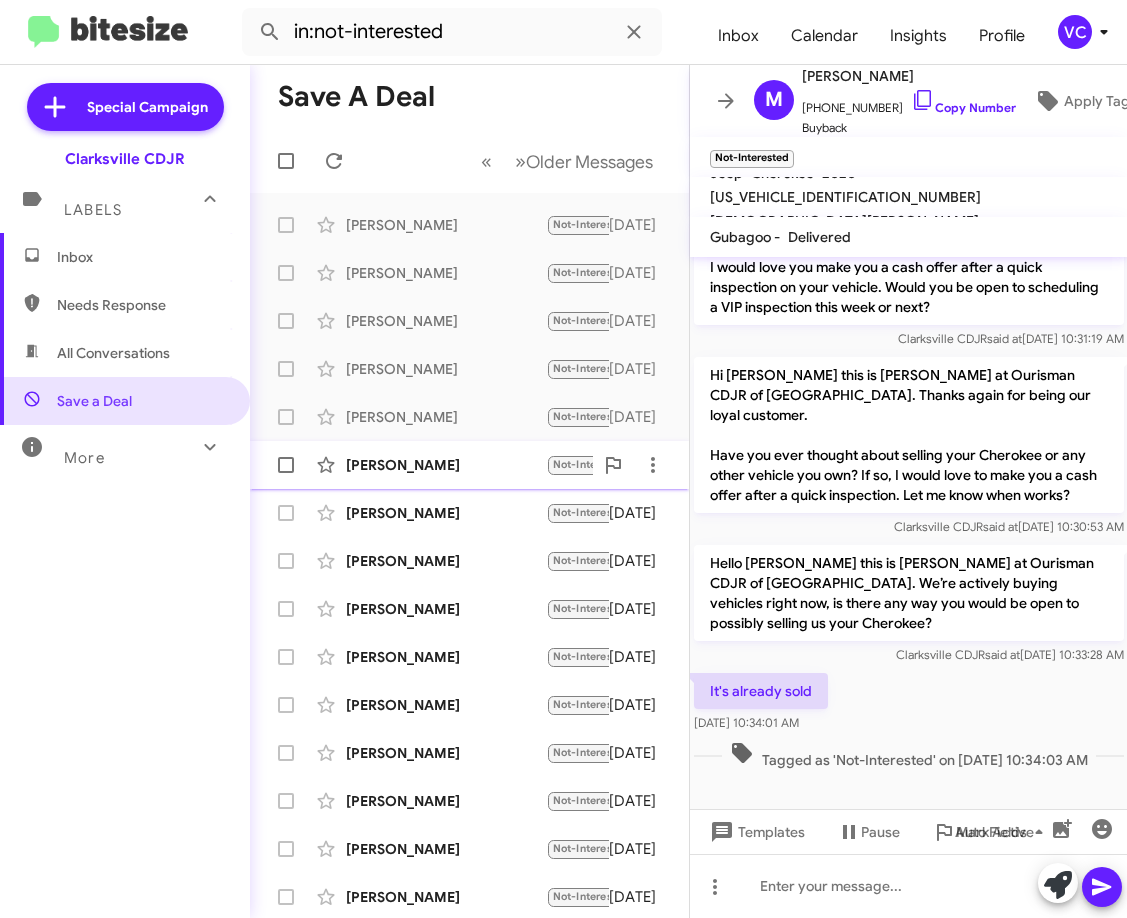 click on "[PERSON_NAME]" 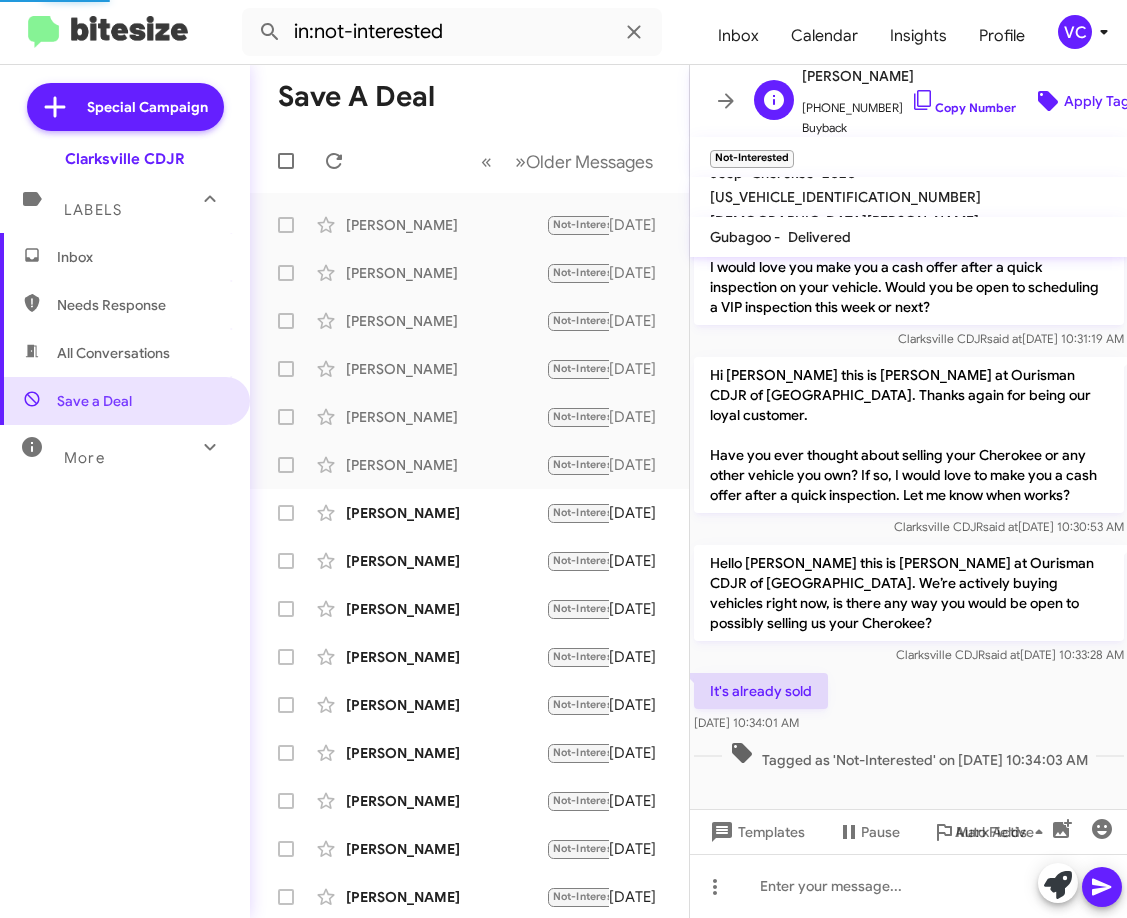 scroll, scrollTop: 207, scrollLeft: 0, axis: vertical 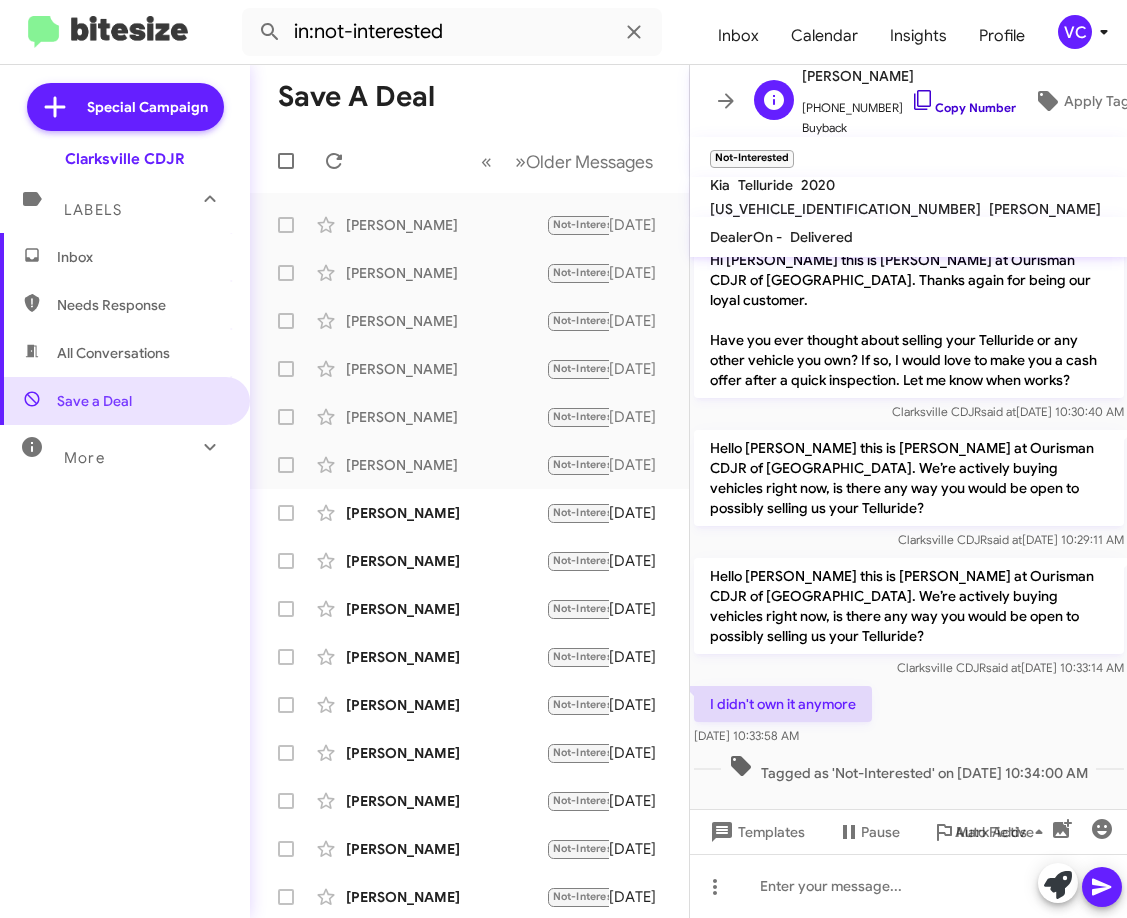 click on "Copy Number" 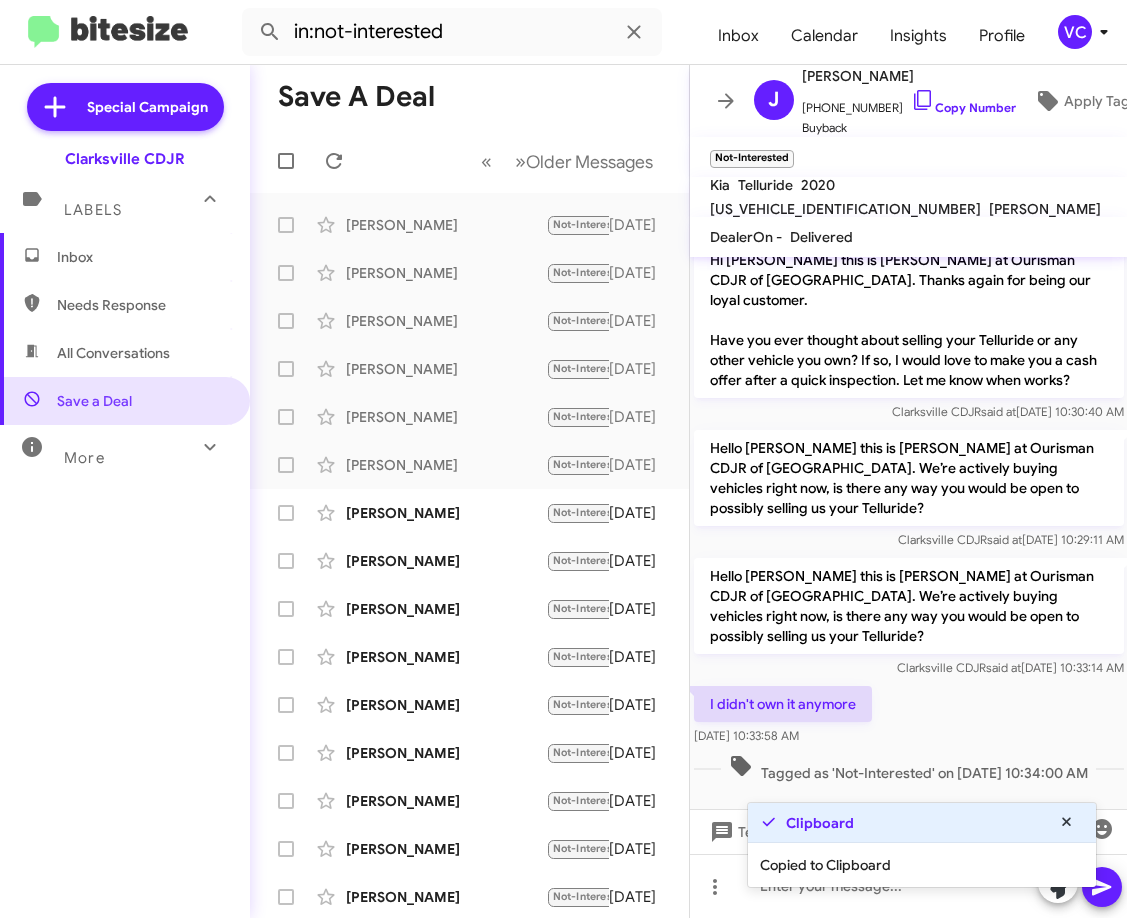 drag, startPoint x: 932, startPoint y: 691, endPoint x: 886, endPoint y: 653, distance: 59.665737 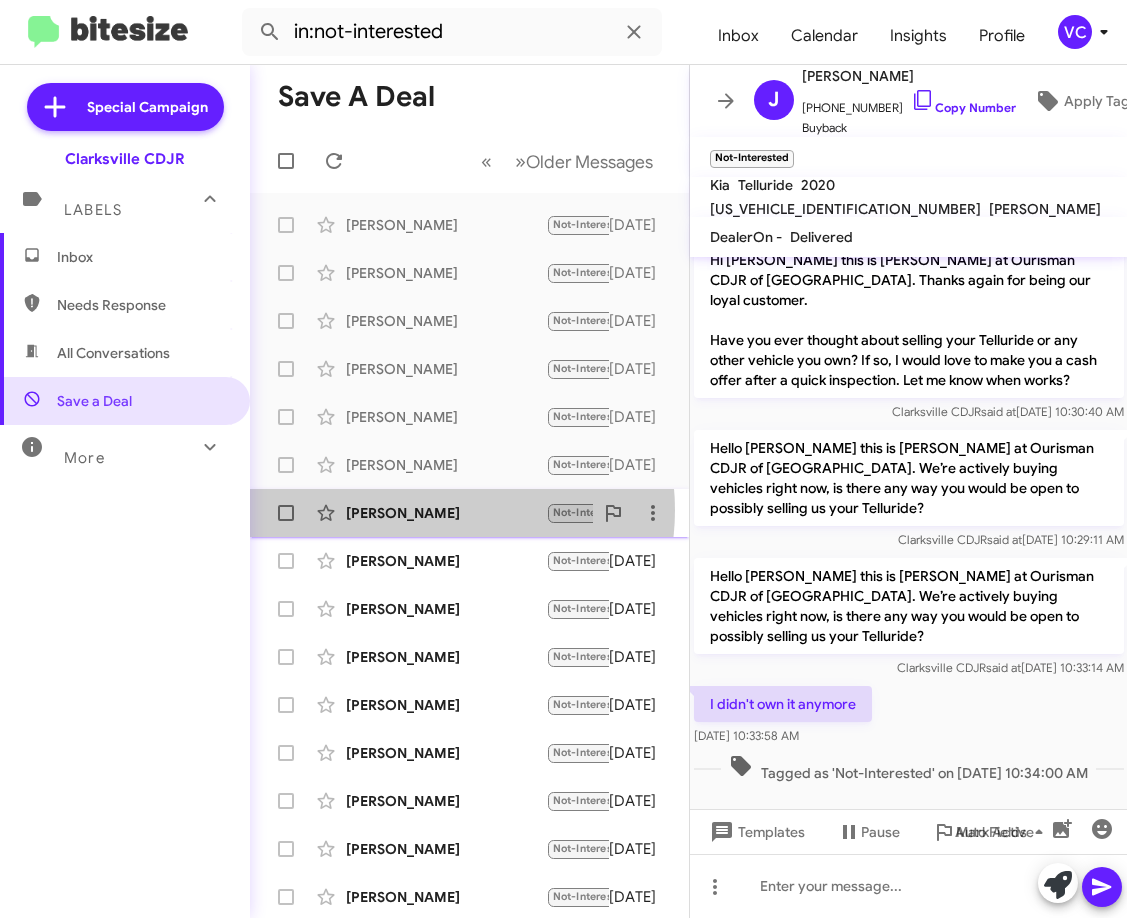 drag, startPoint x: 433, startPoint y: 510, endPoint x: 452, endPoint y: 503, distance: 20.248457 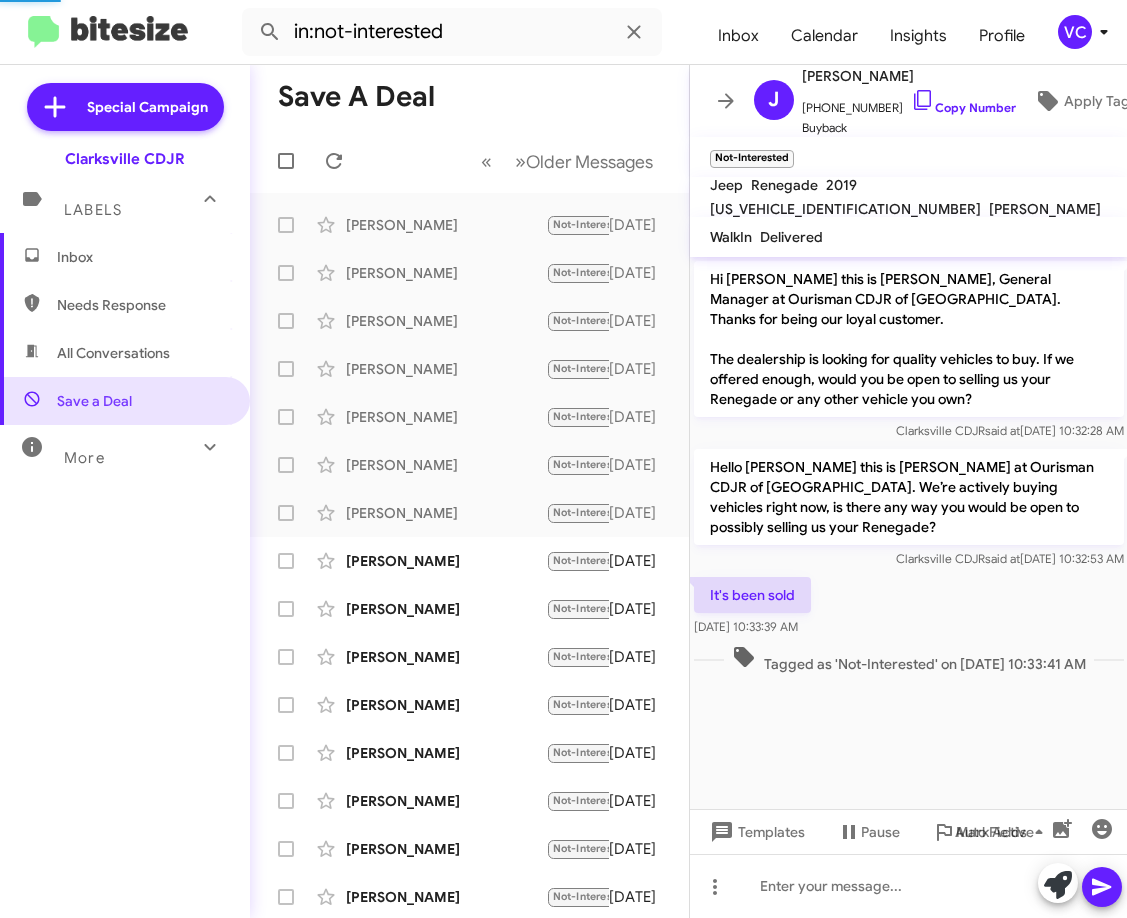 scroll, scrollTop: 0, scrollLeft: 0, axis: both 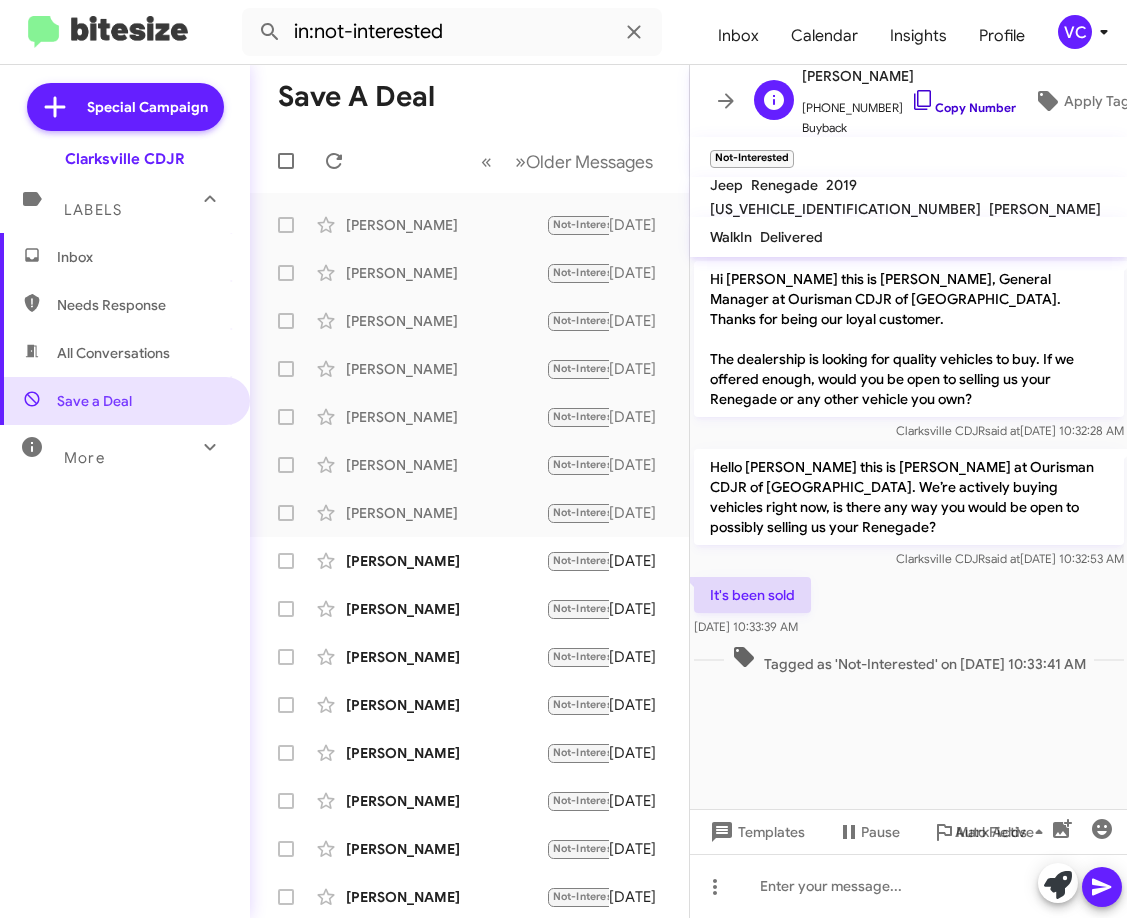 click on "Copy Number" 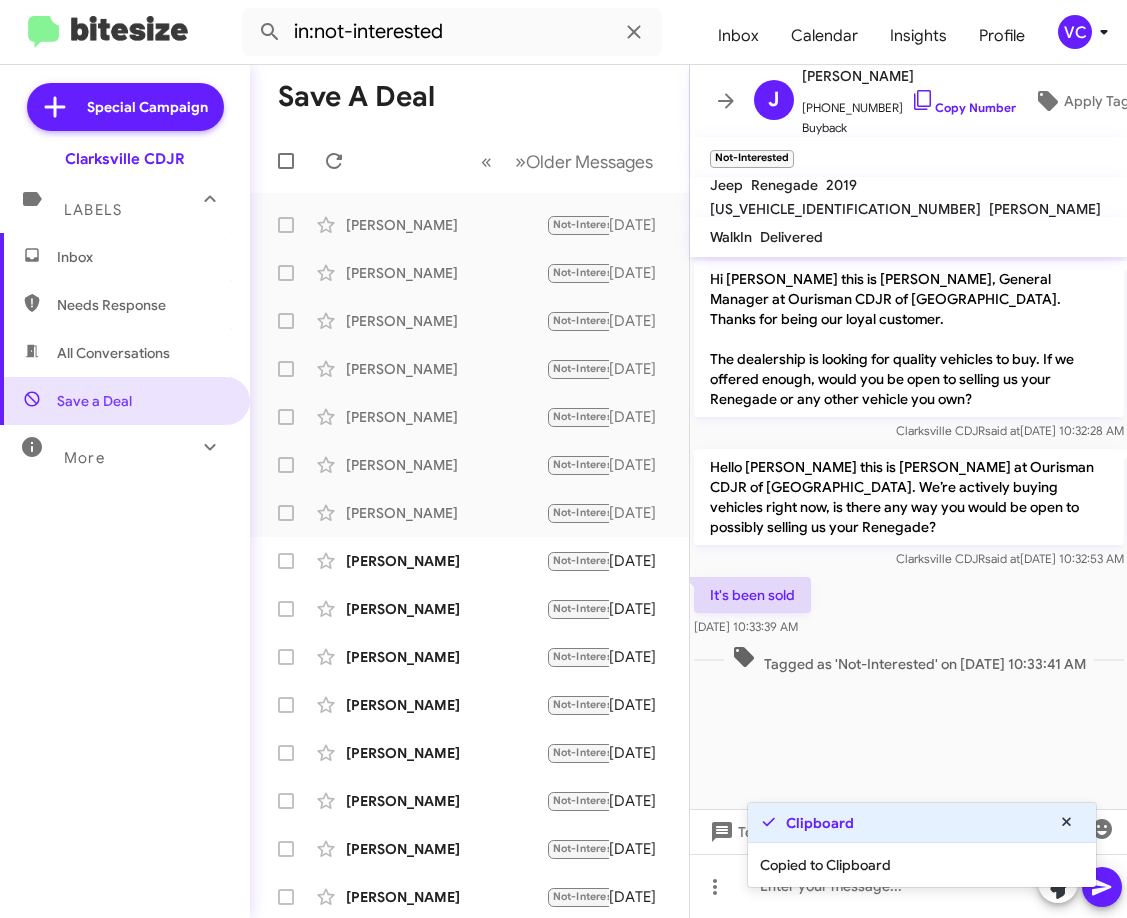 click on "Hi [PERSON_NAME] this is [PERSON_NAME], General Manager at Ourisman CDJR of [GEOGRAPHIC_DATA]. Thanks for being our loyal customer.
The dealership is looking for quality vehicles to buy. If we offered enough, would you be open to selling us your Renegade or any other vehicle you own? Clarksville CDJR   said at   [DATE] 10:32:28 AM  Hello [PERSON_NAME] this is [PERSON_NAME] at Ourisman CDJR of [GEOGRAPHIC_DATA]. We’re actively buying vehicles right now, is there any way you would be open to possibly selling us your Renegade? Clarksville CDJR   said at   [DATE] 10:32:53 AM  It's been sold    [DATE] 10:33:39 AM   Tagged as 'Not-Interested' on [DATE] 10:33:41 AM" 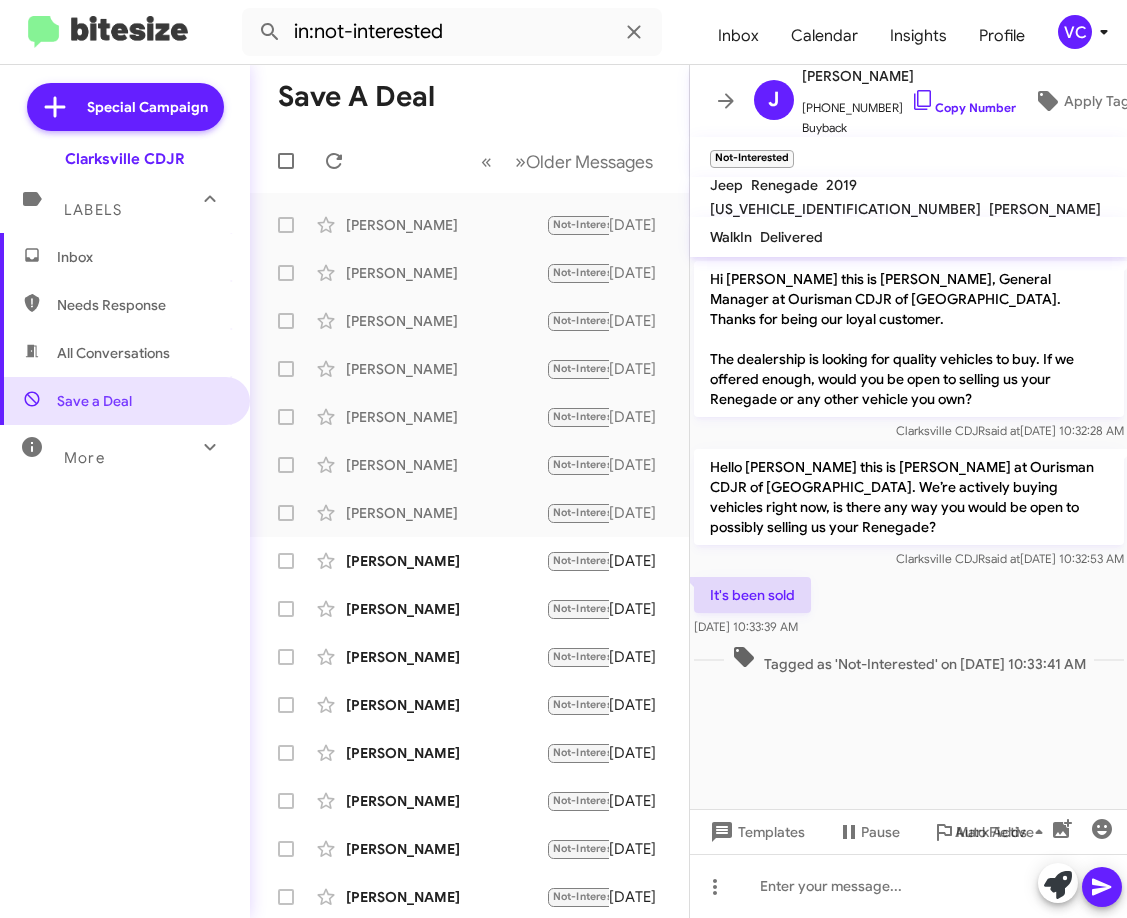 click on "Hi [PERSON_NAME] this is [PERSON_NAME], General Manager at Ourisman CDJR of [GEOGRAPHIC_DATA]. Thanks for being our loyal customer.
The dealership is looking for quality vehicles to buy. If we offered enough, would you be open to selling us your Renegade or any other vehicle you own? Clarksville CDJR   said at   [DATE] 10:32:28 AM  Hello [PERSON_NAME] this is [PERSON_NAME] at Ourisman CDJR of [GEOGRAPHIC_DATA]. We’re actively buying vehicles right now, is there any way you would be open to possibly selling us your Renegade? Clarksville CDJR   said at   [DATE] 10:32:53 AM  It's been sold    [DATE] 10:33:39 AM   Tagged as 'Not-Interested' on [DATE] 10:33:41 AM" 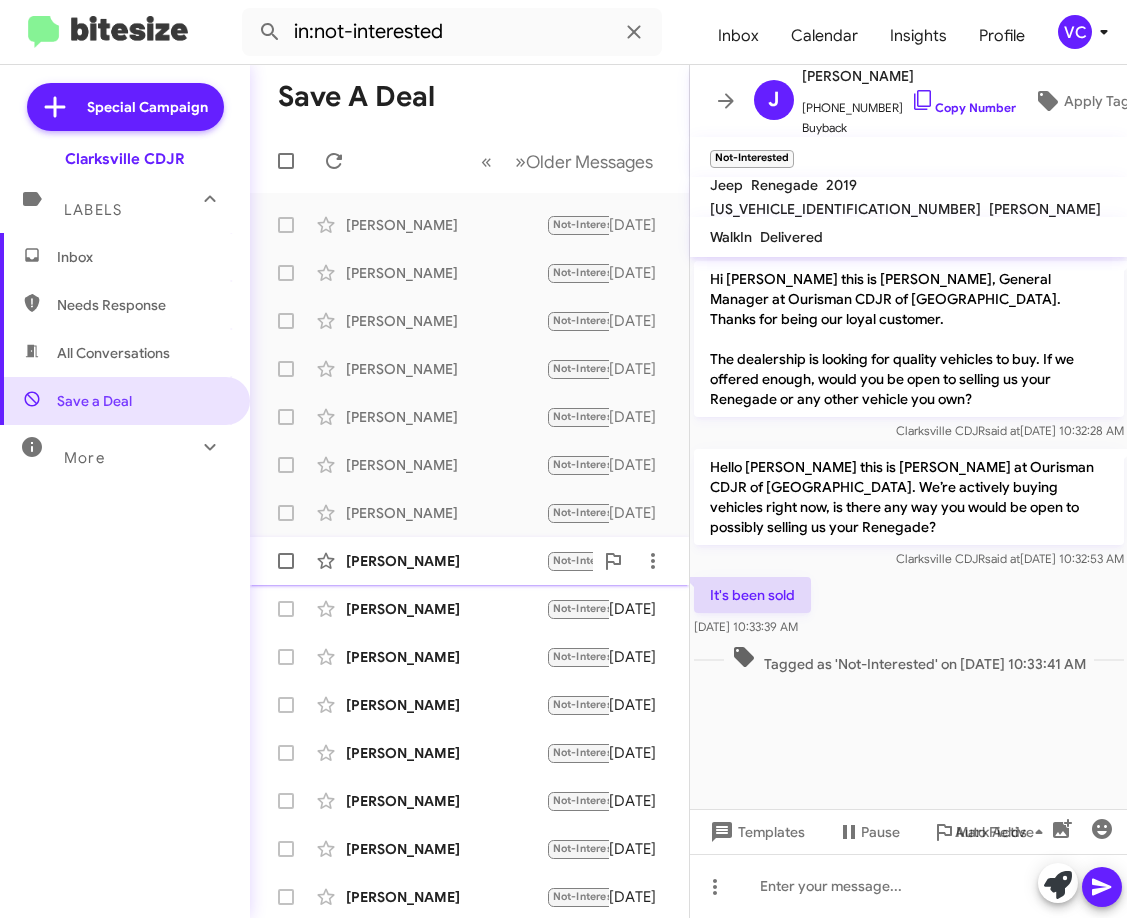 click on "[PERSON_NAME]" 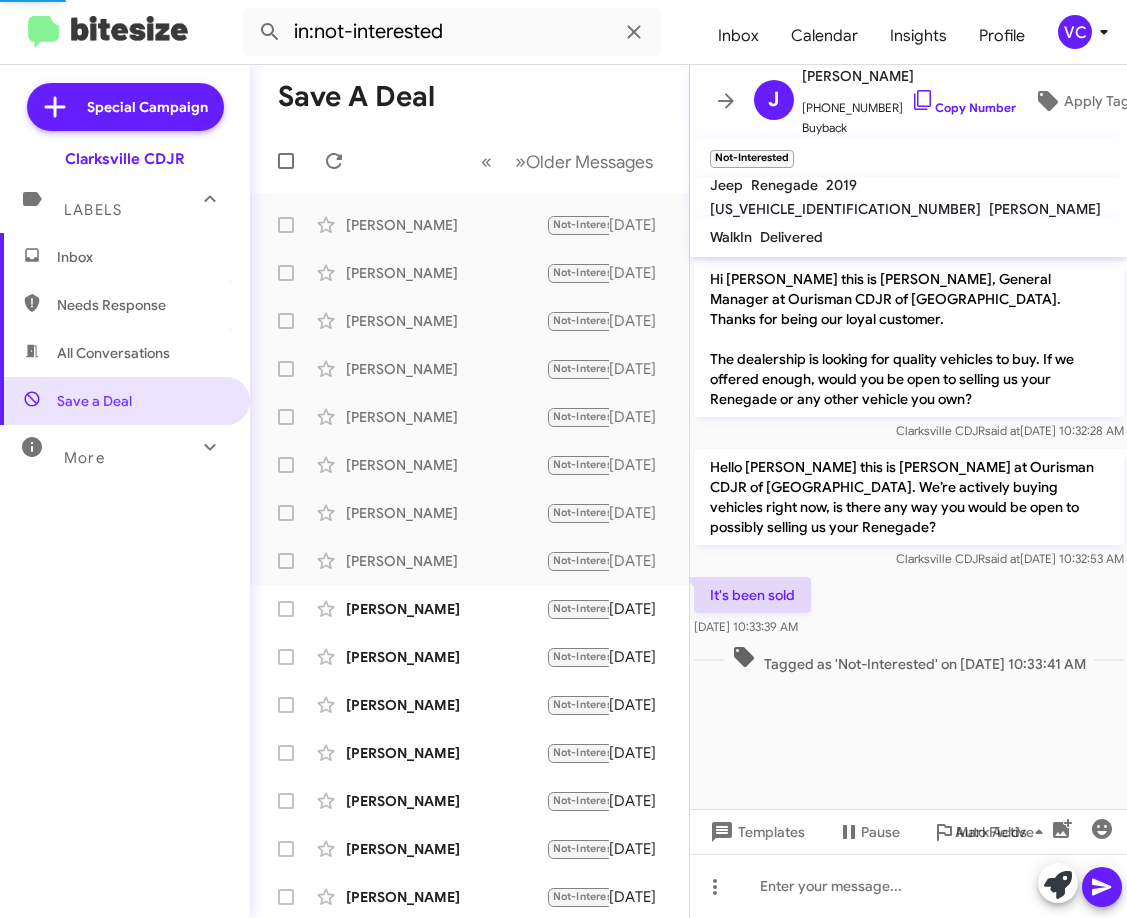 scroll, scrollTop: 238, scrollLeft: 0, axis: vertical 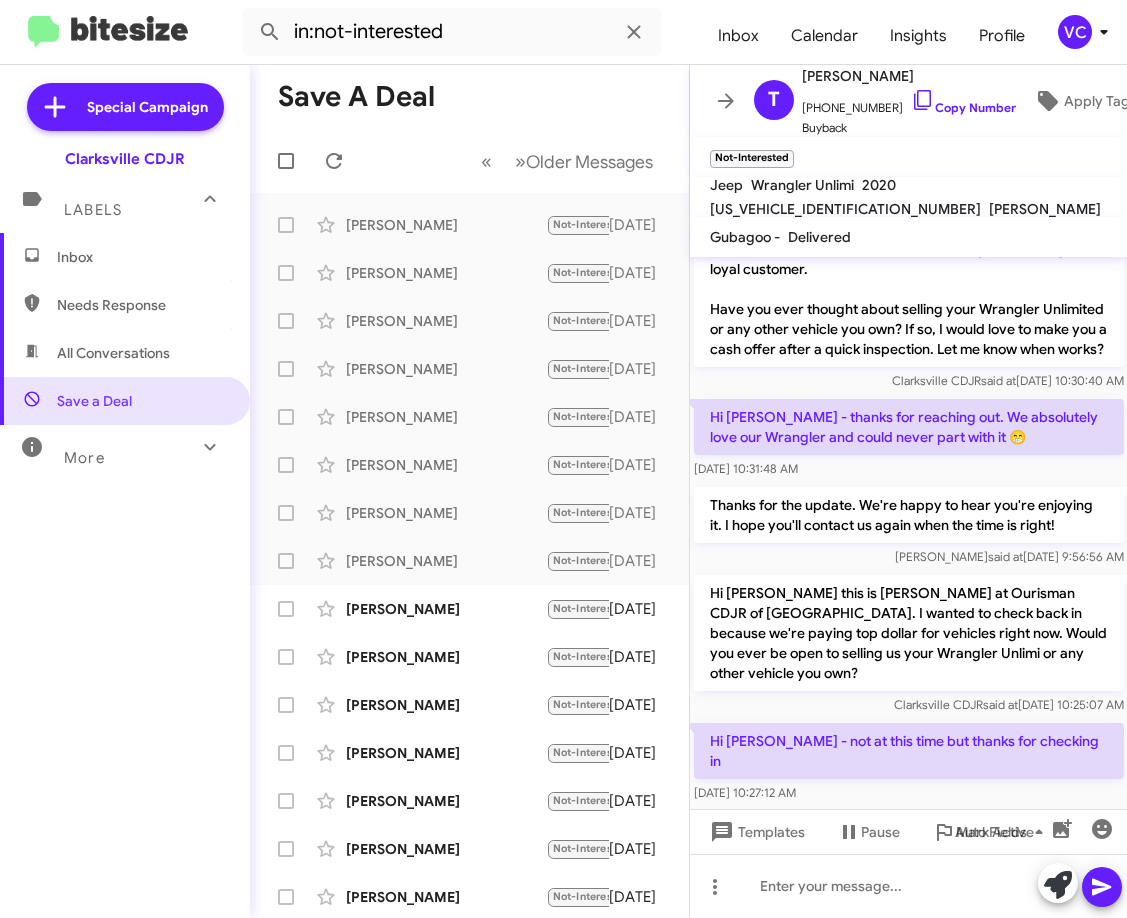 click on "Hi [PERSON_NAME] - not at this time but thanks for checking in    [DATE] 10:27:12 AM" 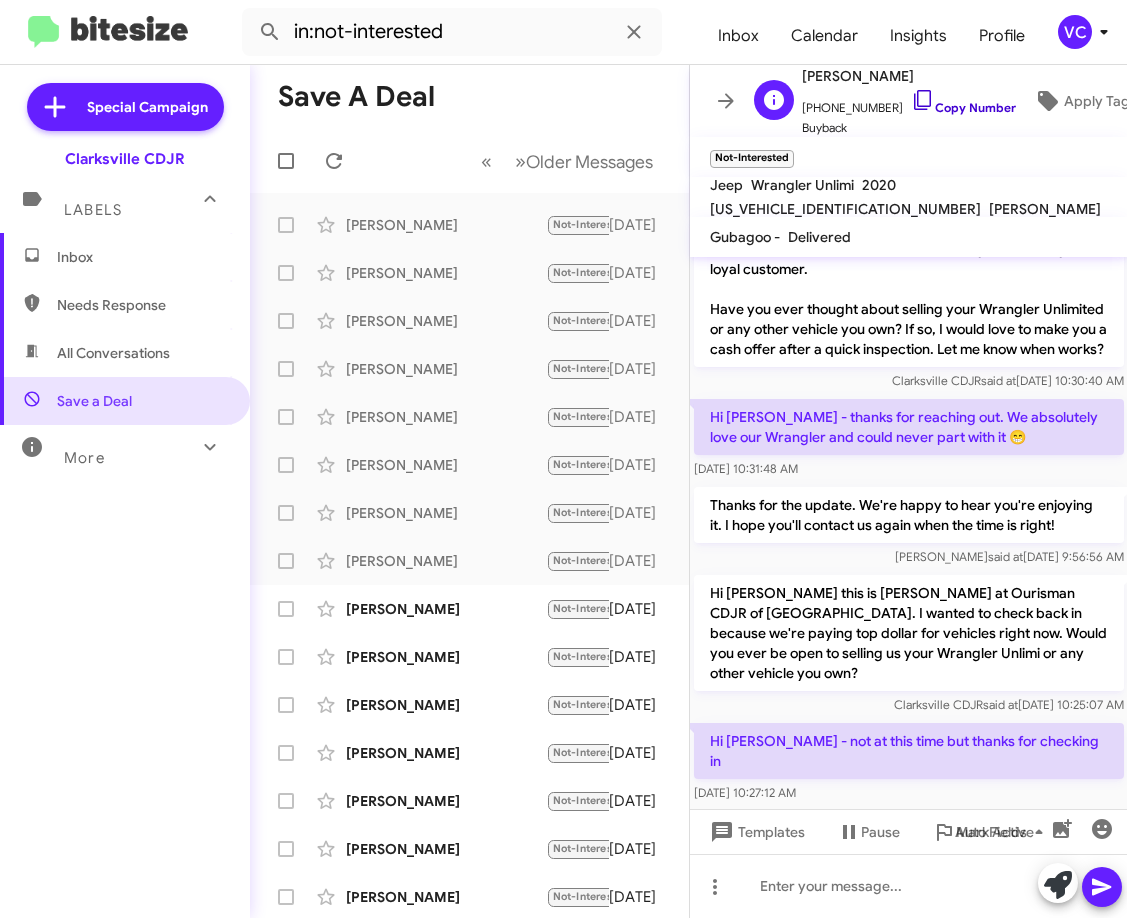 click on "Copy Number" 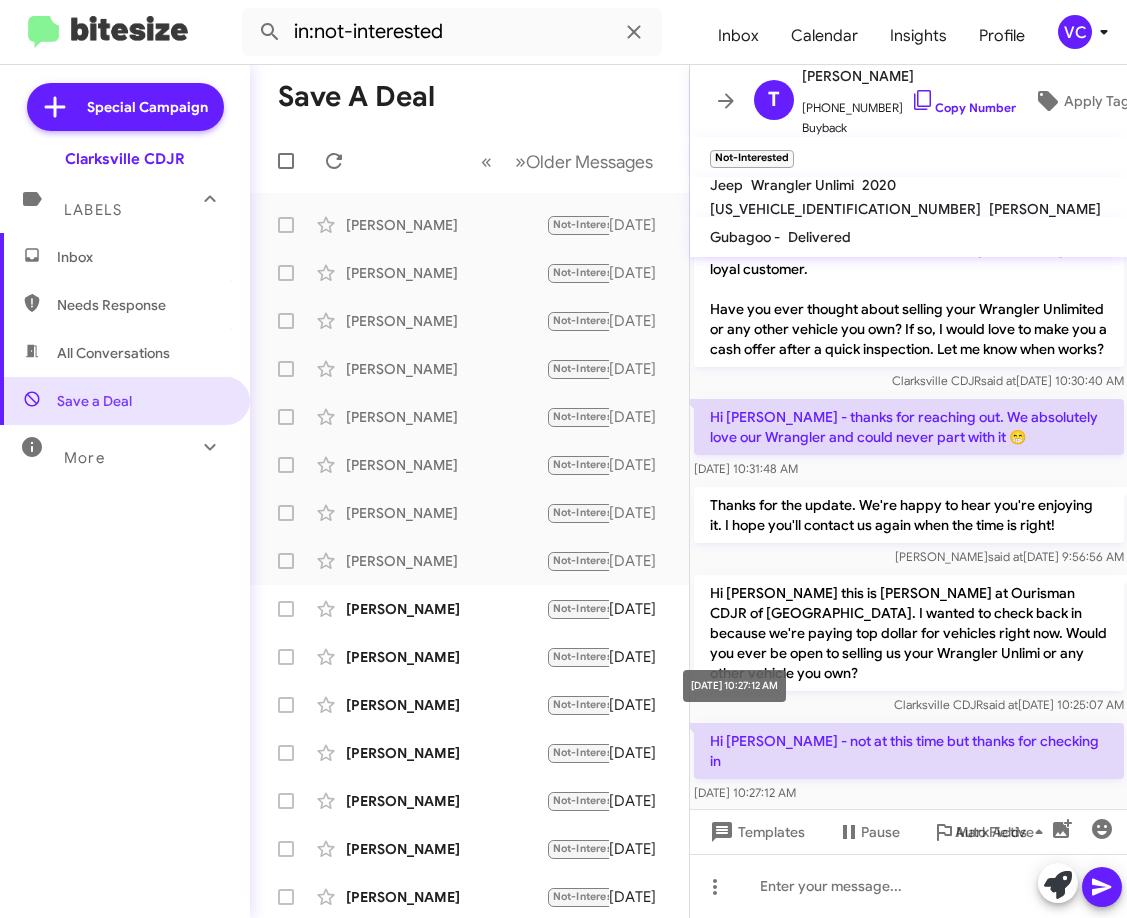click on "[DATE] 10:27:12 AM" at bounding box center [734, 686] 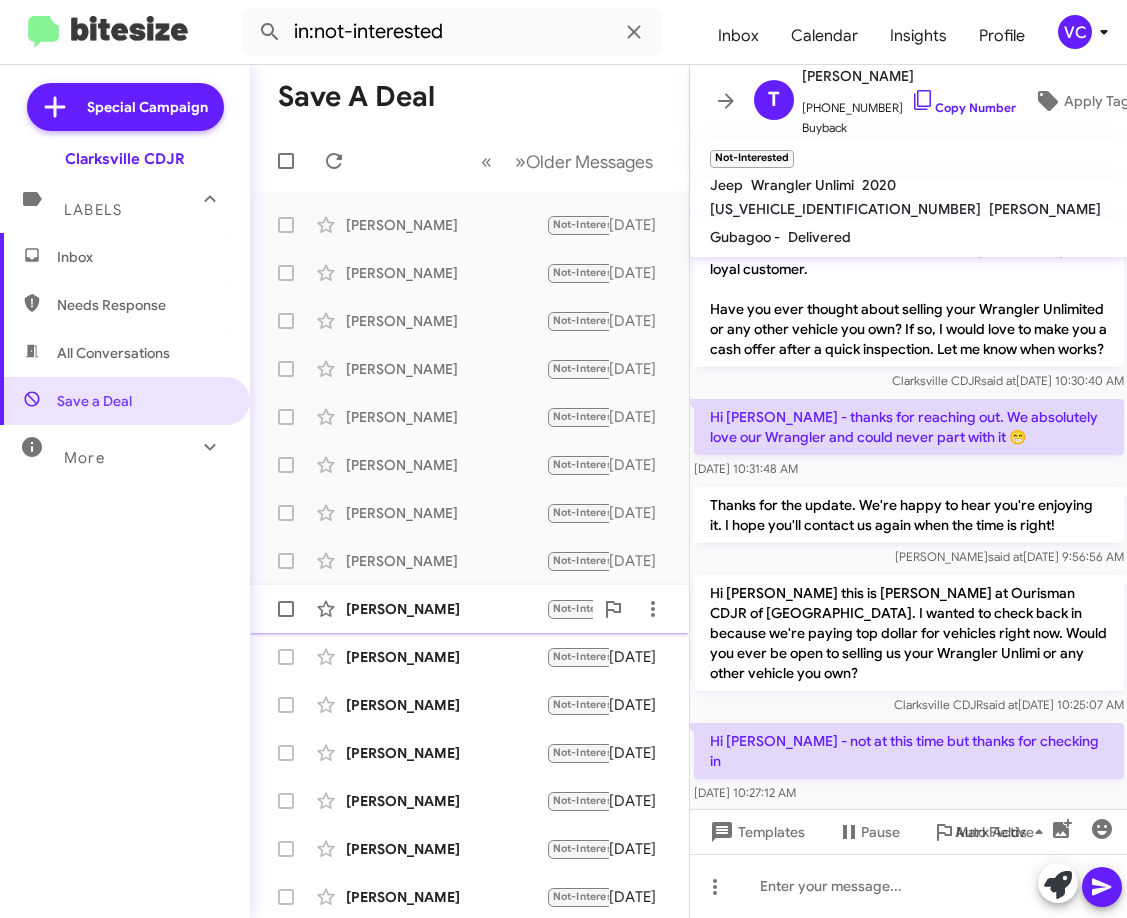 click on "[PERSON_NAME]" 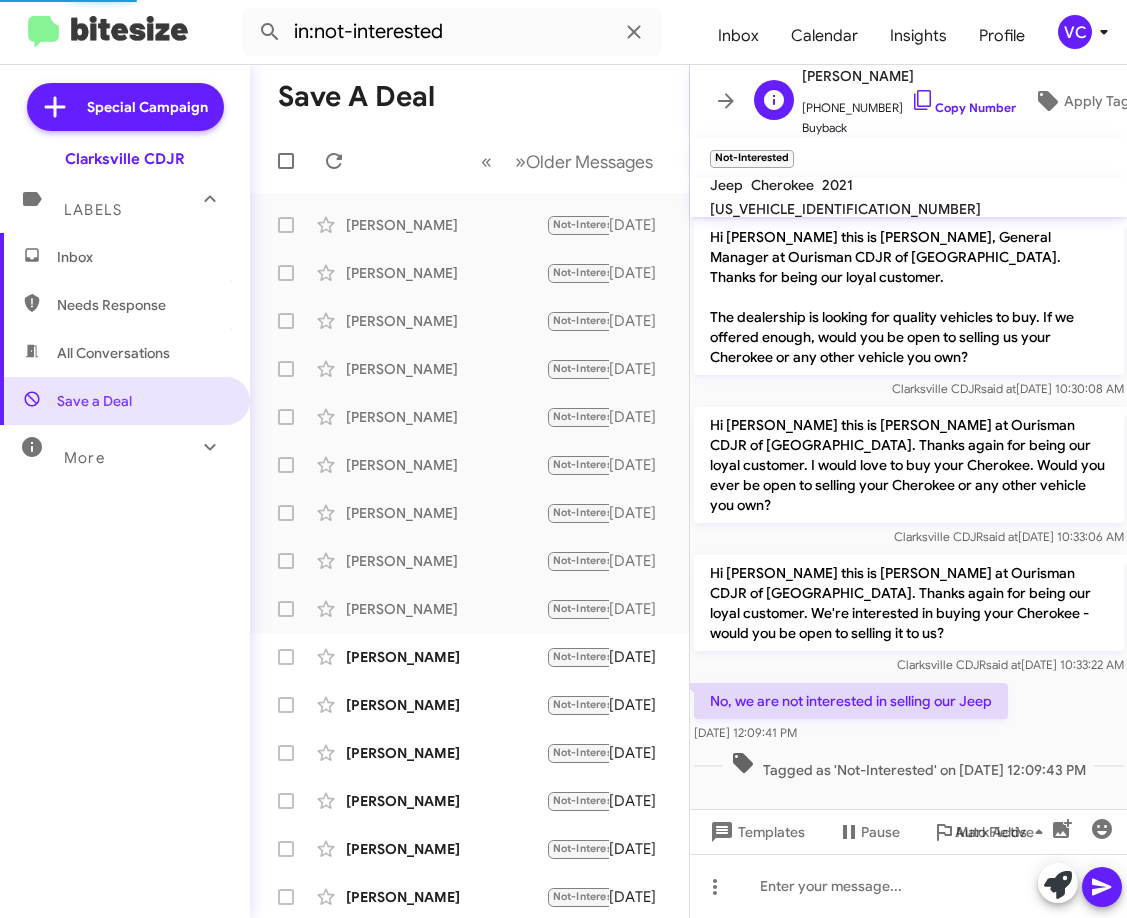 scroll, scrollTop: 0, scrollLeft: 0, axis: both 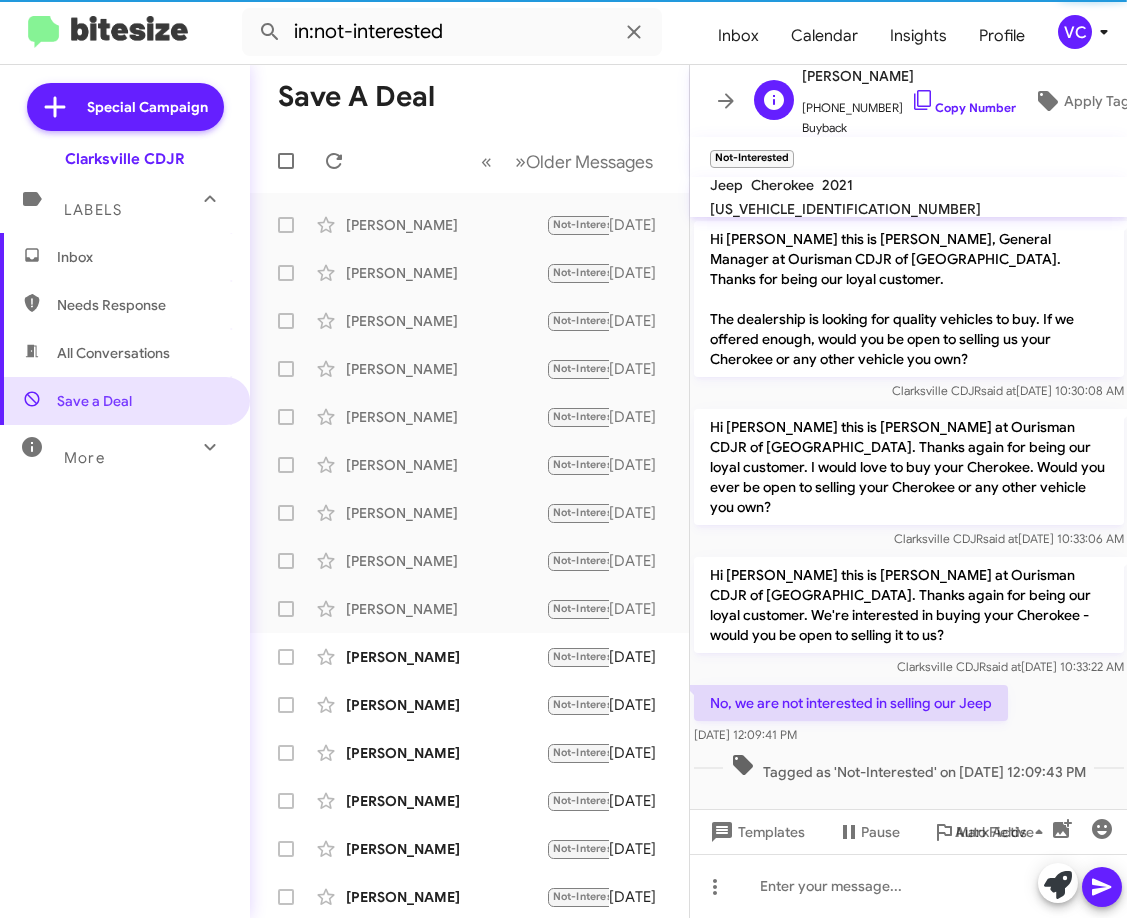 click on "[PHONE_NUMBER]   Copy Number" 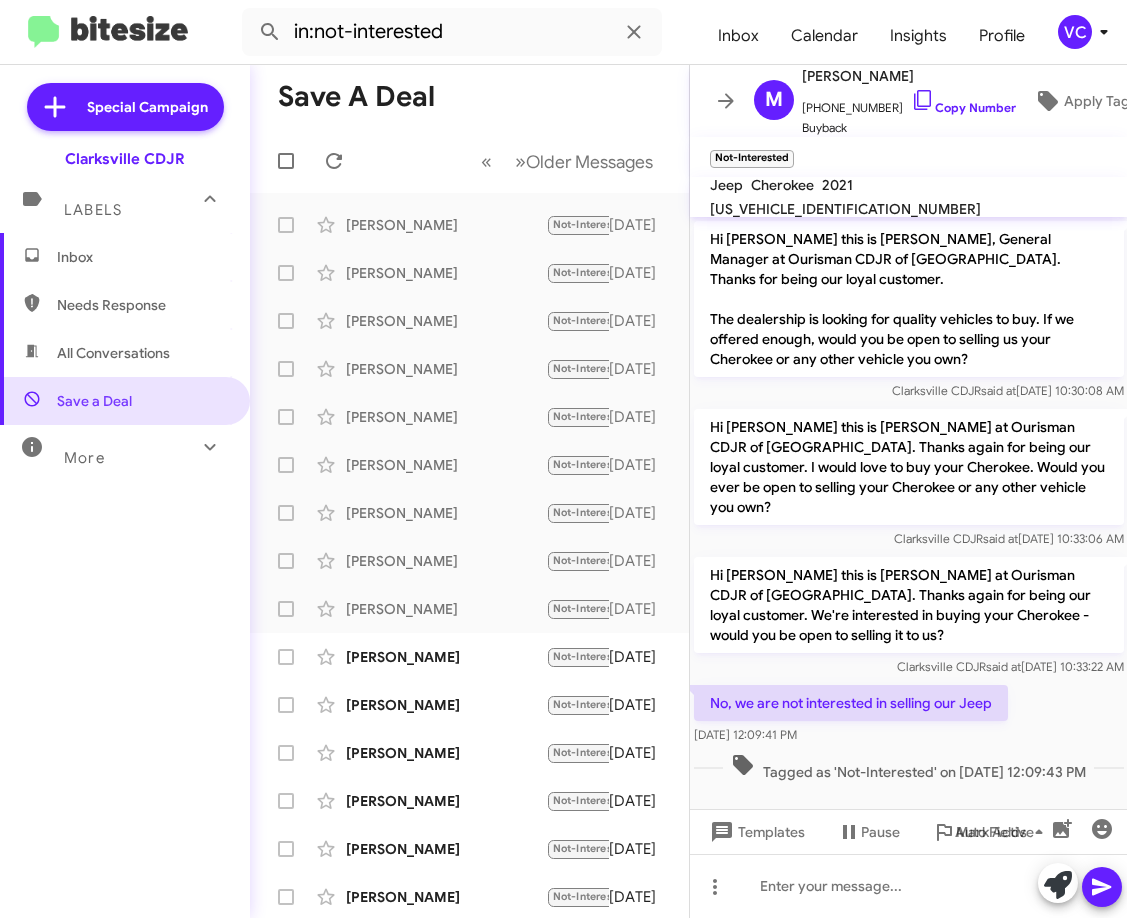 click on "No, we are not interested in selling our Jeep" 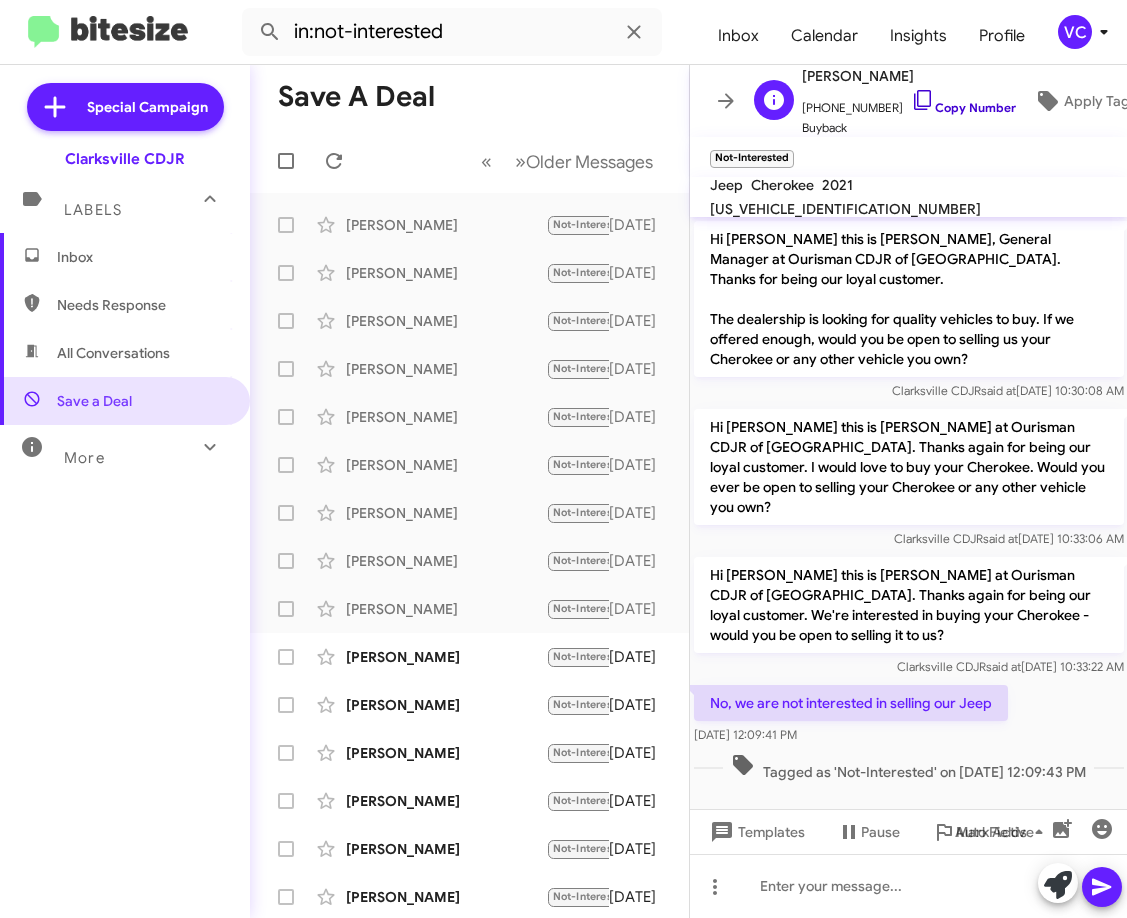 click 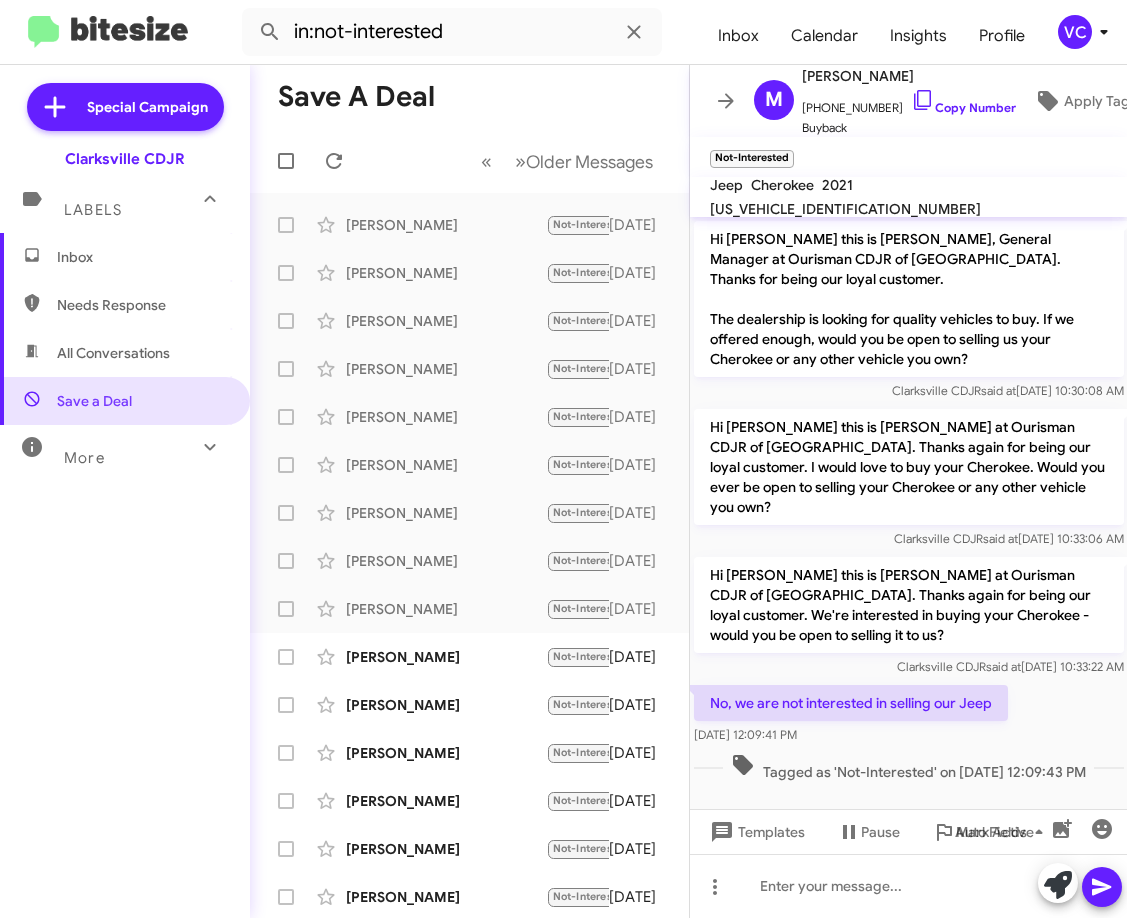 click on "No, we are not interested in selling our Jeep" 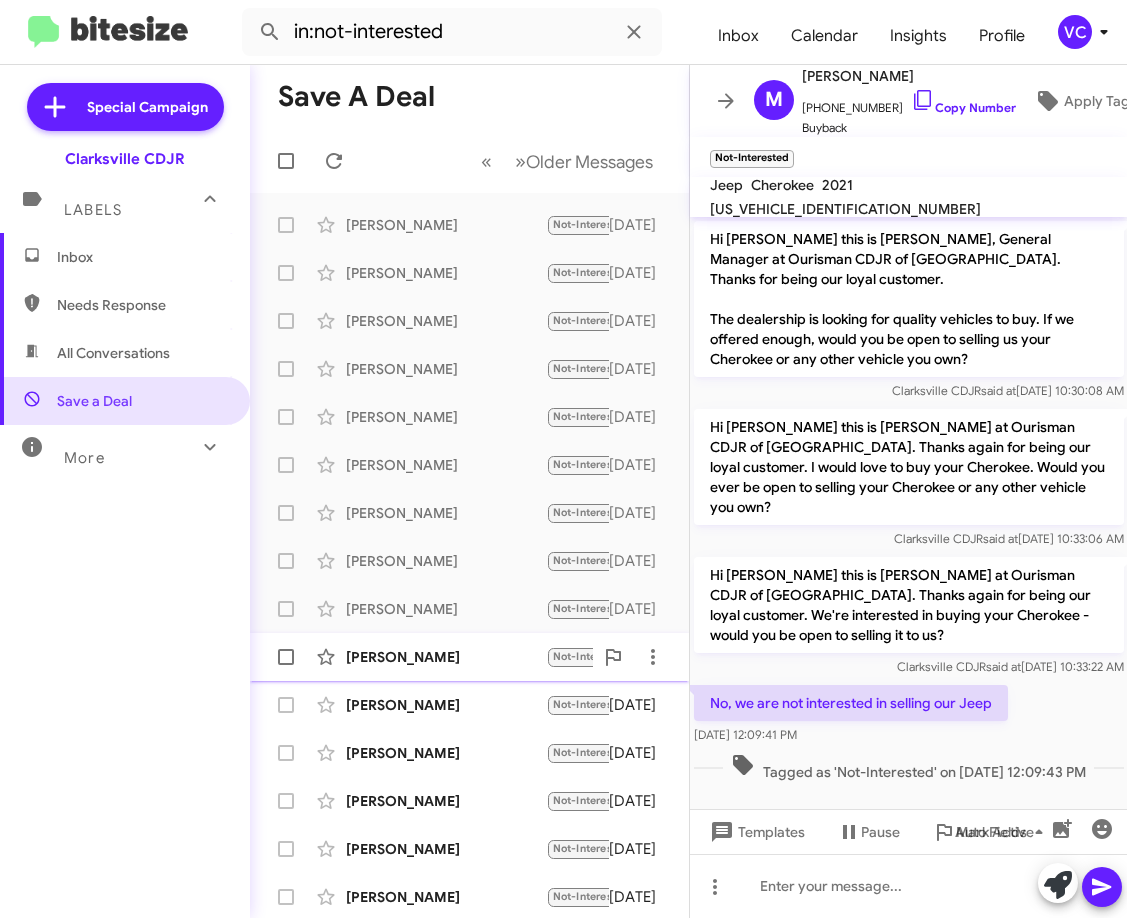 click on "[PERSON_NAME]" 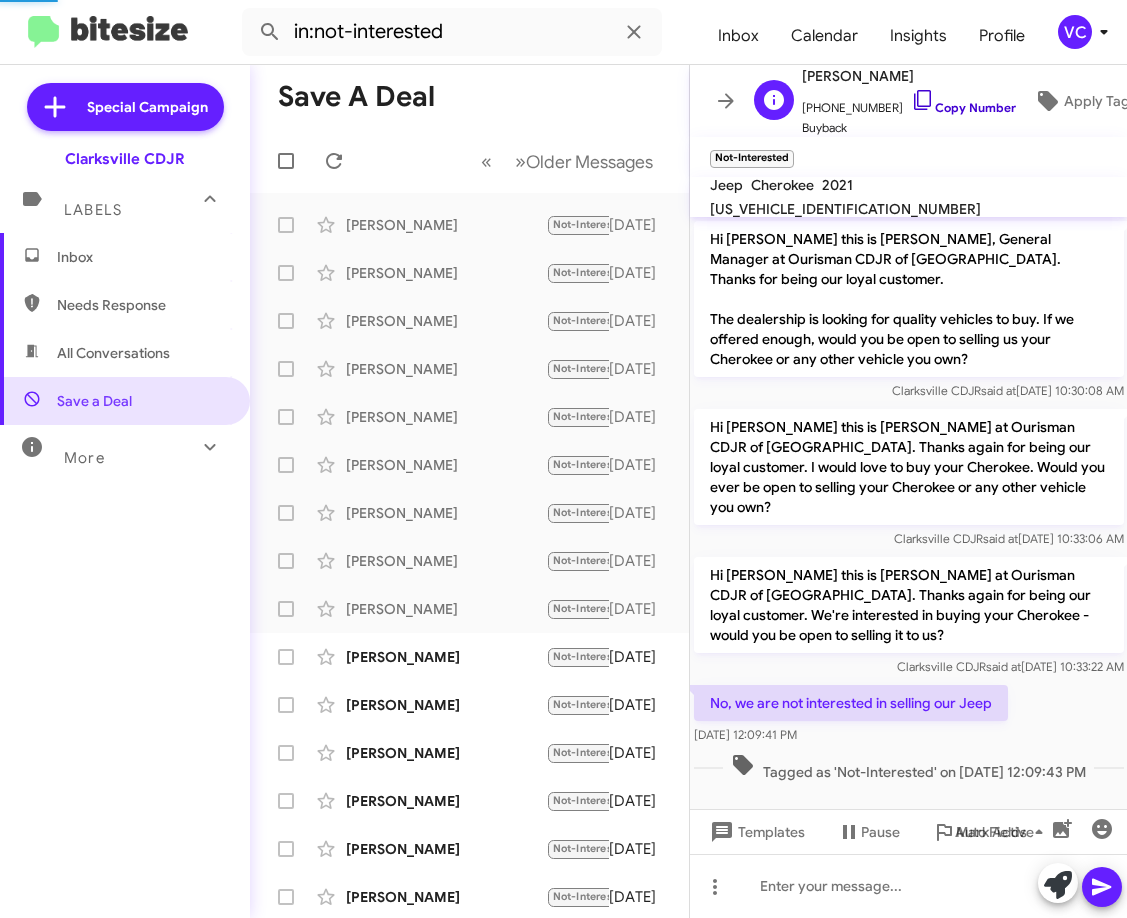 scroll, scrollTop: 128, scrollLeft: 0, axis: vertical 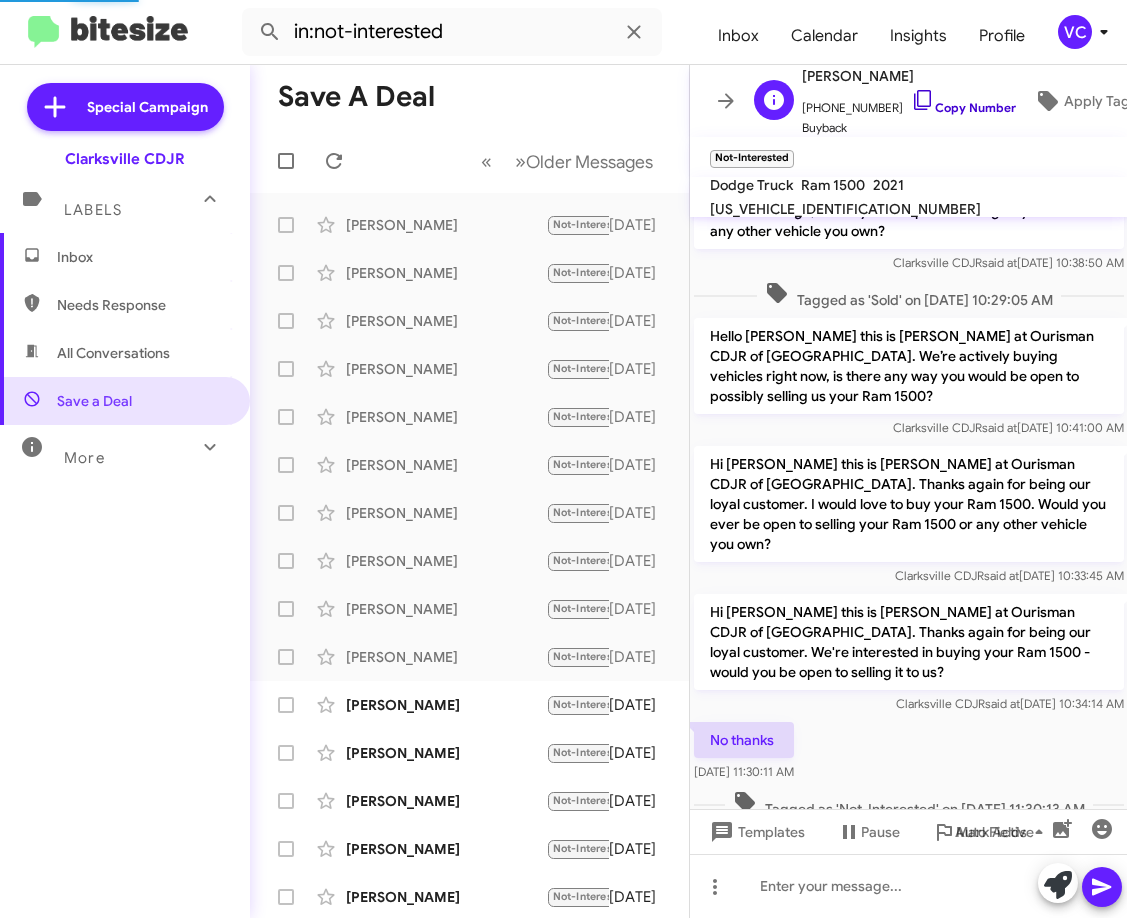 click on "Copy Number" 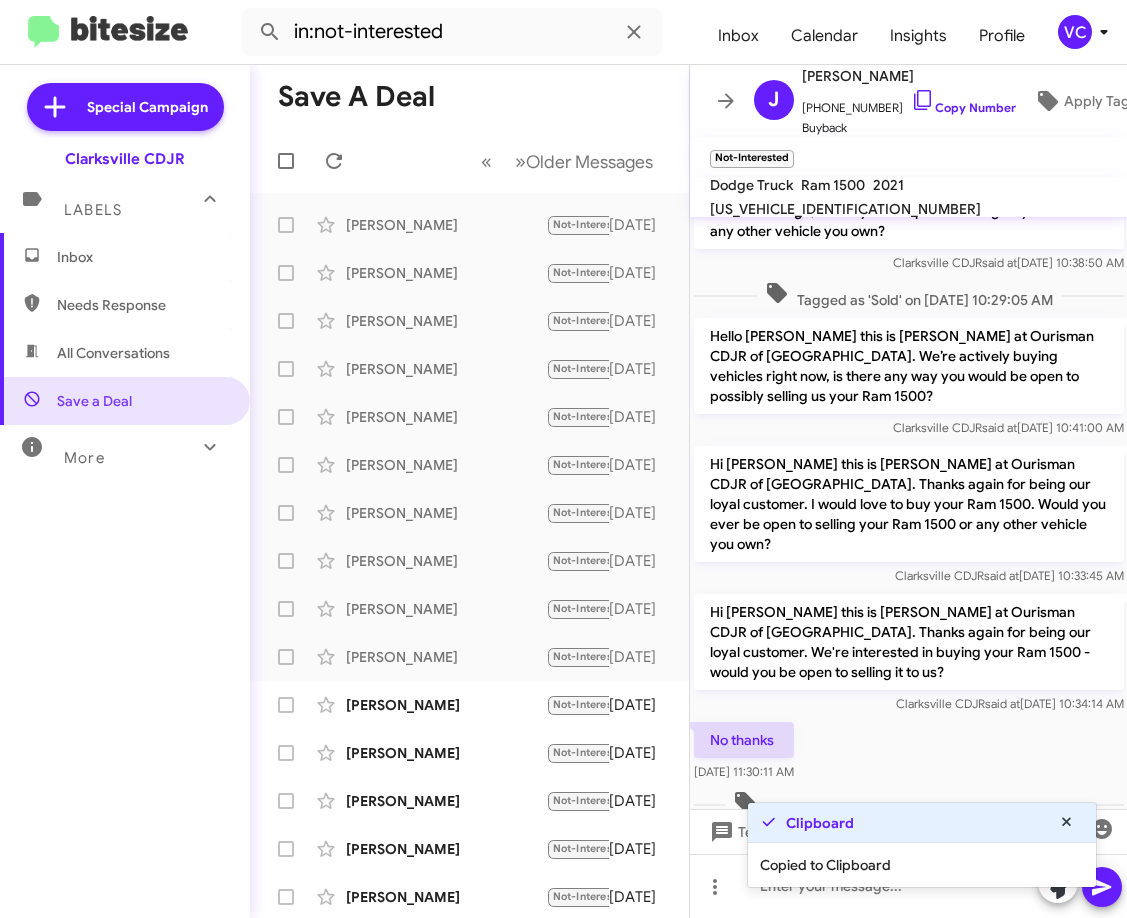 drag, startPoint x: 980, startPoint y: 700, endPoint x: 672, endPoint y: 522, distance: 355.73587 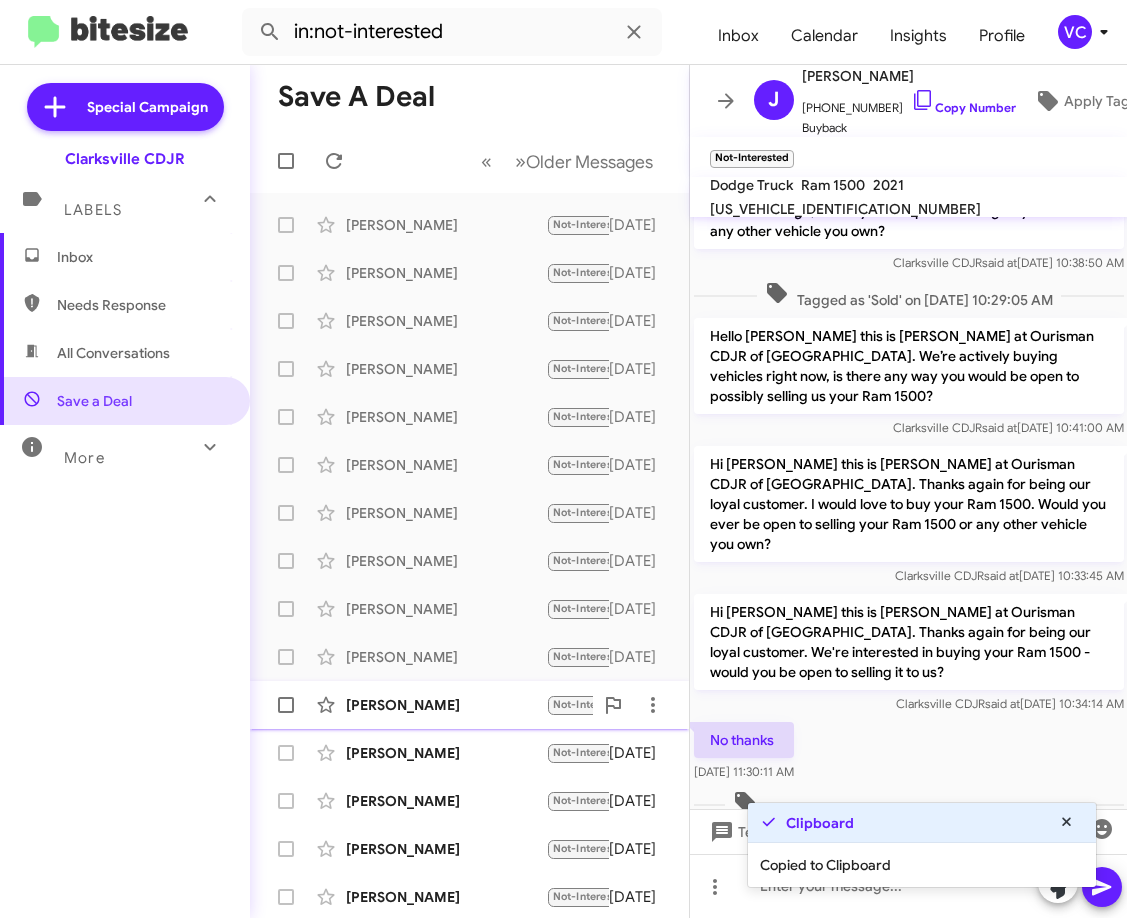 click on "[PERSON_NAME]" 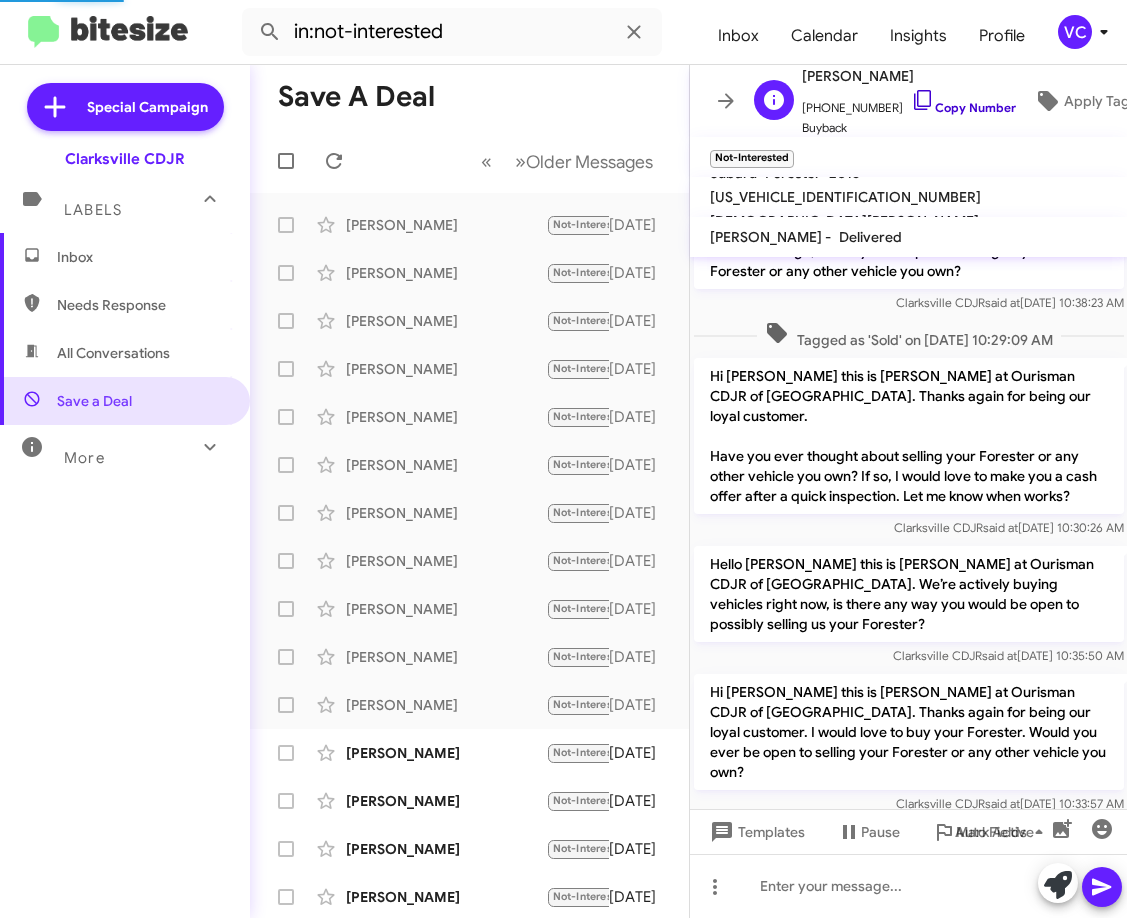 scroll, scrollTop: 359, scrollLeft: 0, axis: vertical 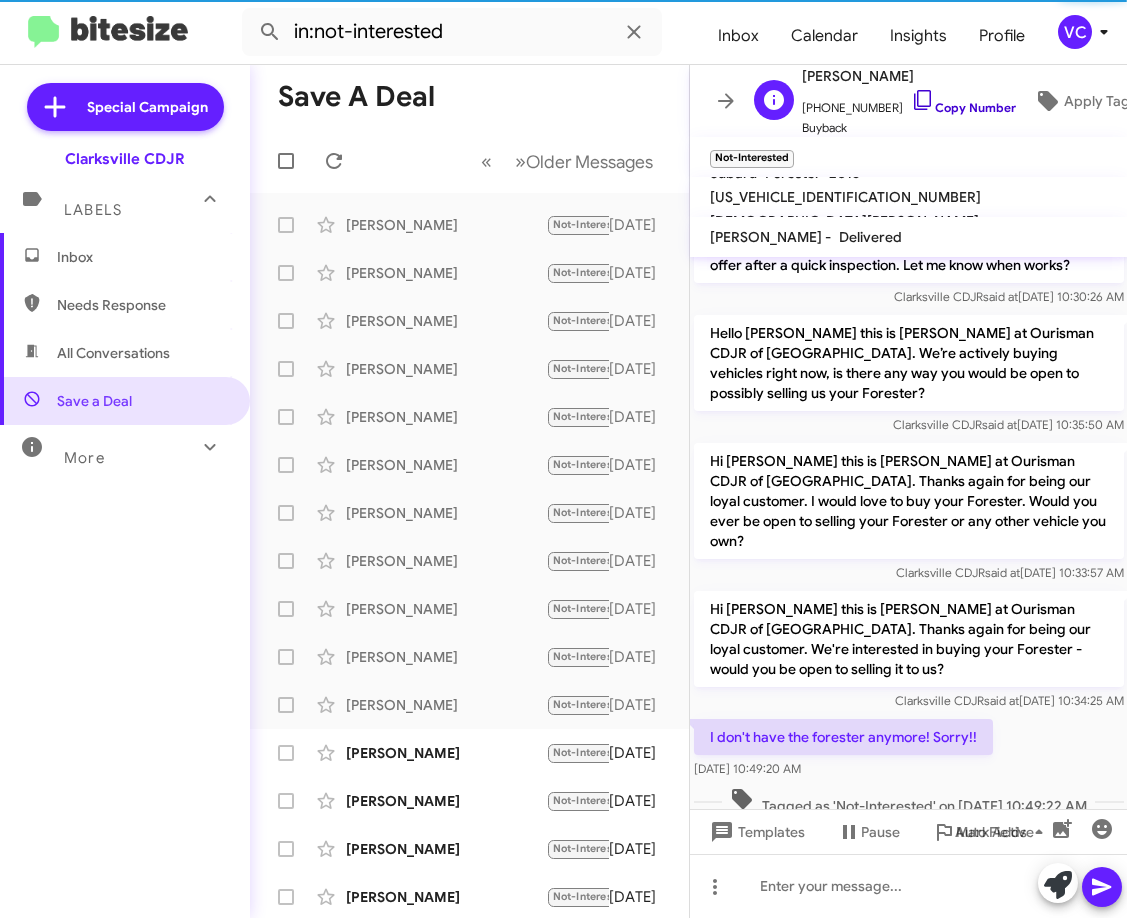 click on "Copy Number" 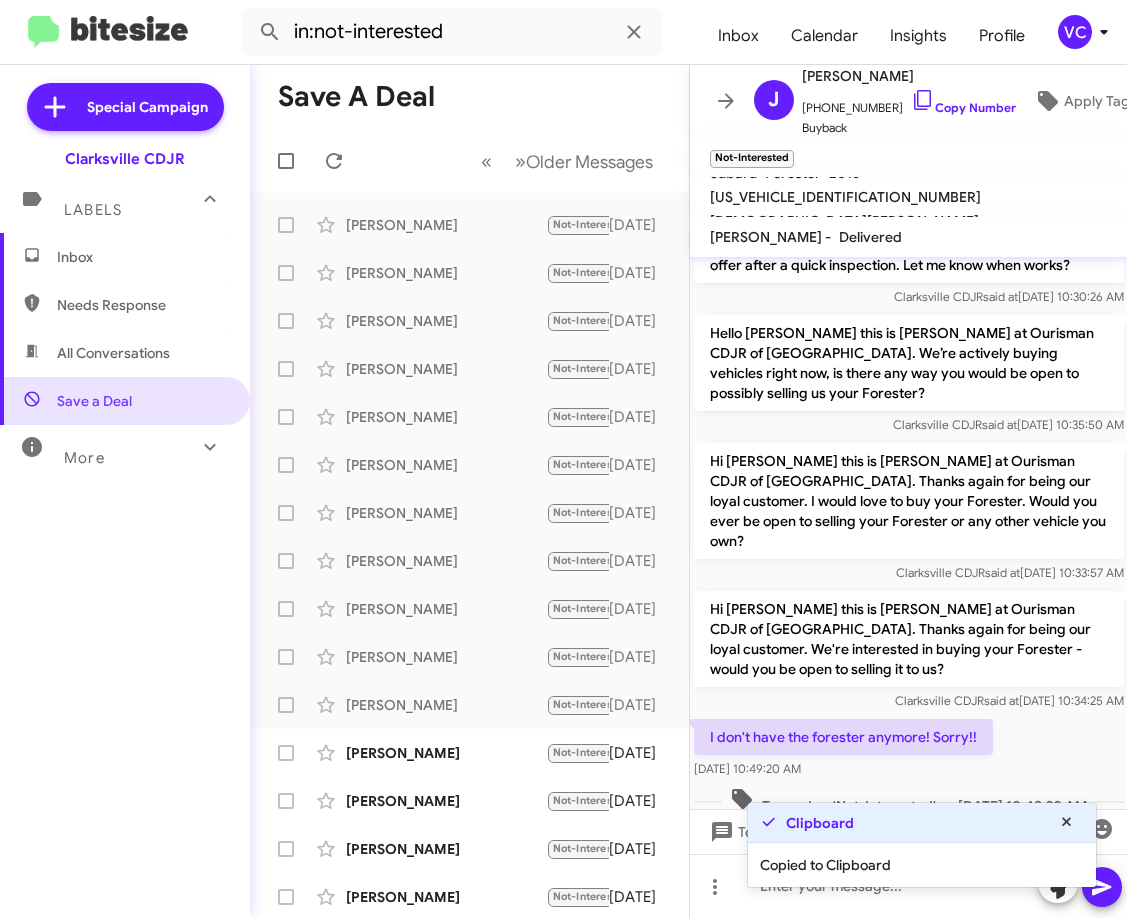 click on "I don't have the forester anymore! Sorry!!    [DATE] 10:49:20 AM" 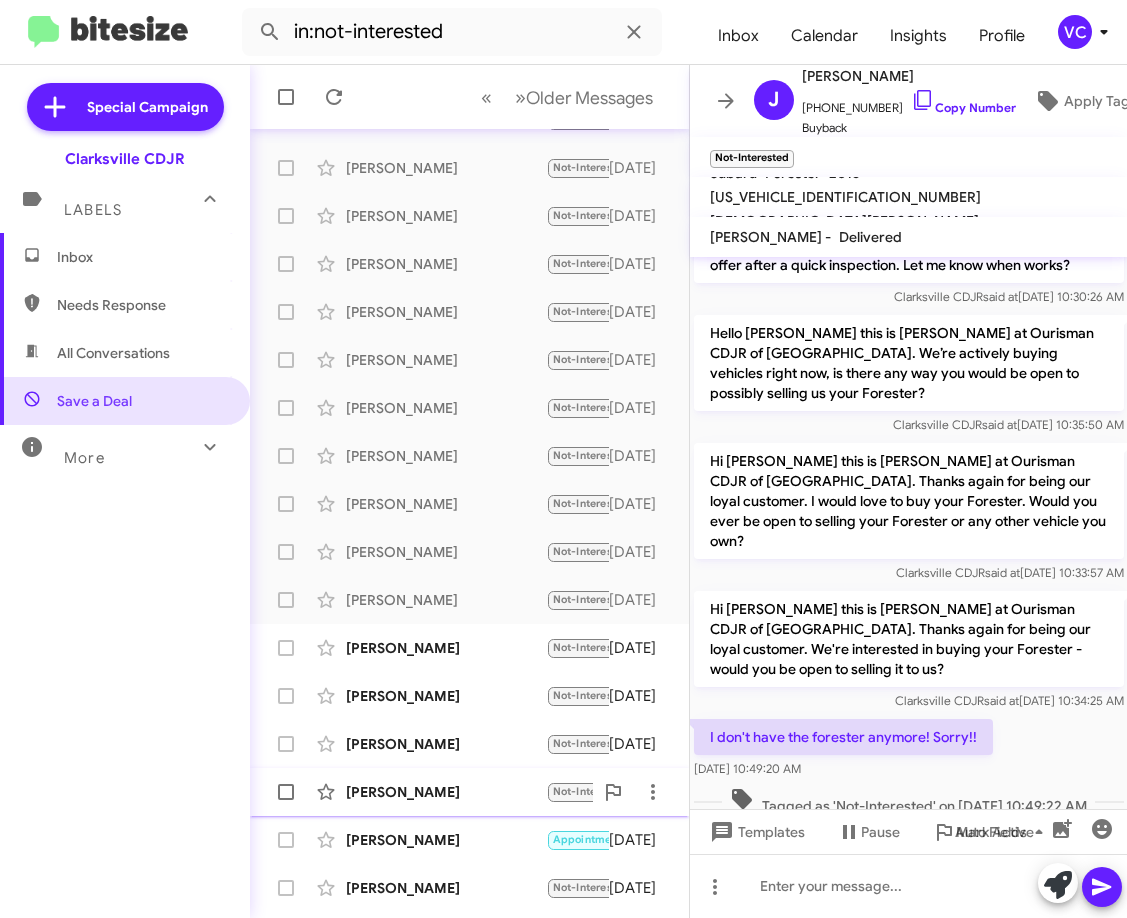 scroll, scrollTop: 243, scrollLeft: 0, axis: vertical 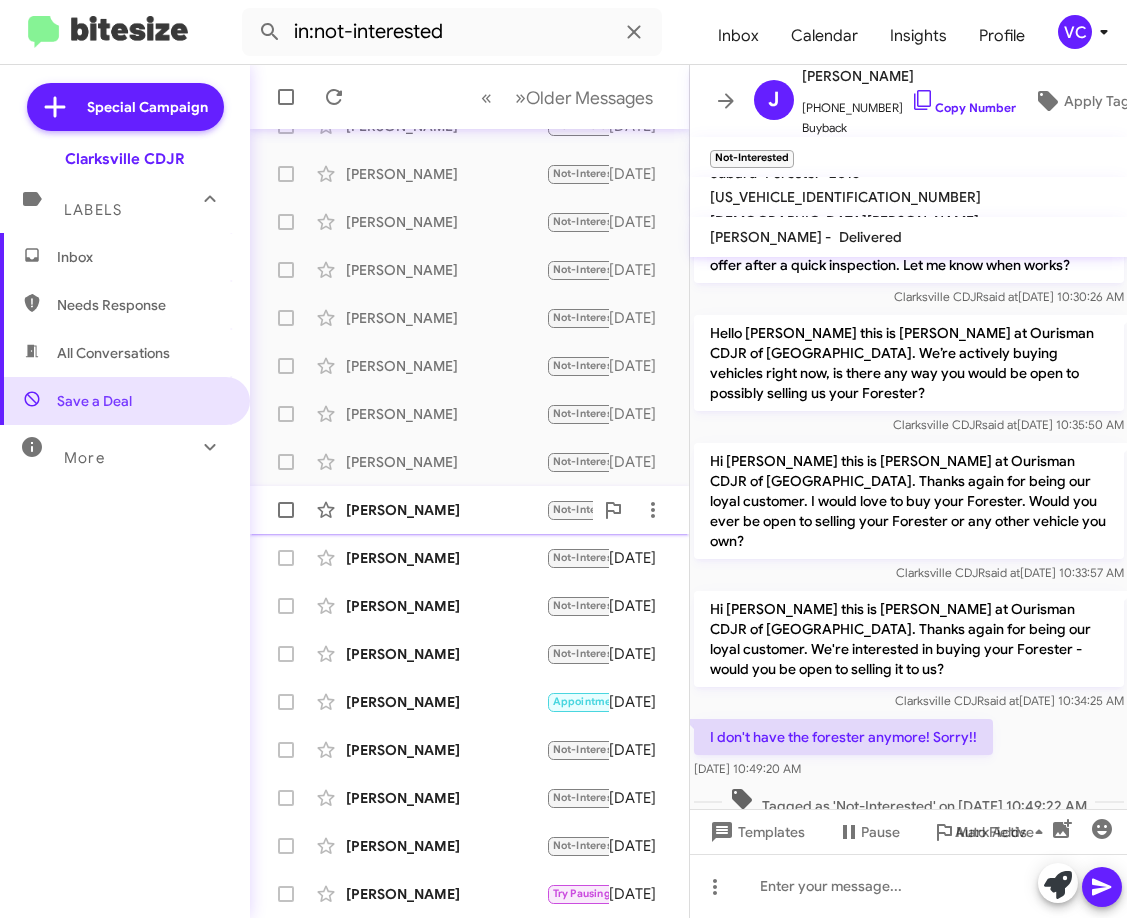 click on "[PERSON_NAME]" 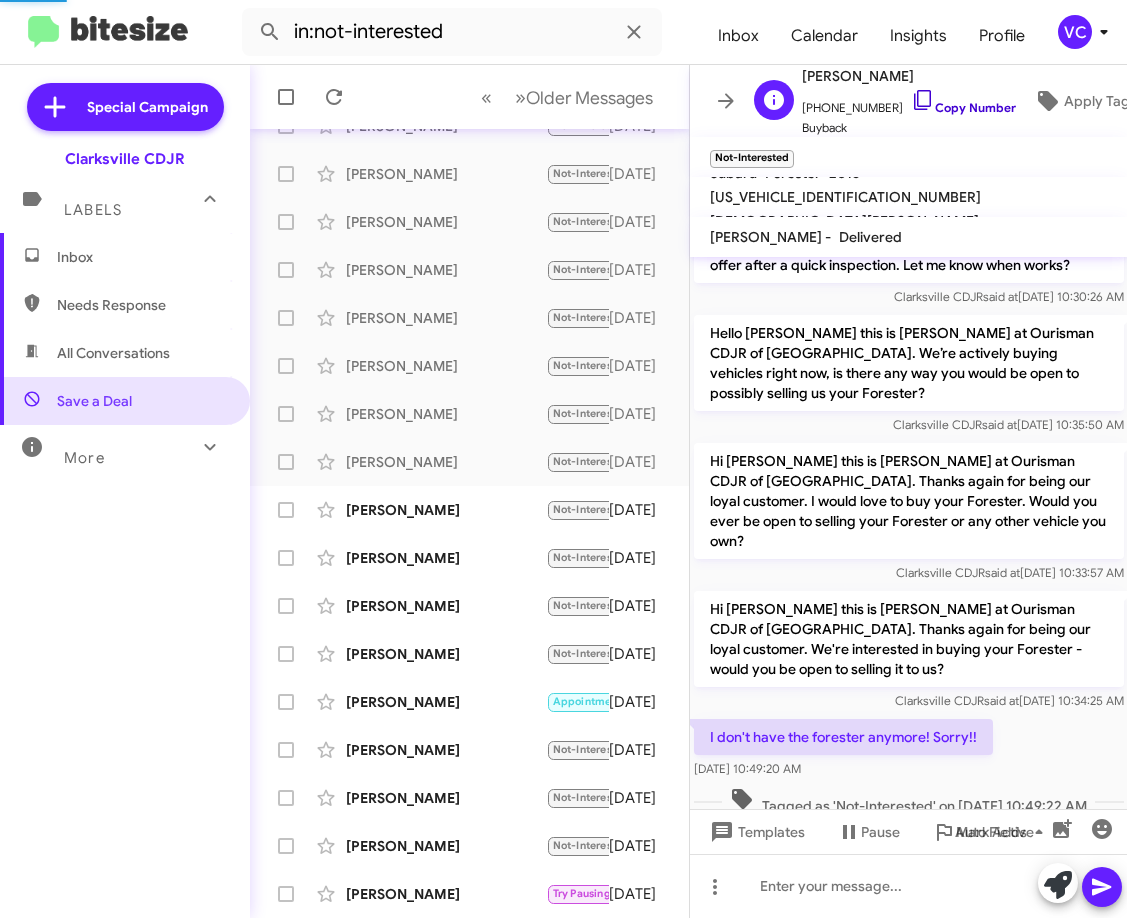 scroll, scrollTop: 319, scrollLeft: 0, axis: vertical 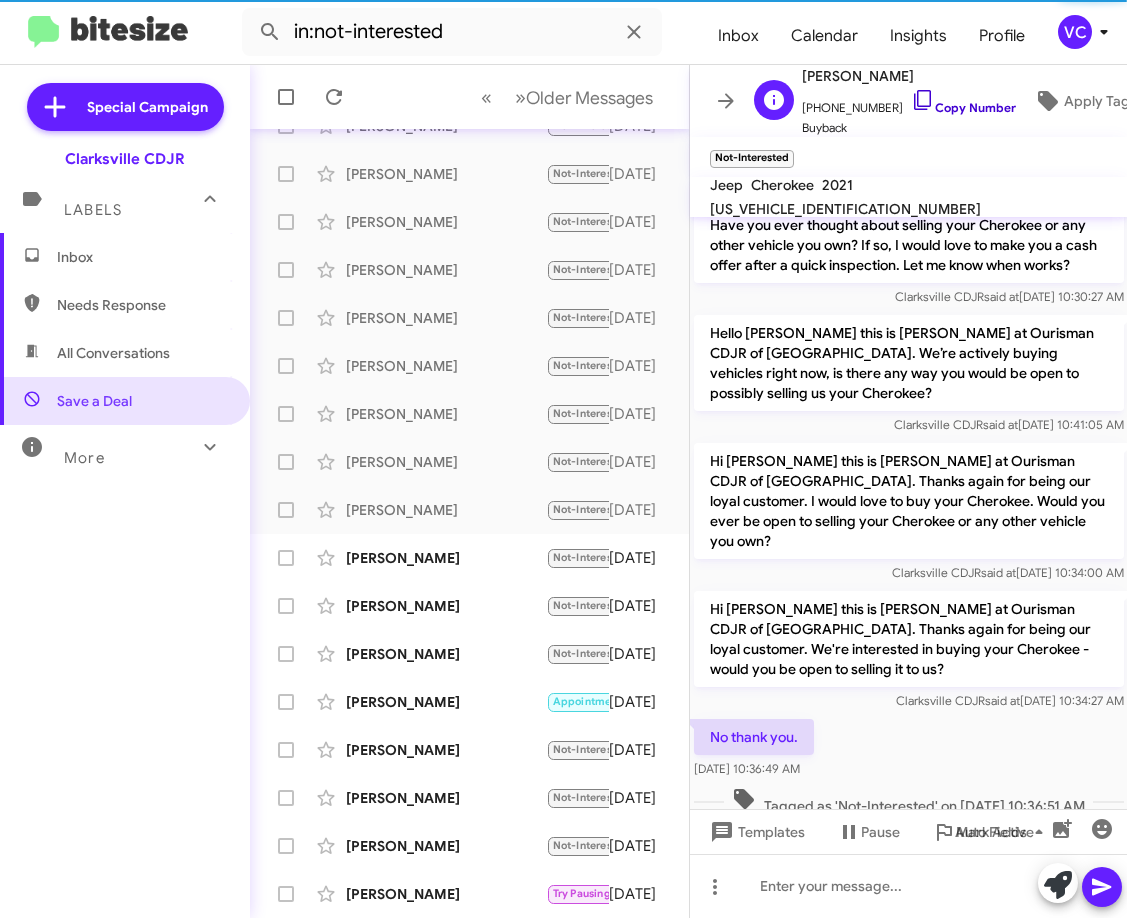 click on "Copy Number" 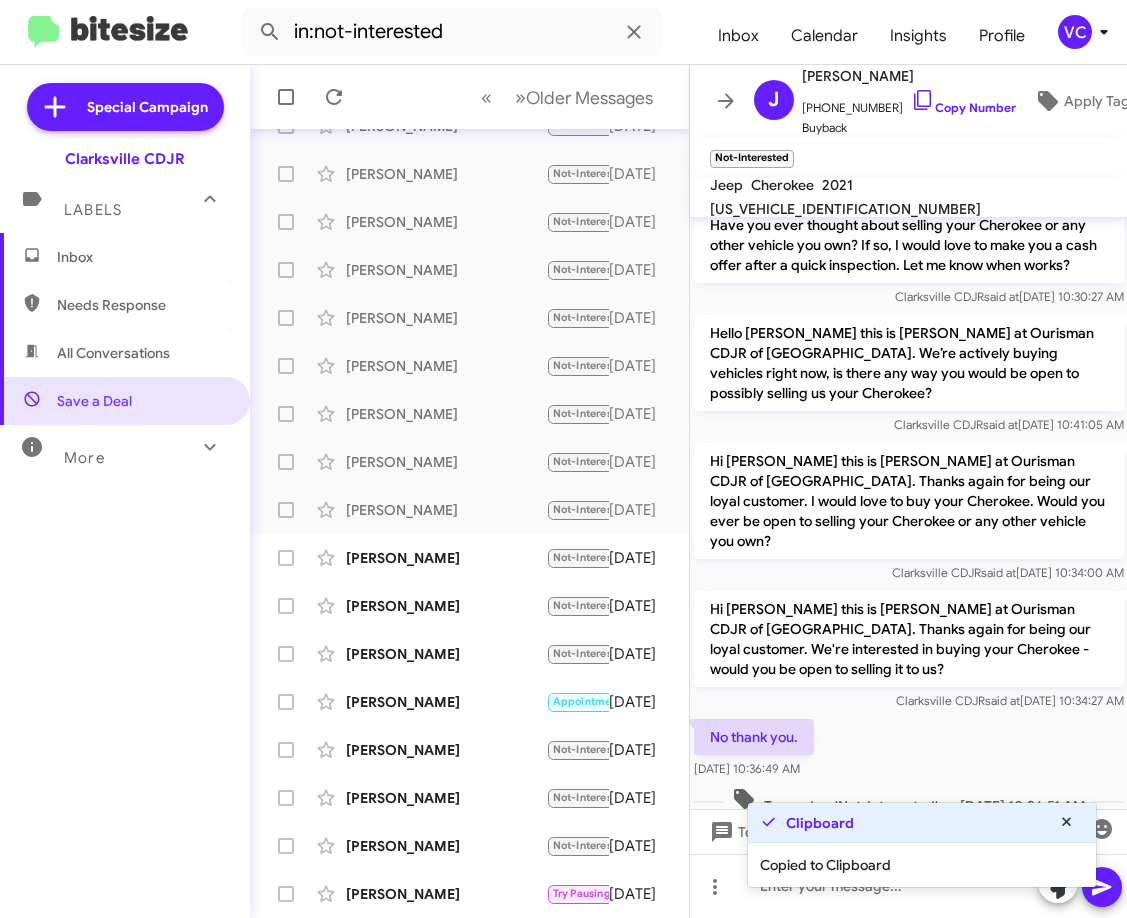 click on "No thank you.    [DATE] 10:36:49 AM" 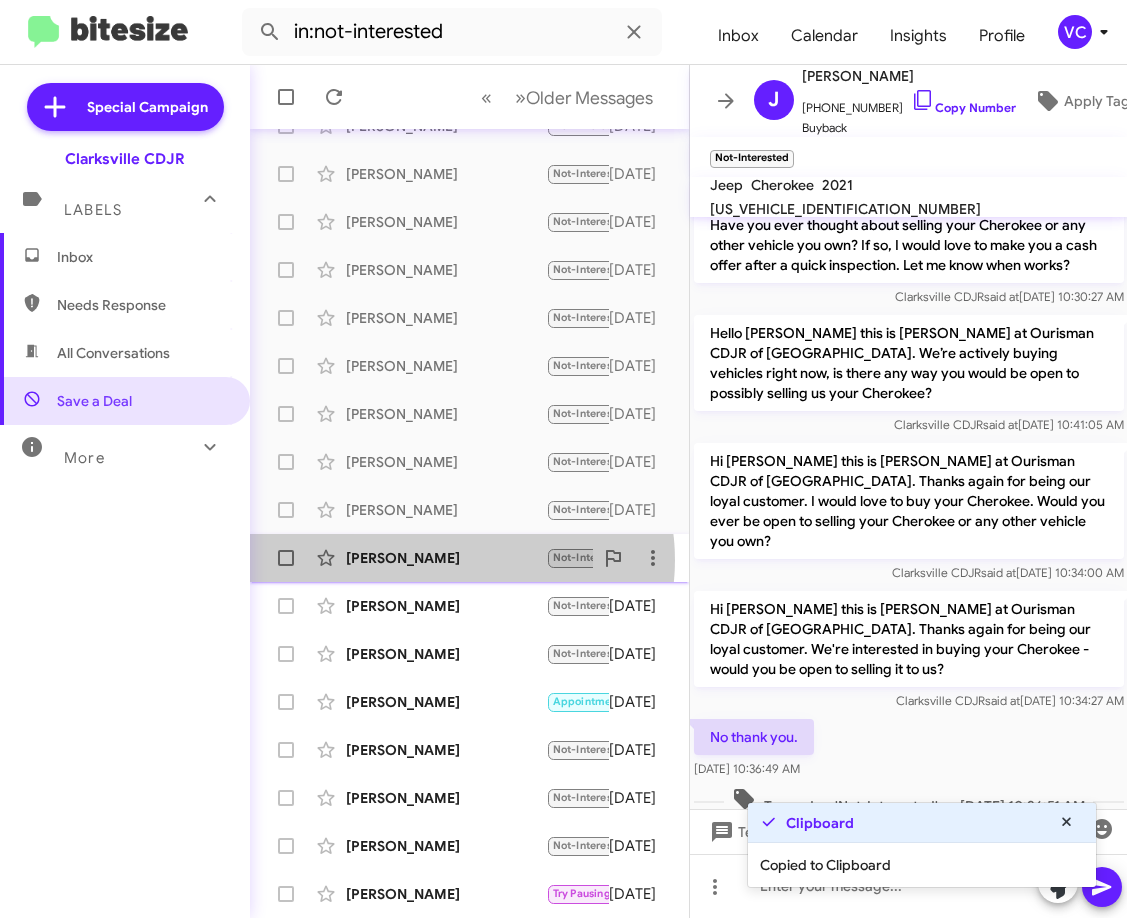 click on "[PERSON_NAME]" 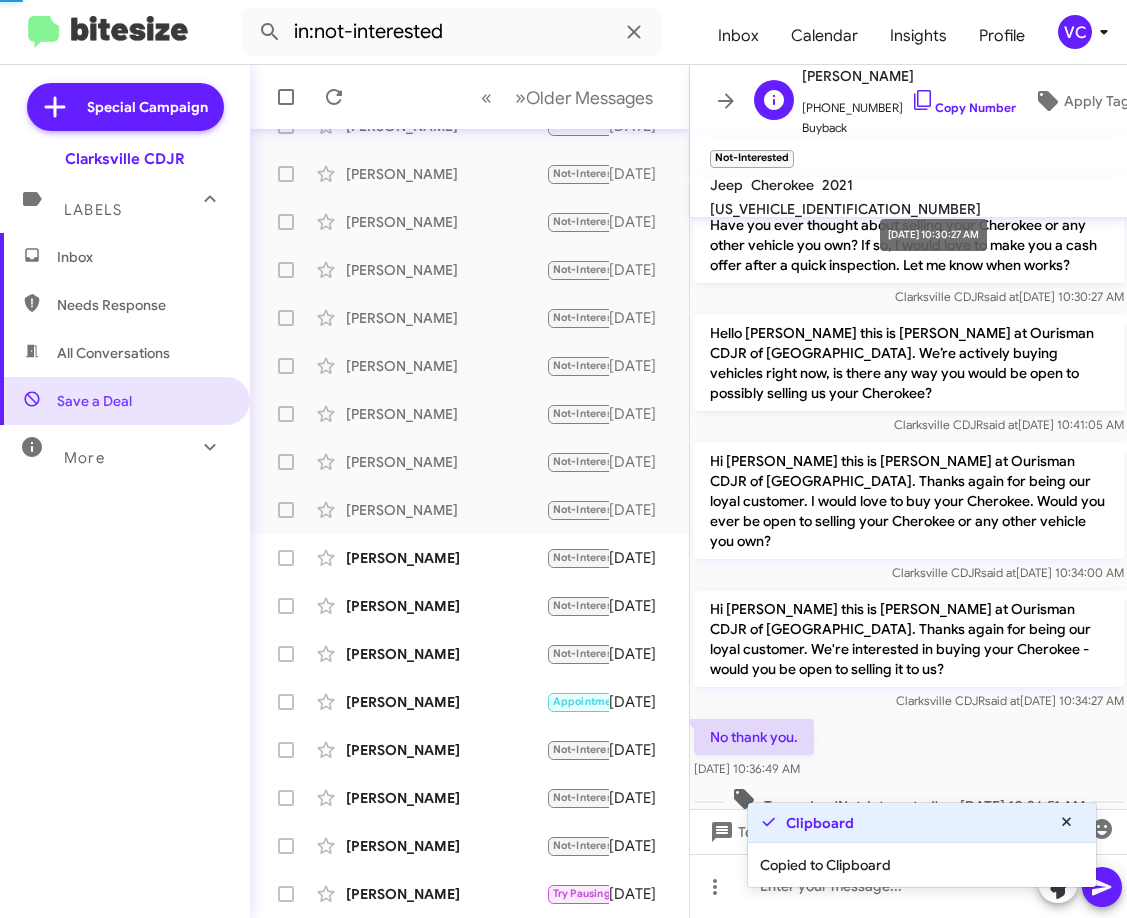scroll, scrollTop: 168, scrollLeft: 0, axis: vertical 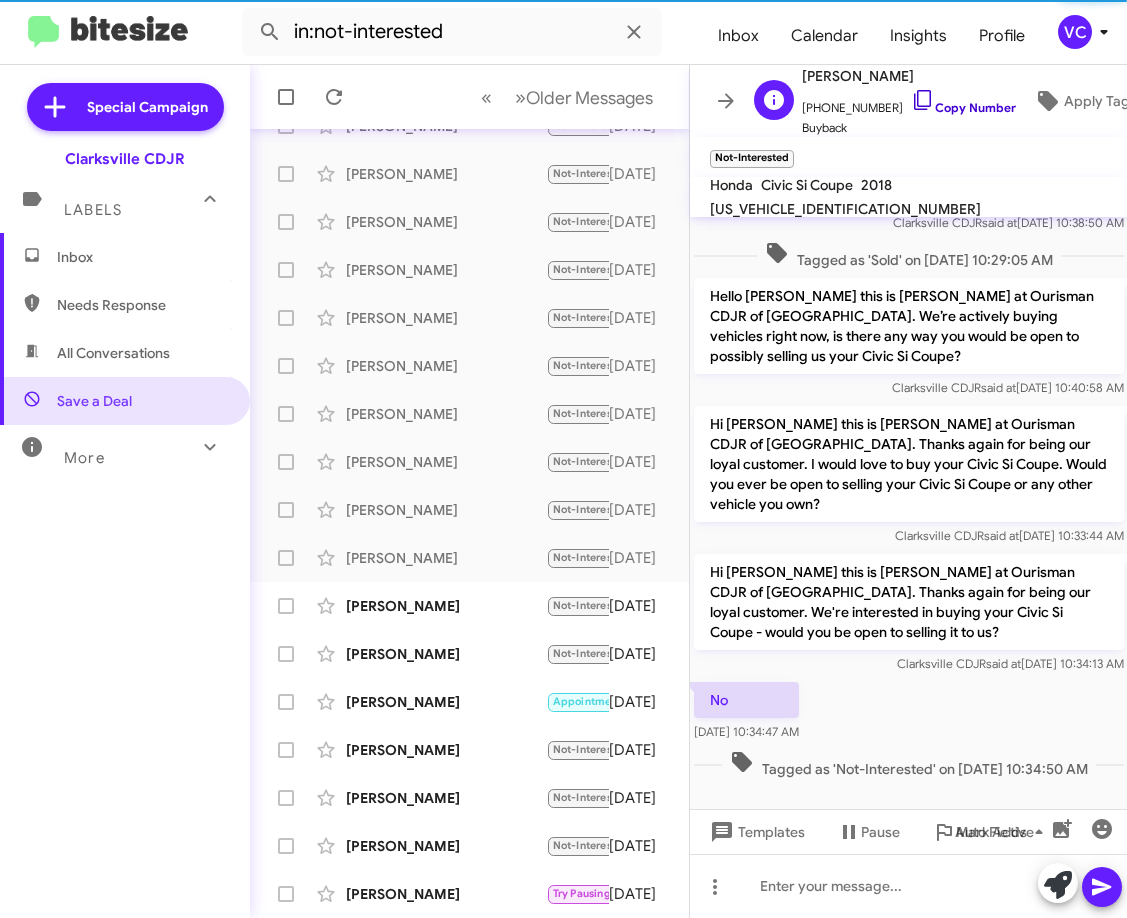 click on "Copy Number" 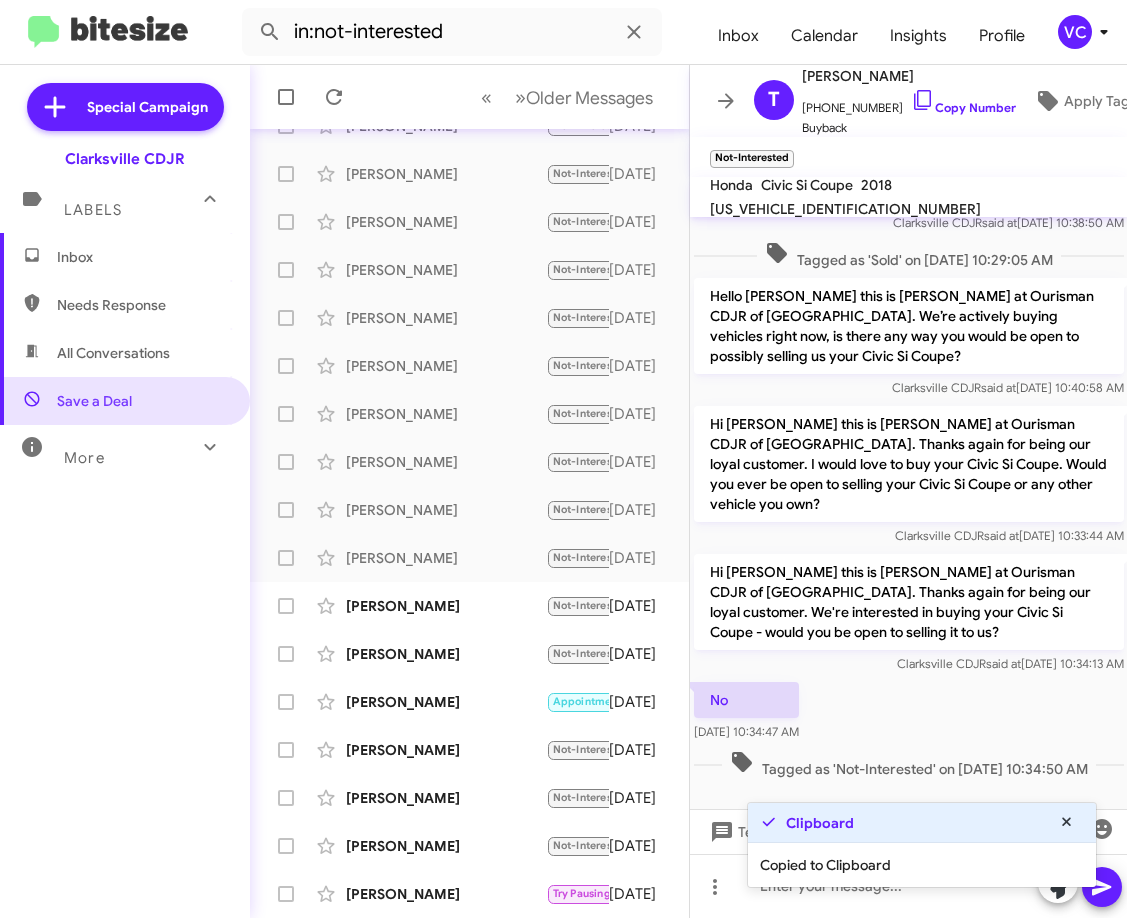 click on "No    [DATE] 10:34:47 AM" 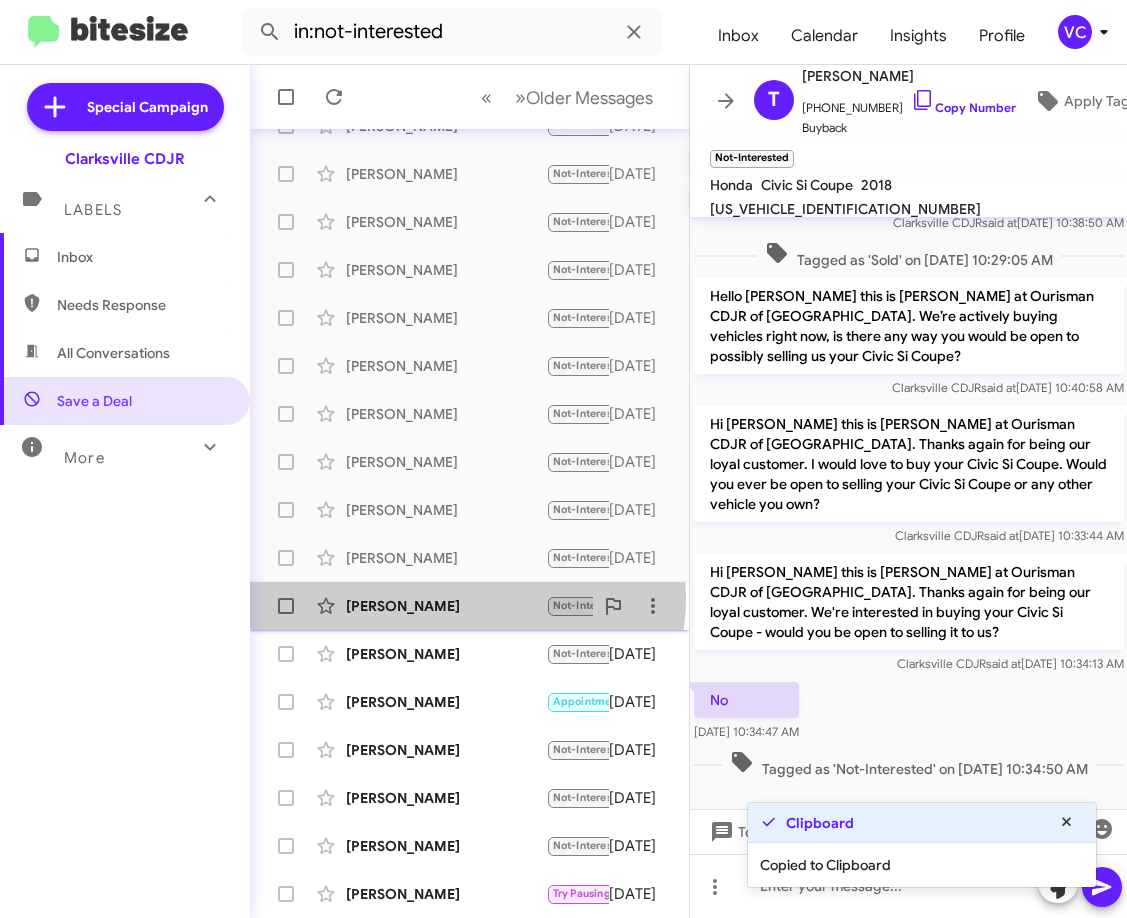 click on "[PERSON_NAME]" 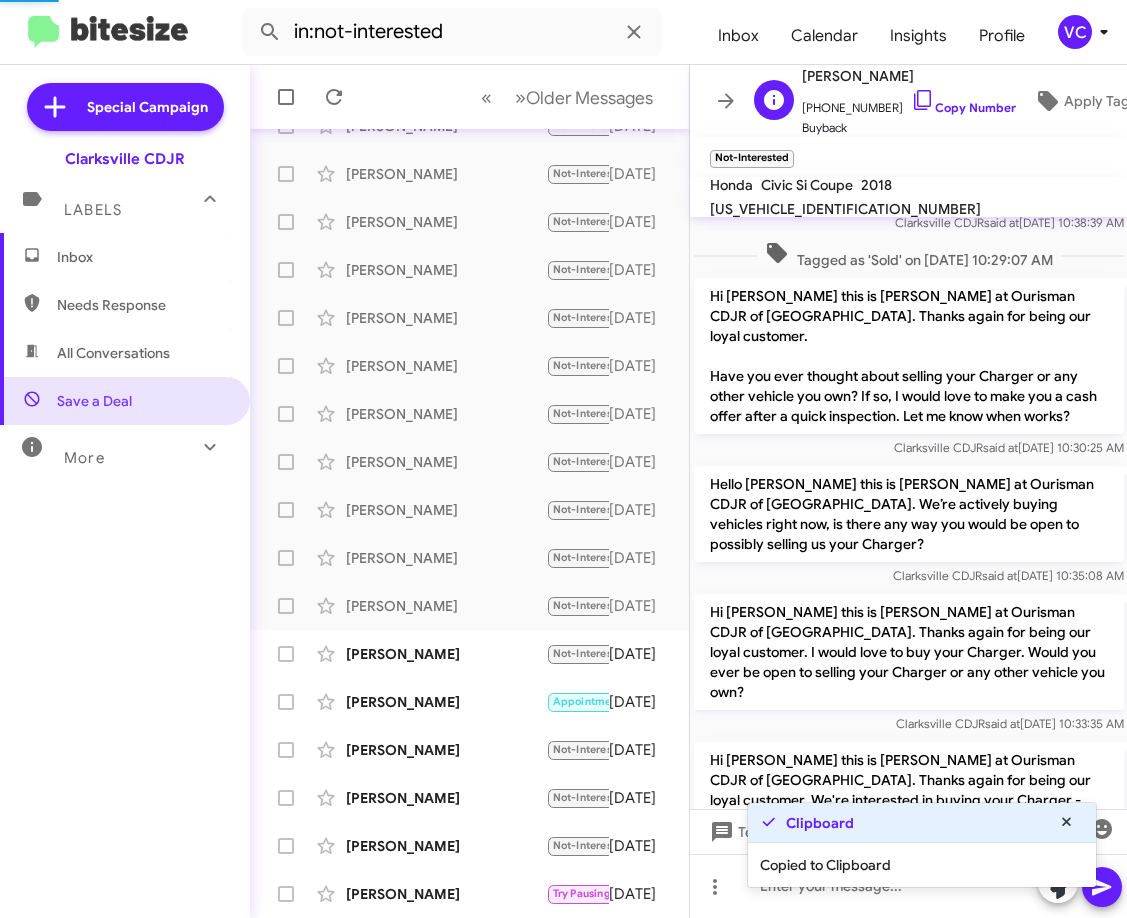 scroll, scrollTop: 339, scrollLeft: 0, axis: vertical 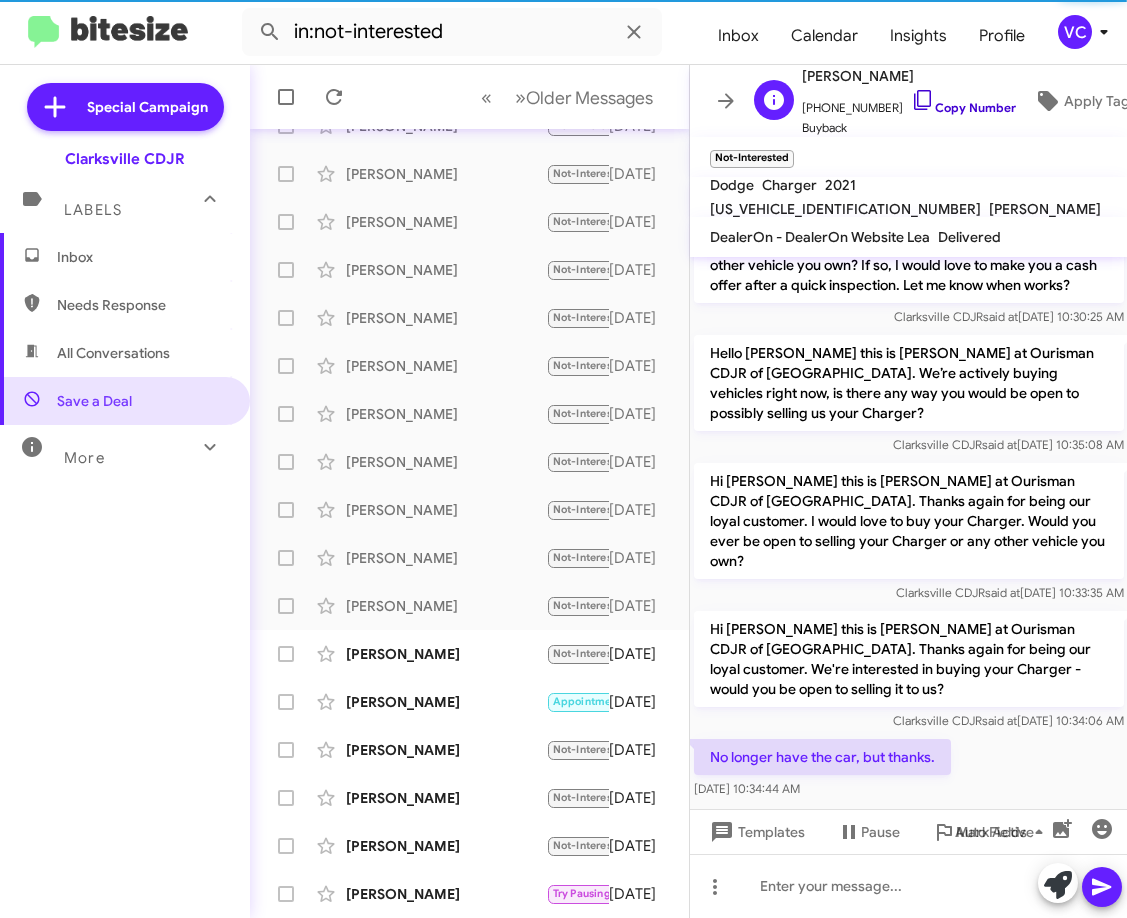 click on "Copy Number" 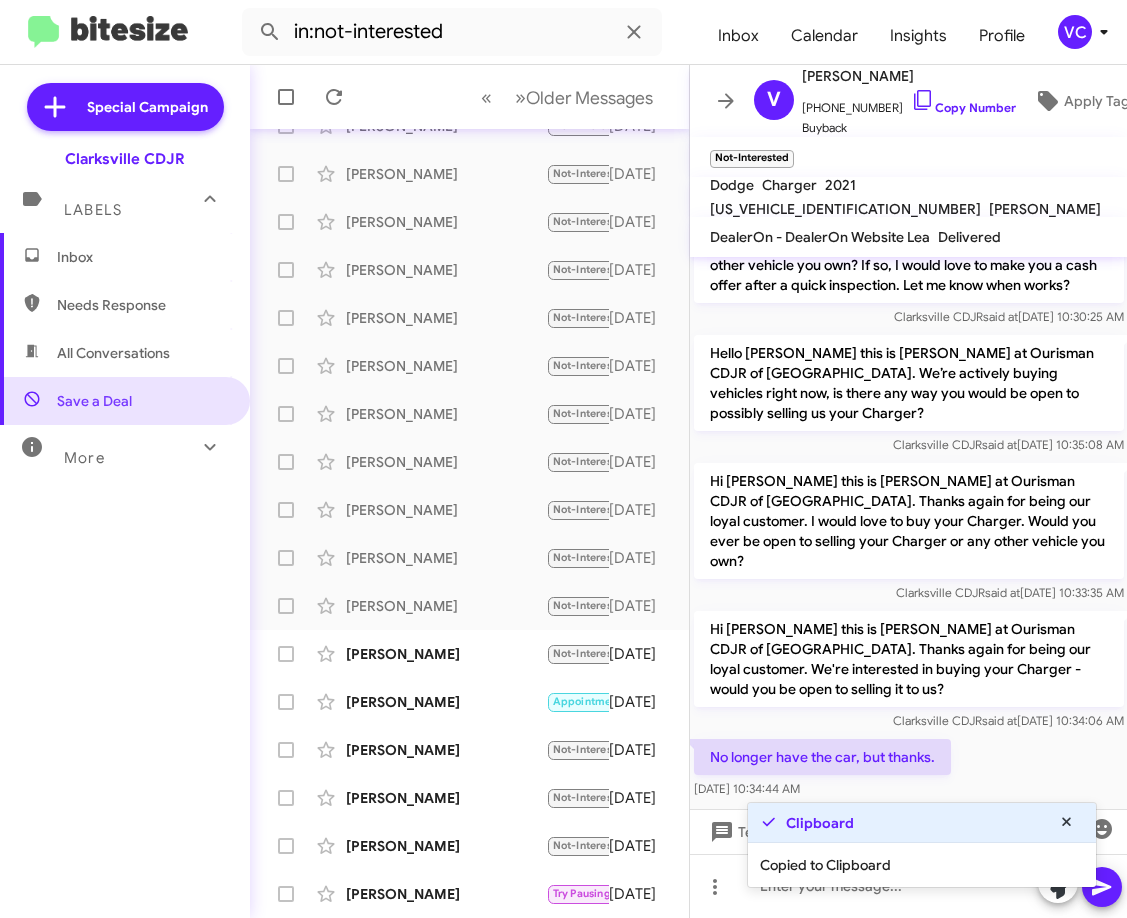 click on "Hi [PERSON_NAME] this is [PERSON_NAME] at Ourisman CDJR of [GEOGRAPHIC_DATA]. Thanks again for being our loyal customer. We're interested in buying your Charger - would you be open to selling it to us?" 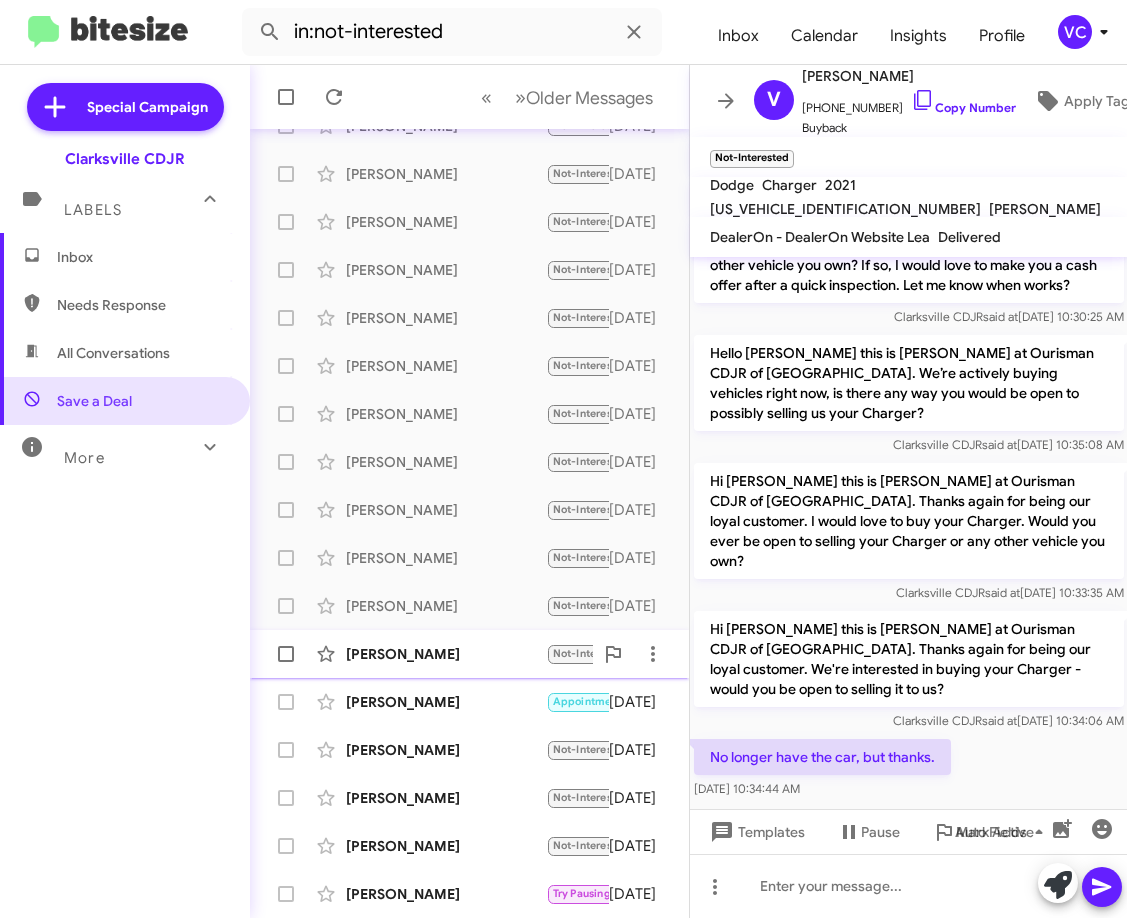 click on "[PERSON_NAME]" 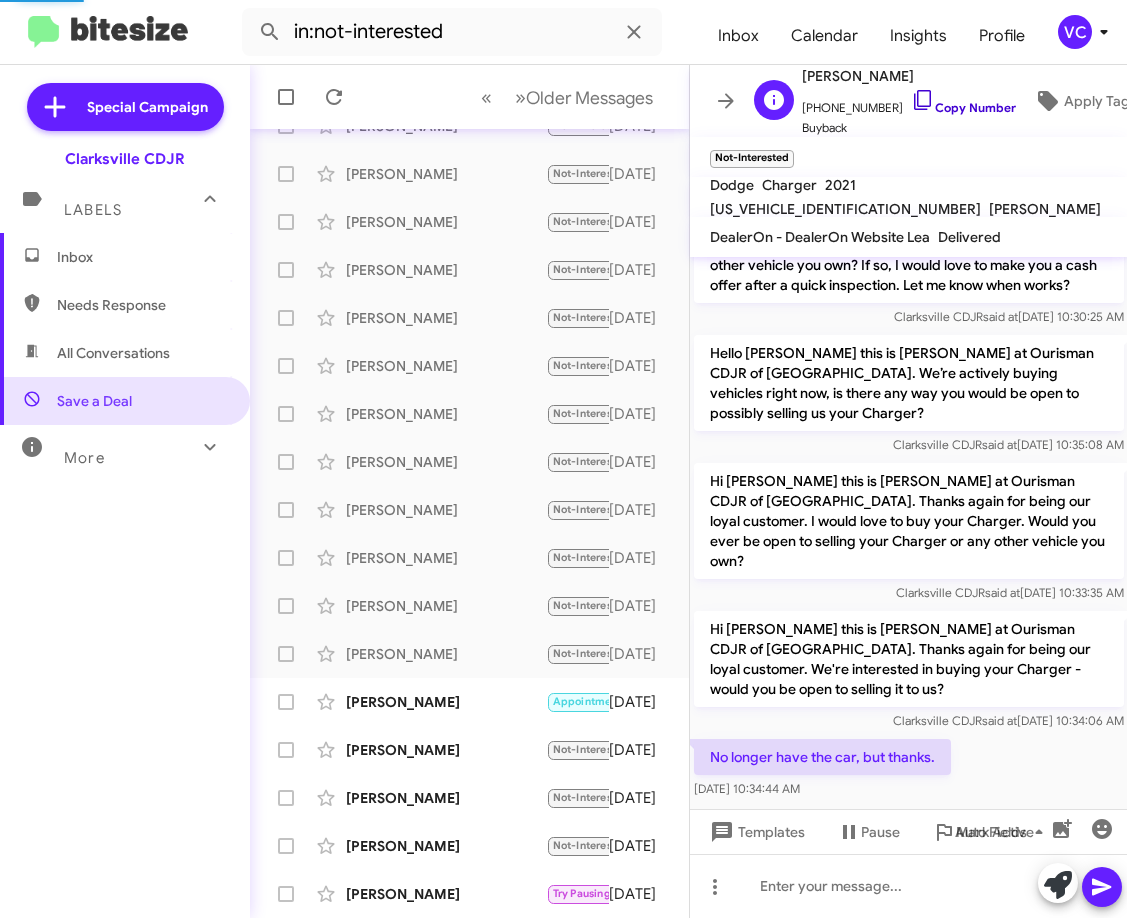scroll, scrollTop: 0, scrollLeft: 0, axis: both 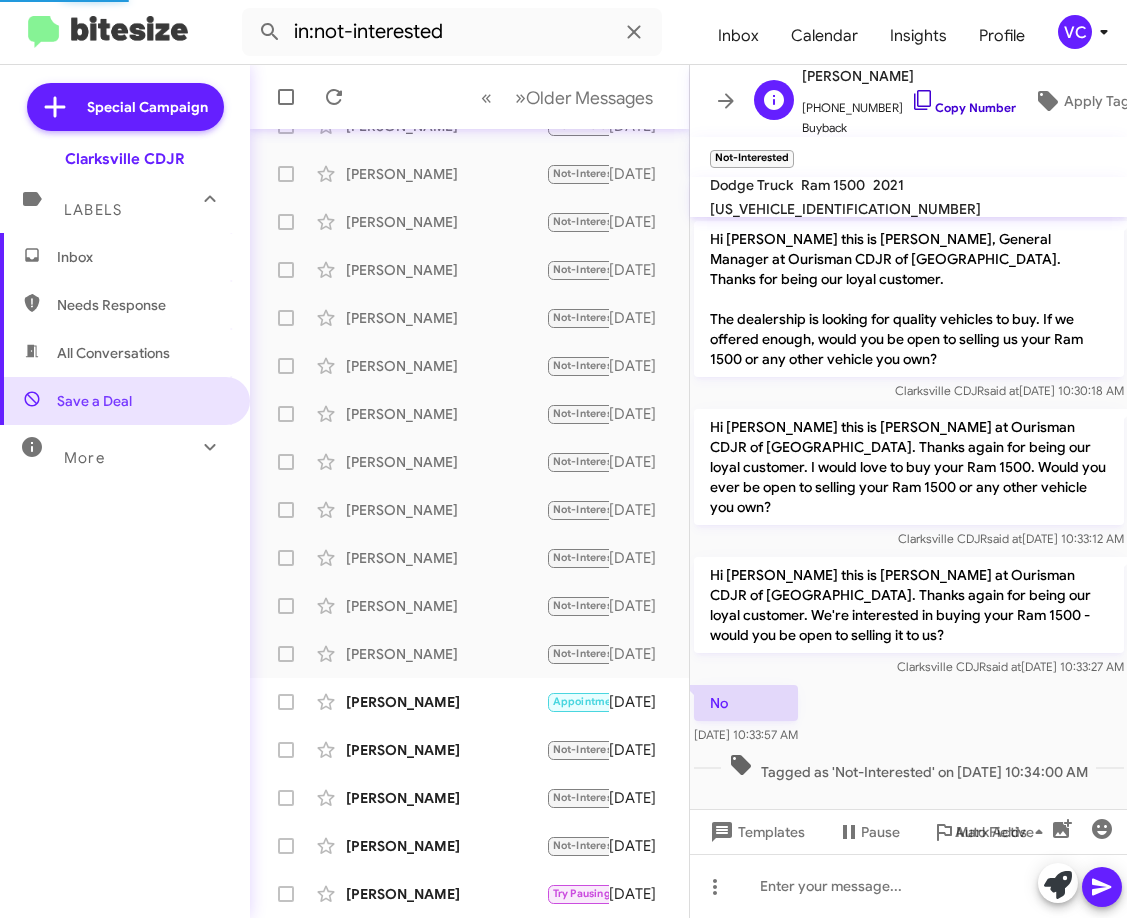 click on "Copy Number" 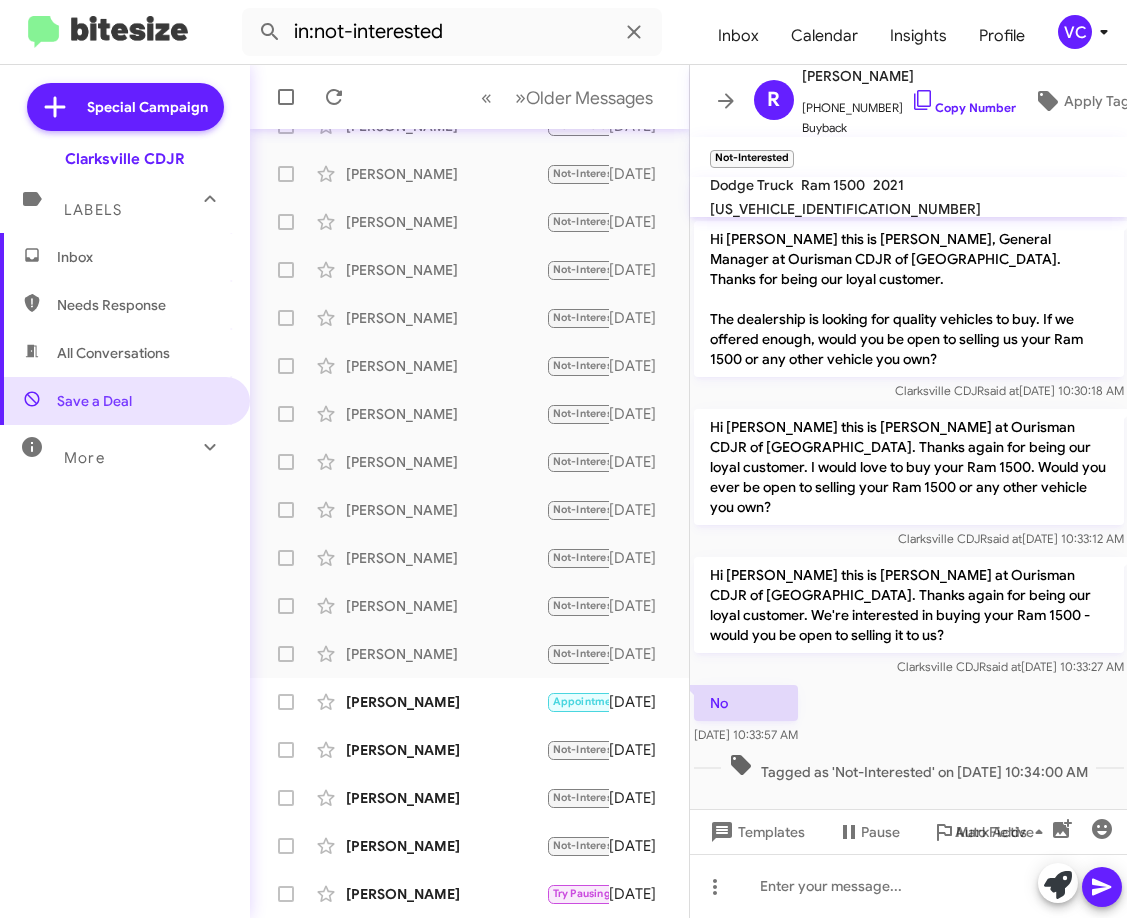 click on "Hi [PERSON_NAME] this is [PERSON_NAME] at Ourisman CDJR of [GEOGRAPHIC_DATA]. Thanks again for being our loyal customer. We're interested in buying your Ram 1500 - would you be open to selling it to us?" 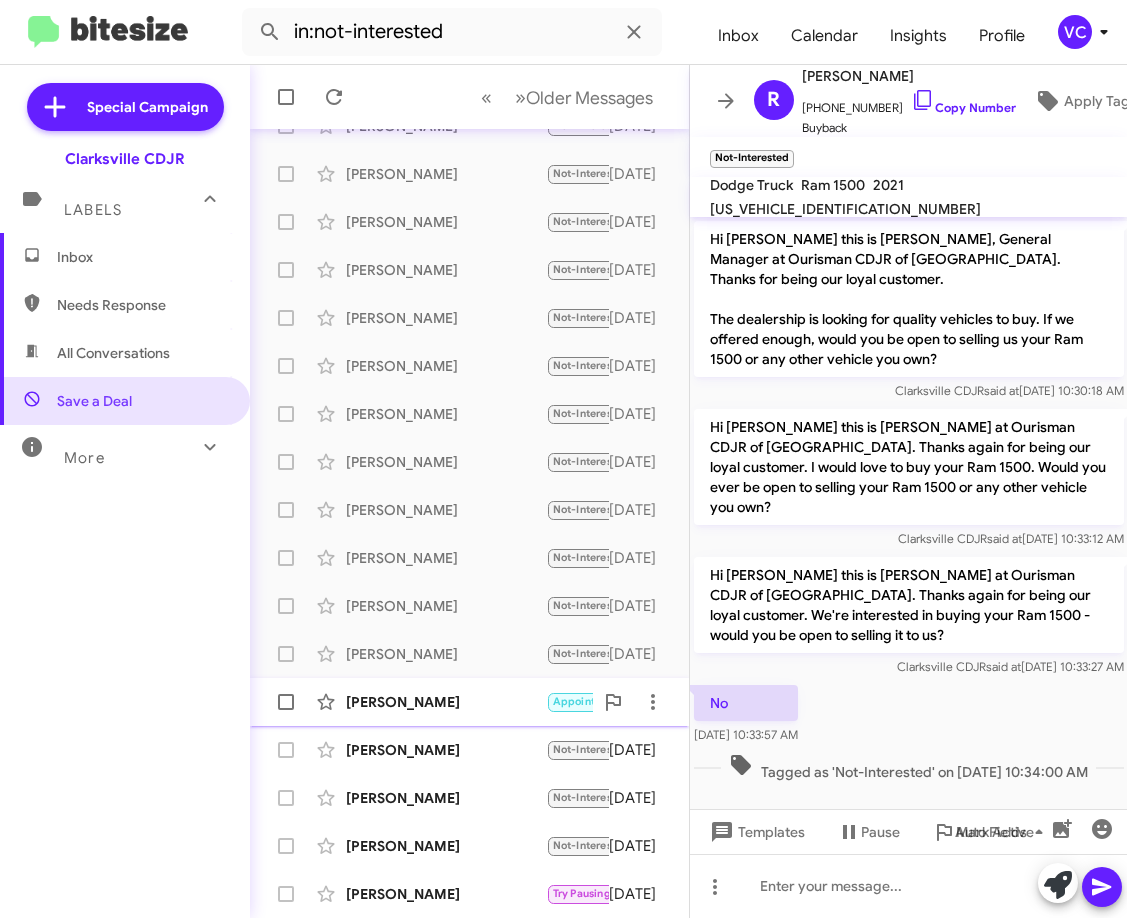 click on "[PERSON_NAME]  Appointment Set   Not-Interested   no   [DATE]" 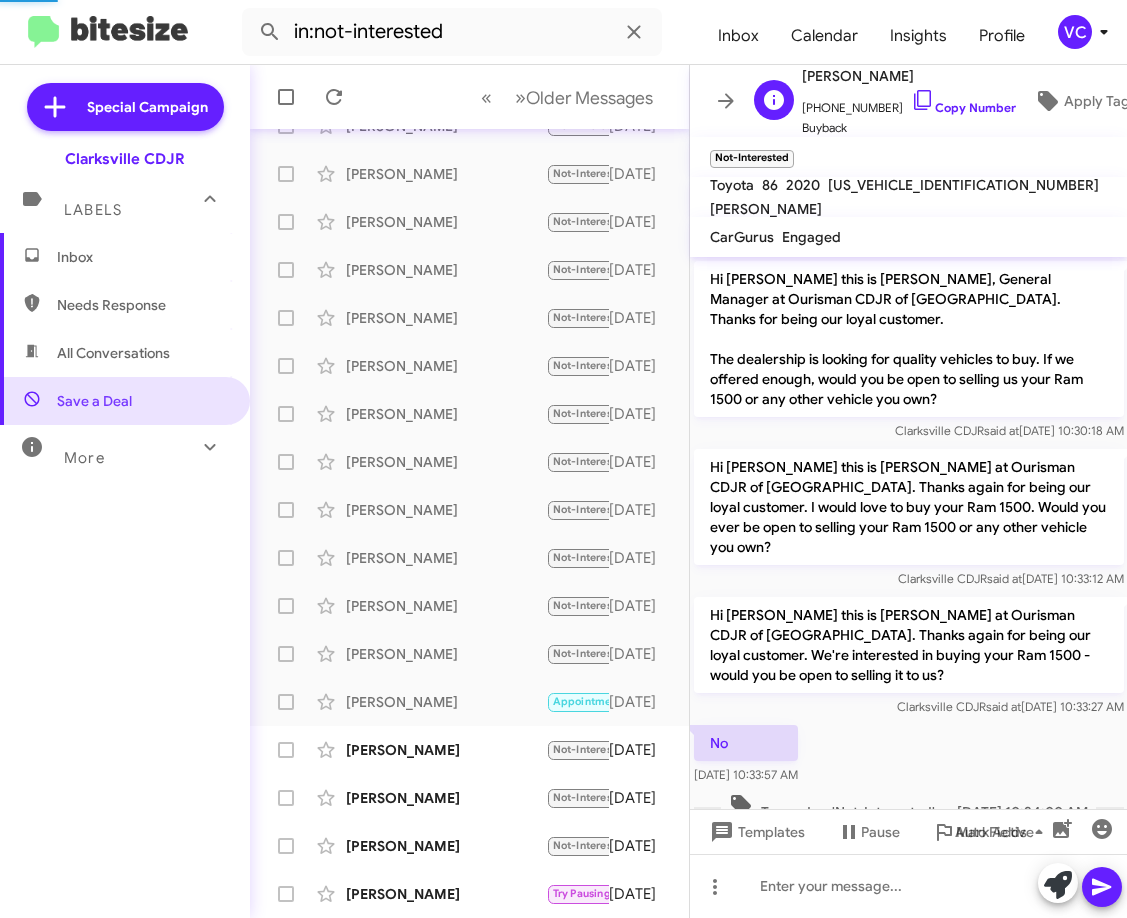 scroll, scrollTop: 228, scrollLeft: 0, axis: vertical 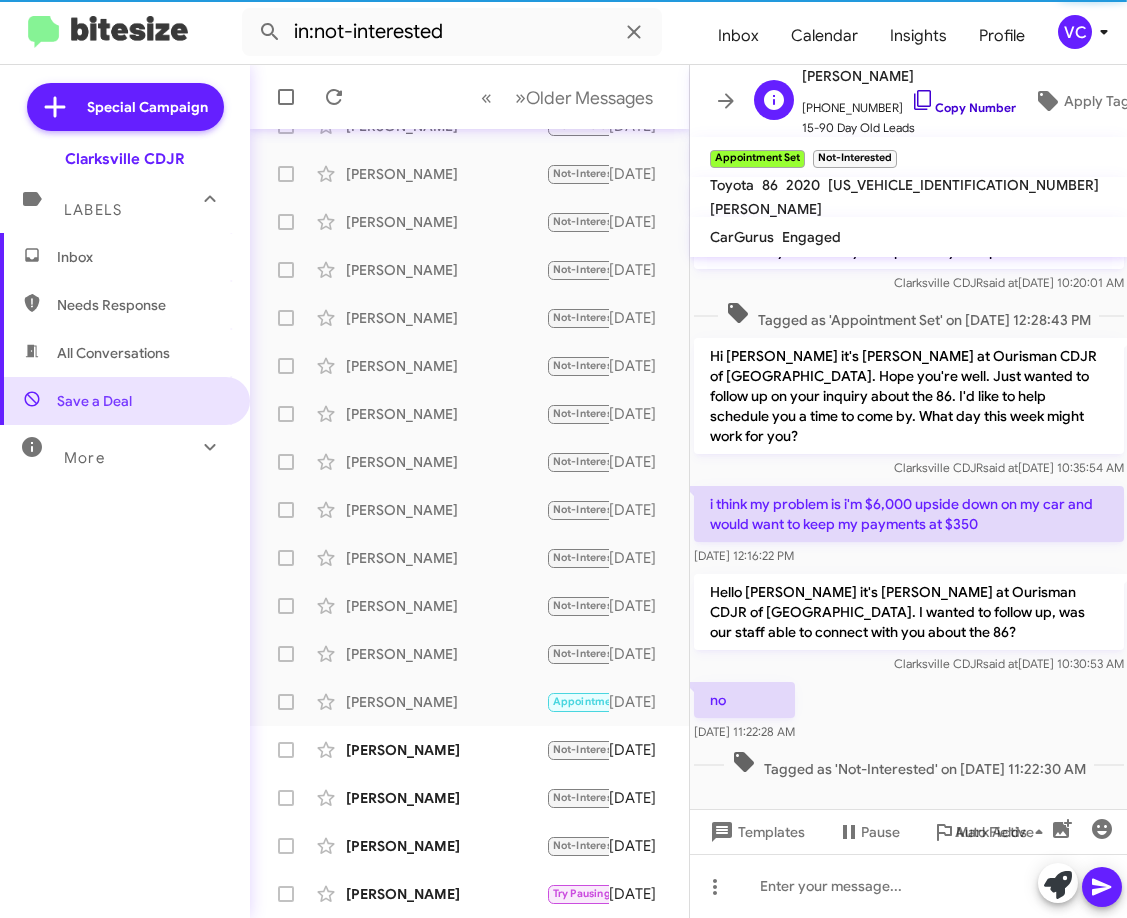 click on "Copy Number" 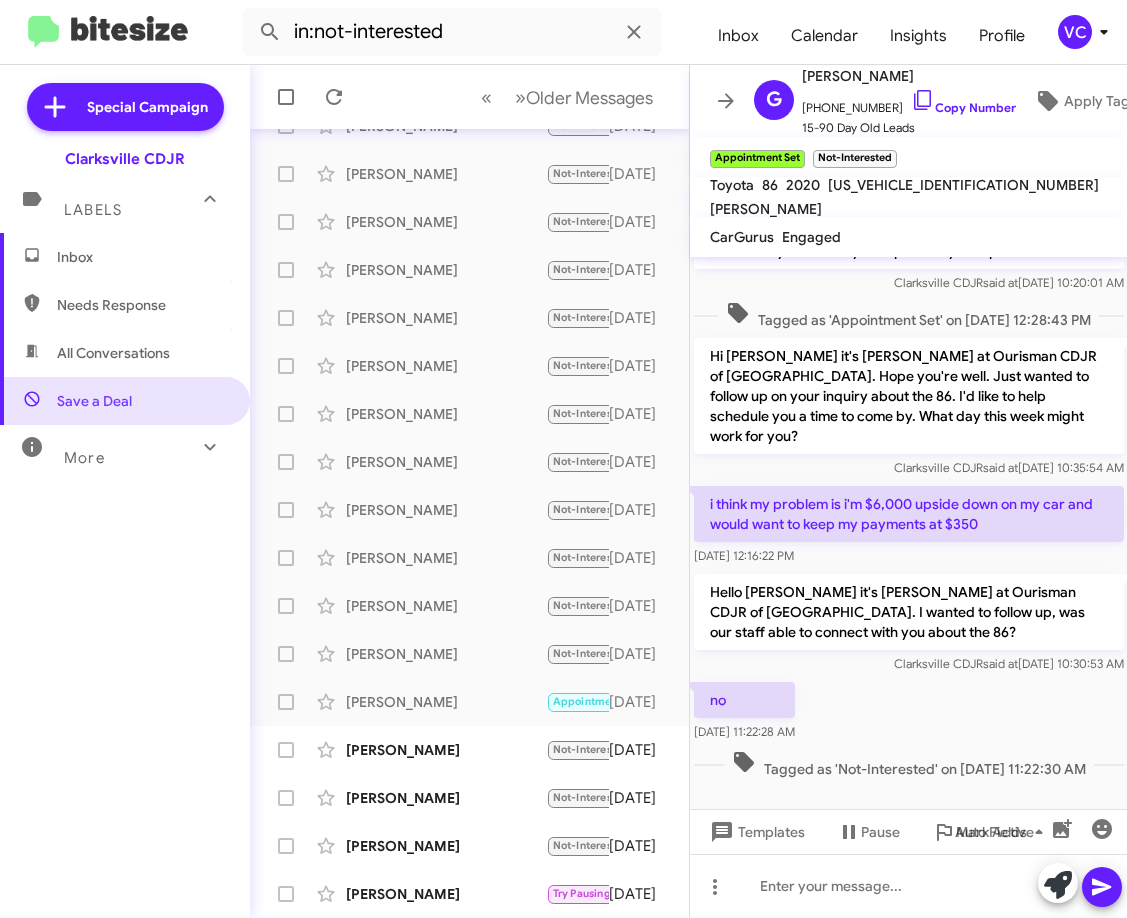 click on "no    [DATE] 11:22:28 AM" 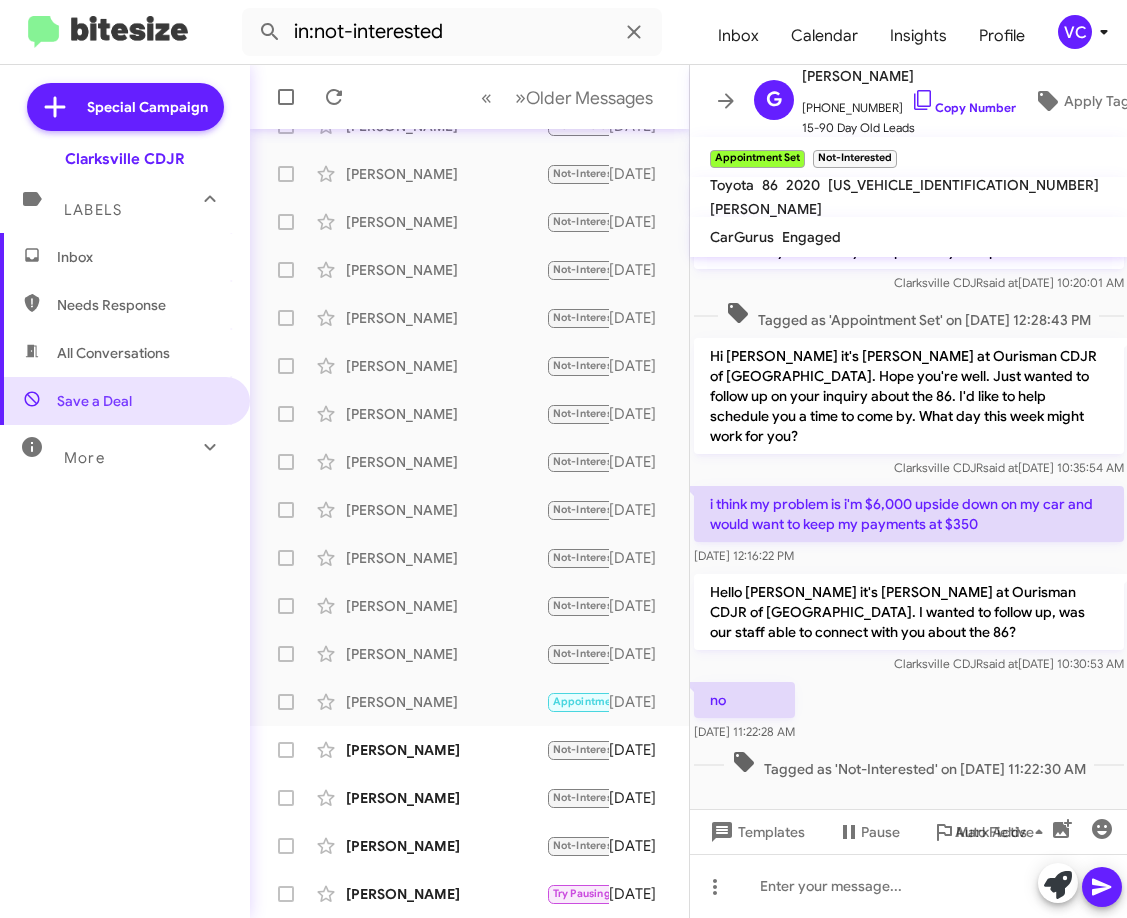 click on "Tagged as 'Not-Interested' on [DATE] 11:22:30 AM" 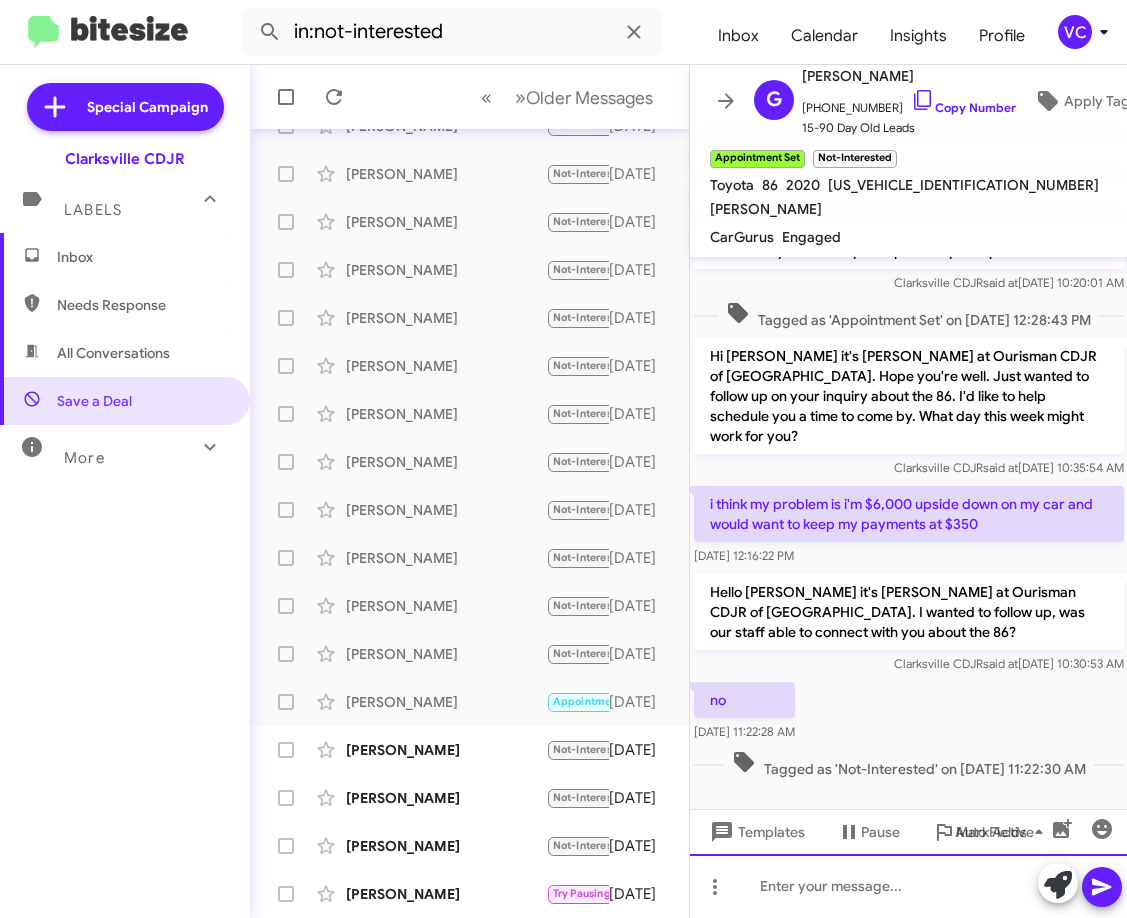 click 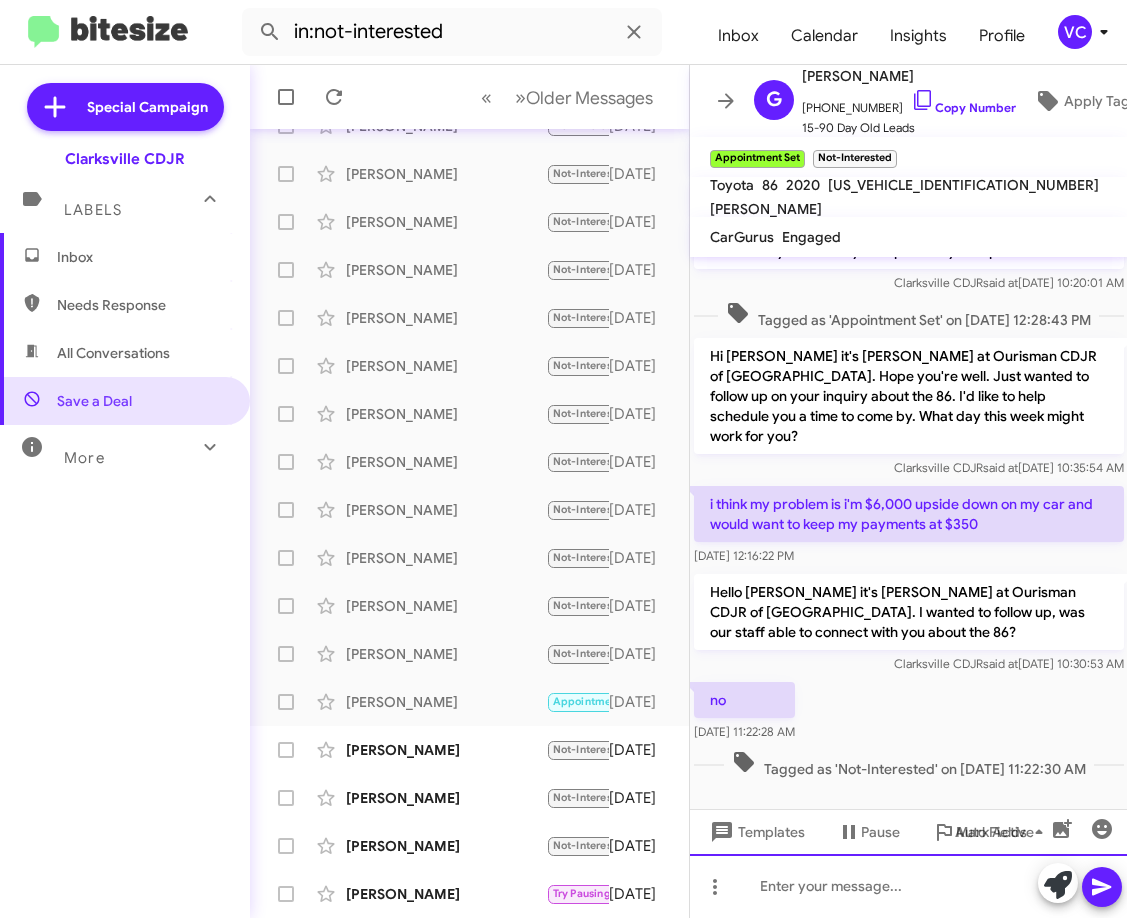 type 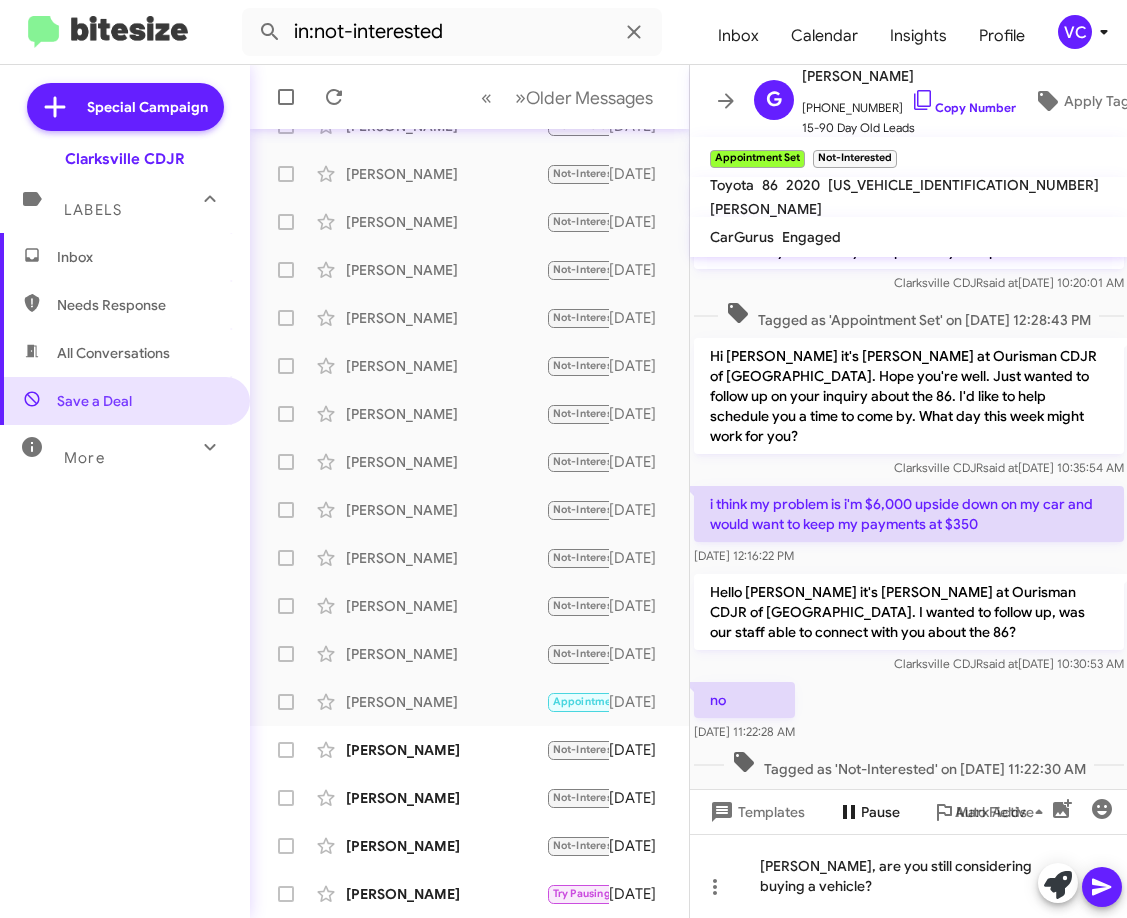 click on "Pause Conversation" at bounding box center (853, 860) 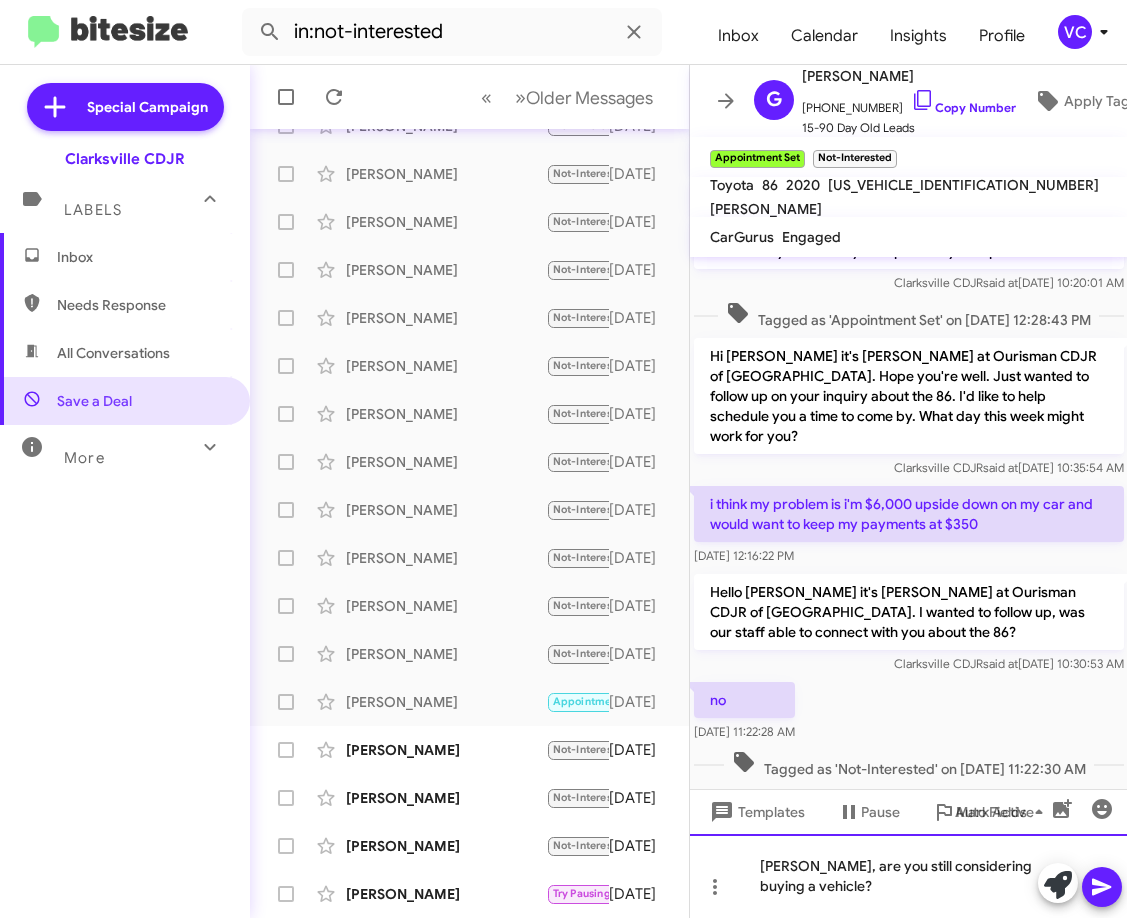 click on "[PERSON_NAME], are you still considering buying a vehicle?" 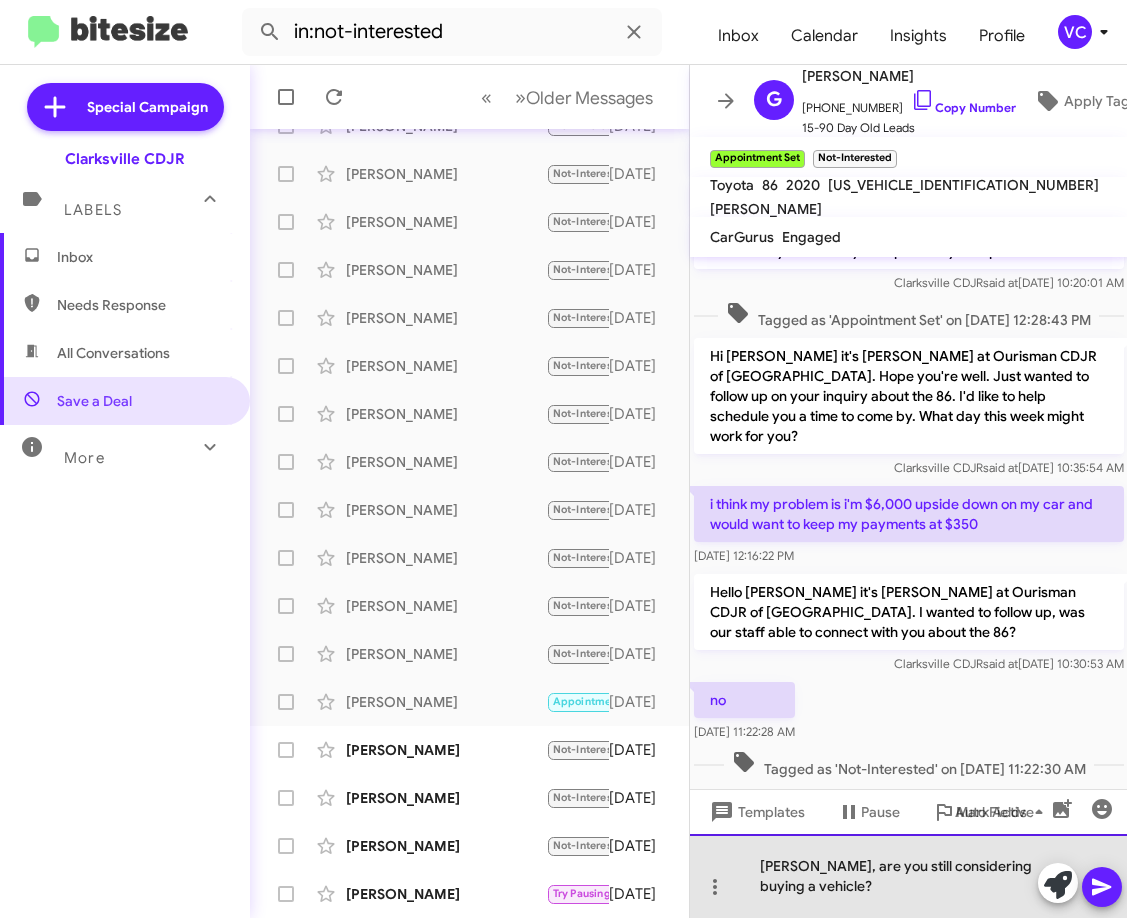 click on "[PERSON_NAME], are you still considering buying a vehicle?" 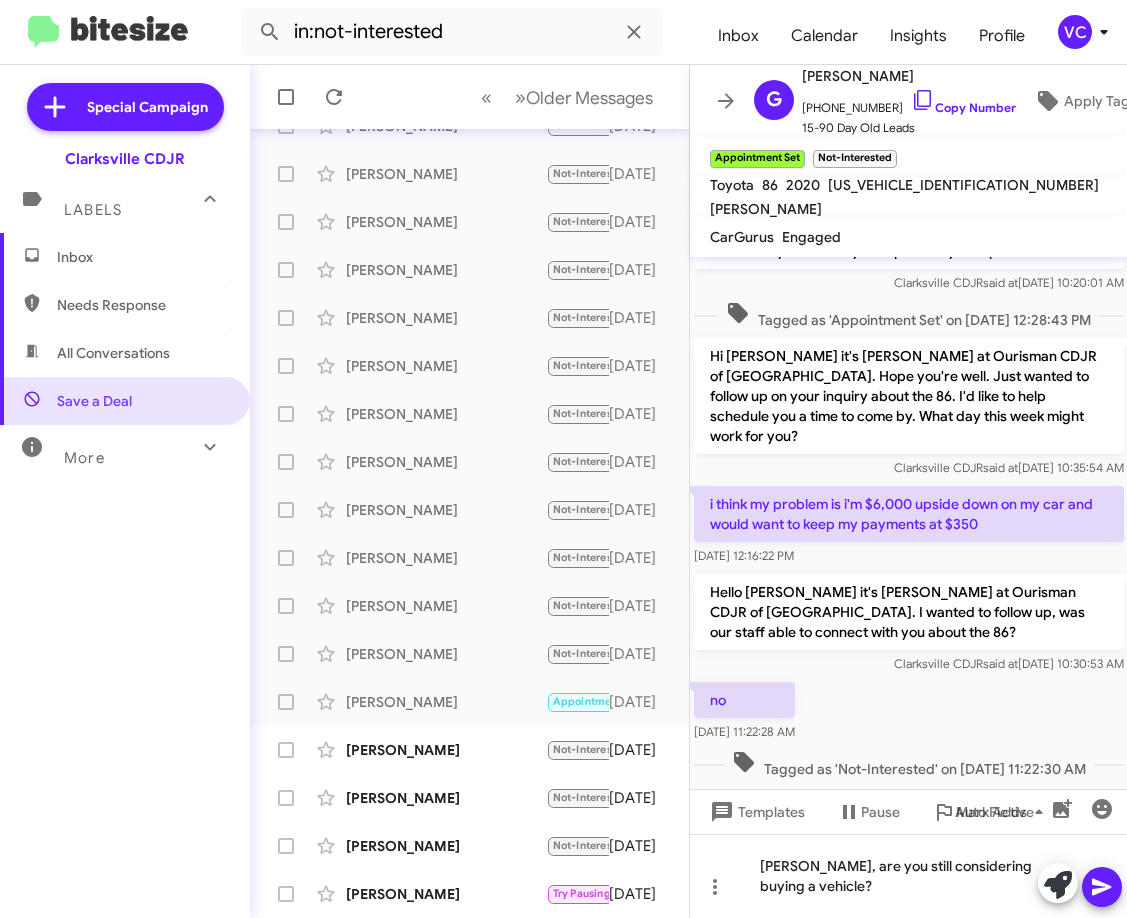 click 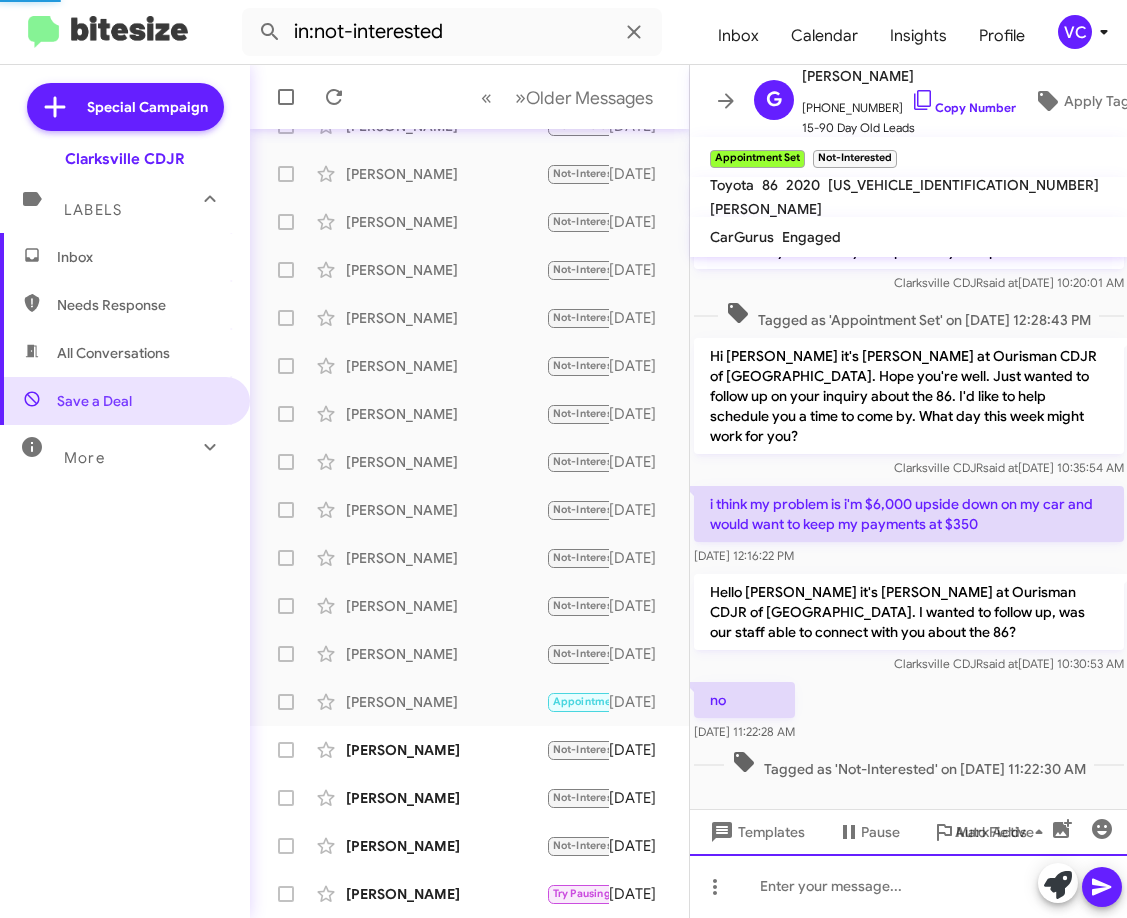 click 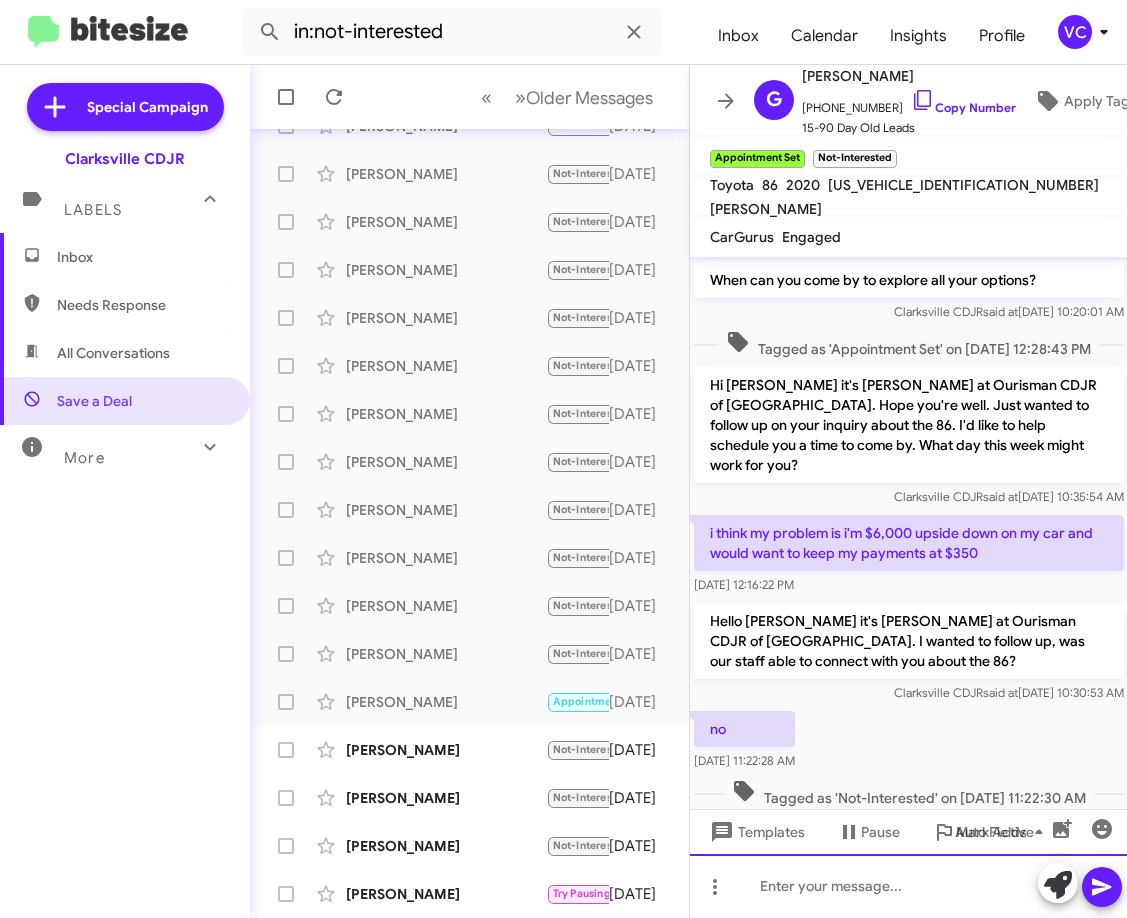 scroll, scrollTop: 299, scrollLeft: 0, axis: vertical 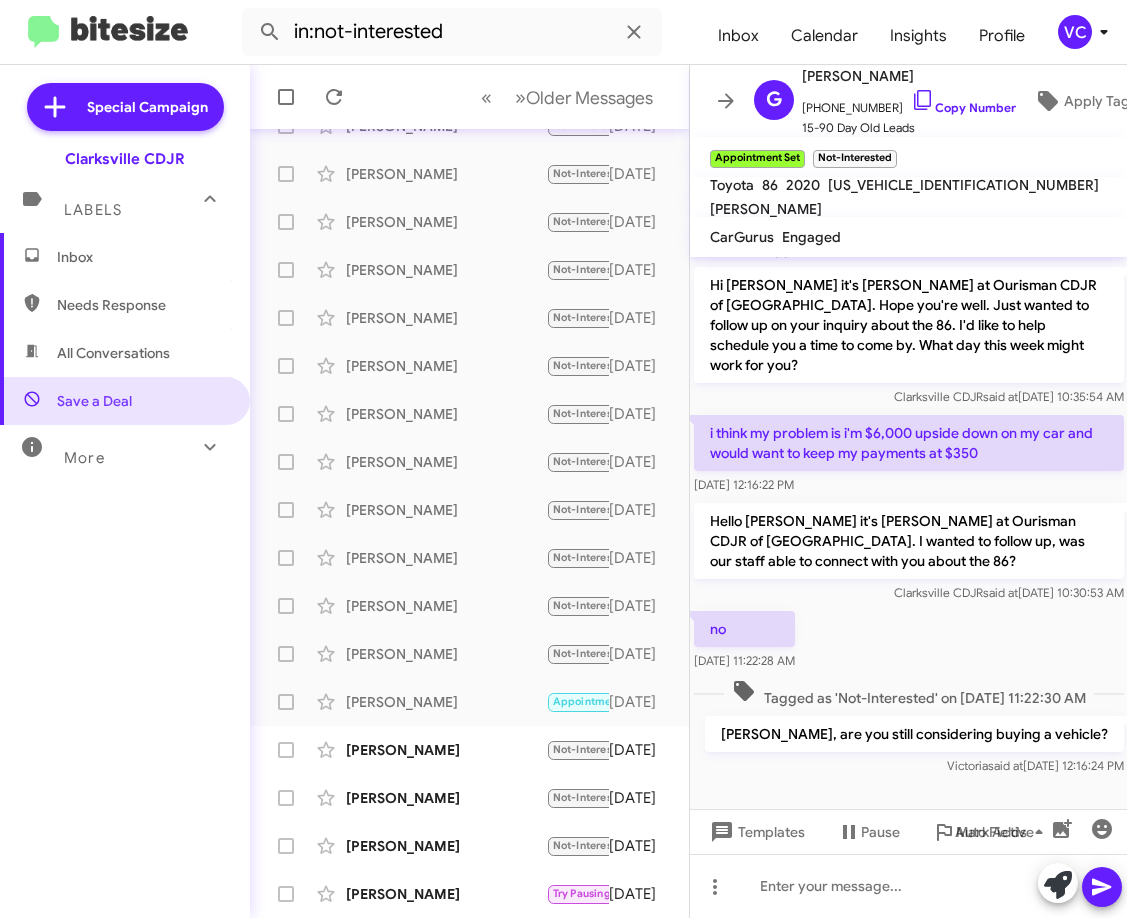 drag, startPoint x: 947, startPoint y: 774, endPoint x: 946, endPoint y: 742, distance: 32.01562 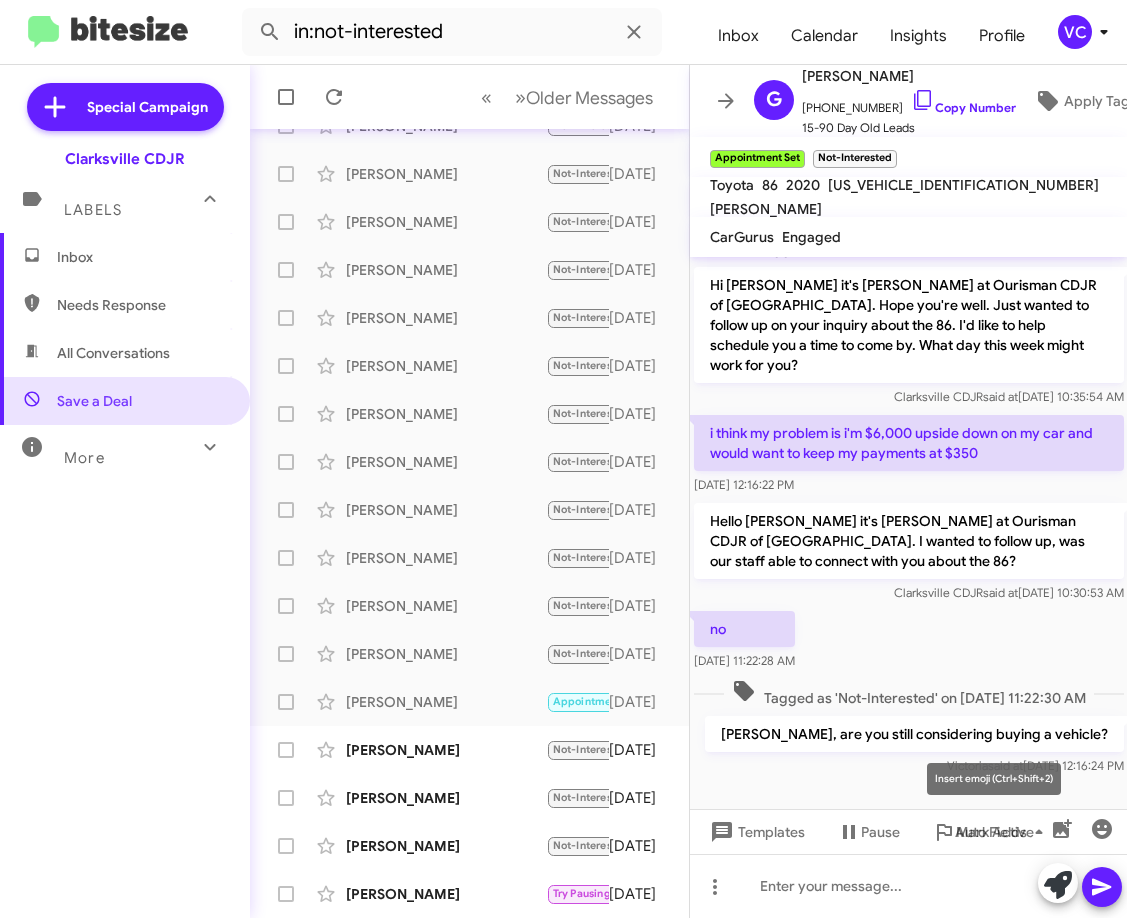 click on "Hello [PERSON_NAME] it's [PERSON_NAME] at Ourisman CDJR of [GEOGRAPHIC_DATA]. I wanted to follow up, was our staff able to connect with you about the 86? Clarksville CDJR   said at   [DATE] 10:30:53 AM" 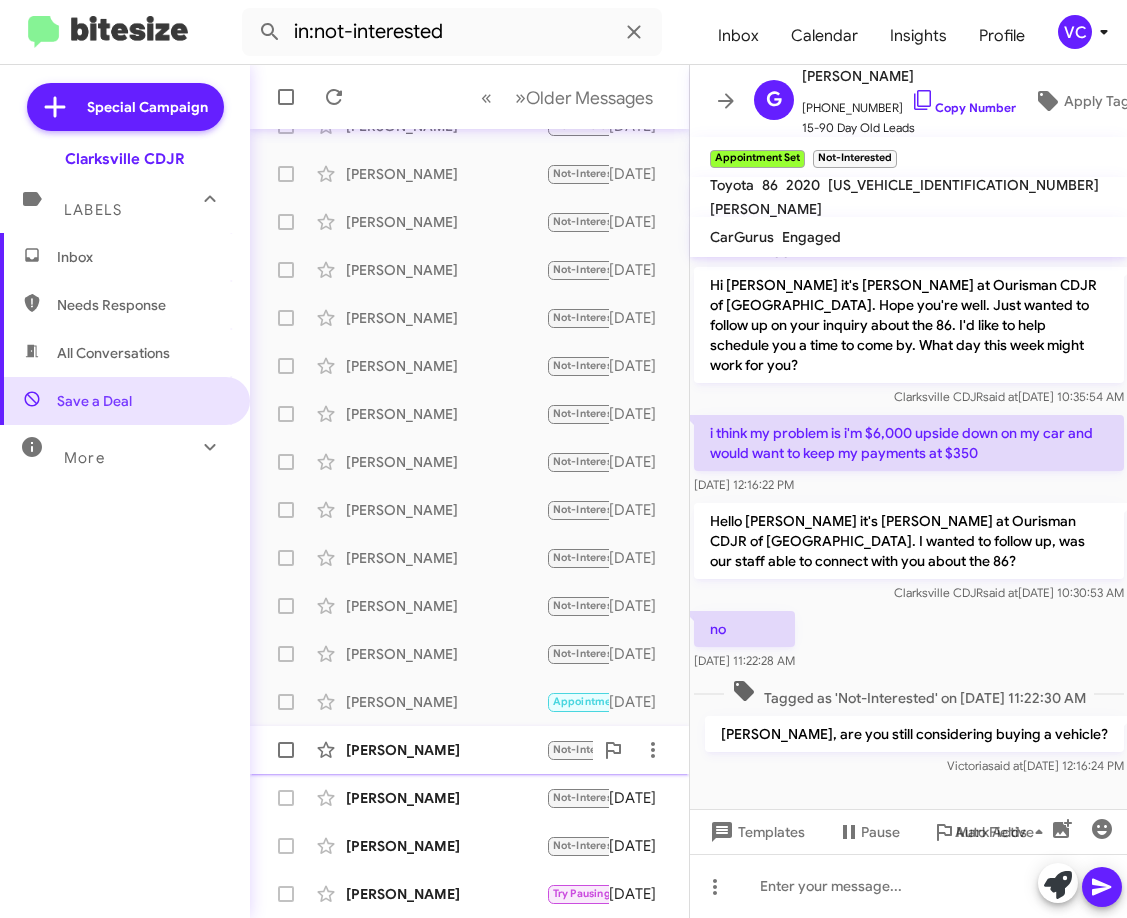 click on "[PERSON_NAME]  Not-Interested   Hi. Thanks. We did buy a car. So good for now.   [DATE]" 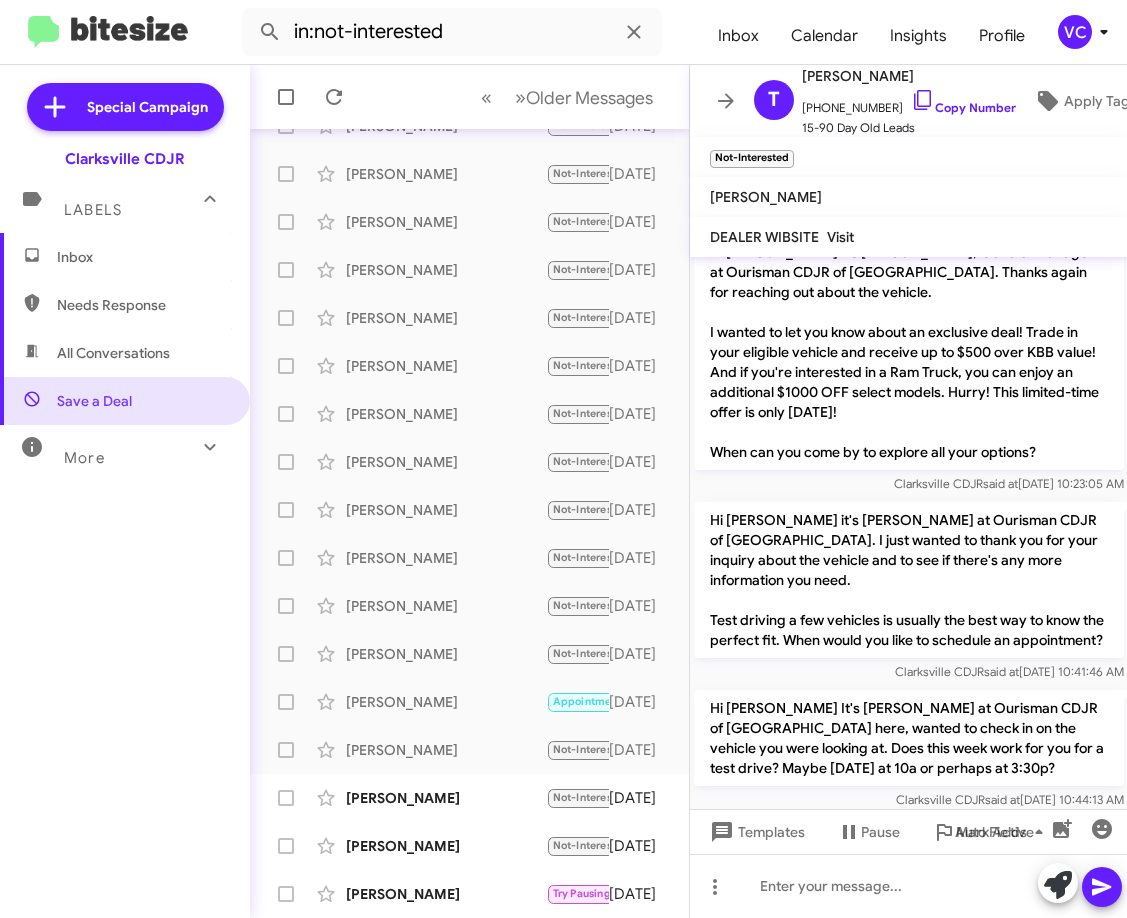 scroll, scrollTop: 2565, scrollLeft: 0, axis: vertical 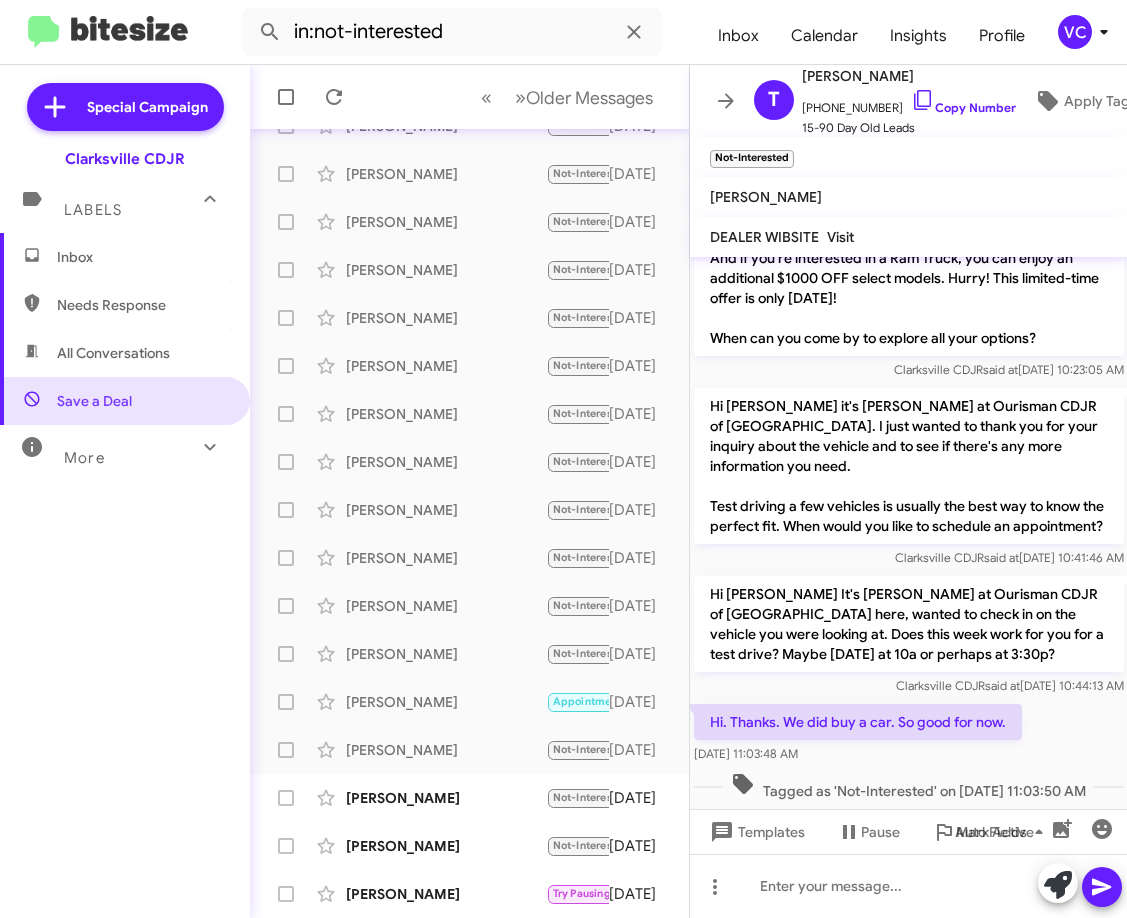 click on "Hi. Thanks. We did buy a car. So good for now.    [DATE] 11:03:48 AM" 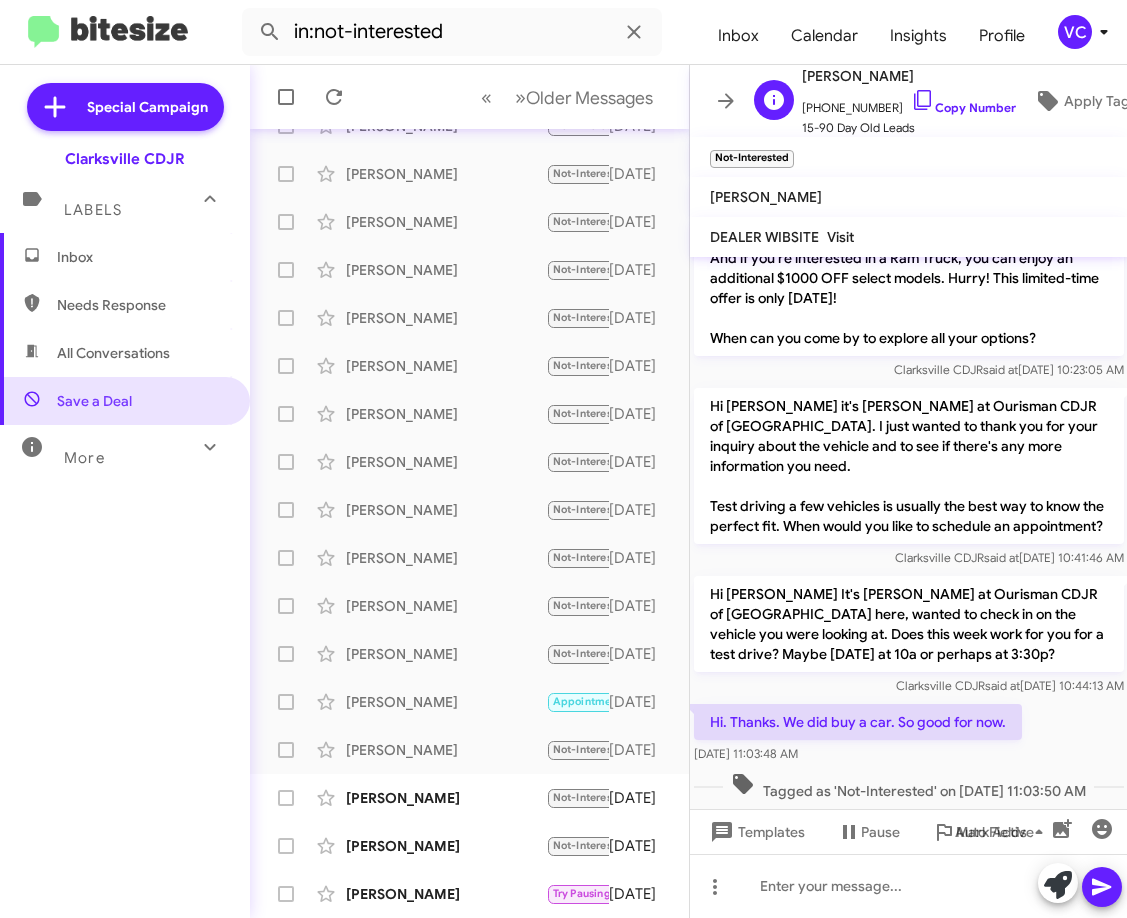 click on "[PHONE_NUMBER]   Copy Number" 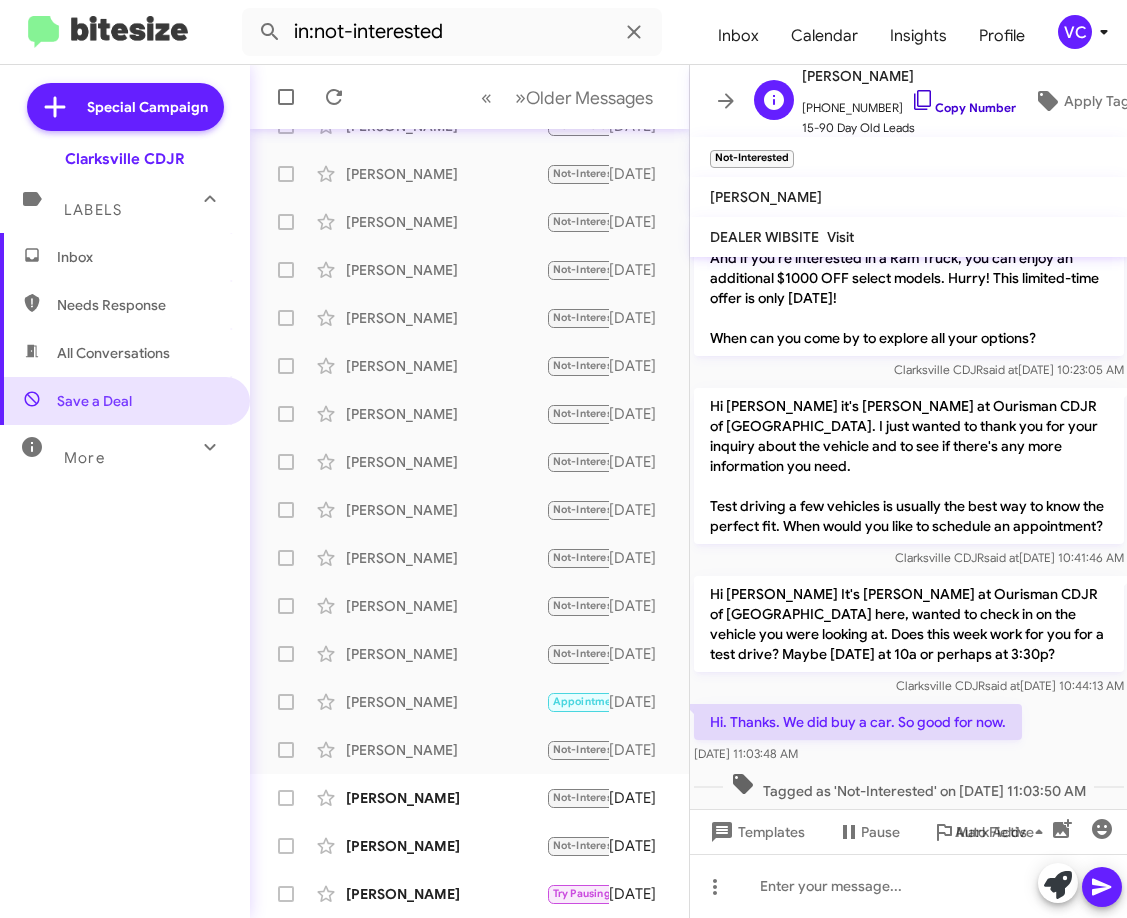 click on "Copy Number" 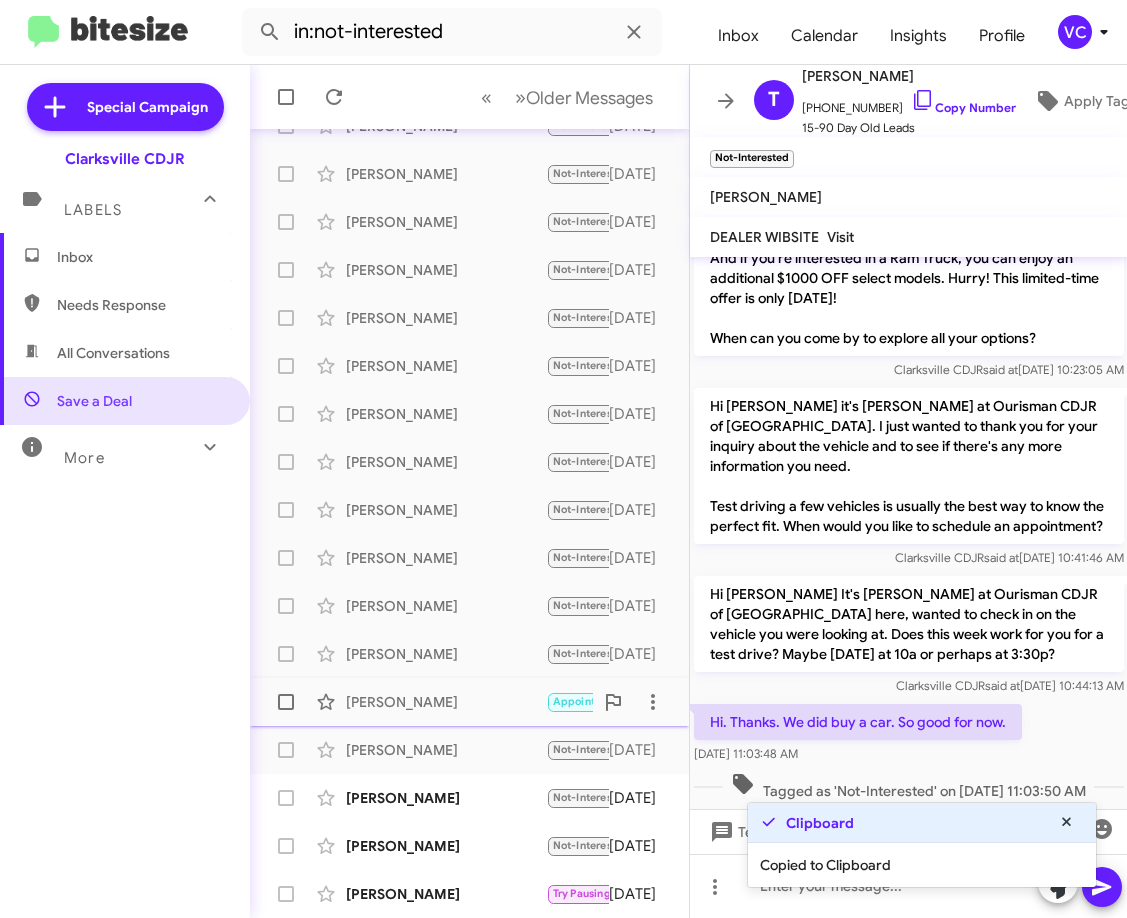 drag, startPoint x: 924, startPoint y: 771, endPoint x: 606, endPoint y: 684, distance: 329.68622 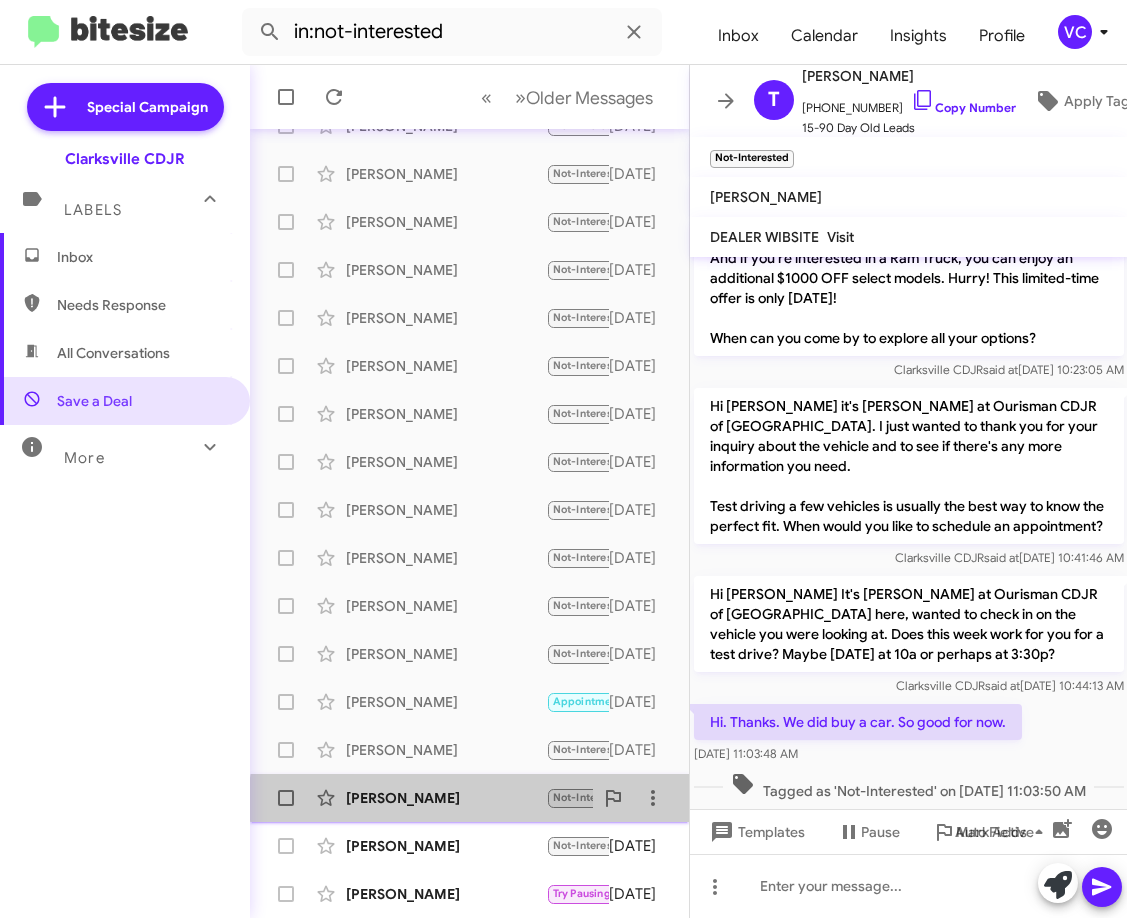 click on "[PERSON_NAME]" 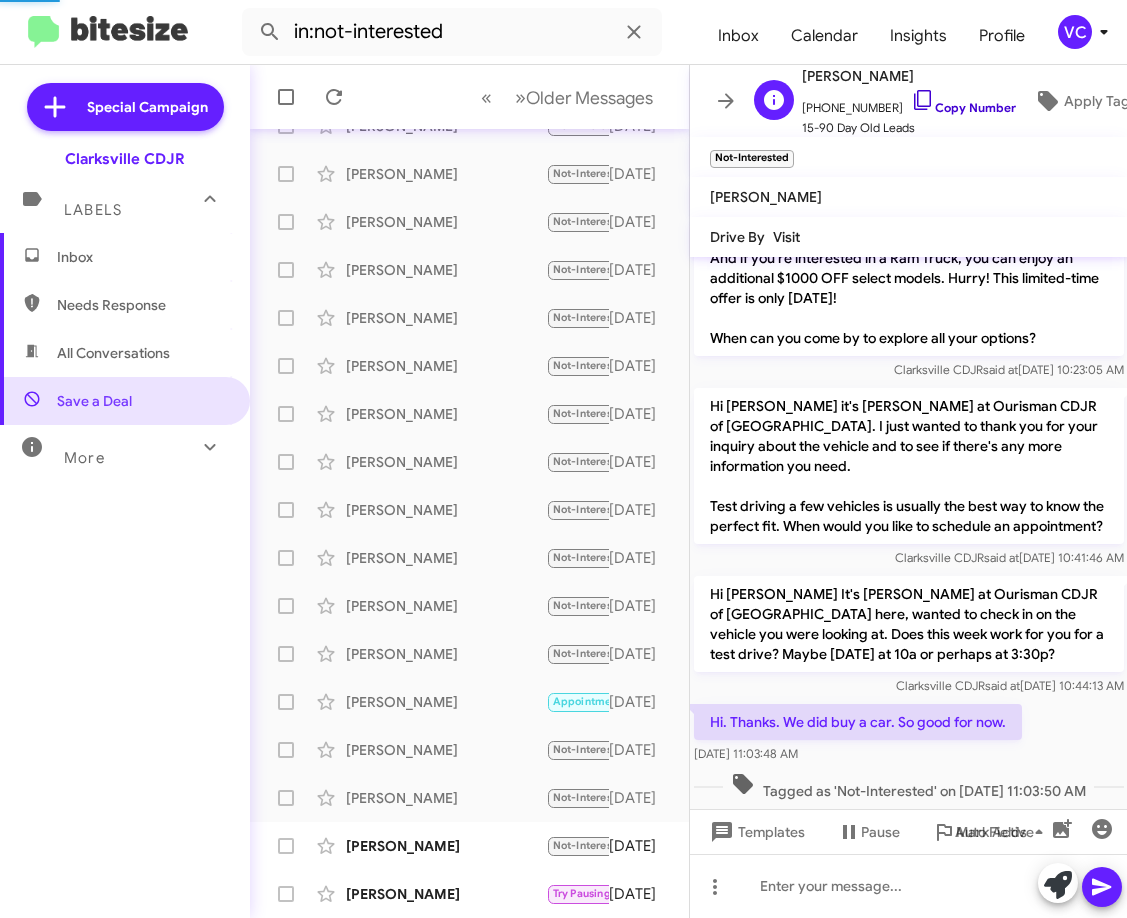 scroll, scrollTop: 541, scrollLeft: 0, axis: vertical 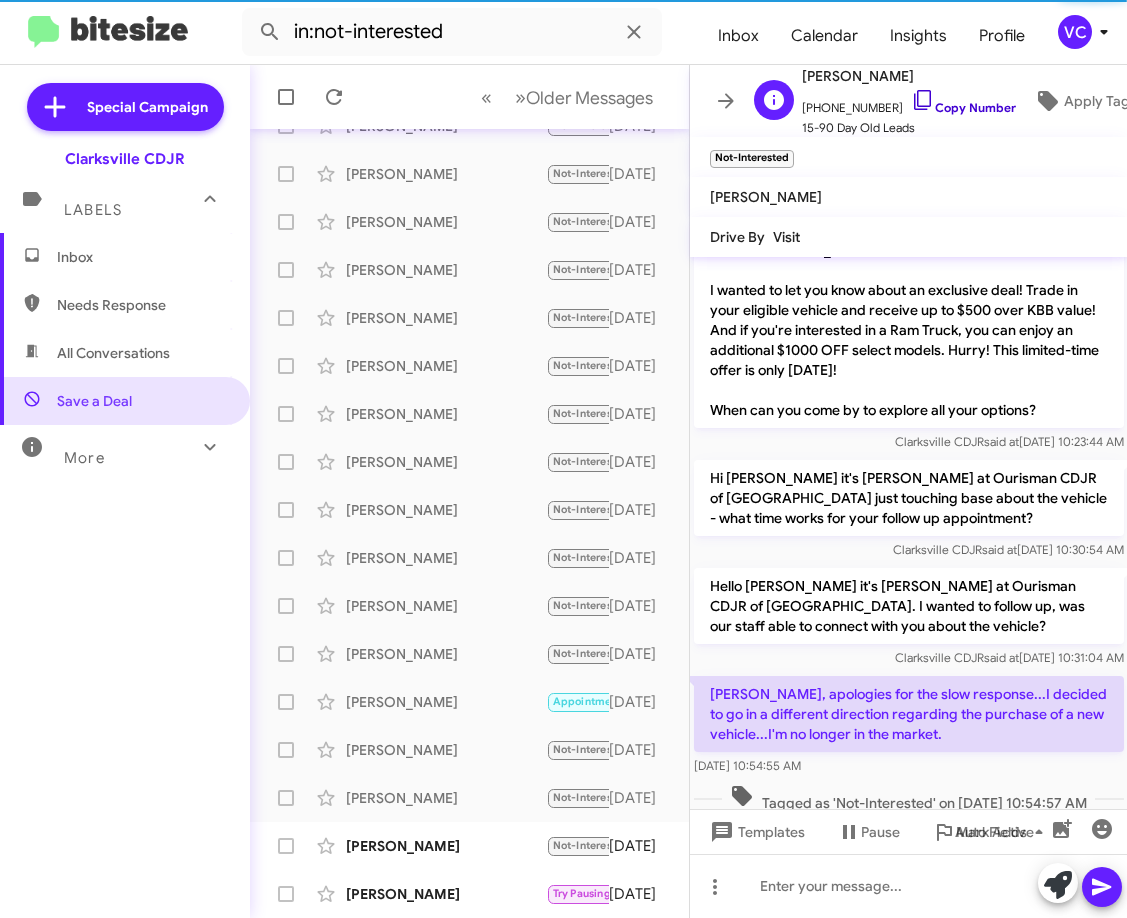 click on "Copy Number" 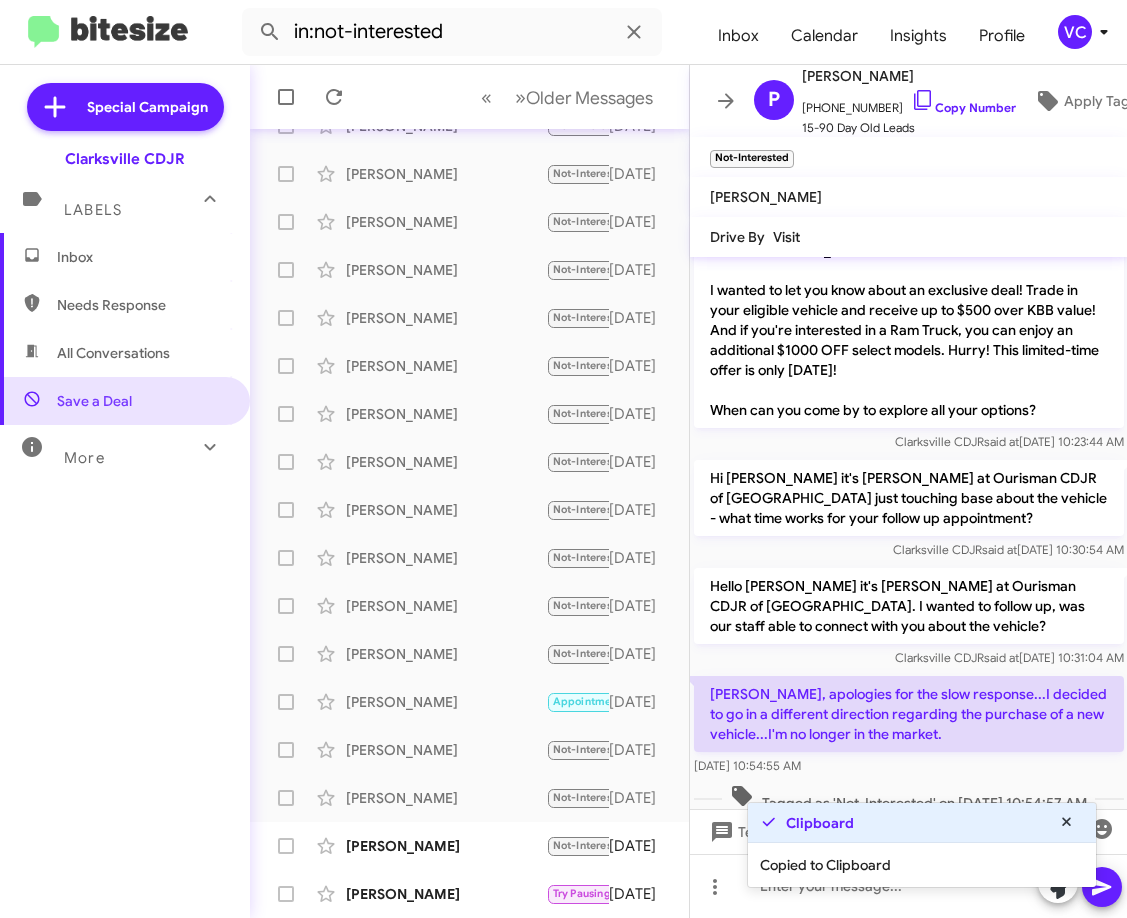 click on "[DATE] 10:54:55 AM" 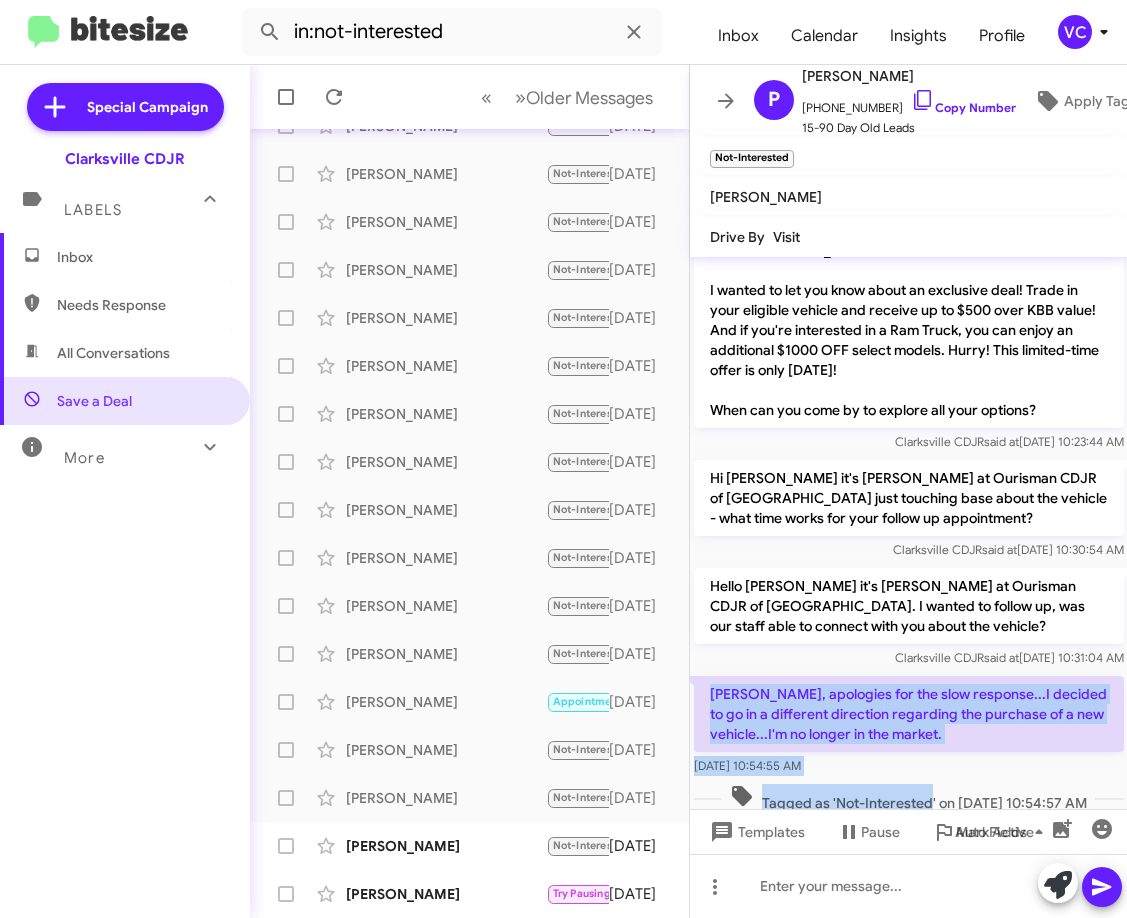 drag, startPoint x: 702, startPoint y: 644, endPoint x: 893, endPoint y: 728, distance: 208.65521 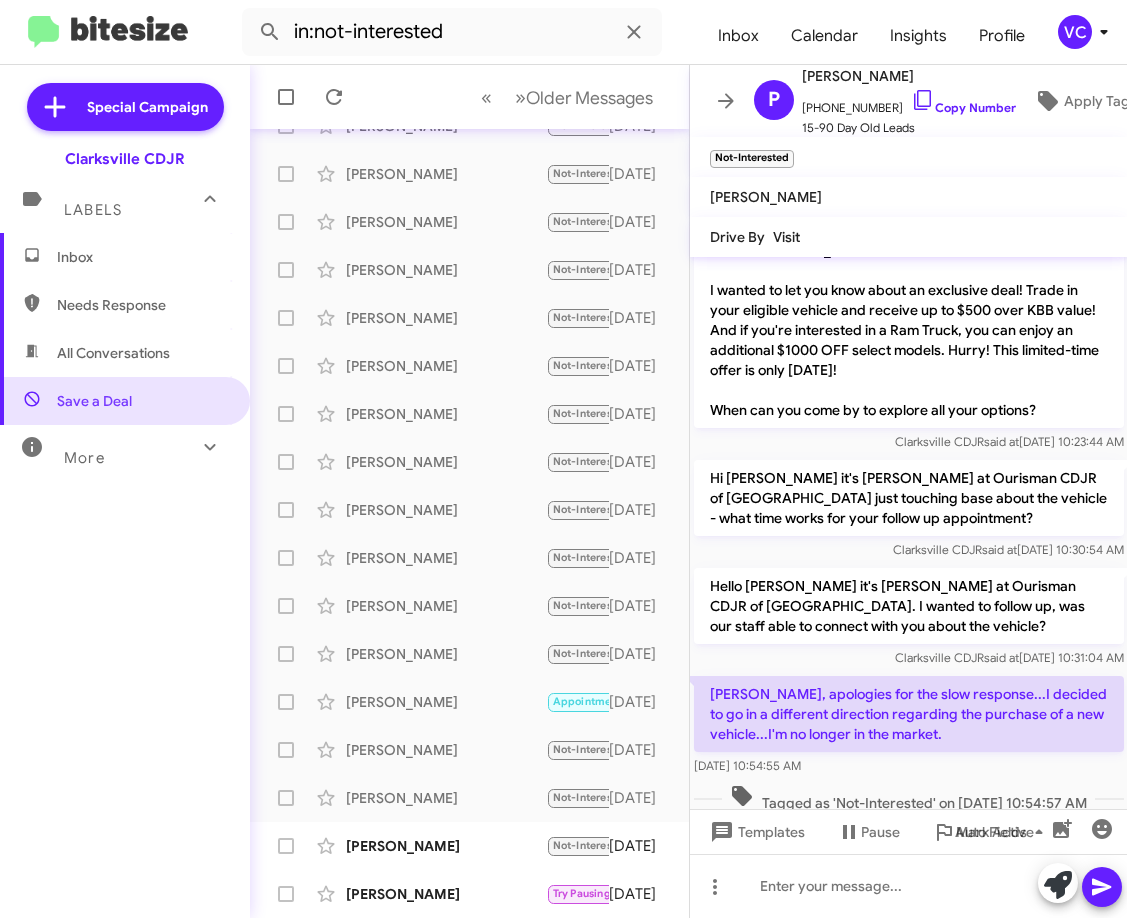 click 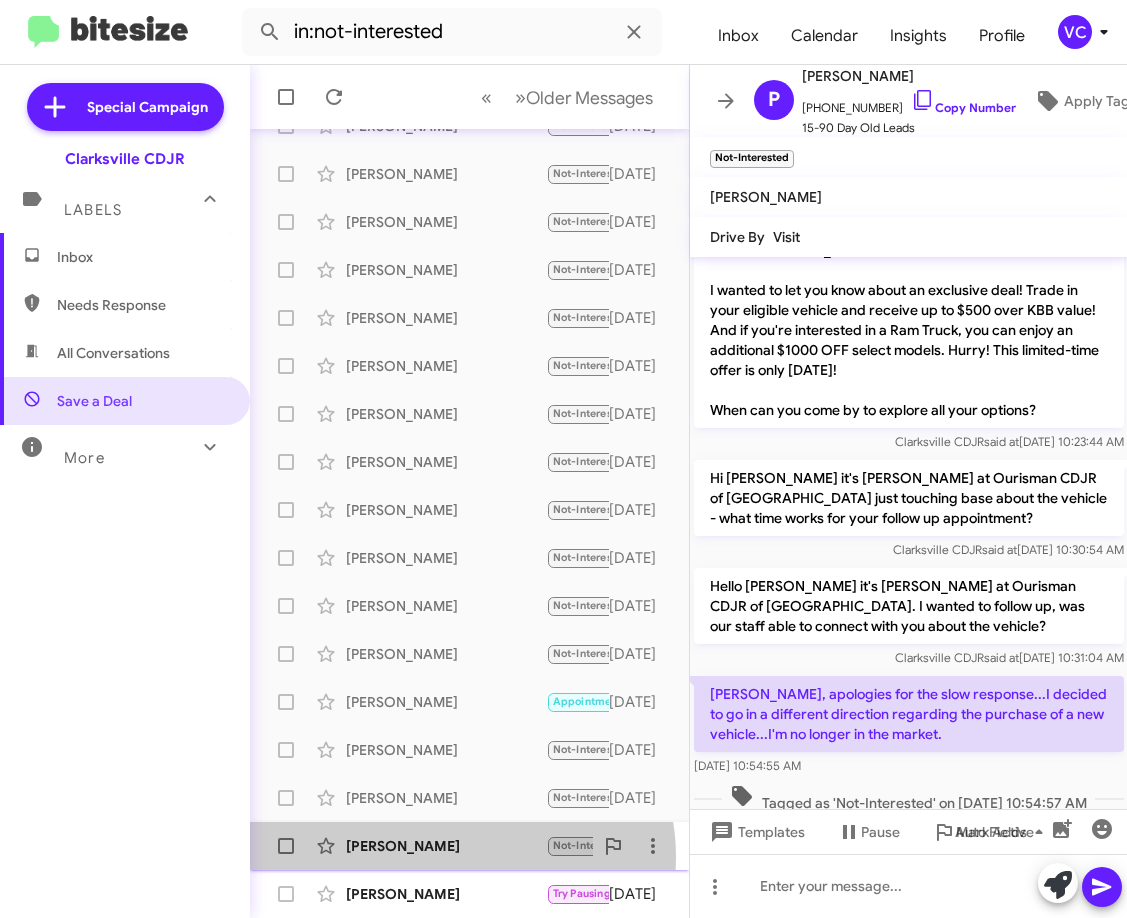 click on "[PERSON_NAME]  Not-Interested   No longer looking for a vehicle.  Thanks   [DATE]" 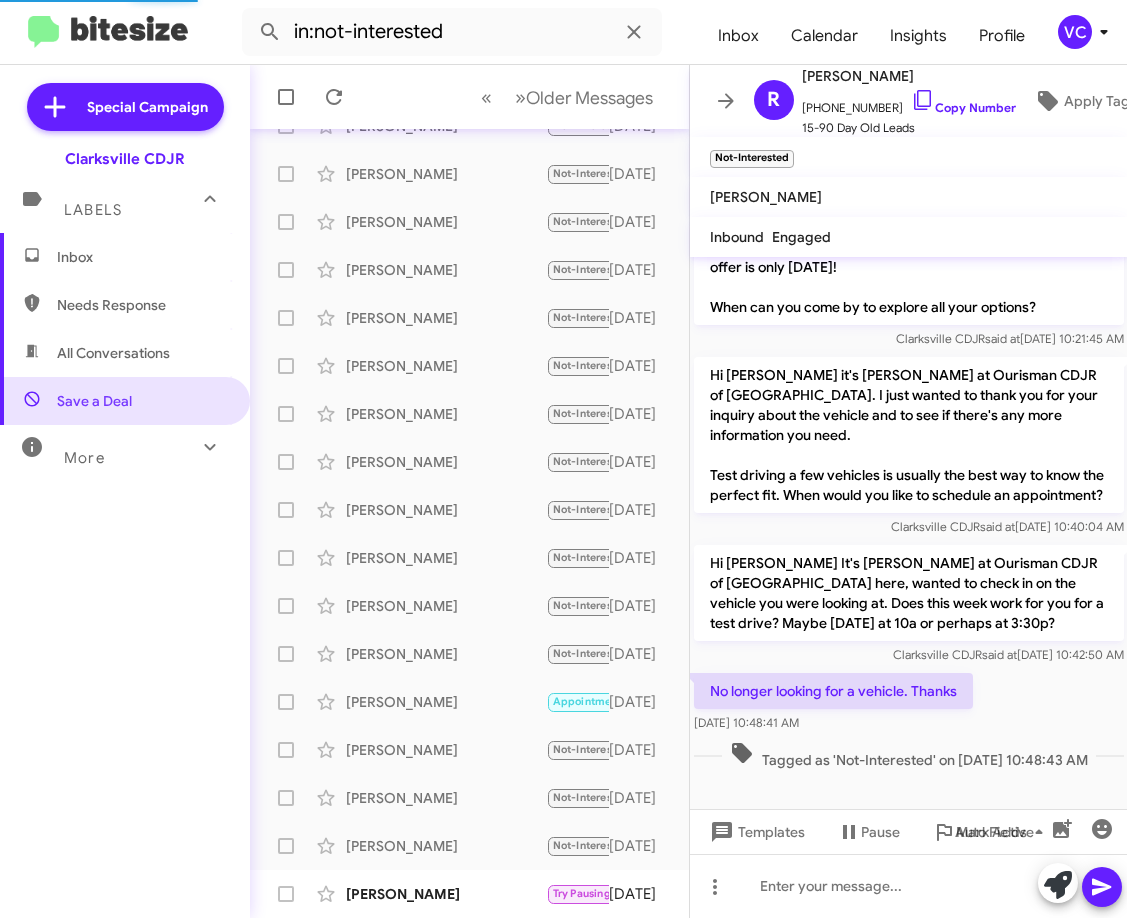 scroll, scrollTop: 418, scrollLeft: 0, axis: vertical 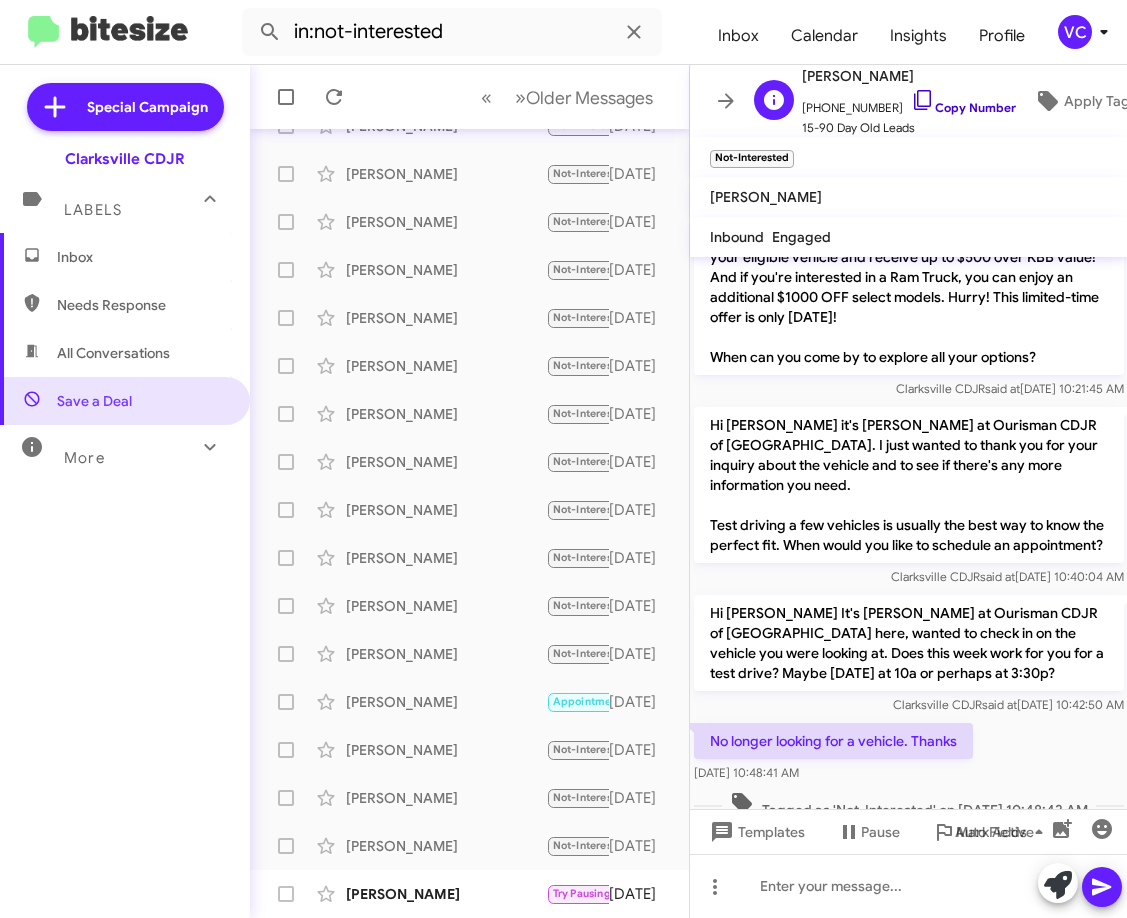 click on "Copy Number" 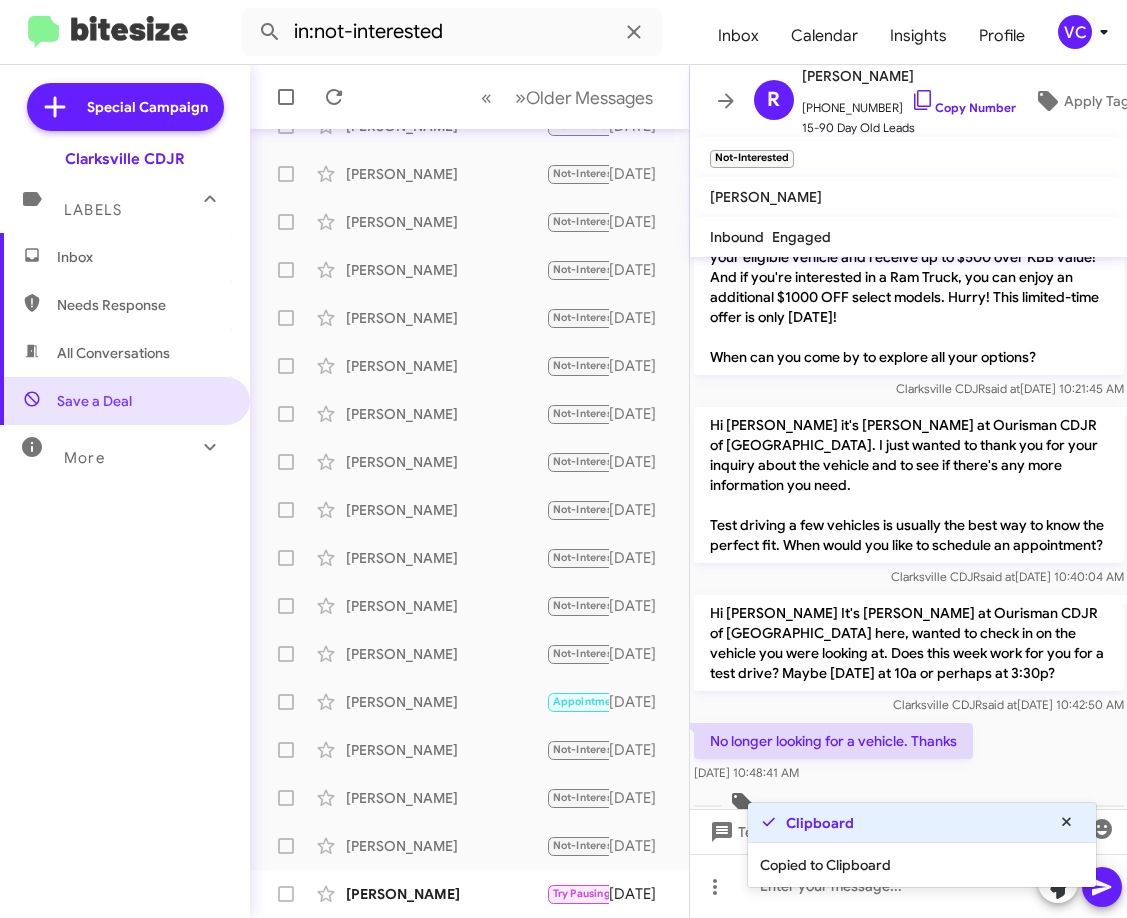 drag, startPoint x: 705, startPoint y: 693, endPoint x: 919, endPoint y: 726, distance: 216.52945 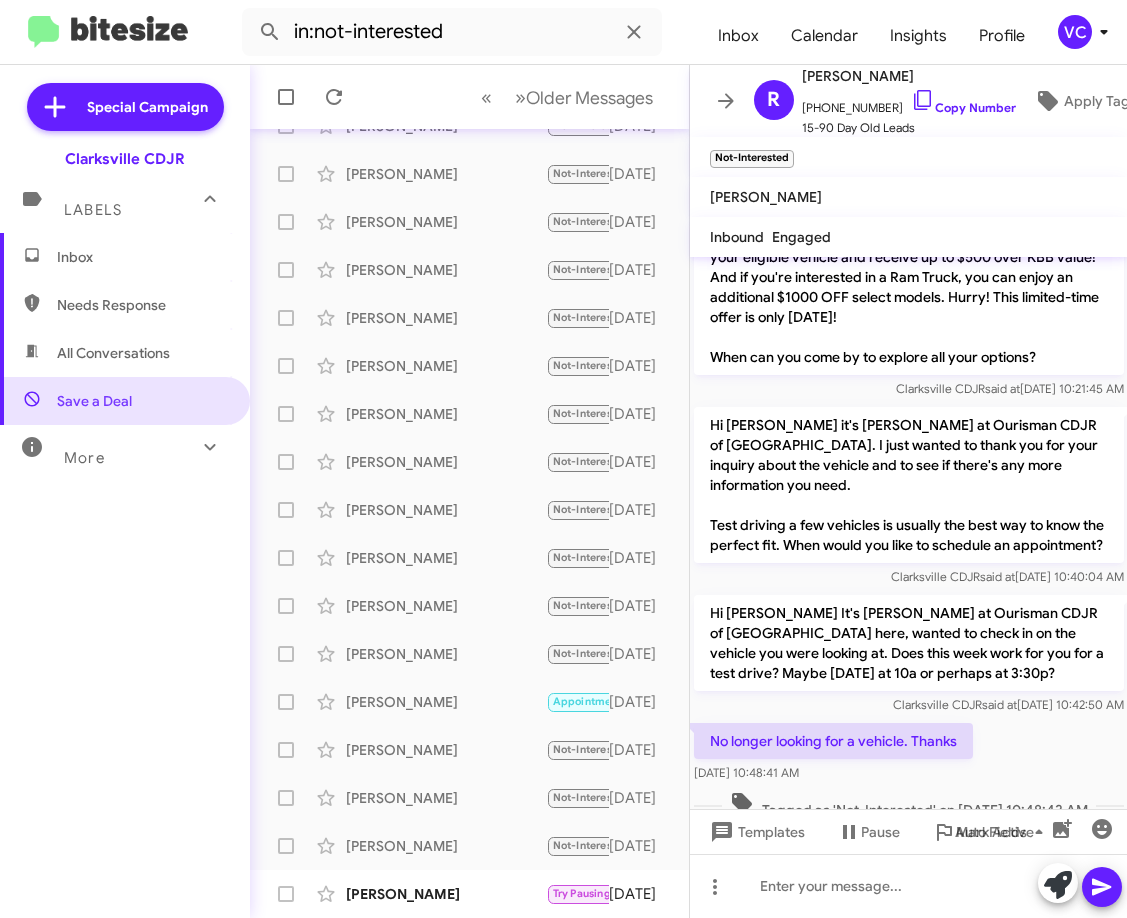 copy on "No longer looking for a vehicle.  Thanks    [DATE] 10:48:41 AM" 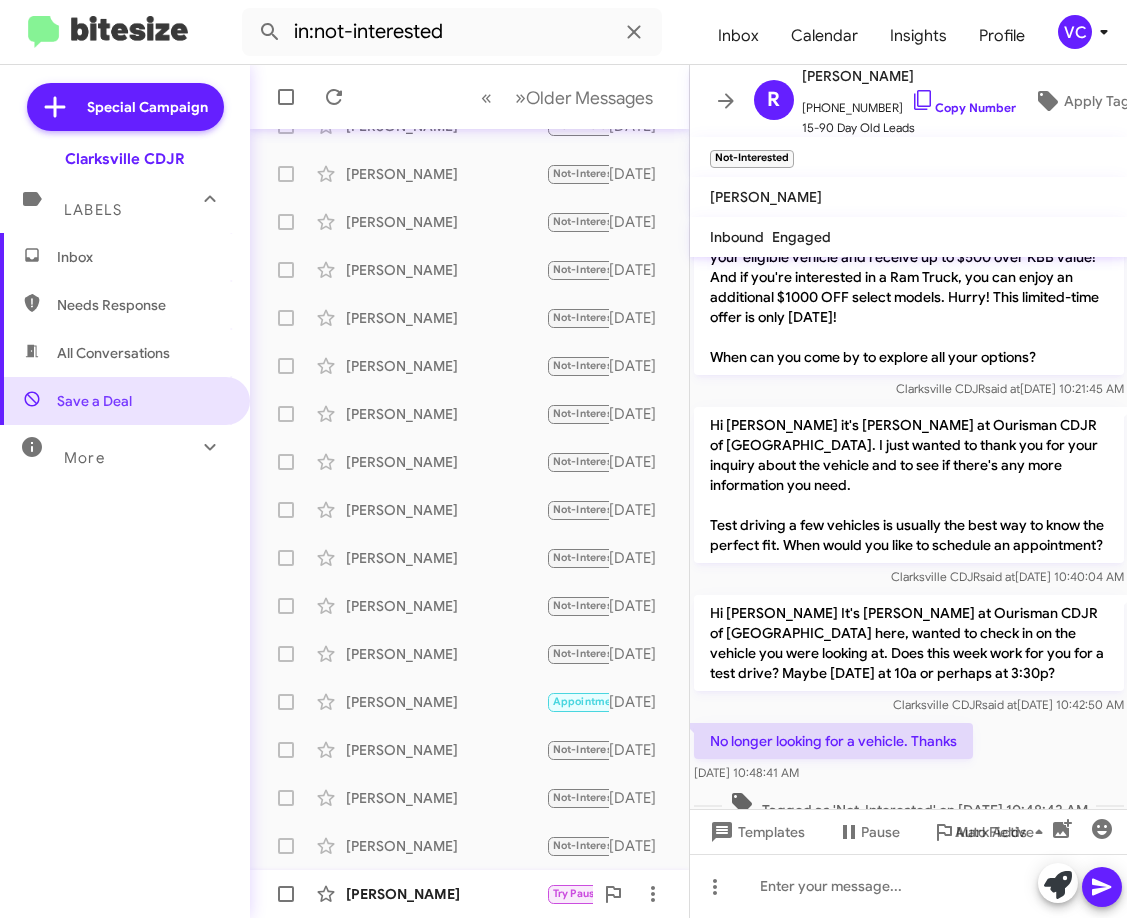click on "[PERSON_NAME]" 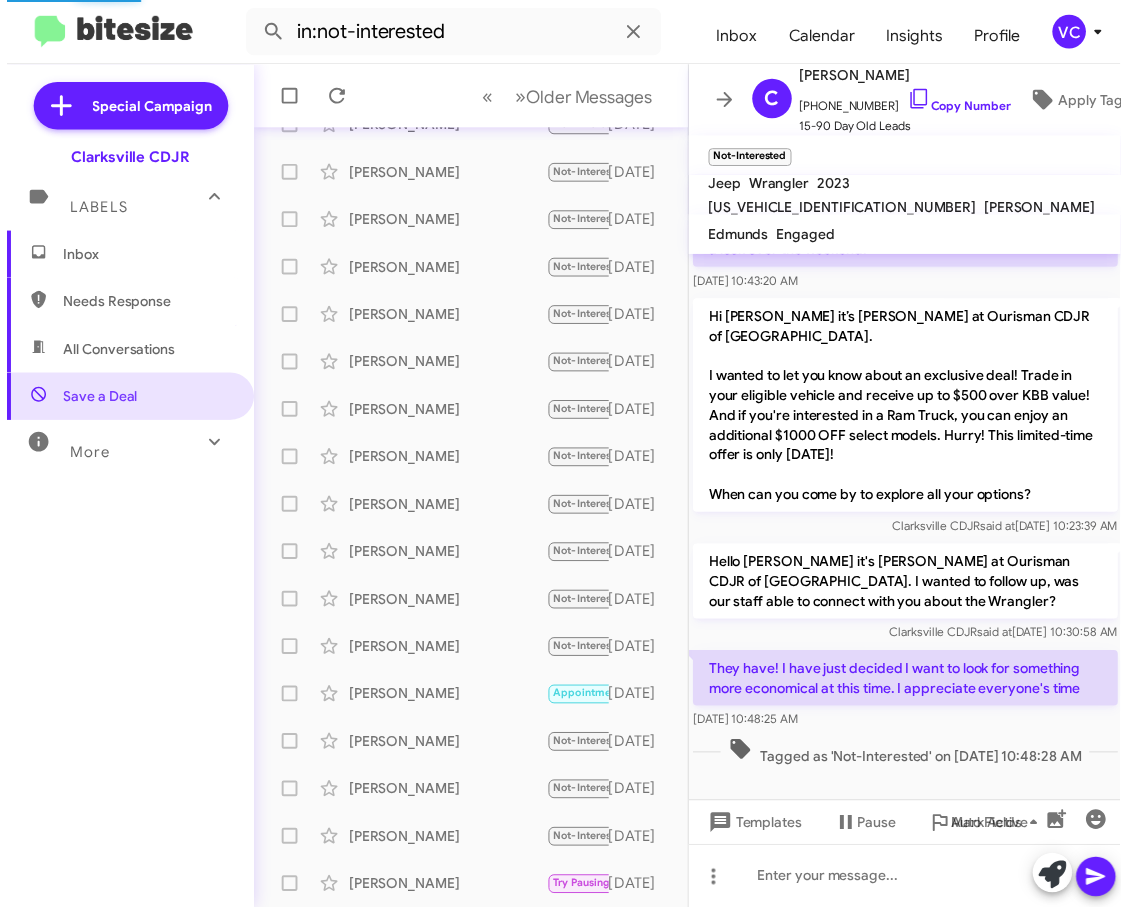 scroll, scrollTop: 147, scrollLeft: 0, axis: vertical 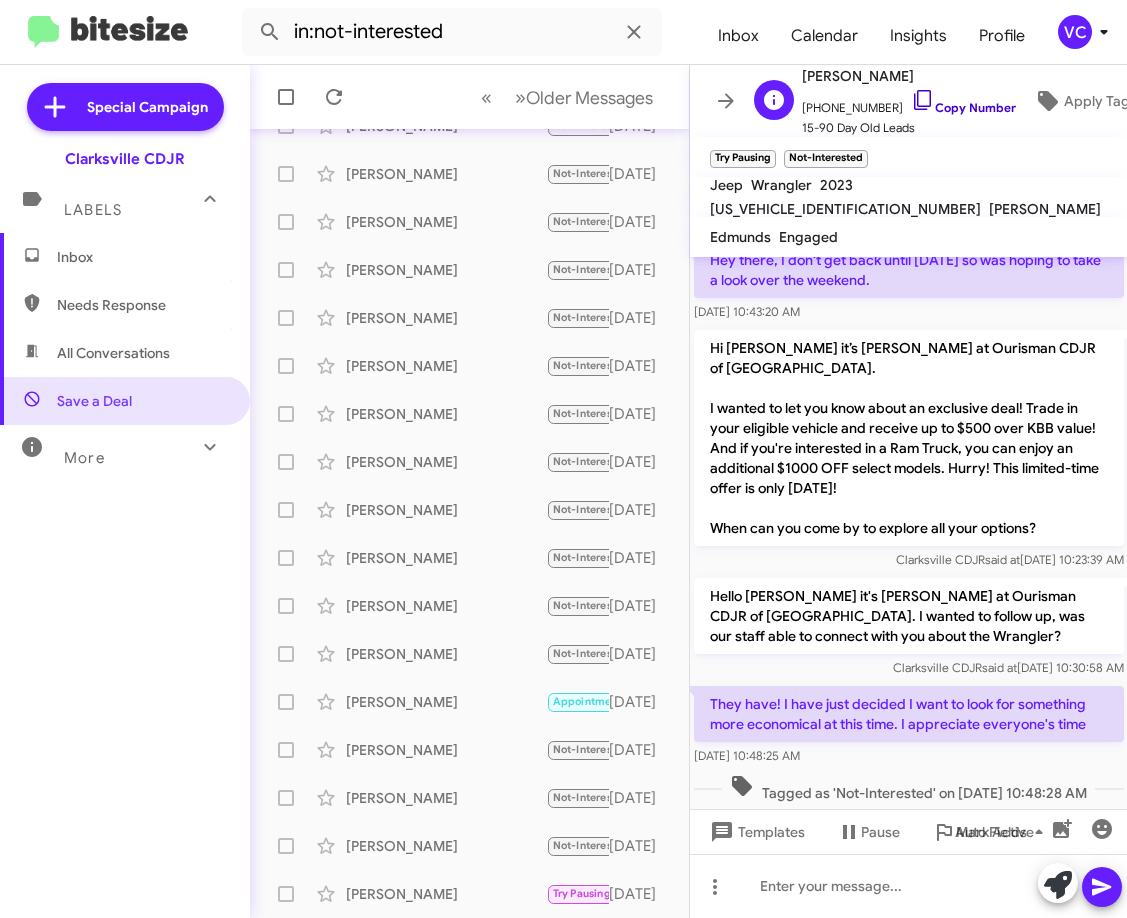 click on "Copy Number" 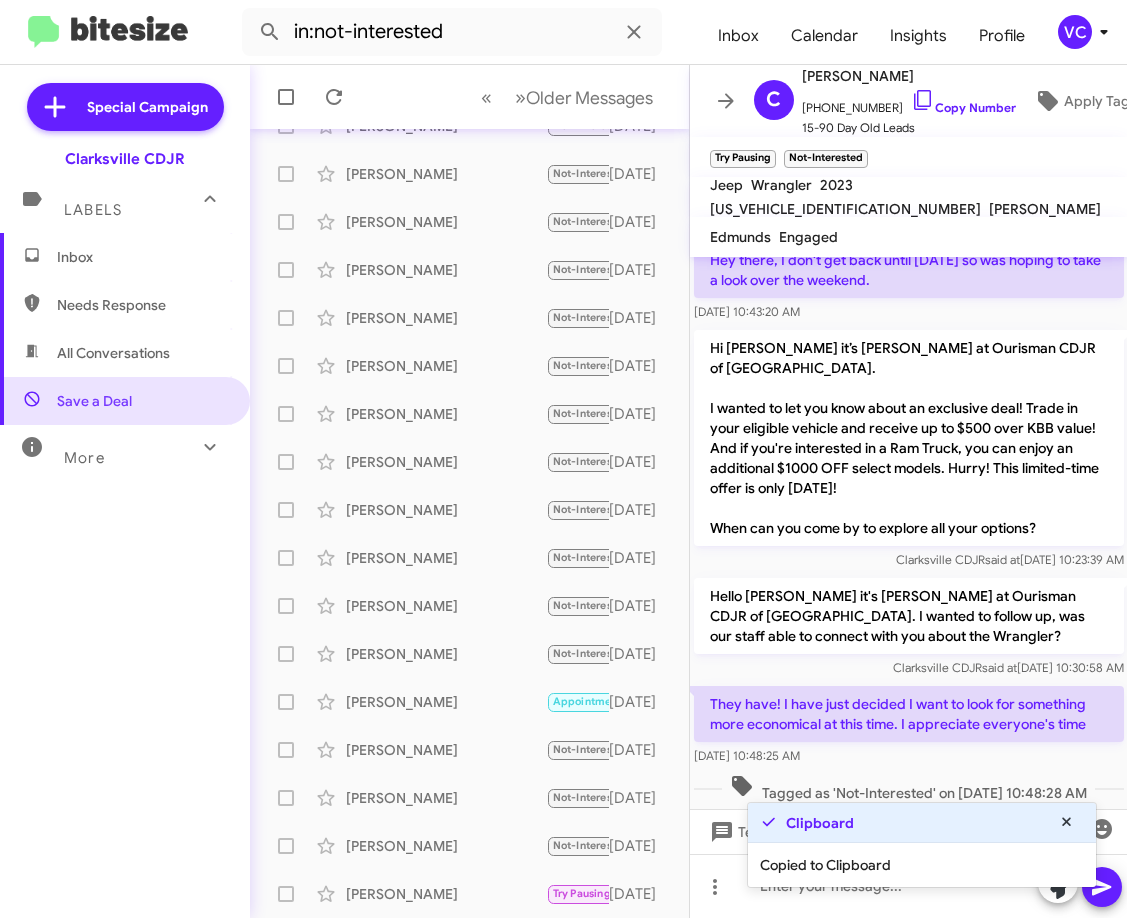click on "Tagged as 'Not-Interested' on [DATE] 10:48:28 AM" 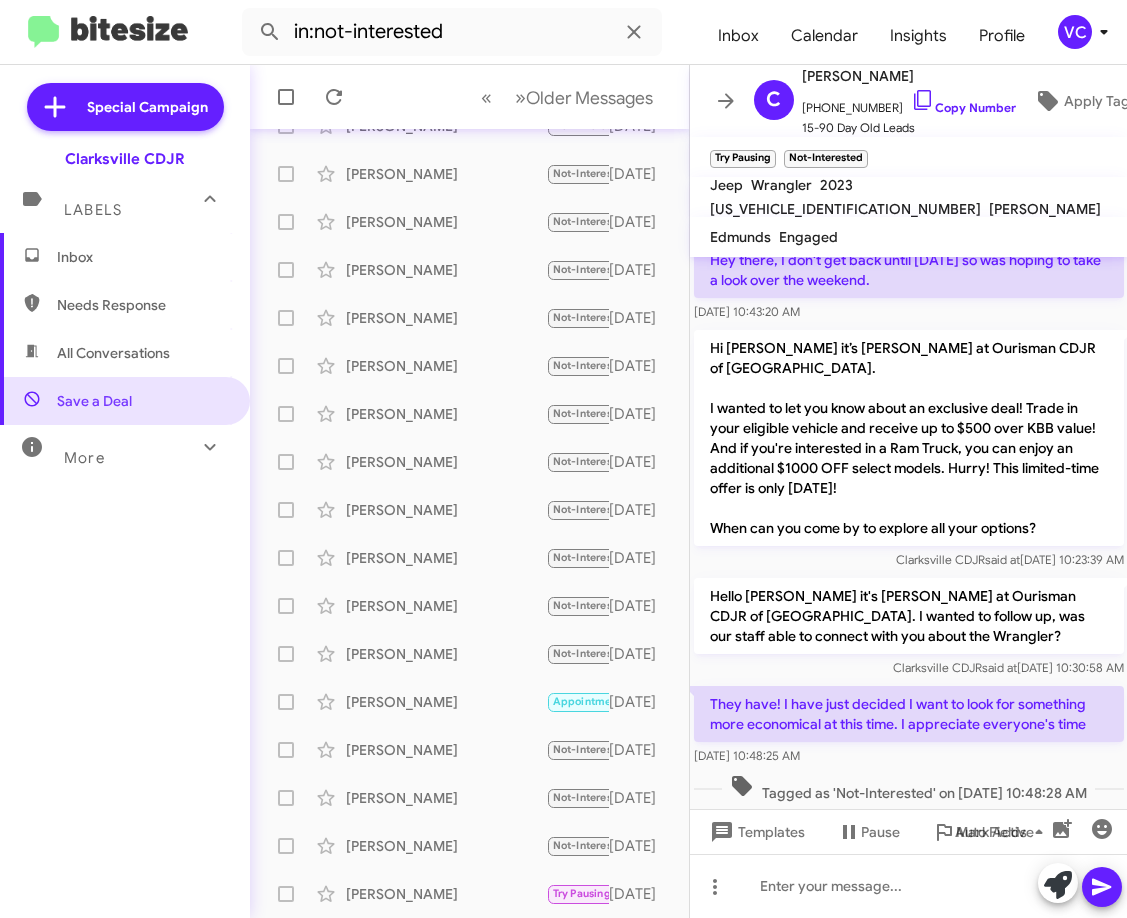 click on "Hello [PERSON_NAME] it's [PERSON_NAME] at Ourisman CDJR of [GEOGRAPHIC_DATA]. I wanted to follow up, was our staff able to connect with you about the Wrangler? Clarksville CDJR   said at   [DATE] 10:30:58 AM" 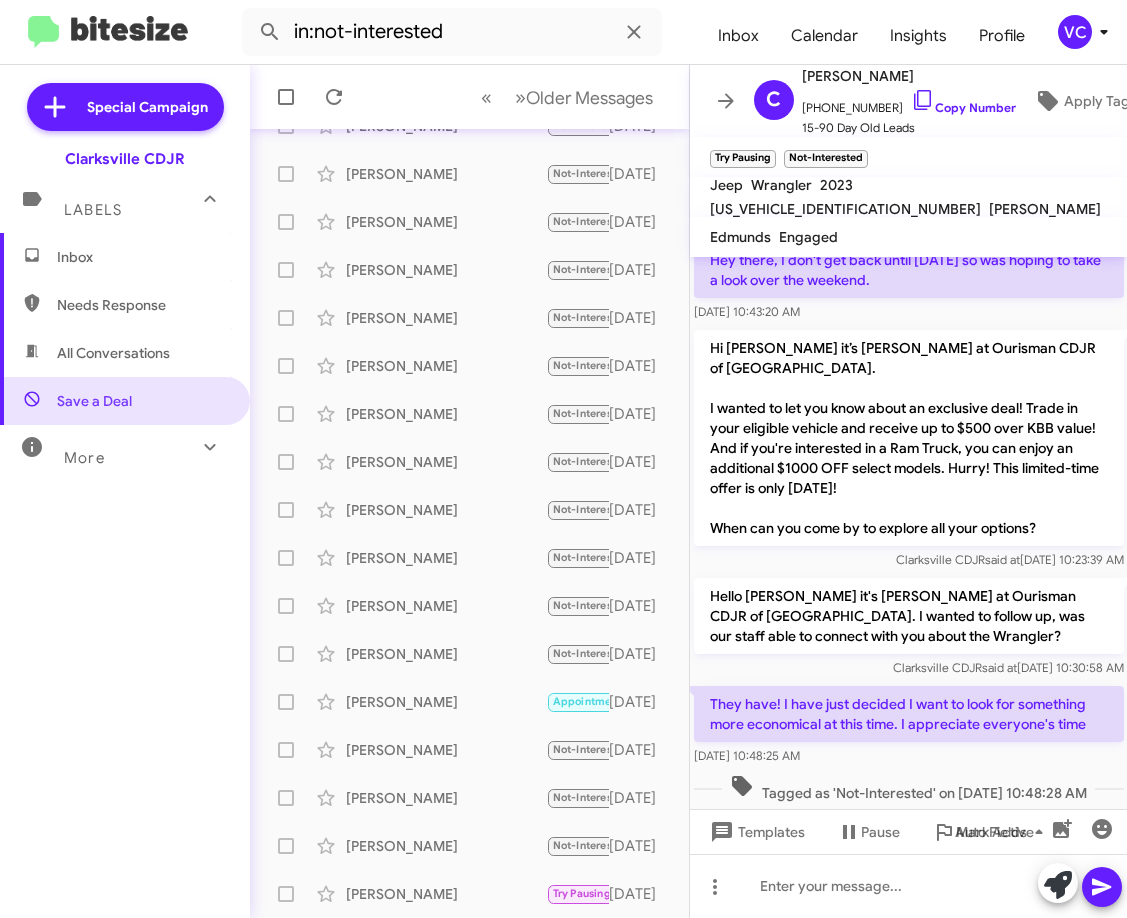 drag, startPoint x: 695, startPoint y: 667, endPoint x: 957, endPoint y: 730, distance: 269.468 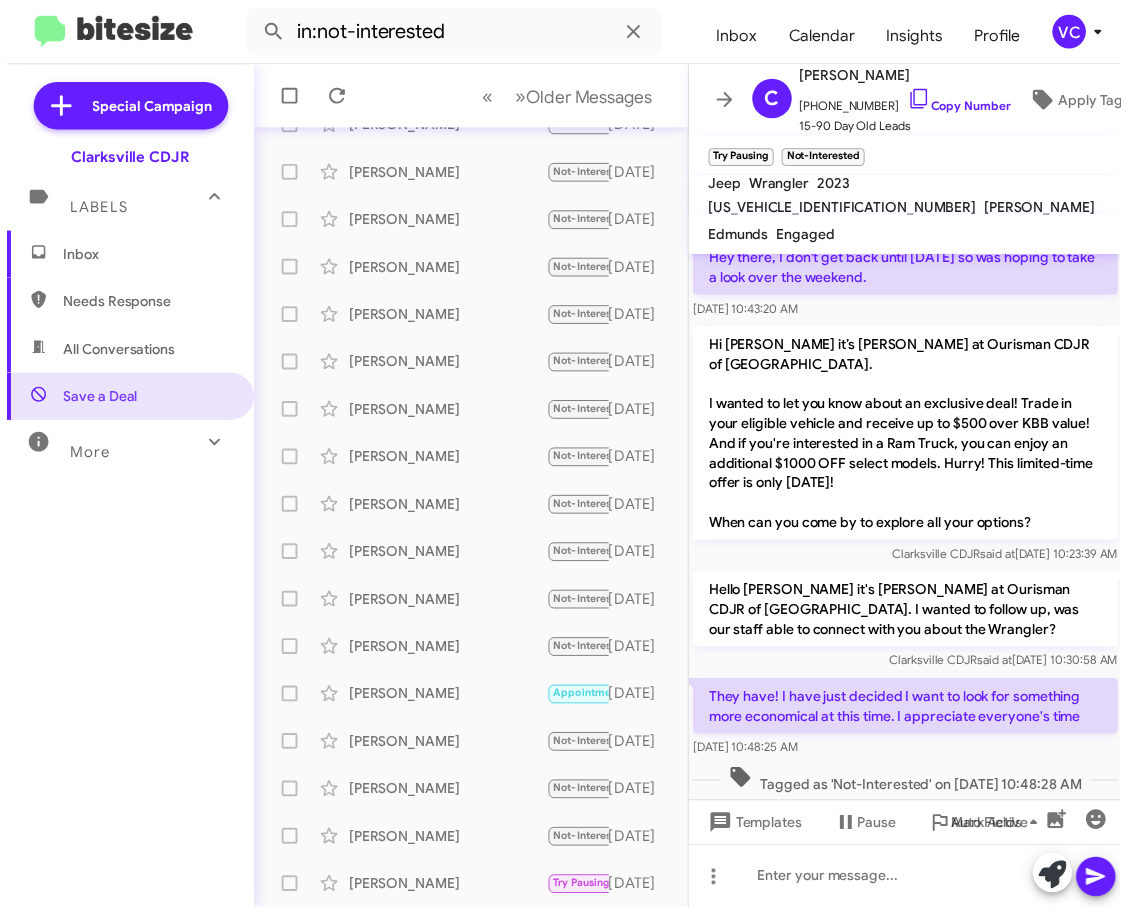 scroll, scrollTop: 158, scrollLeft: 0, axis: vertical 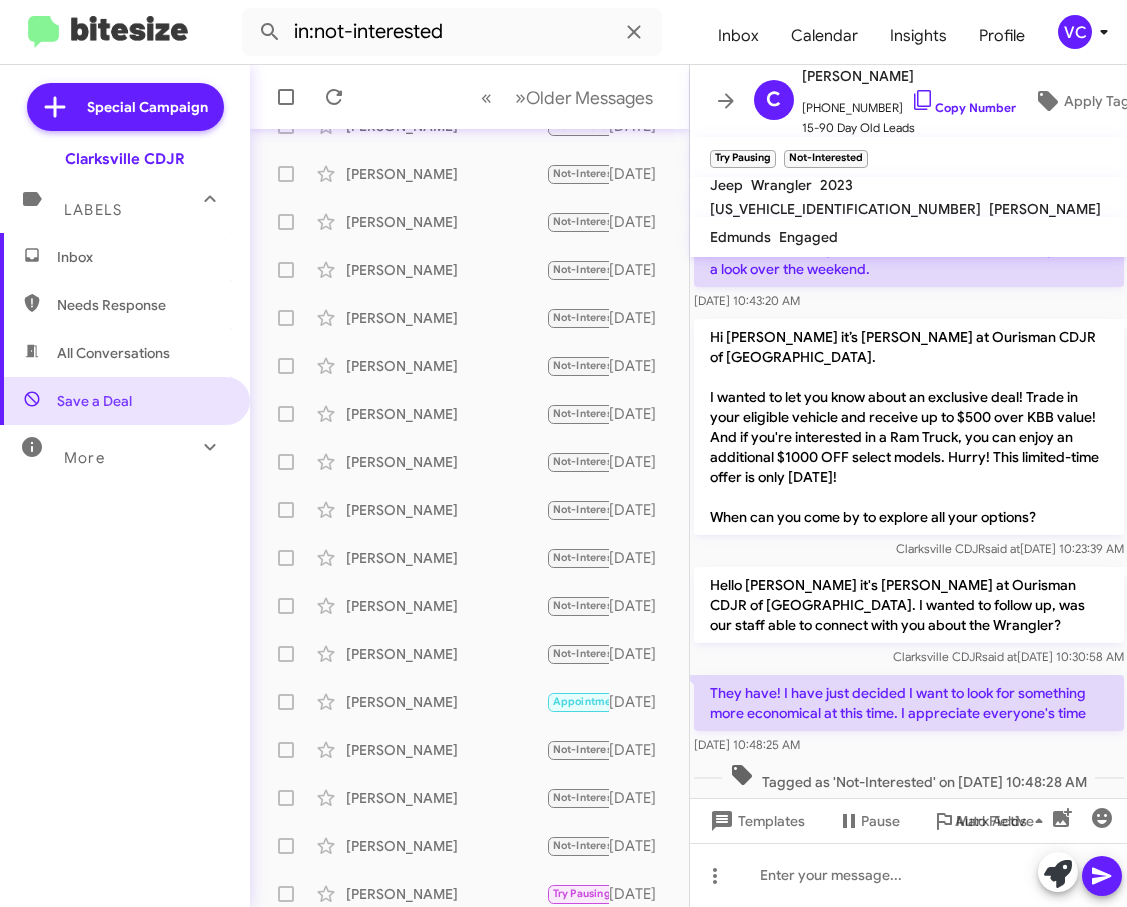 click on "Hello [PERSON_NAME] it's [PERSON_NAME] at Ourisman CDJR of [GEOGRAPHIC_DATA]. I wanted to follow up, was our staff able to connect with you about the Wrangler?" 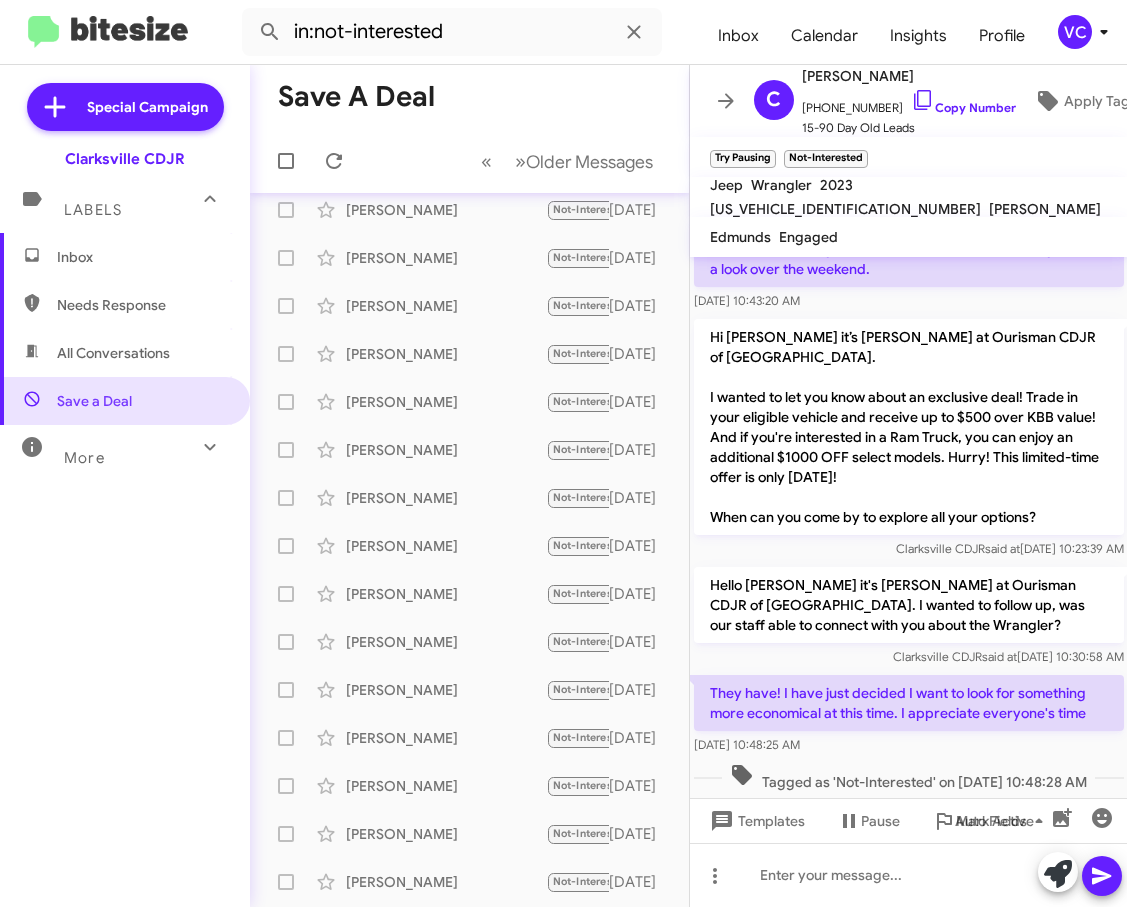 scroll, scrollTop: 0, scrollLeft: 0, axis: both 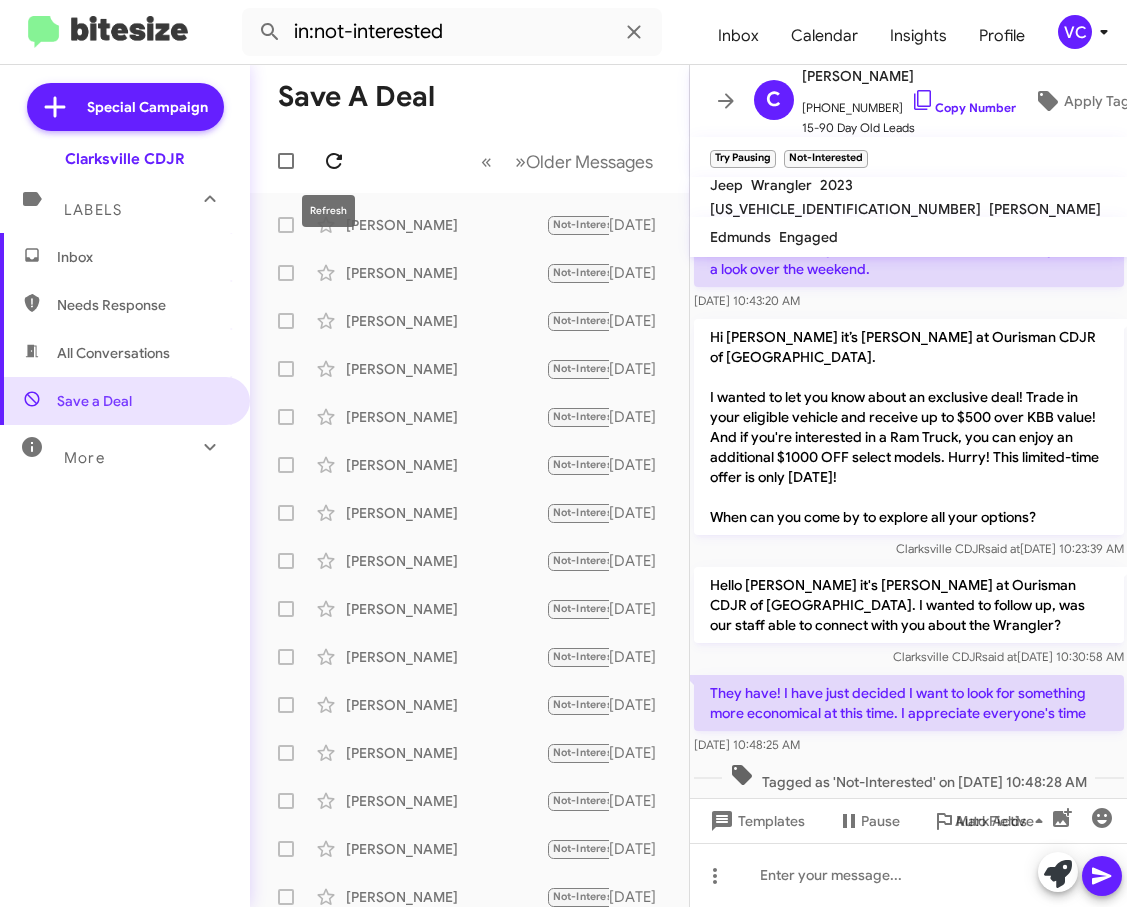 click 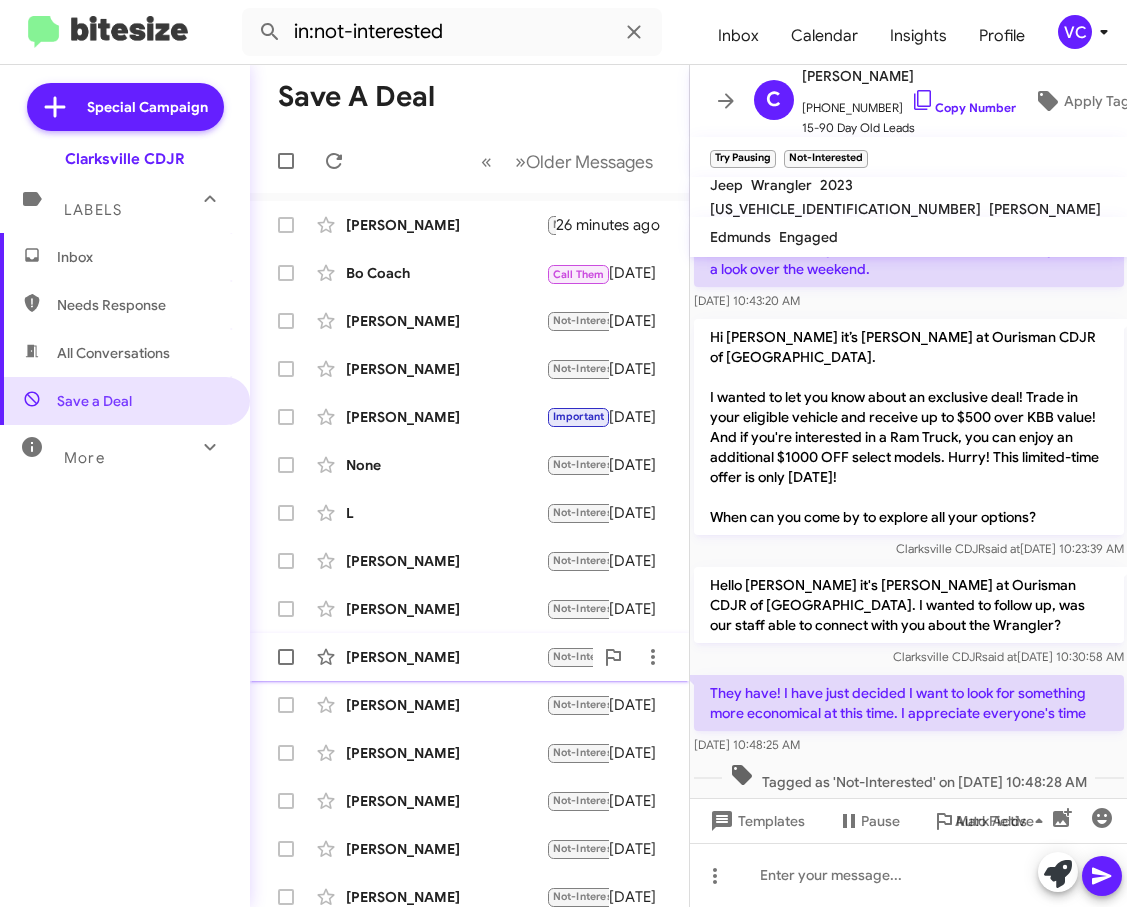 scroll, scrollTop: 254, scrollLeft: 0, axis: vertical 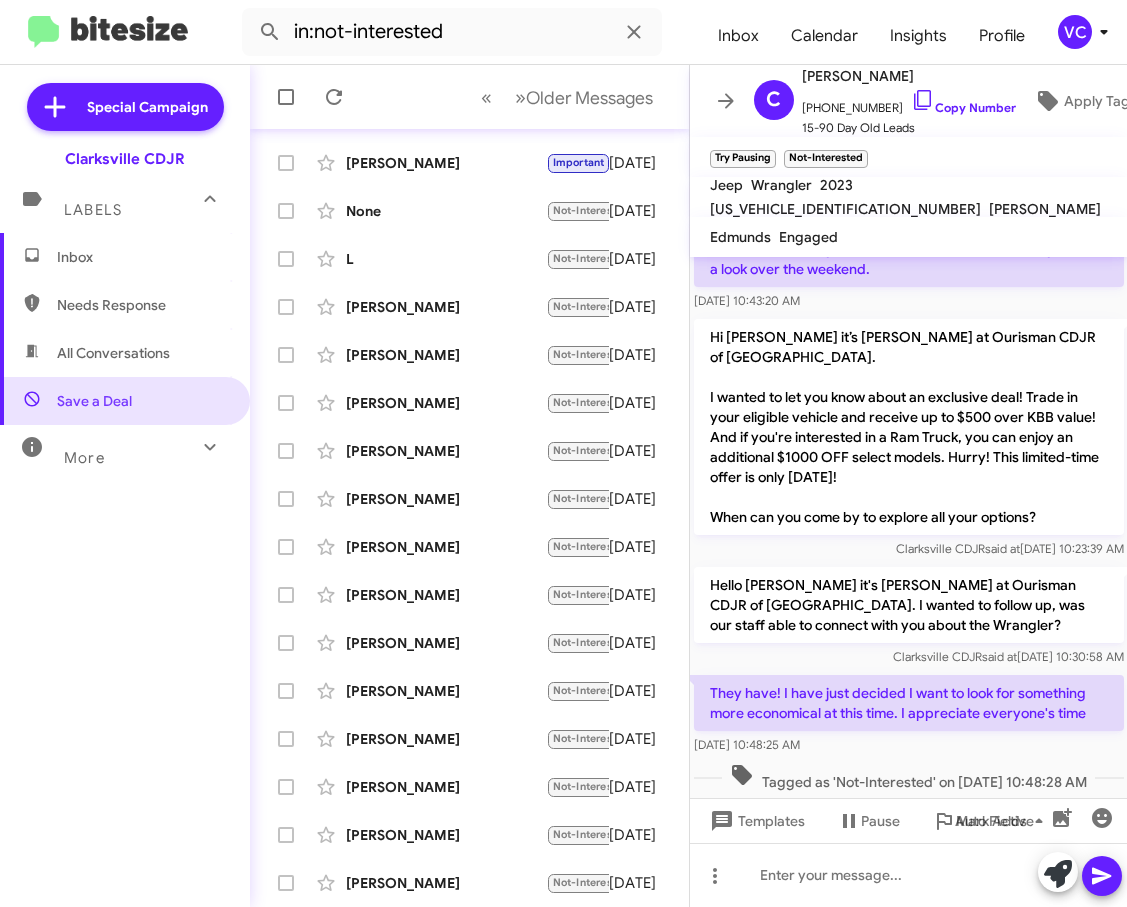 drag, startPoint x: 835, startPoint y: 778, endPoint x: 690, endPoint y: 771, distance: 145.16887 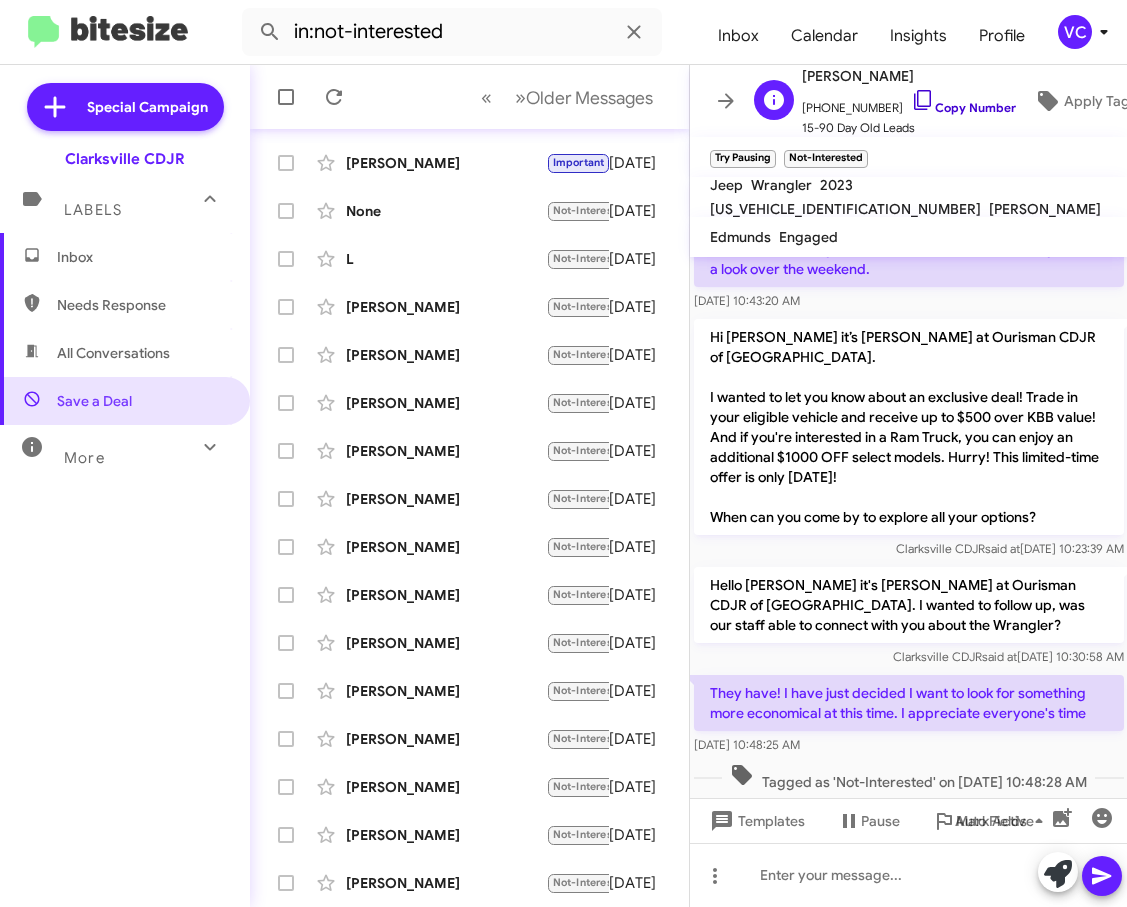 click on "Copy Number" 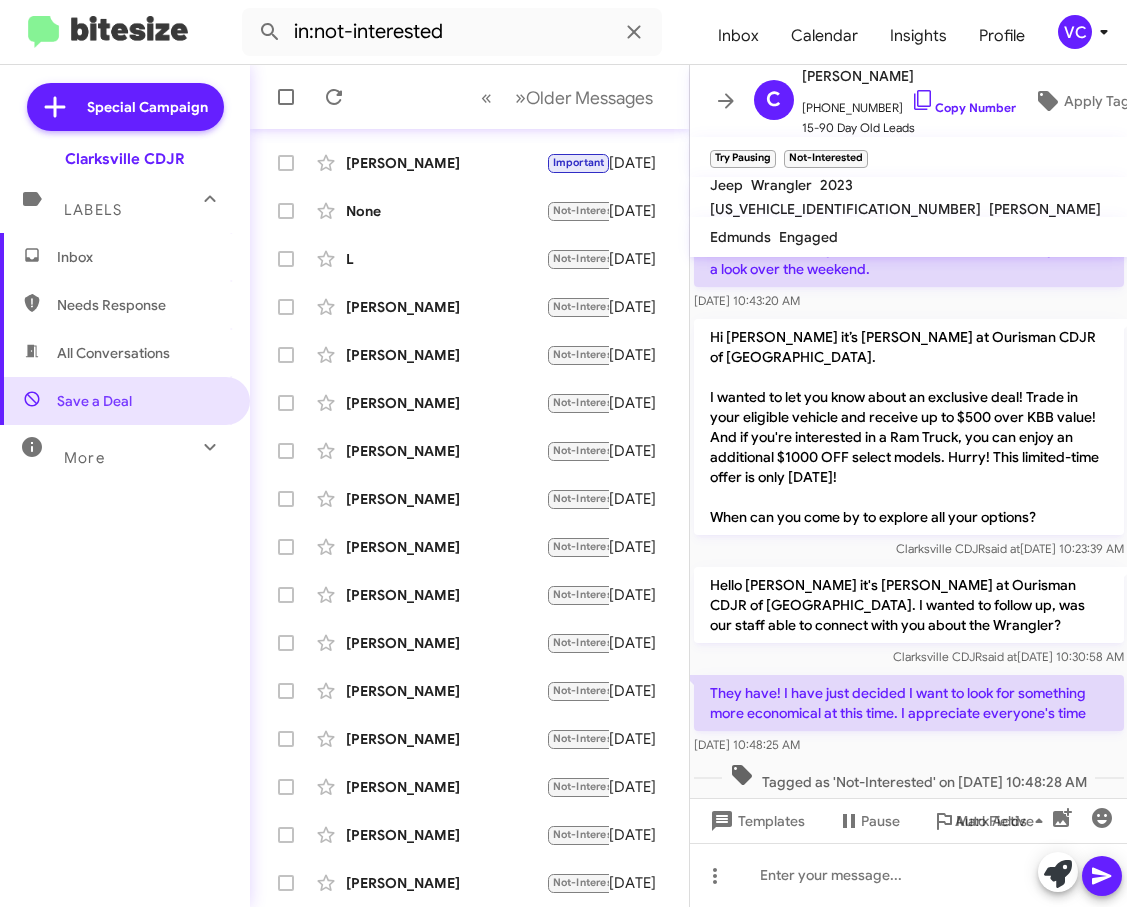 click on "They have! I have just decided I want to look for something more economical at this time. I appreciate everyone's time    [DATE] 10:48:25 AM" 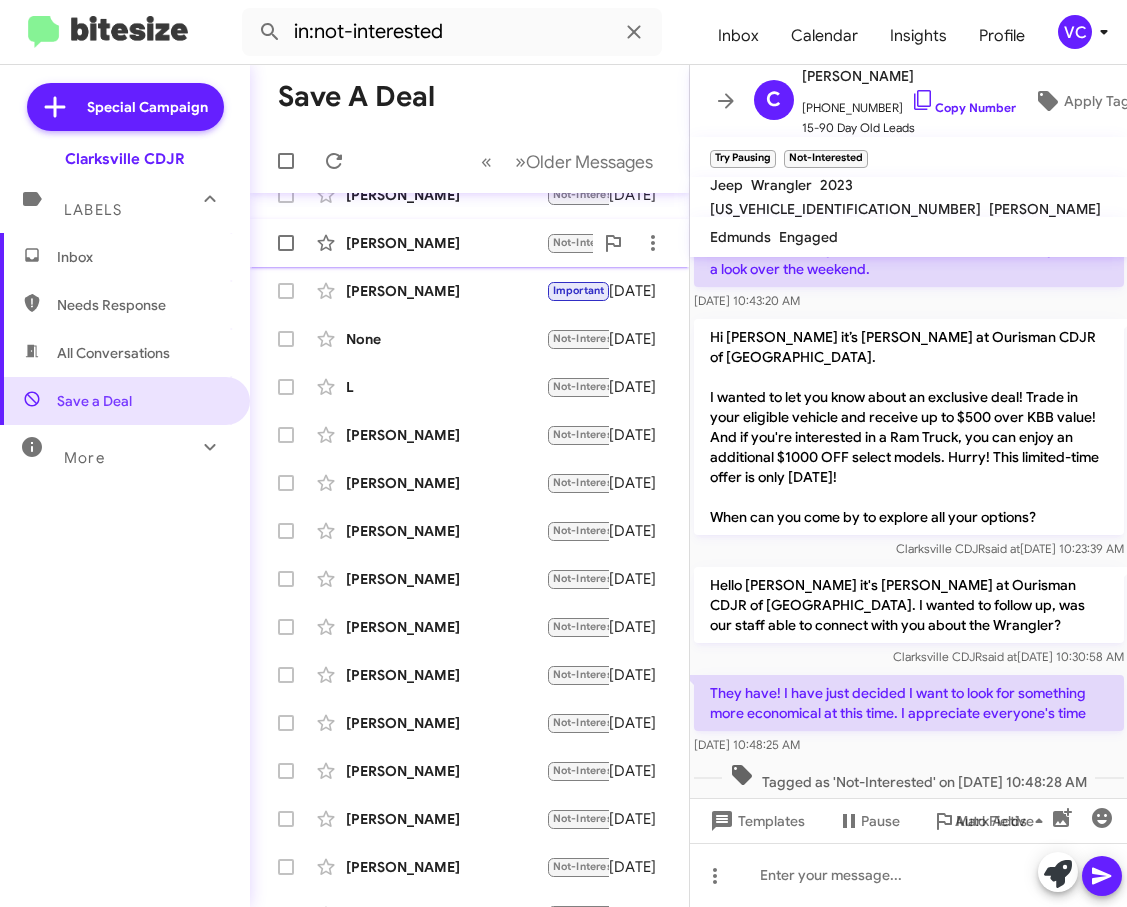 scroll, scrollTop: 0, scrollLeft: 0, axis: both 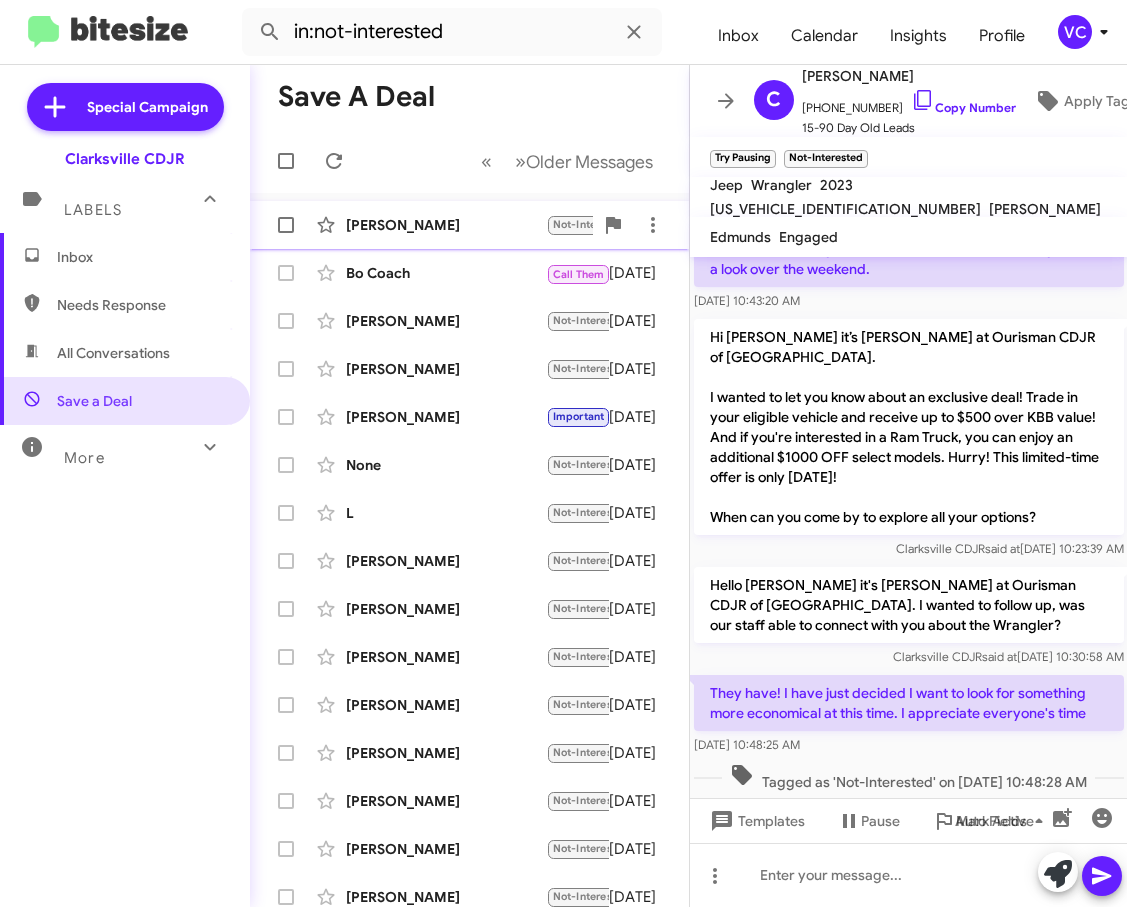 click on "[PERSON_NAME]" 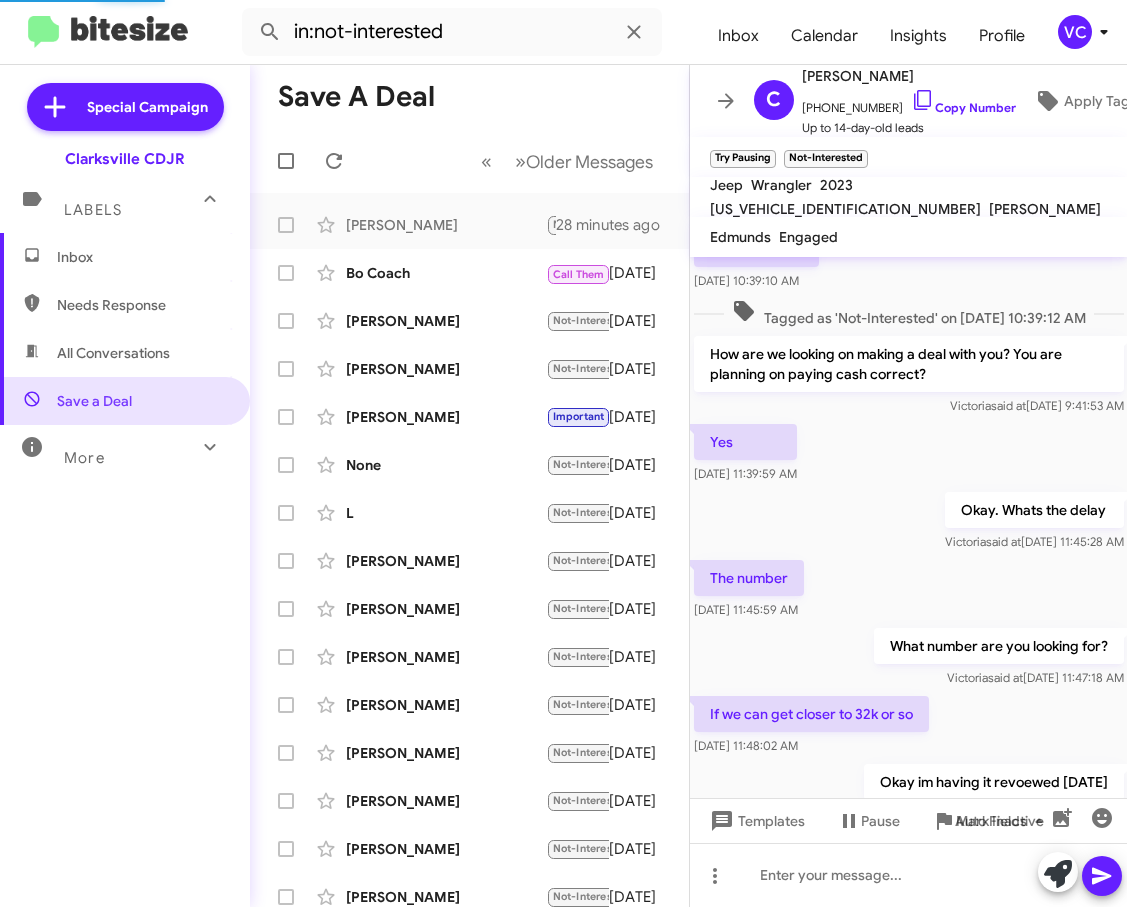 scroll, scrollTop: 204, scrollLeft: 0, axis: vertical 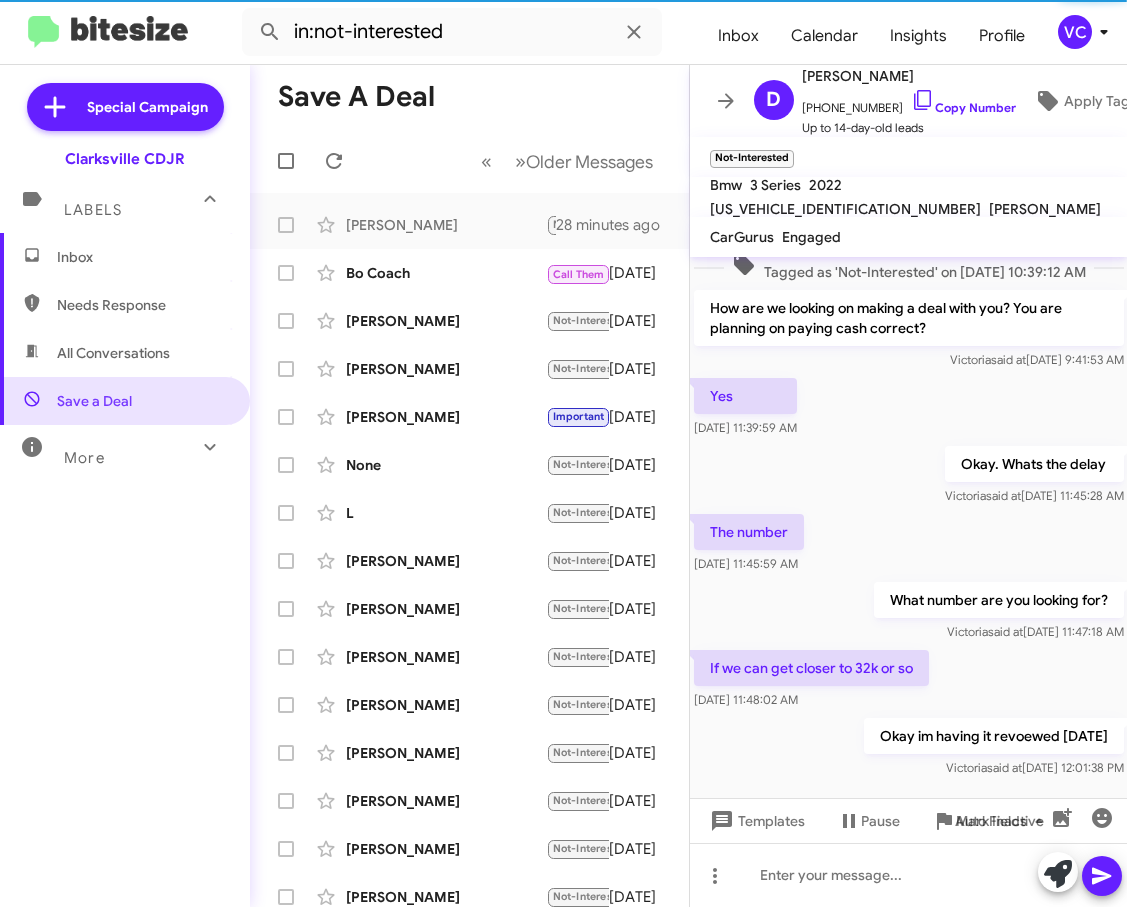 click on "[PERSON_NAME]   said at   [DATE] 11:47:18 AM" 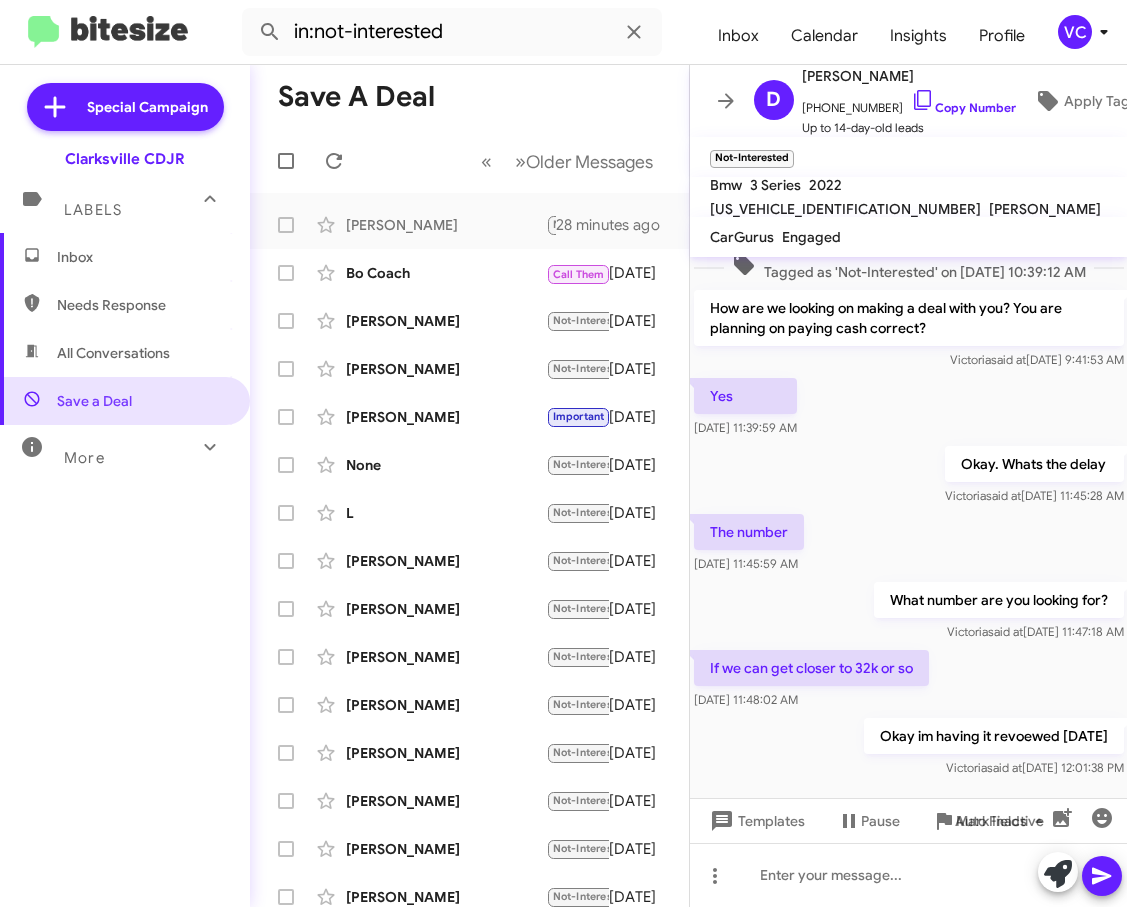 click 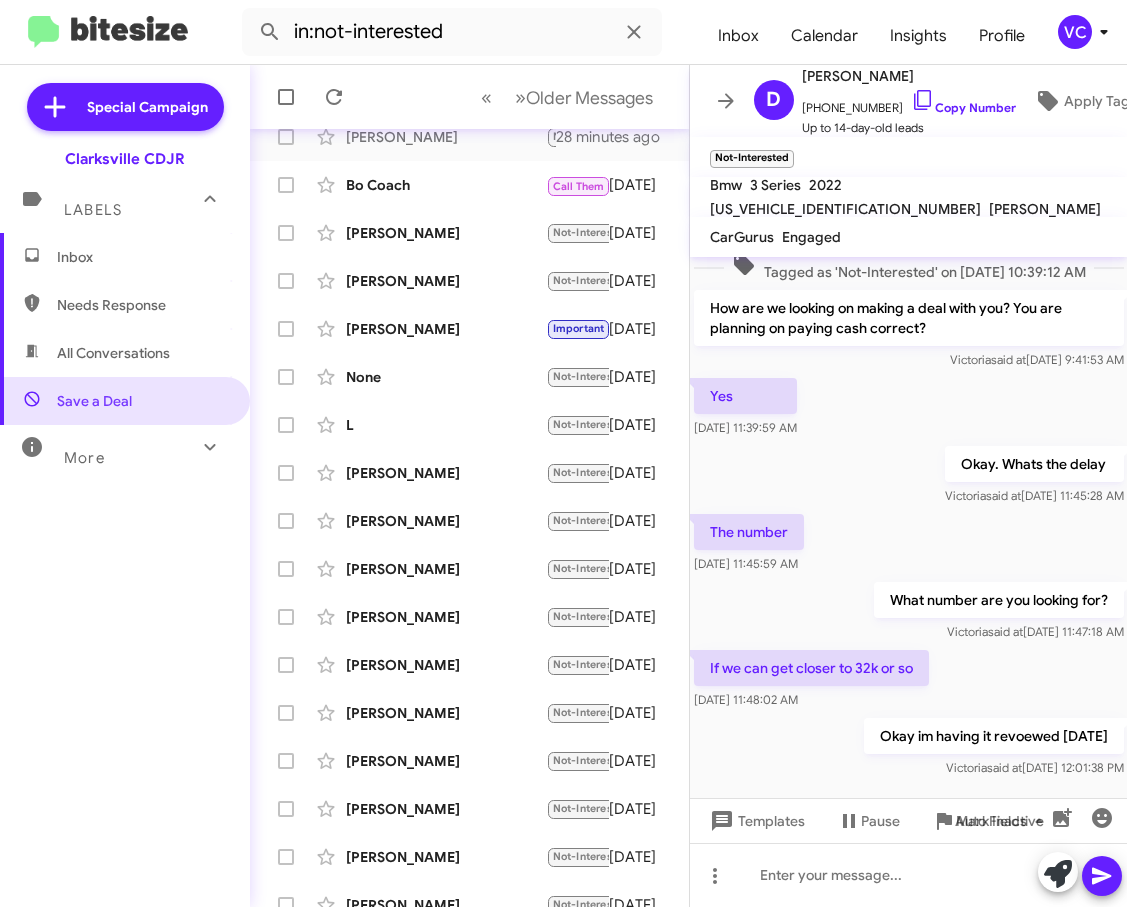 scroll, scrollTop: 100, scrollLeft: 0, axis: vertical 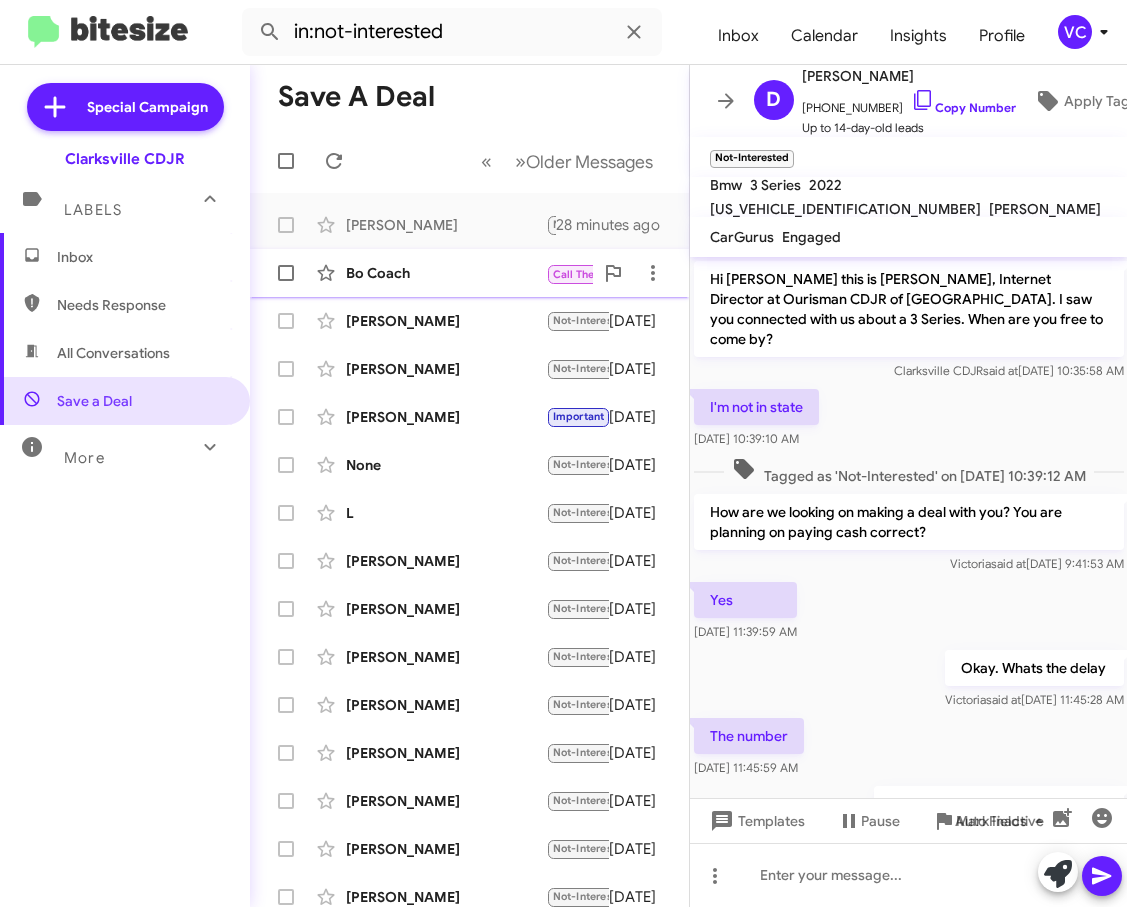 click on "Bo Coach" 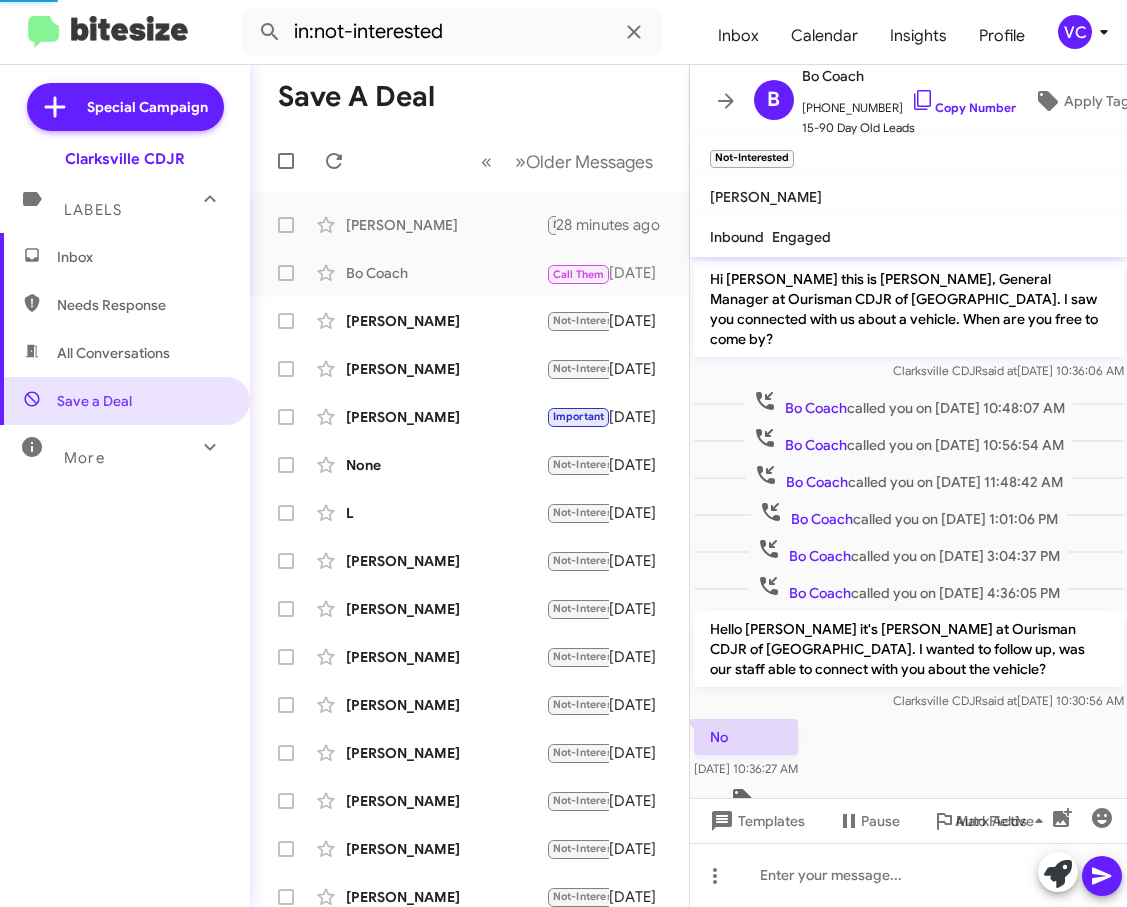 scroll, scrollTop: 41, scrollLeft: 0, axis: vertical 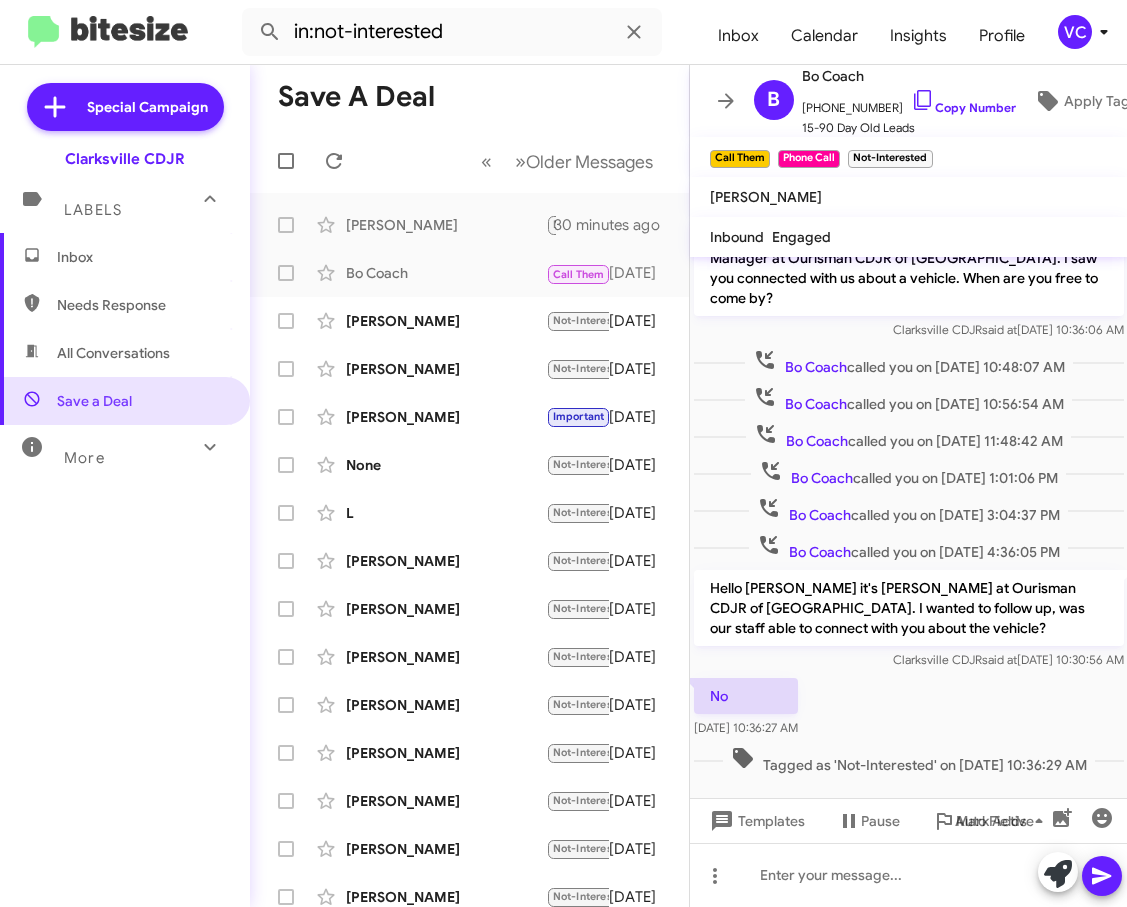 click on "No    [DATE] 10:36:27 AM" 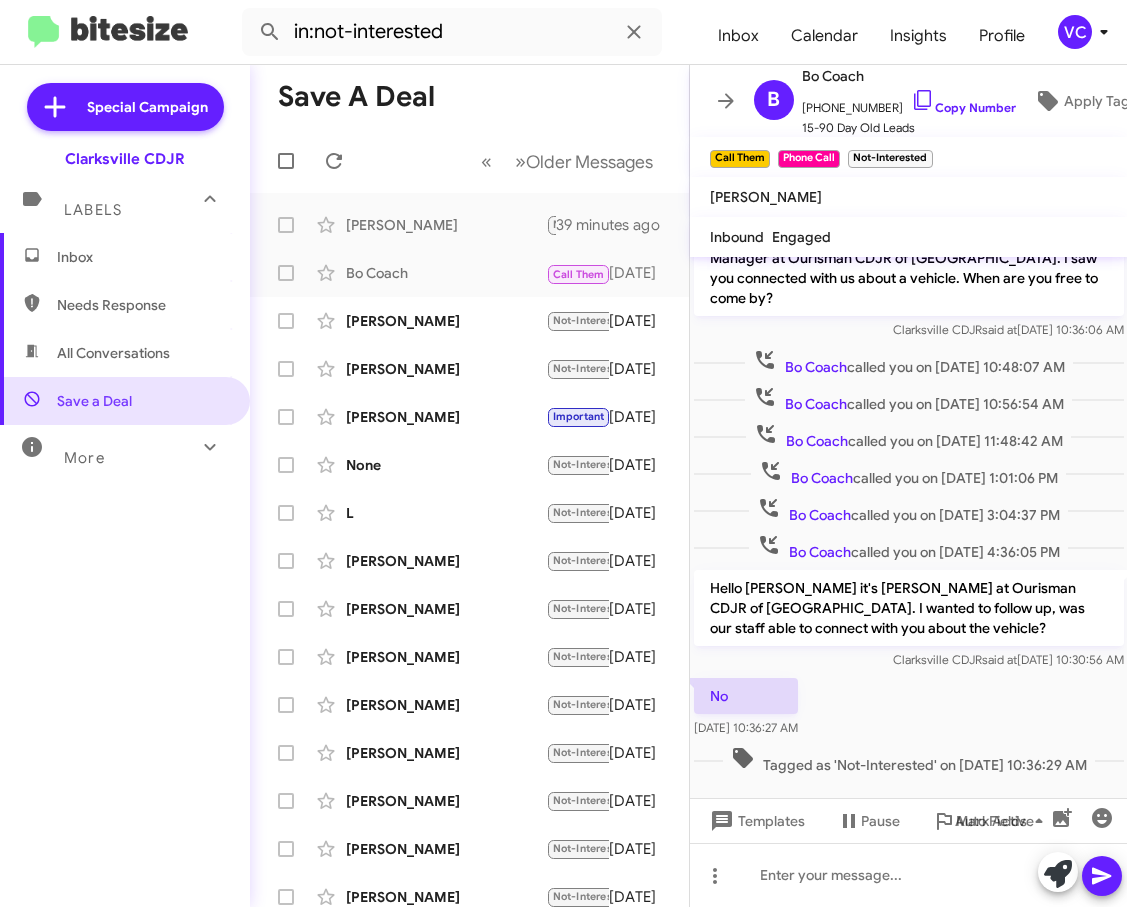 click on "No    [DATE] 10:36:27 AM" 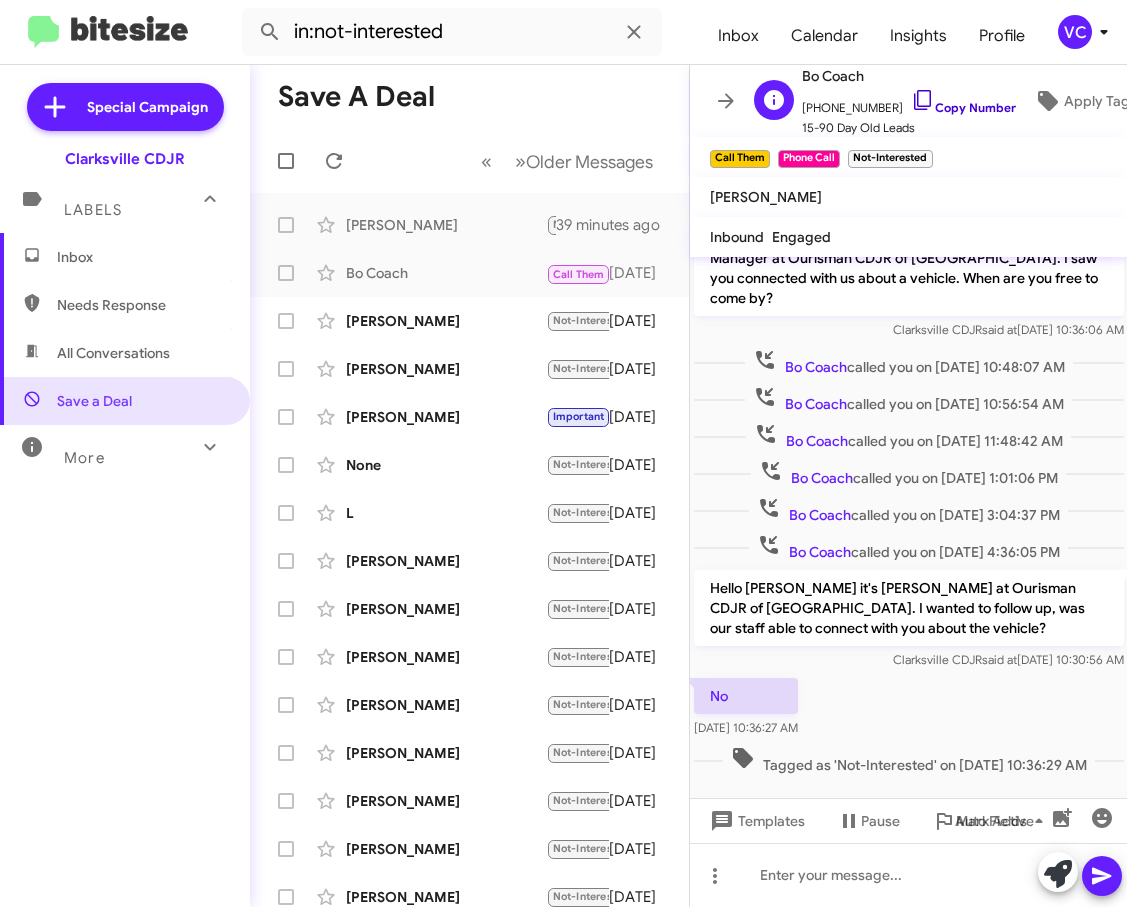 click on "Copy Number" 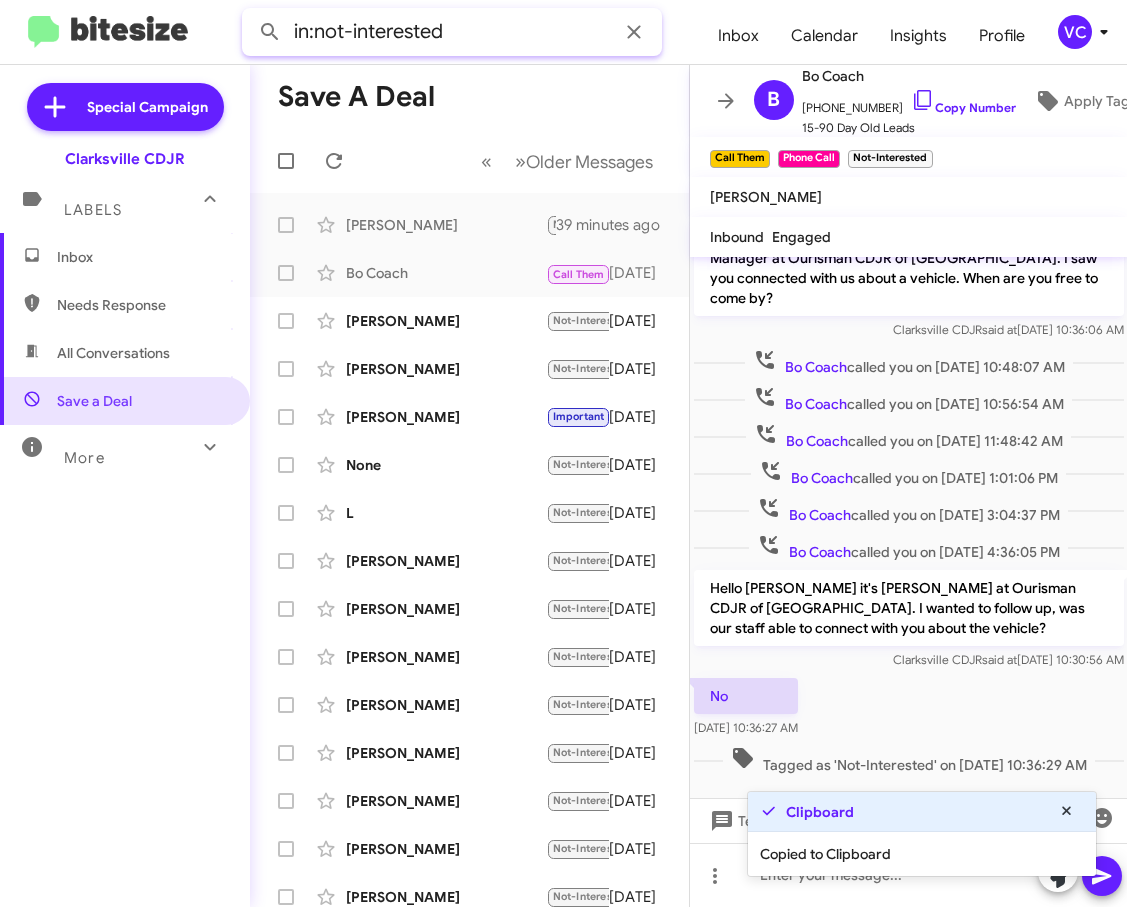 click on "in:not-interested" 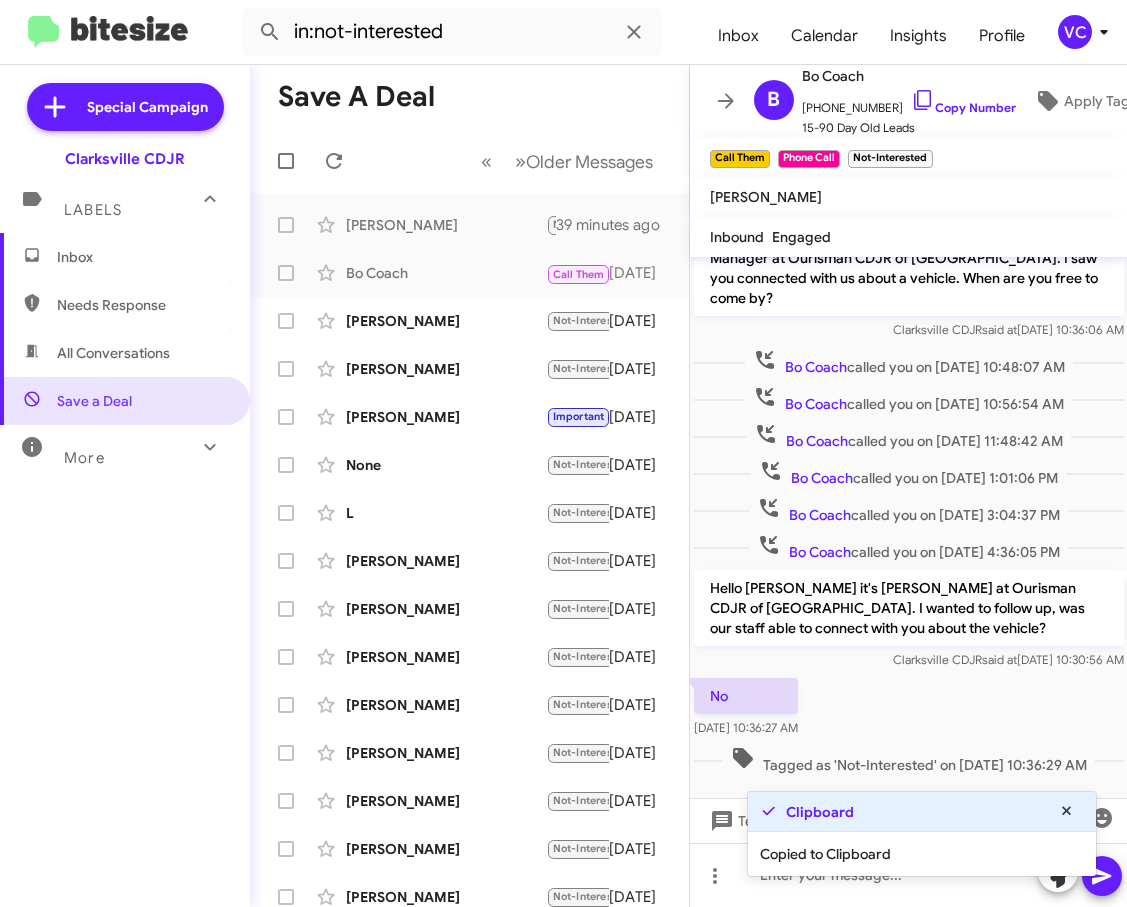 click on "No    [DATE] 10:36:27 AM" 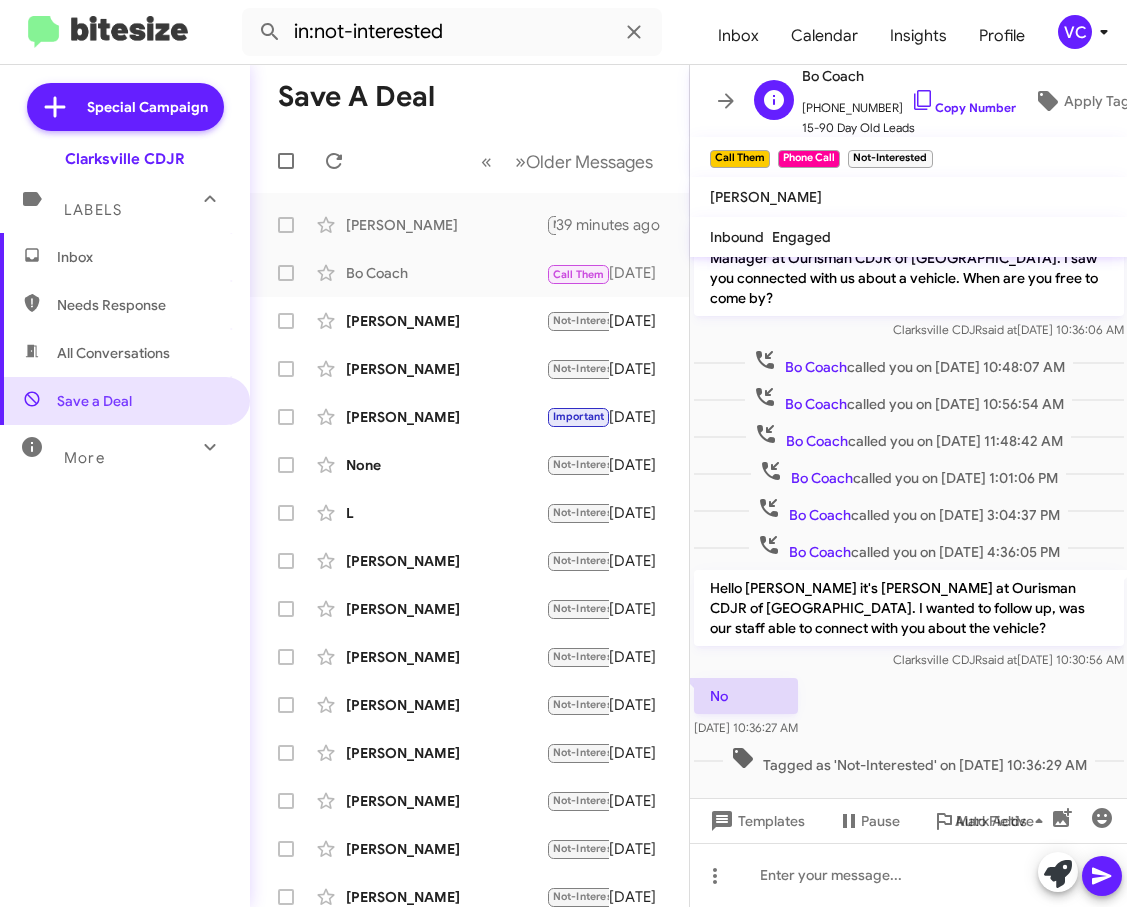click on "[PHONE_NUMBER]   Copy Number" 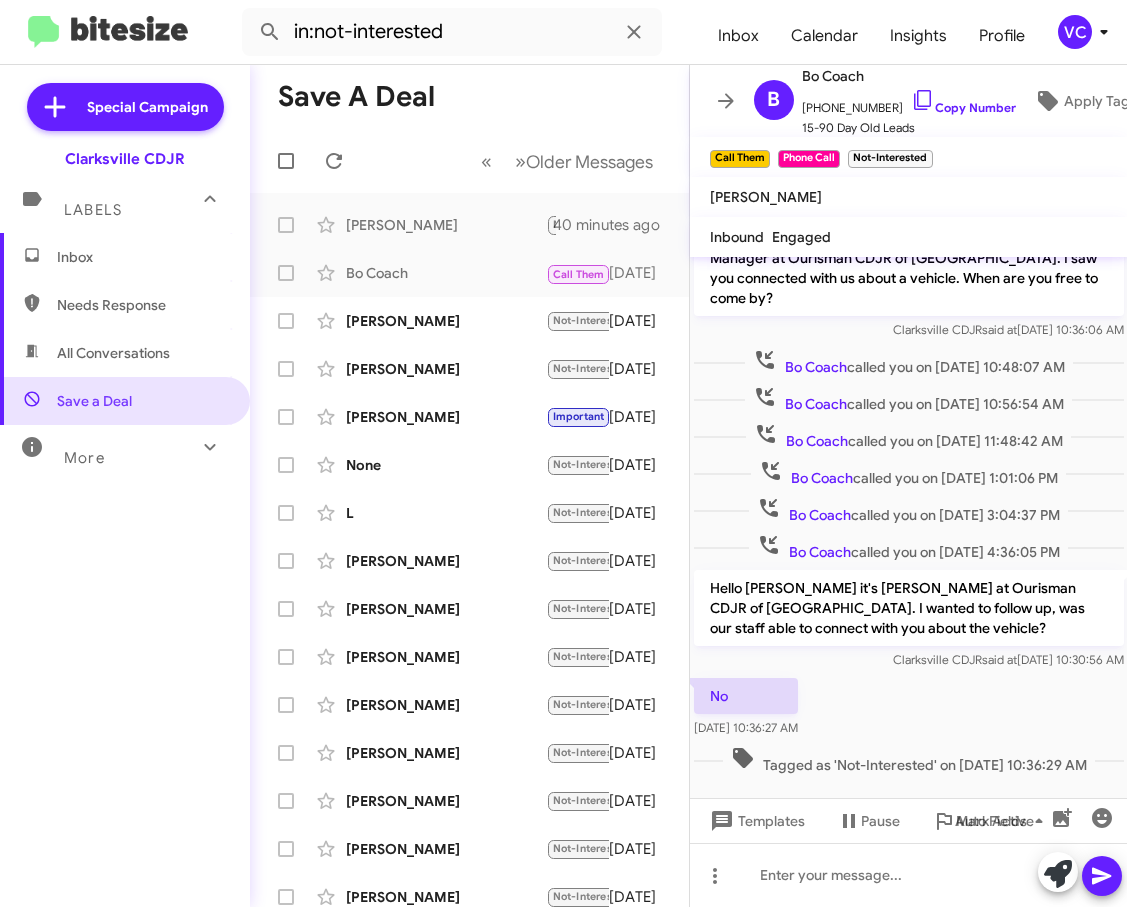 click on "No    [DATE] 10:36:27 AM" 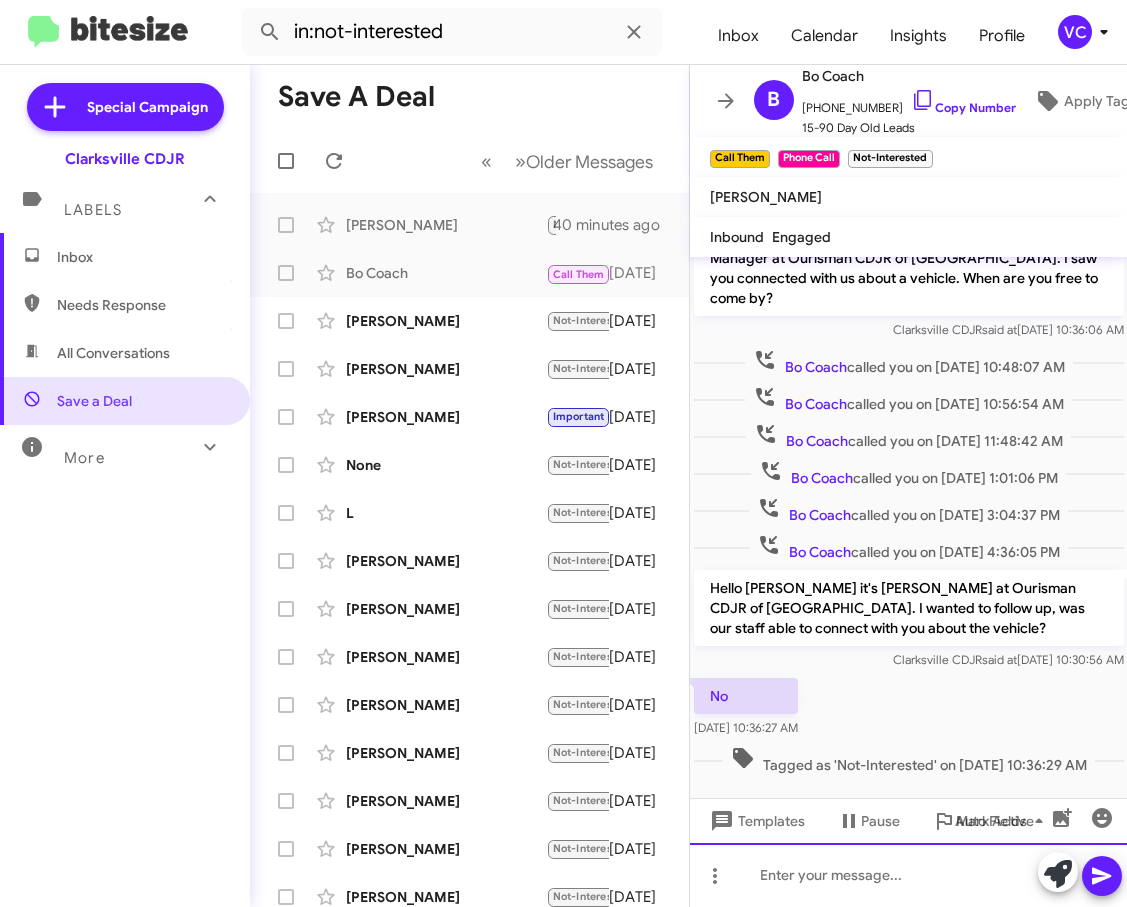 click 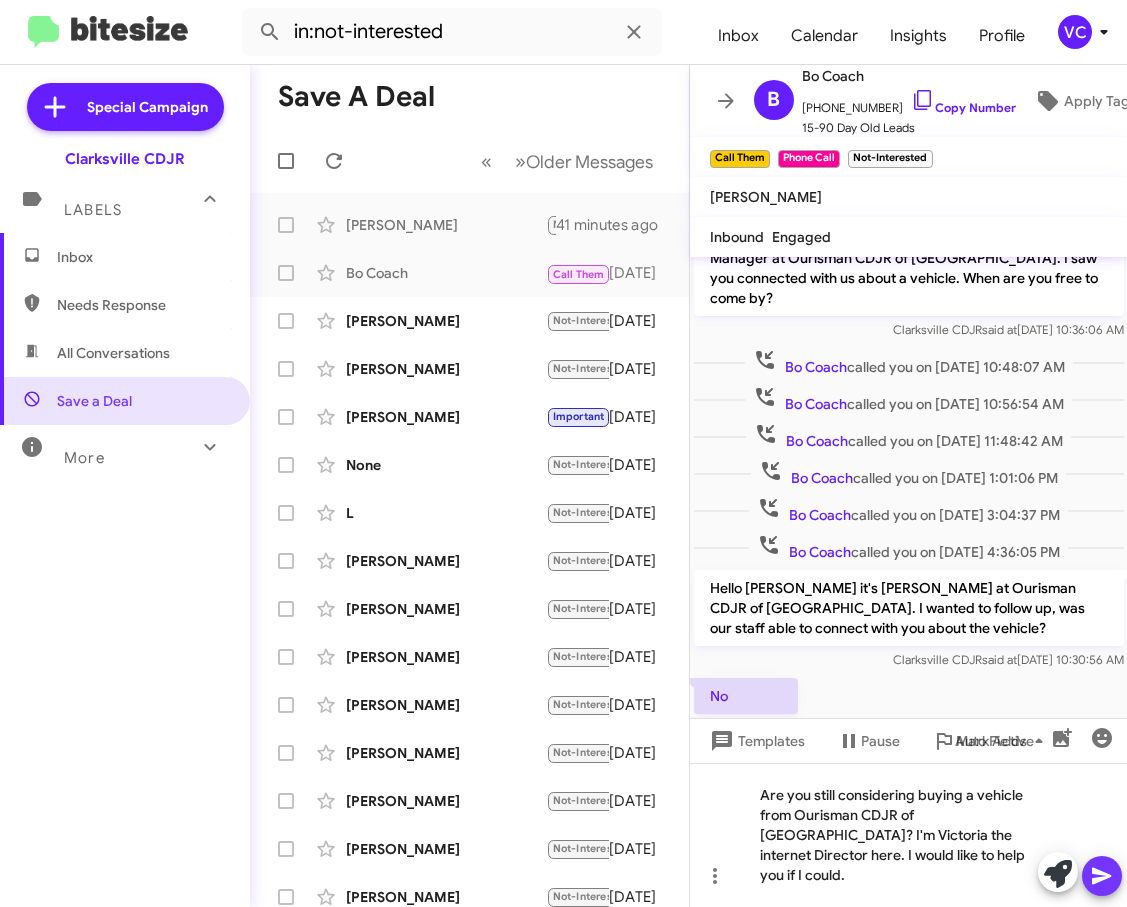 click 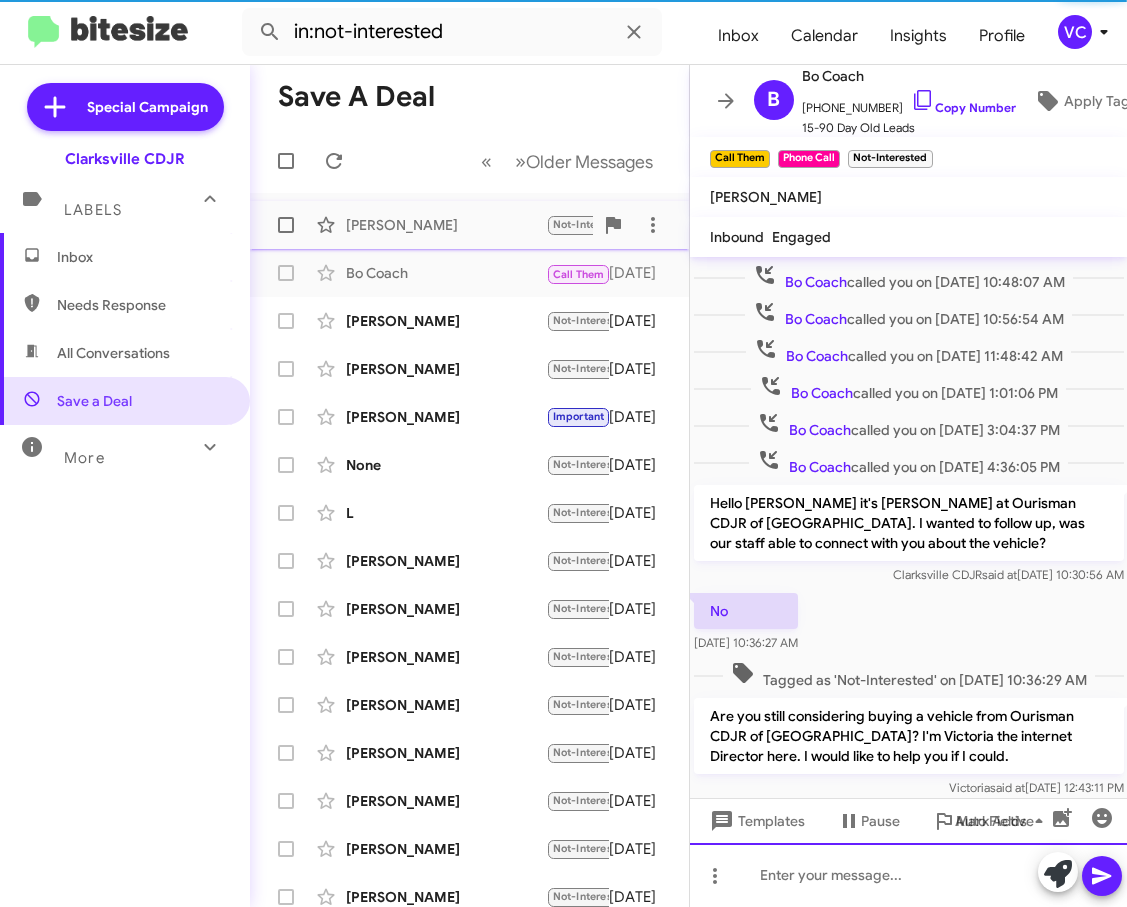 scroll, scrollTop: 152, scrollLeft: 0, axis: vertical 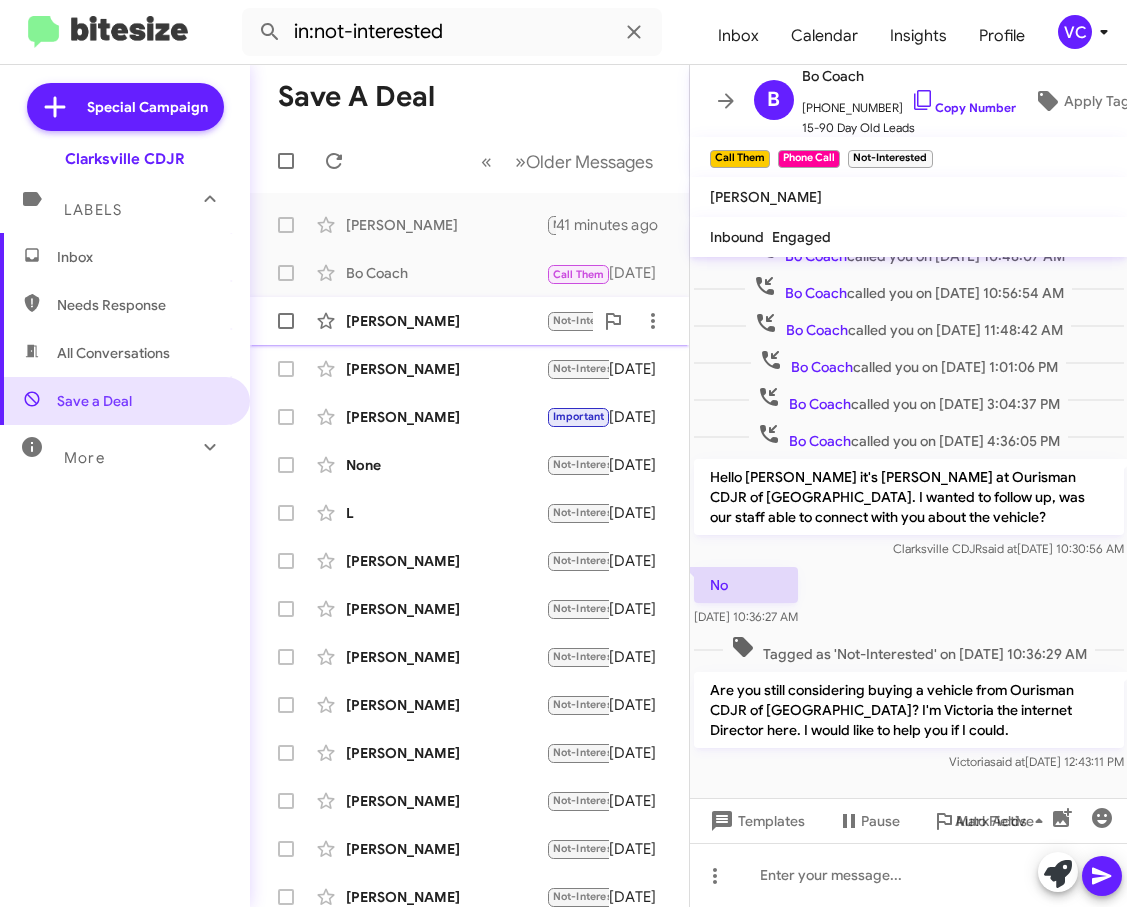 click on "[PERSON_NAME]" 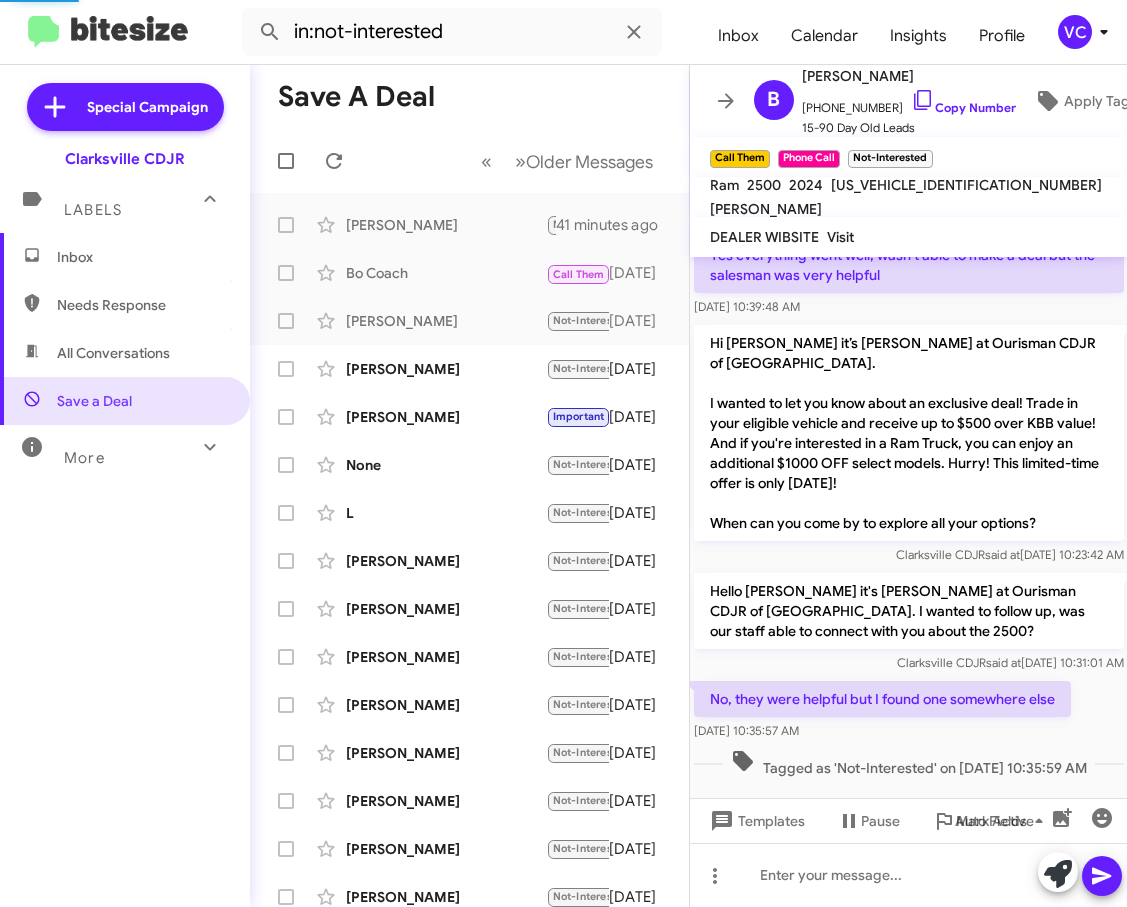 scroll, scrollTop: 138, scrollLeft: 0, axis: vertical 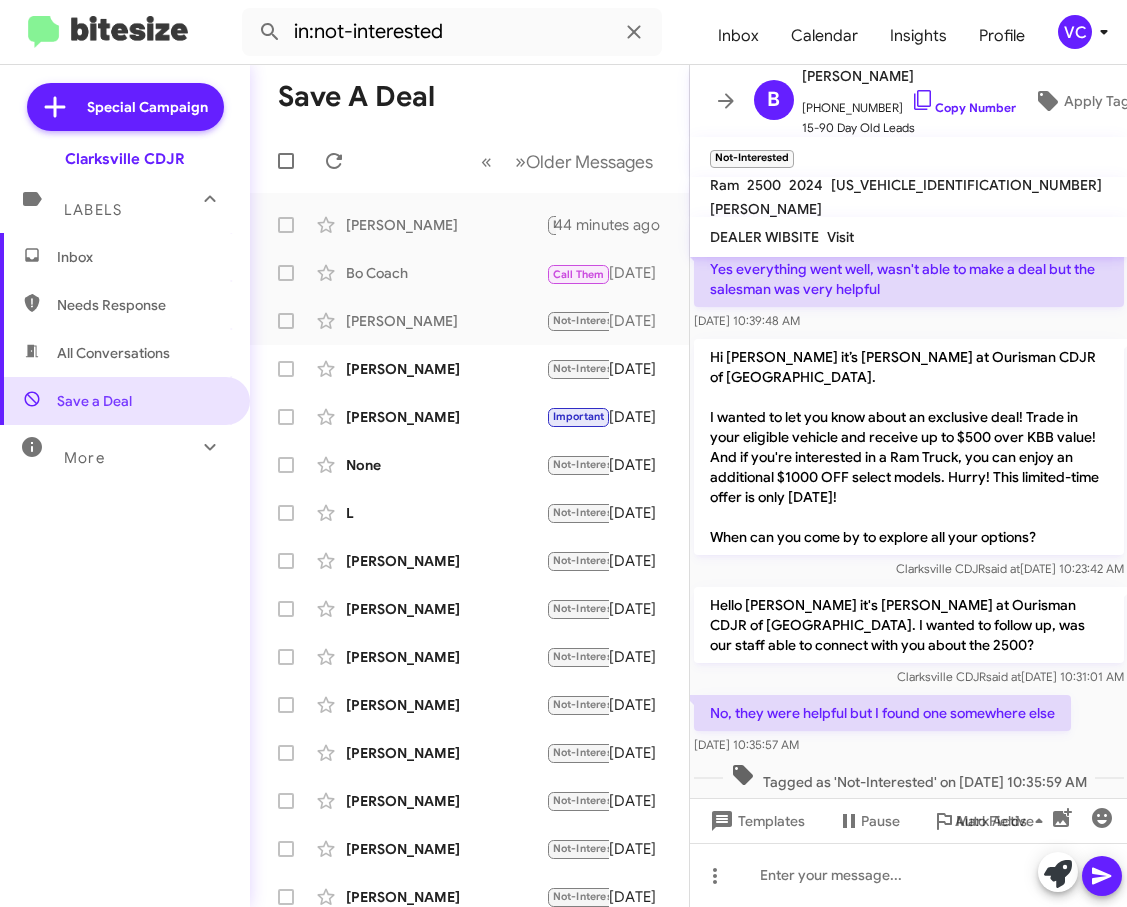 click on "[DATE] 10:35:57 AM" 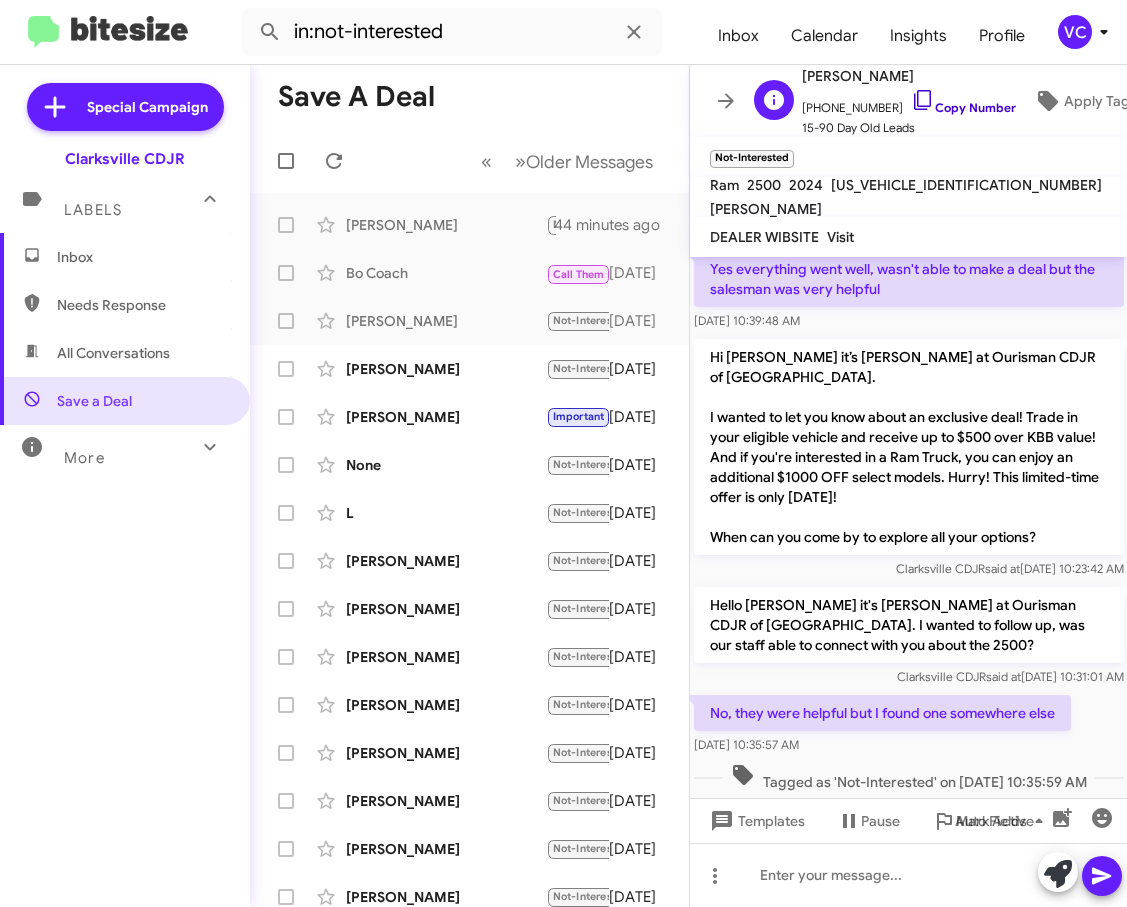 click on "Copy Number" 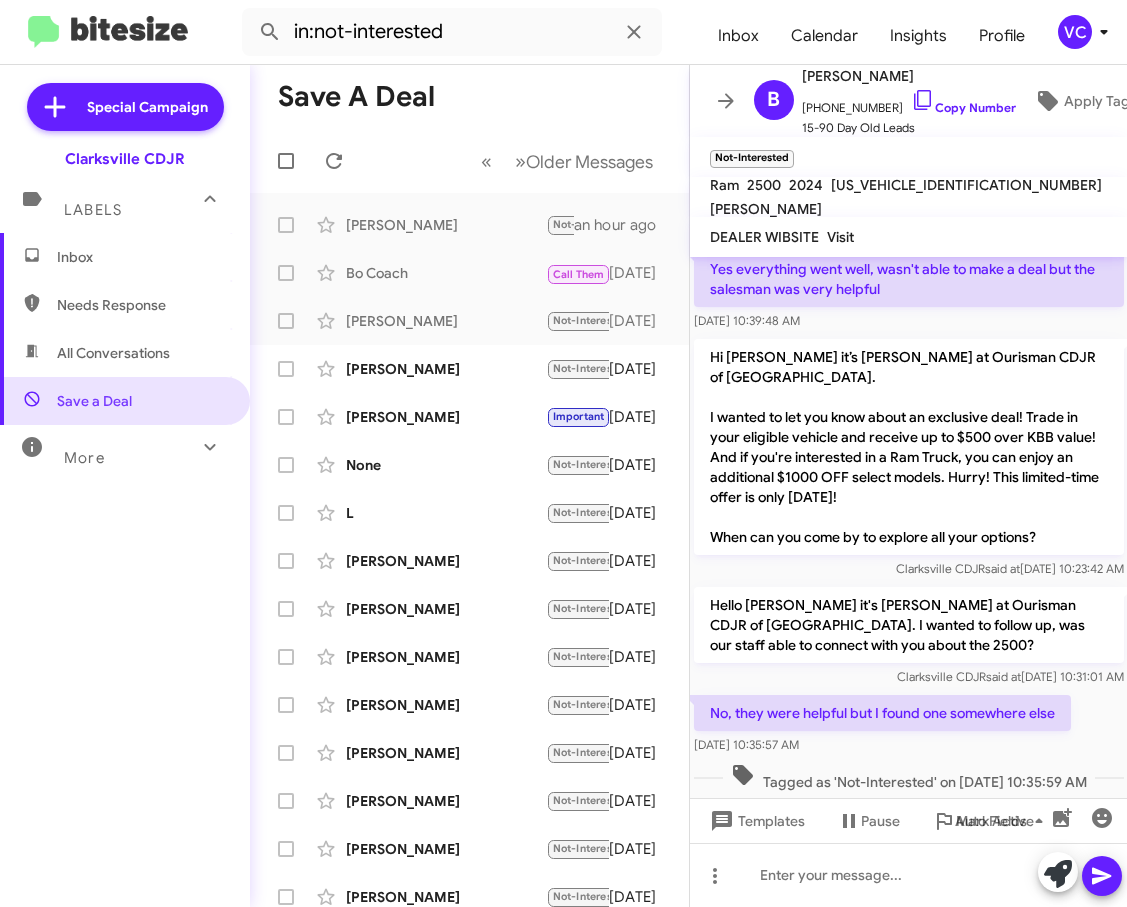 drag, startPoint x: 770, startPoint y: 640, endPoint x: 755, endPoint y: 663, distance: 27.45906 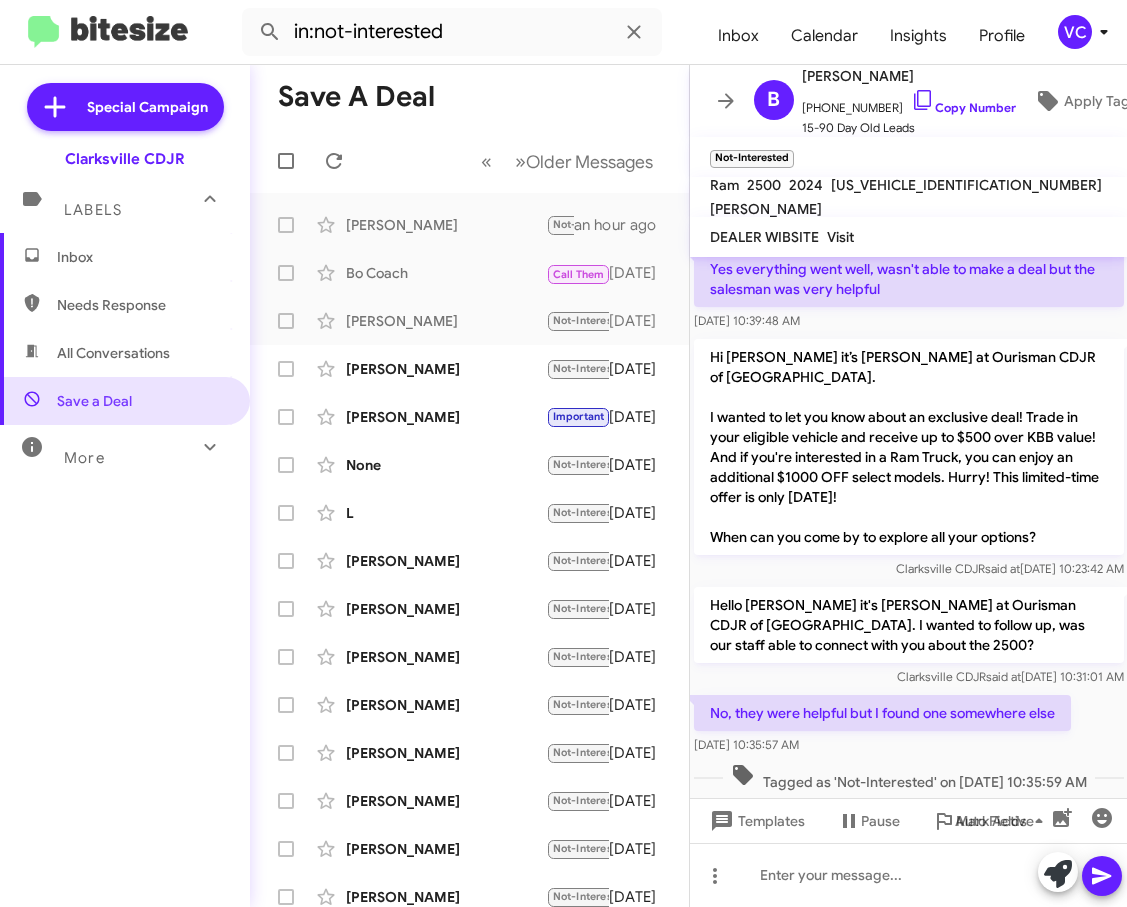 click on "[DATE] 10:35:57 AM" 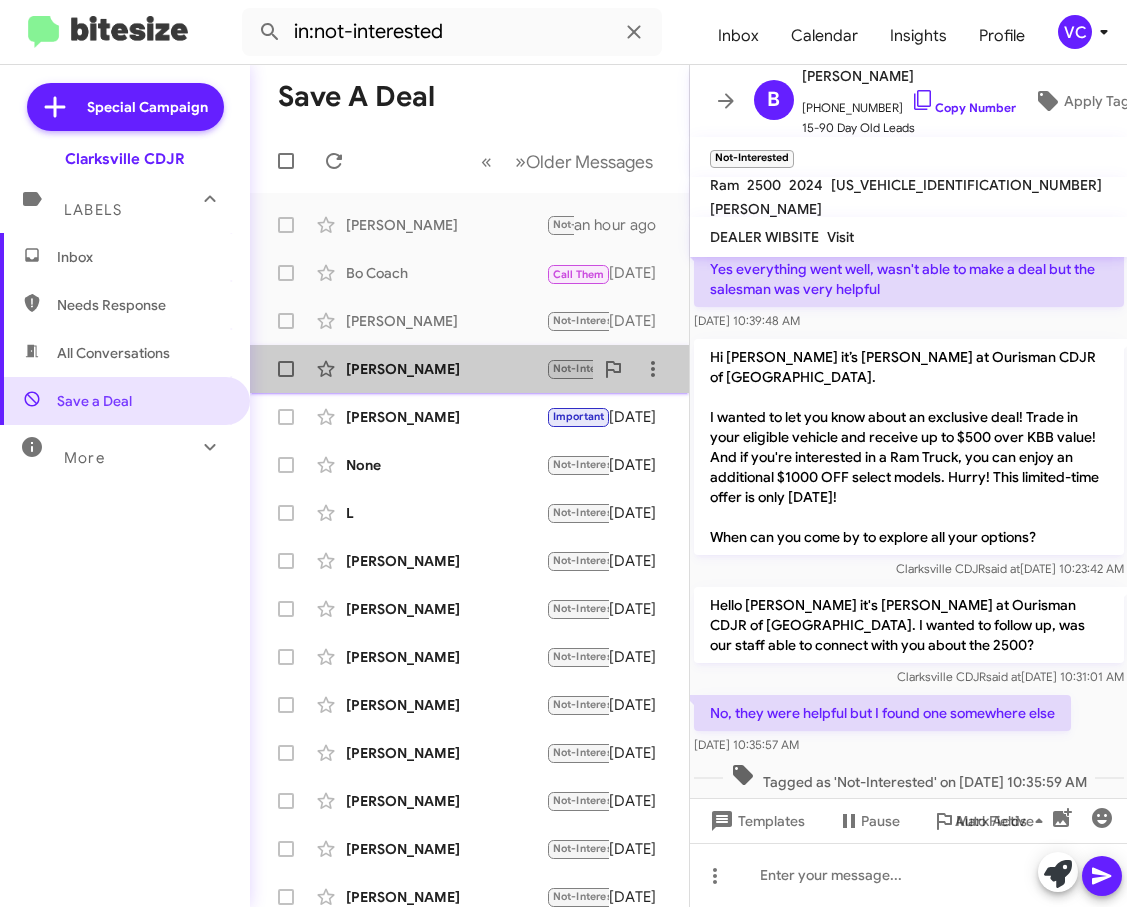 click on "[PERSON_NAME]" 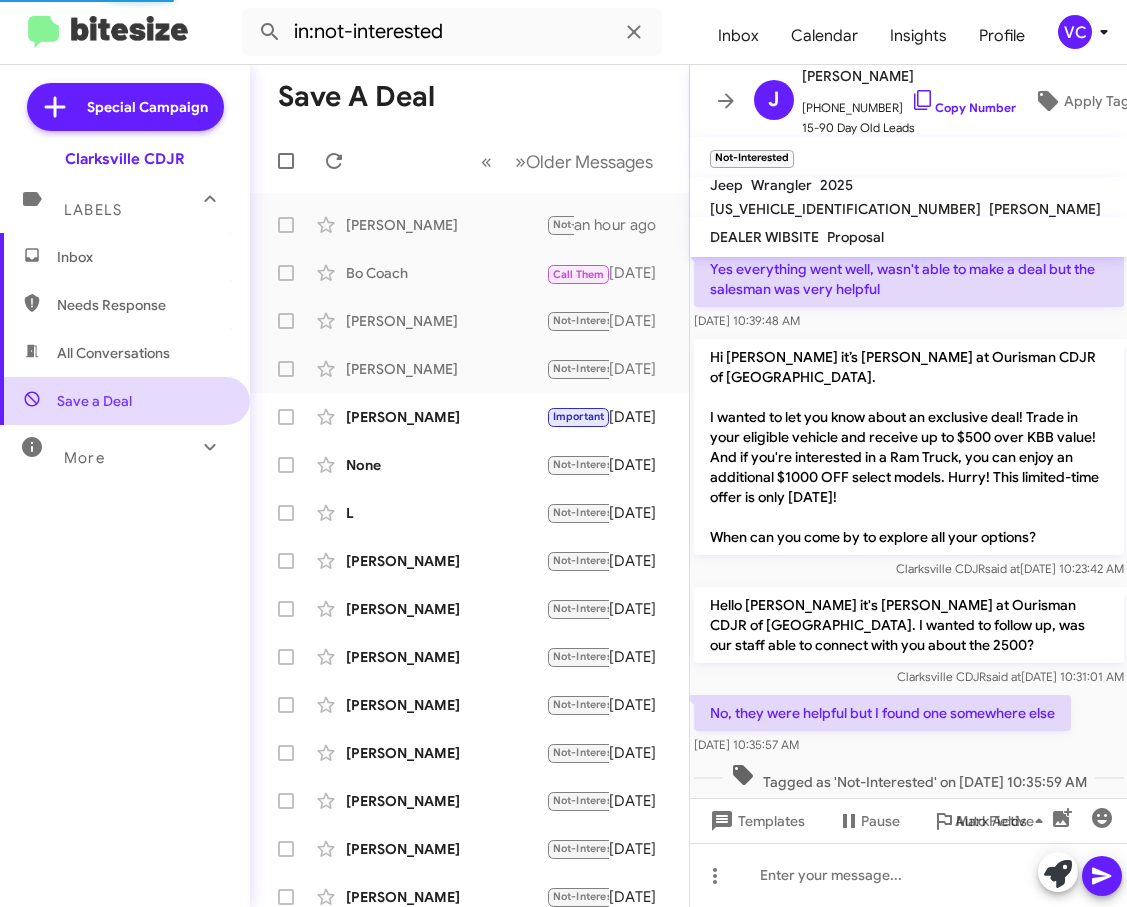 scroll, scrollTop: 118, scrollLeft: 0, axis: vertical 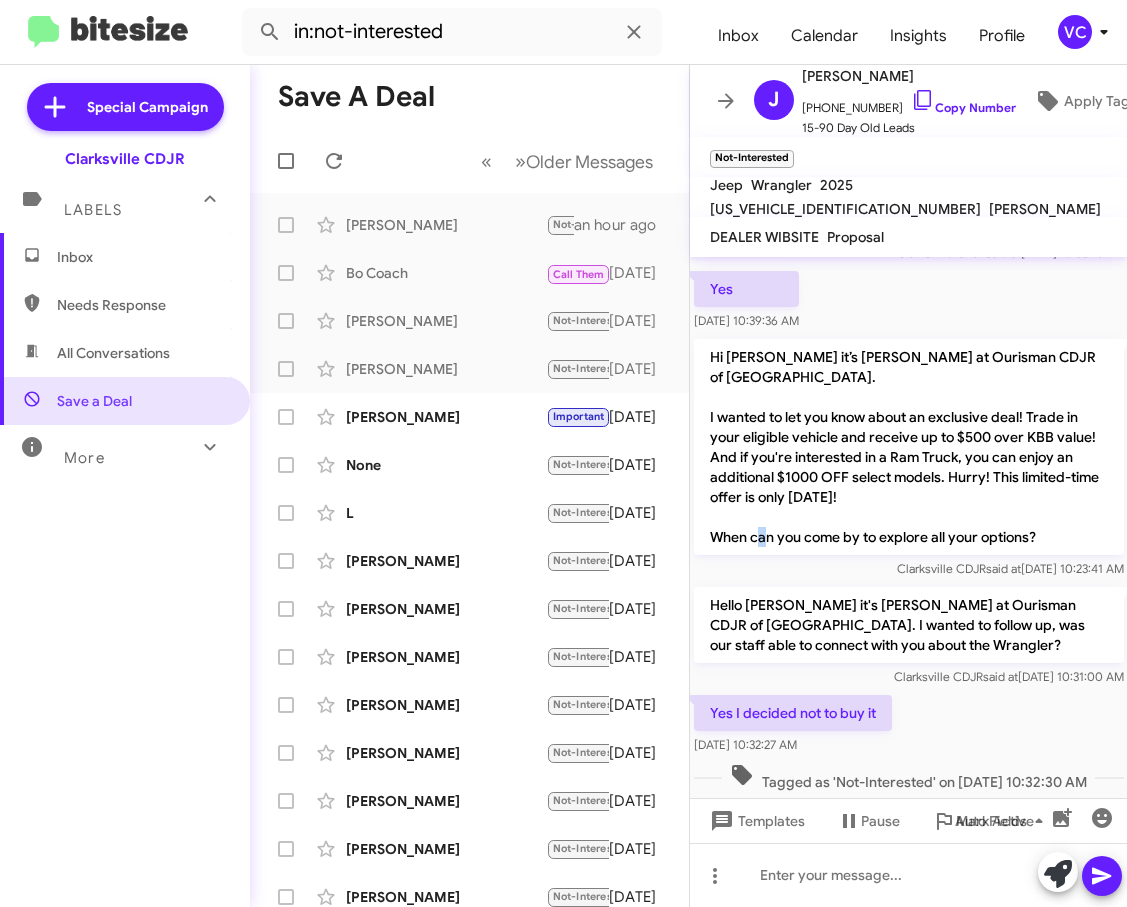 click on "Hi [PERSON_NAME] it’s [PERSON_NAME] at Ourisman CDJR of [GEOGRAPHIC_DATA].
I wanted to let you know about an exclusive deal! Trade in your eligible vehicle and receive up to $500 over KBB value! And if you're interested in a Ram Truck, you can enjoy an additional $1000 OFF select models. Hurry! This limited-time offer is only [DATE]!
When can you come by to explore all your options?" 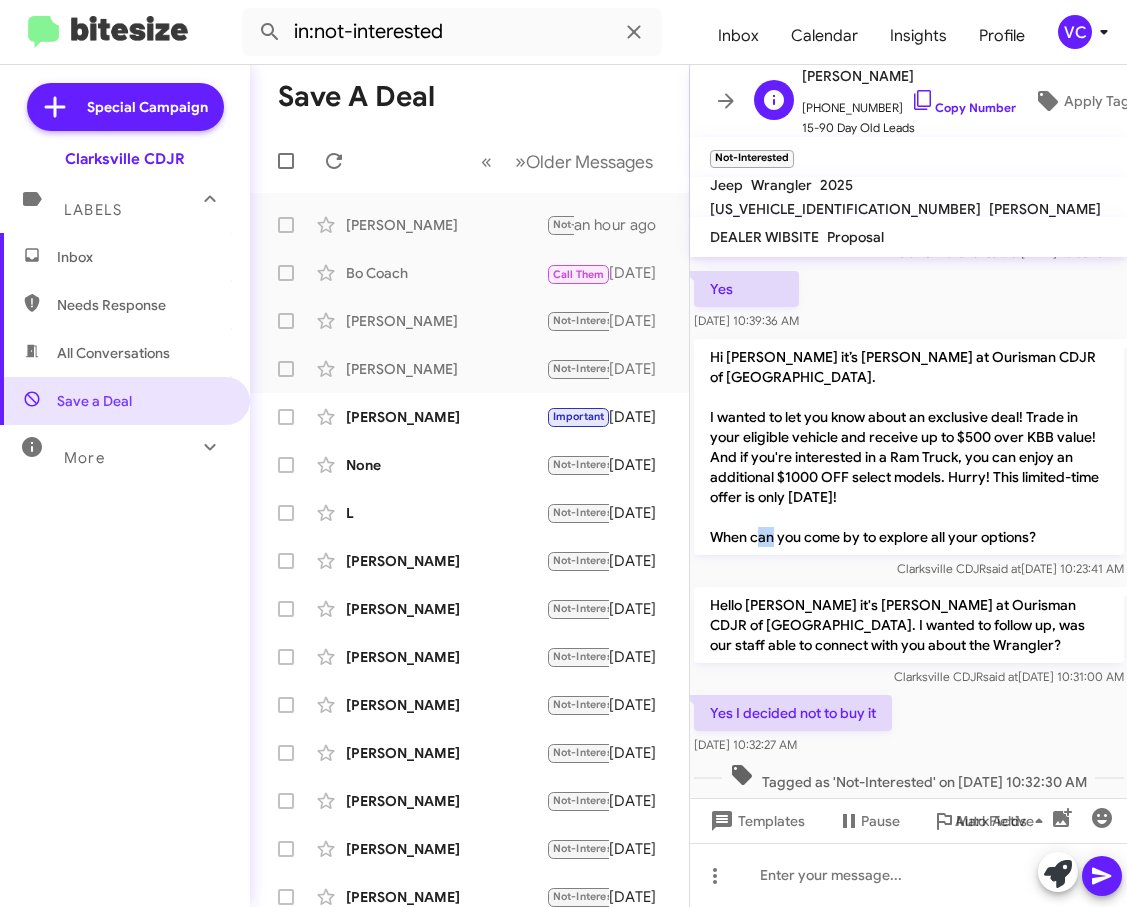click on "[PERSON_NAME]   [PHONE_NUMBER]   Copy Number   15-90 Day Old Leads" 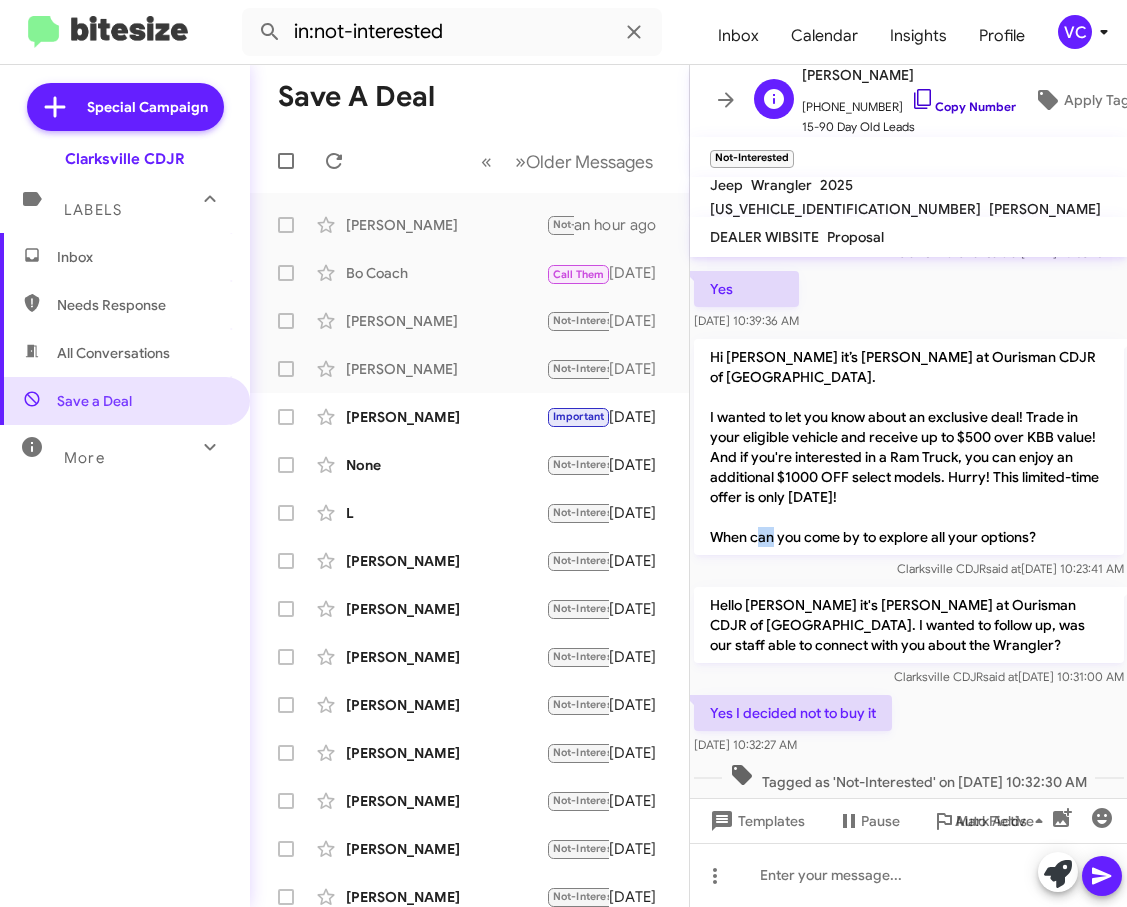 click 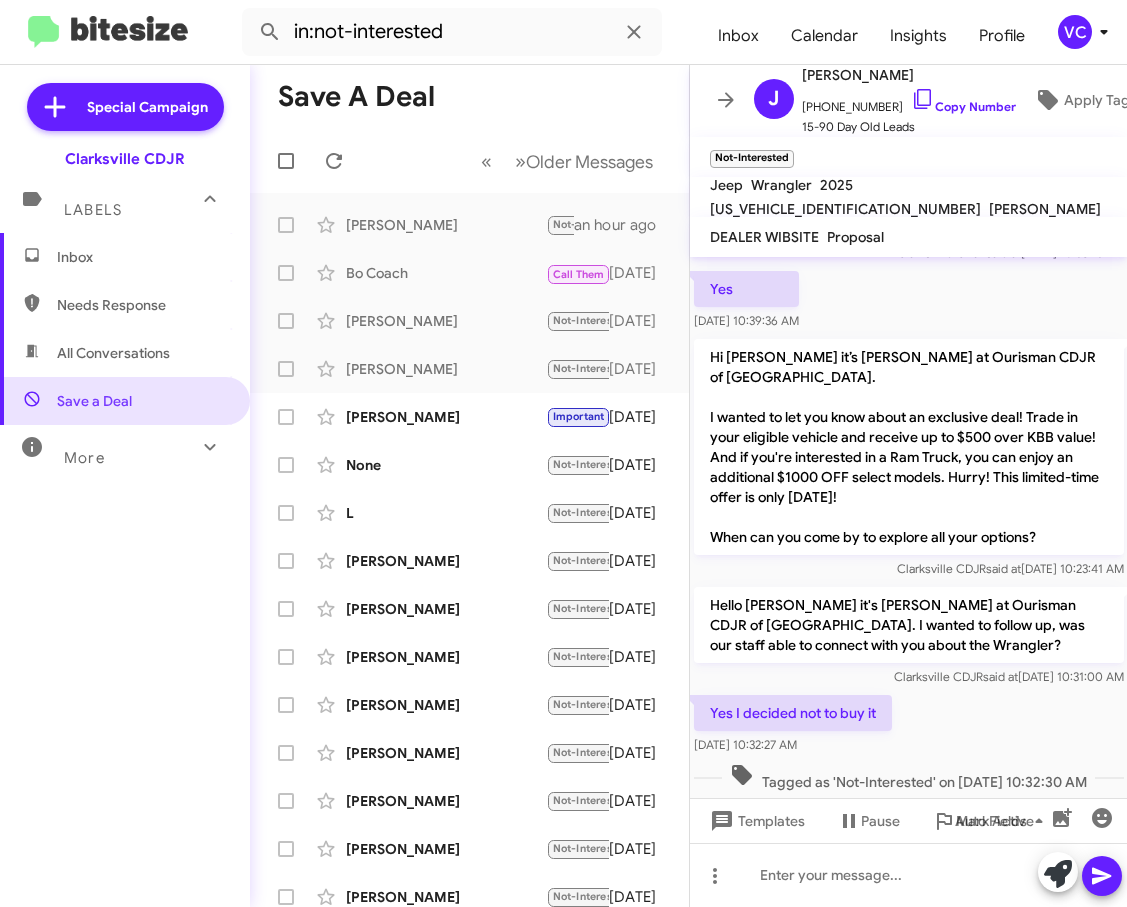 click on "Yes I decided not to buy it    [DATE] 10:32:27 AM" 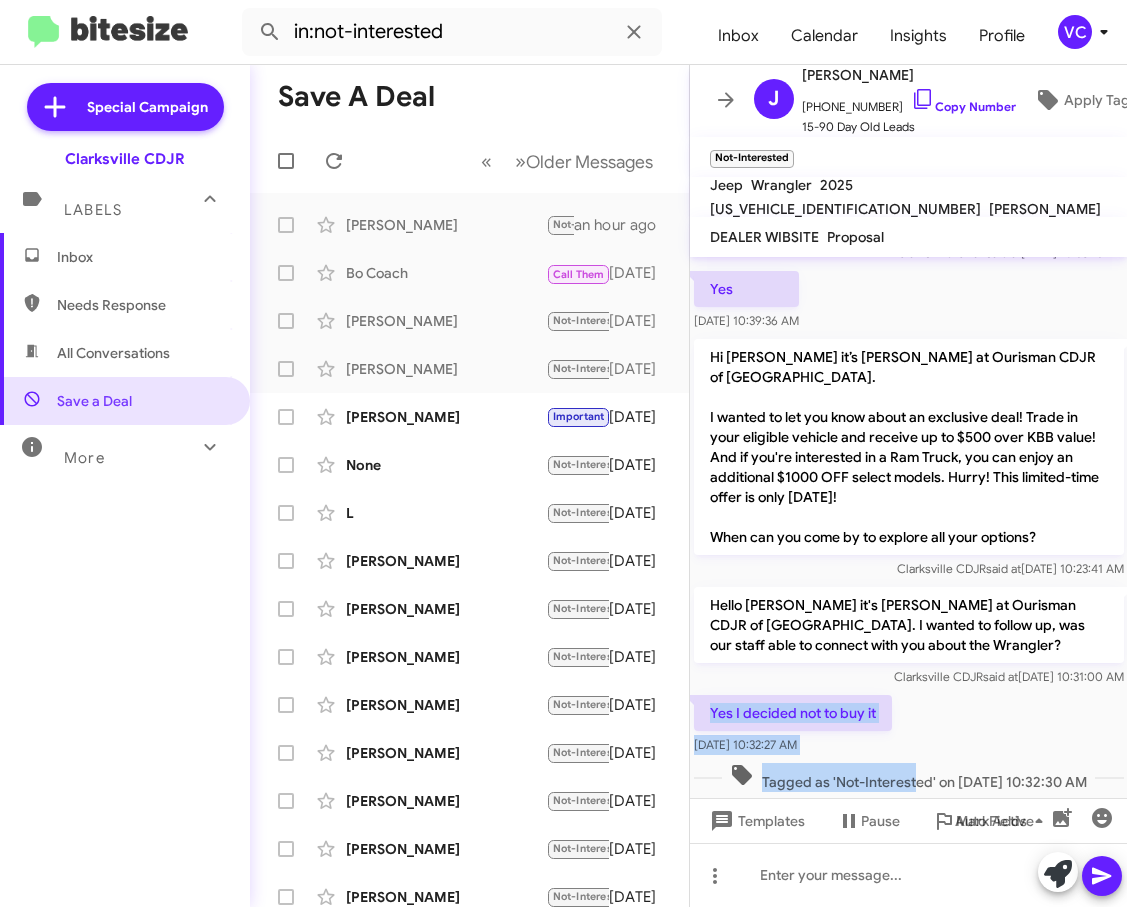 drag, startPoint x: 698, startPoint y: 677, endPoint x: 883, endPoint y: 741, distance: 195.7575 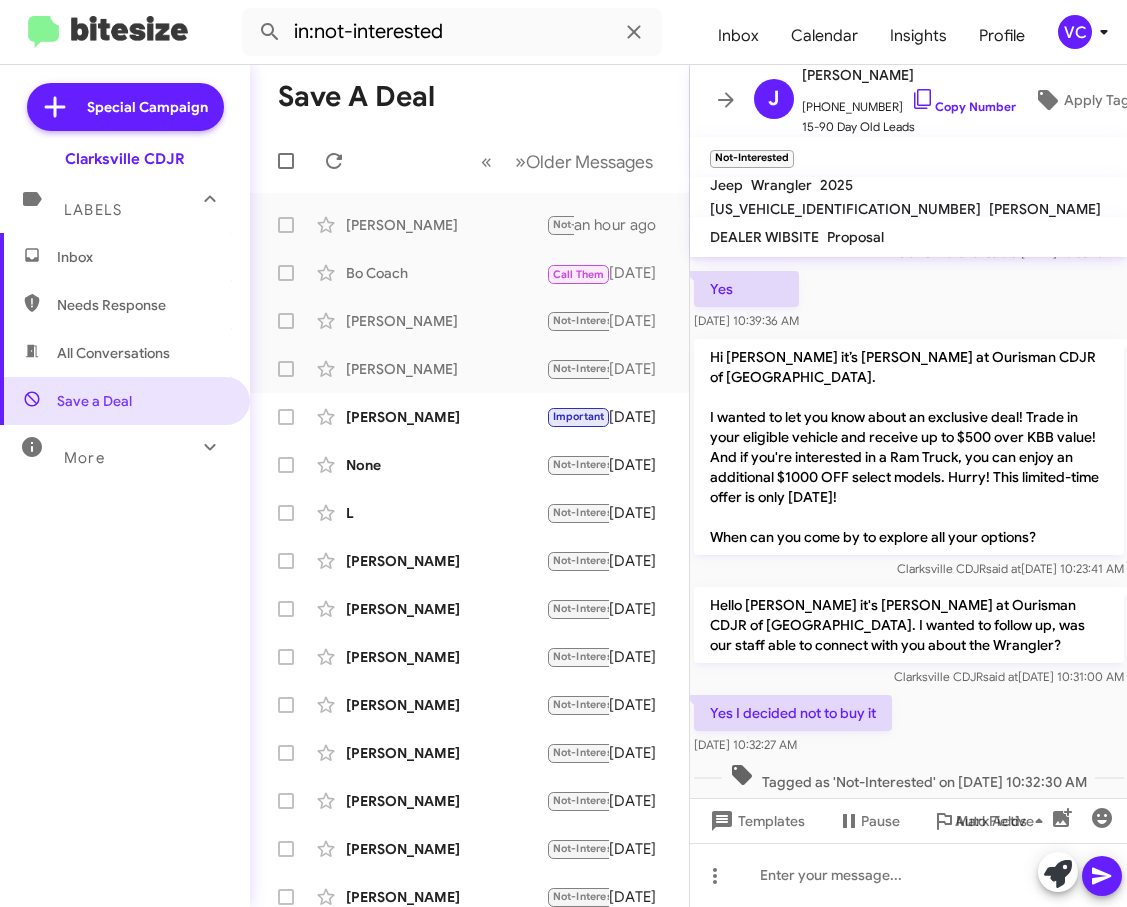 click on "Yes I decided not to buy it    [DATE] 10:32:27 AM" 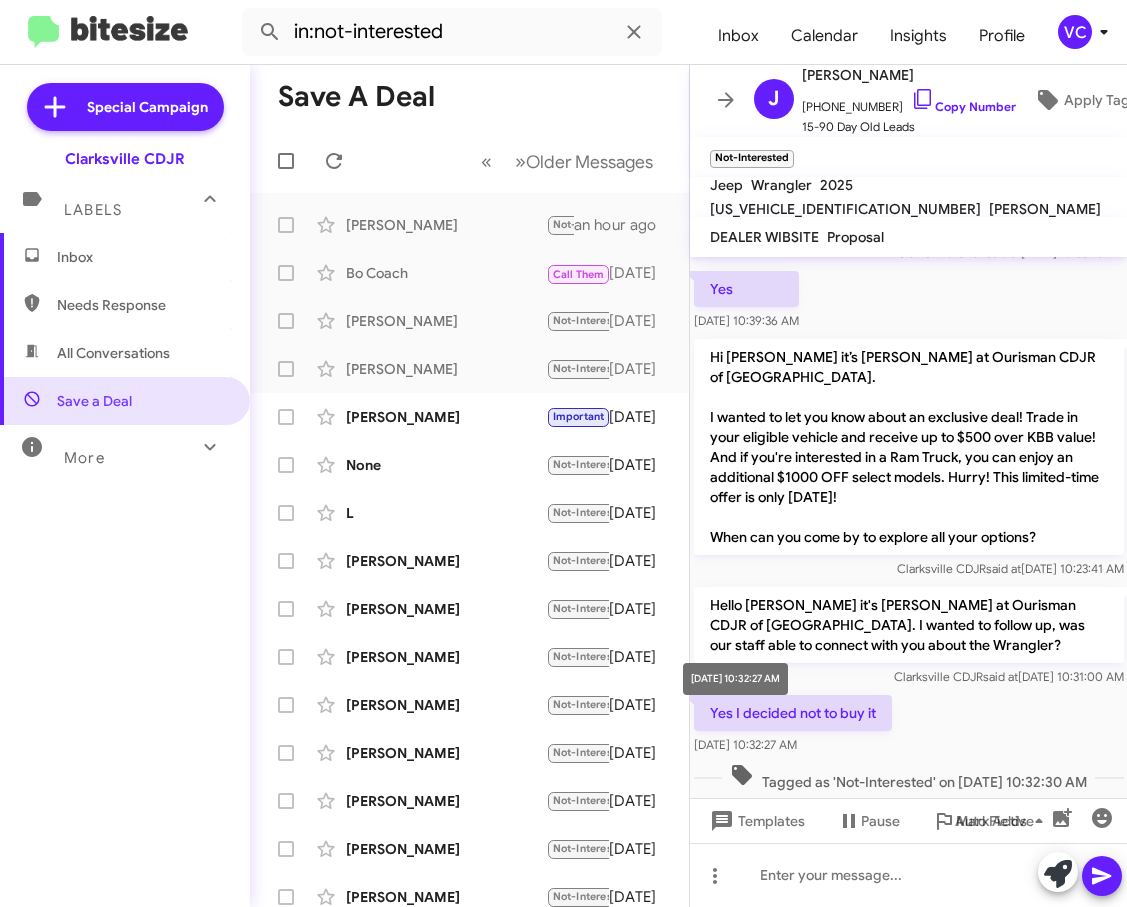 drag, startPoint x: 704, startPoint y: 687, endPoint x: 840, endPoint y: 723, distance: 140.68404 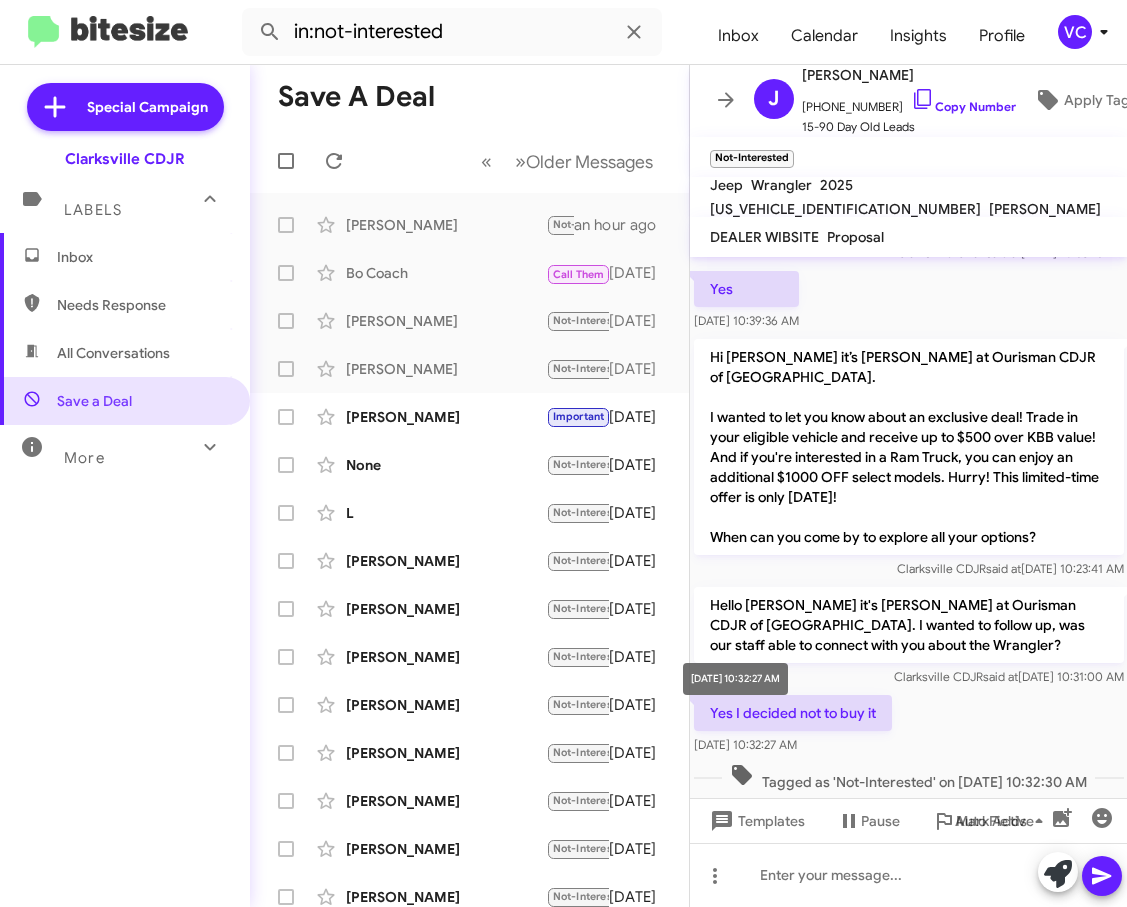drag, startPoint x: 838, startPoint y: 691, endPoint x: 1076, endPoint y: 639, distance: 243.61446 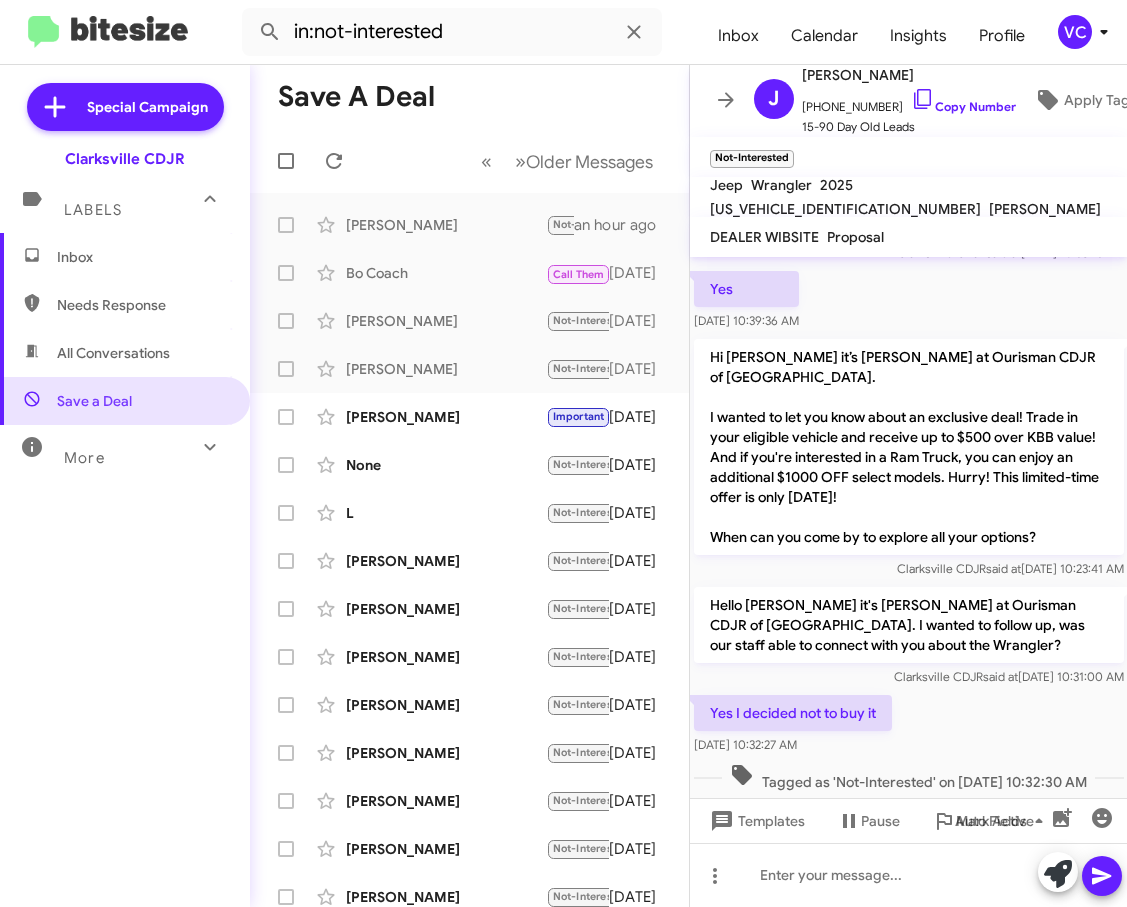click on "Hello [PERSON_NAME] it's [PERSON_NAME] at Ourisman CDJR of [GEOGRAPHIC_DATA]. I wanted to follow up, was our staff able to connect with you about the Wrangler?" 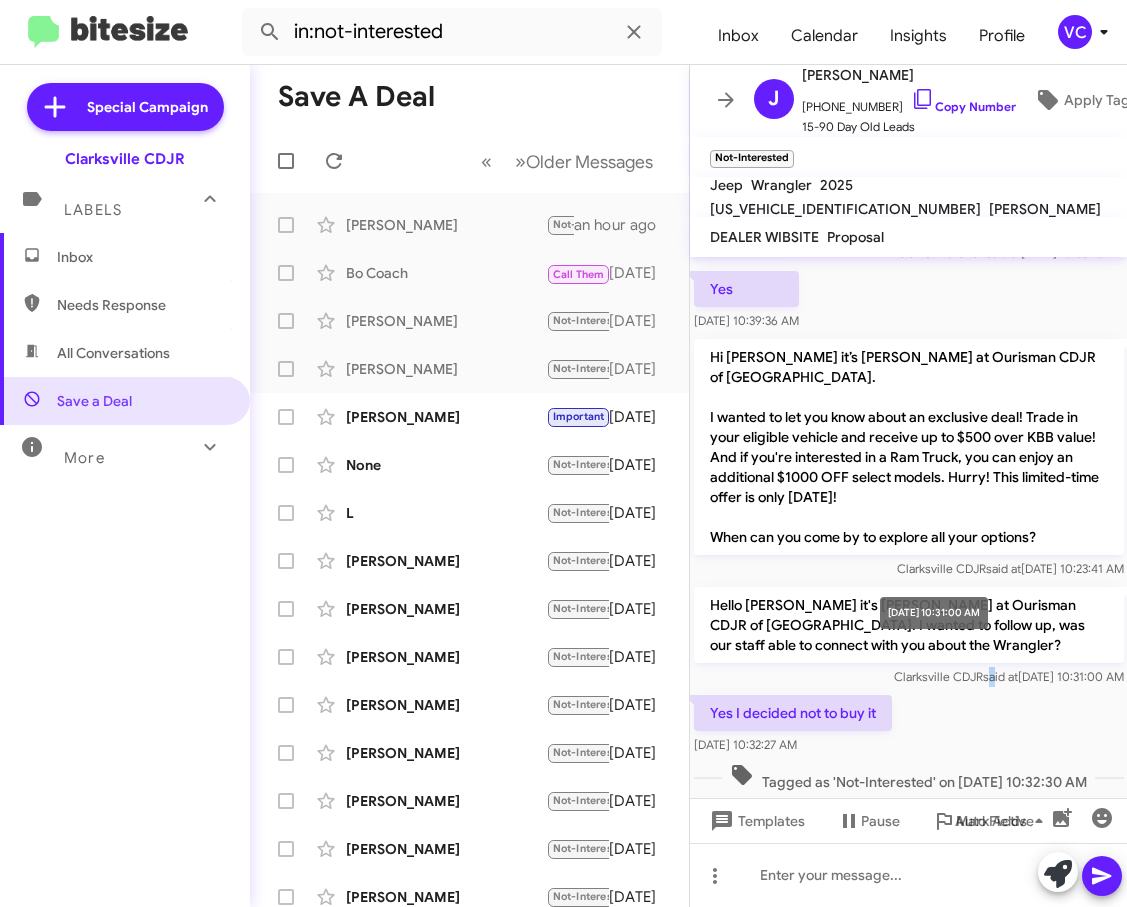 click on "Clarksville CDJR   said at   [DATE] 10:31:00 AM" 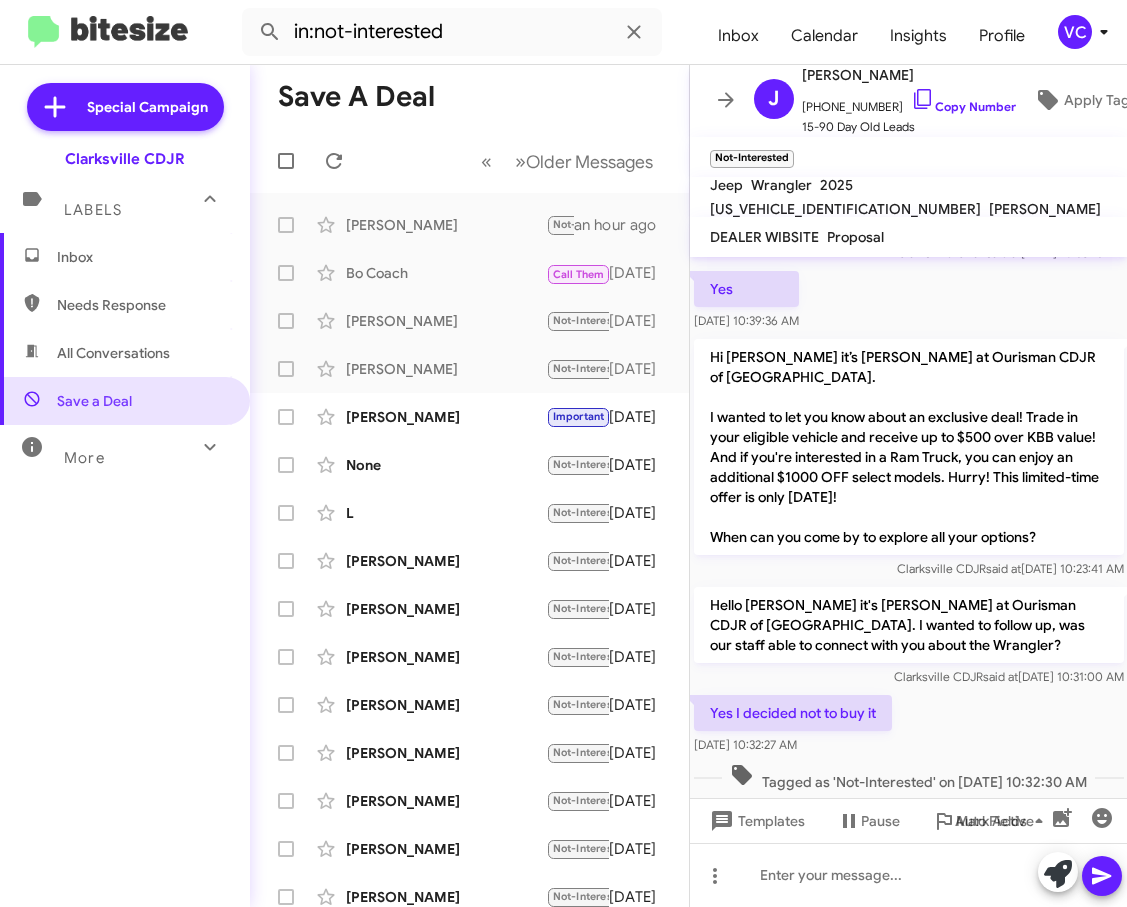 click on "Yes I decided not to buy it    [DATE] 10:32:27 AM" 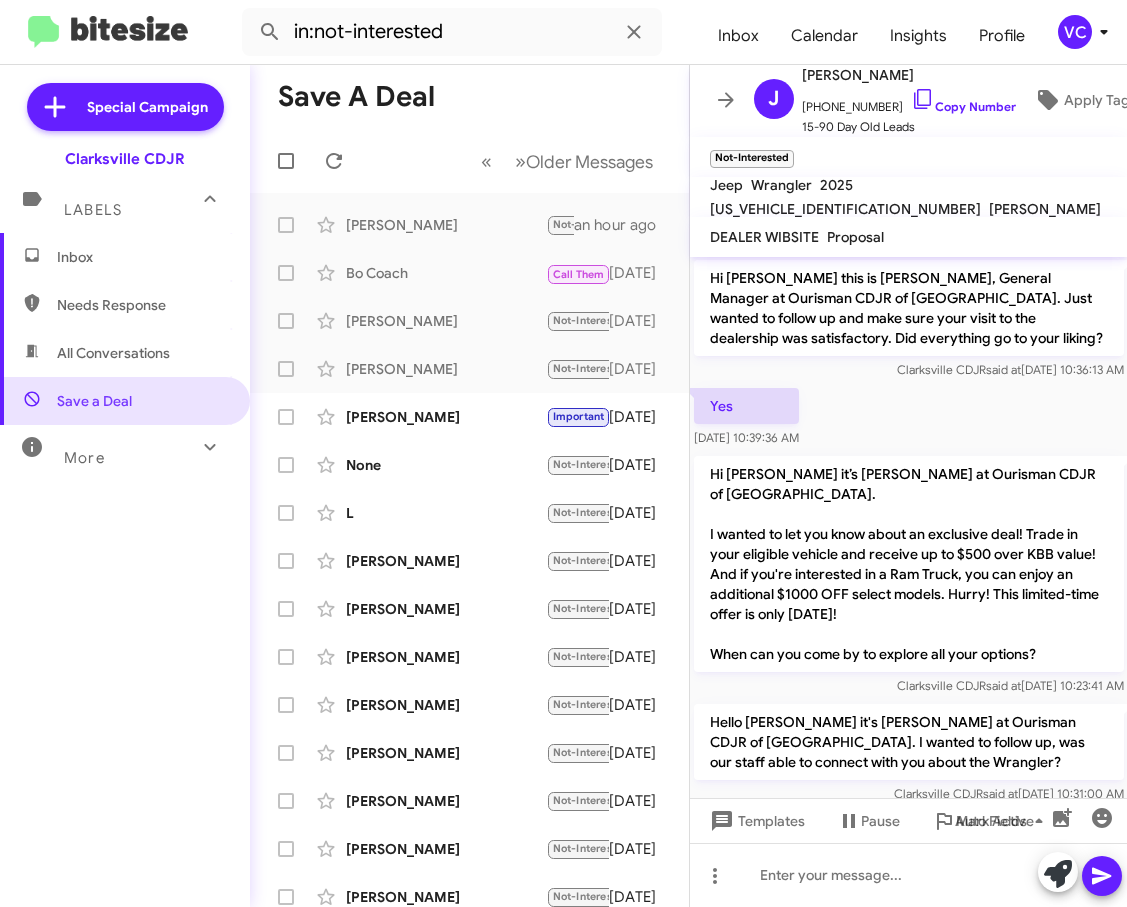 scroll, scrollTop: 0, scrollLeft: 0, axis: both 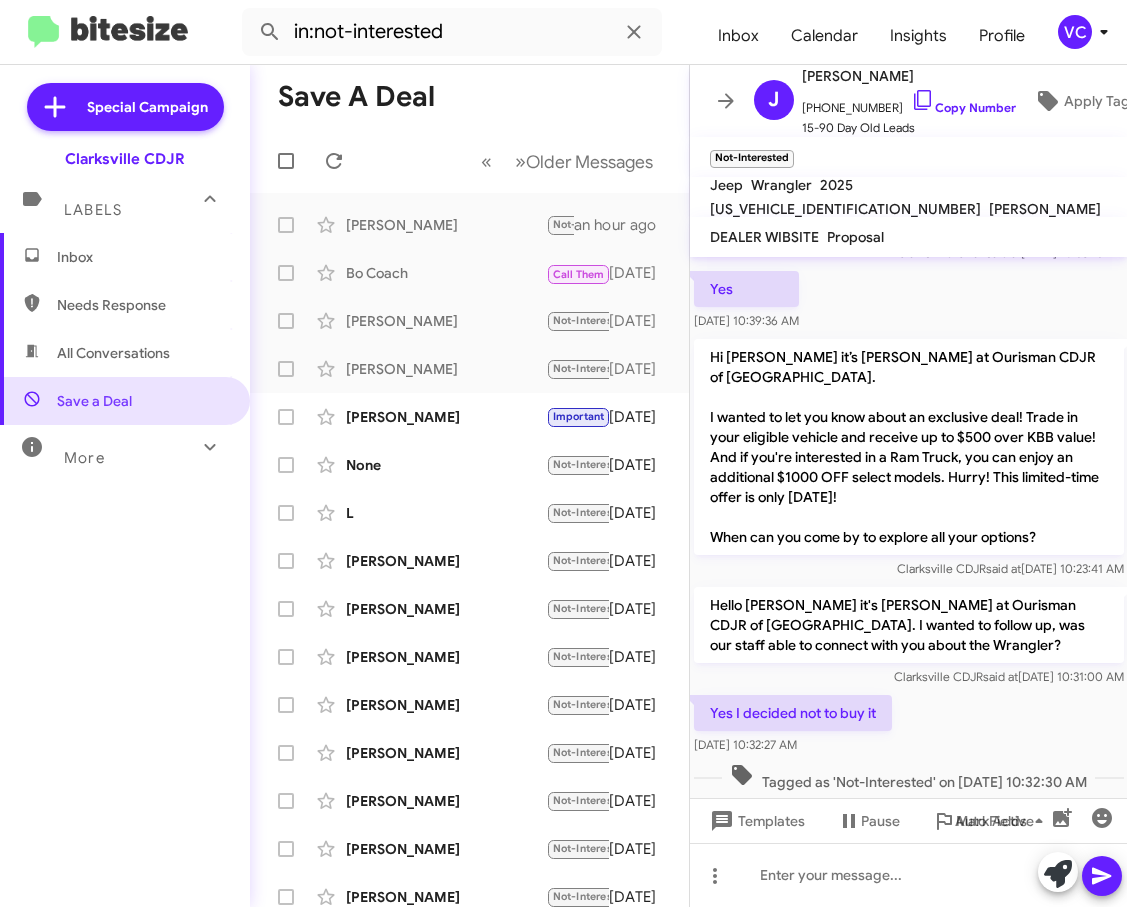 click on "Yes I decided not to buy it    [DATE] 10:32:27 AM" 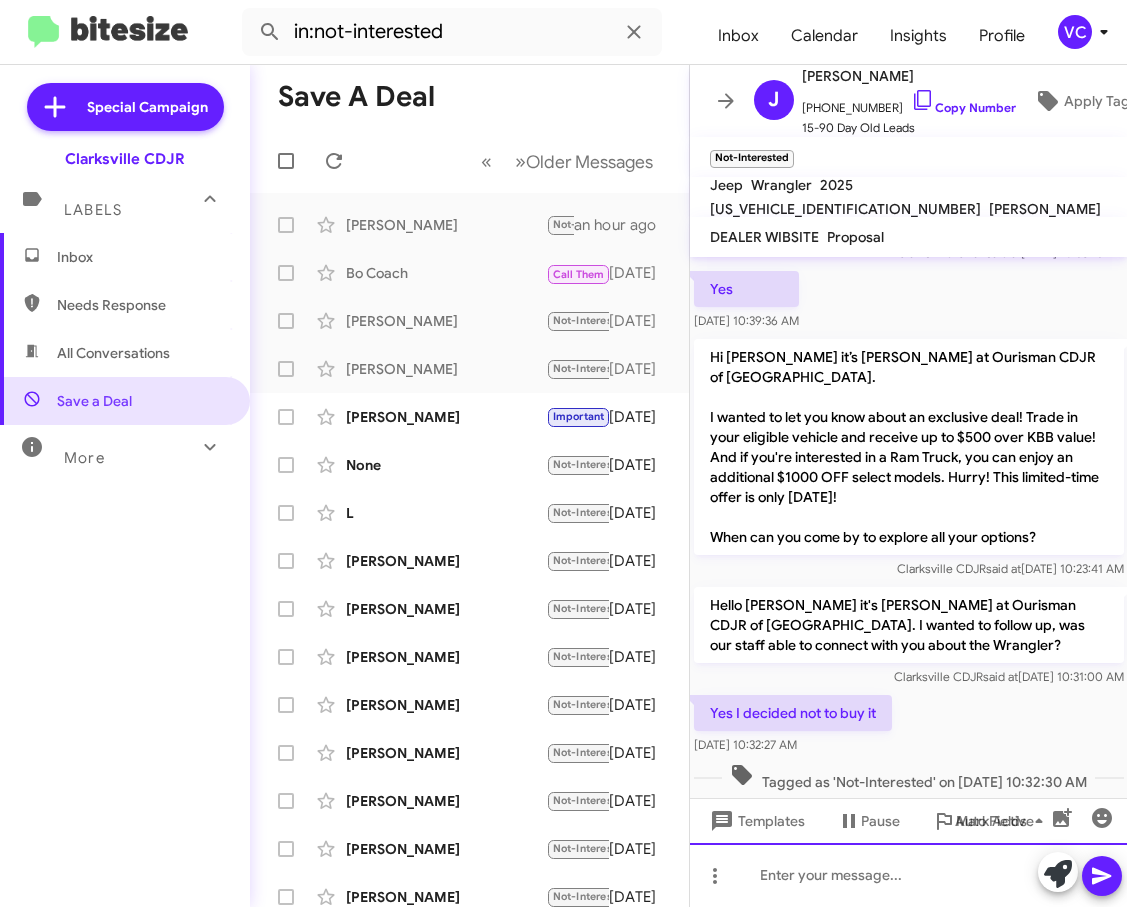 drag, startPoint x: 826, startPoint y: 886, endPoint x: 838, endPoint y: 871, distance: 19.209373 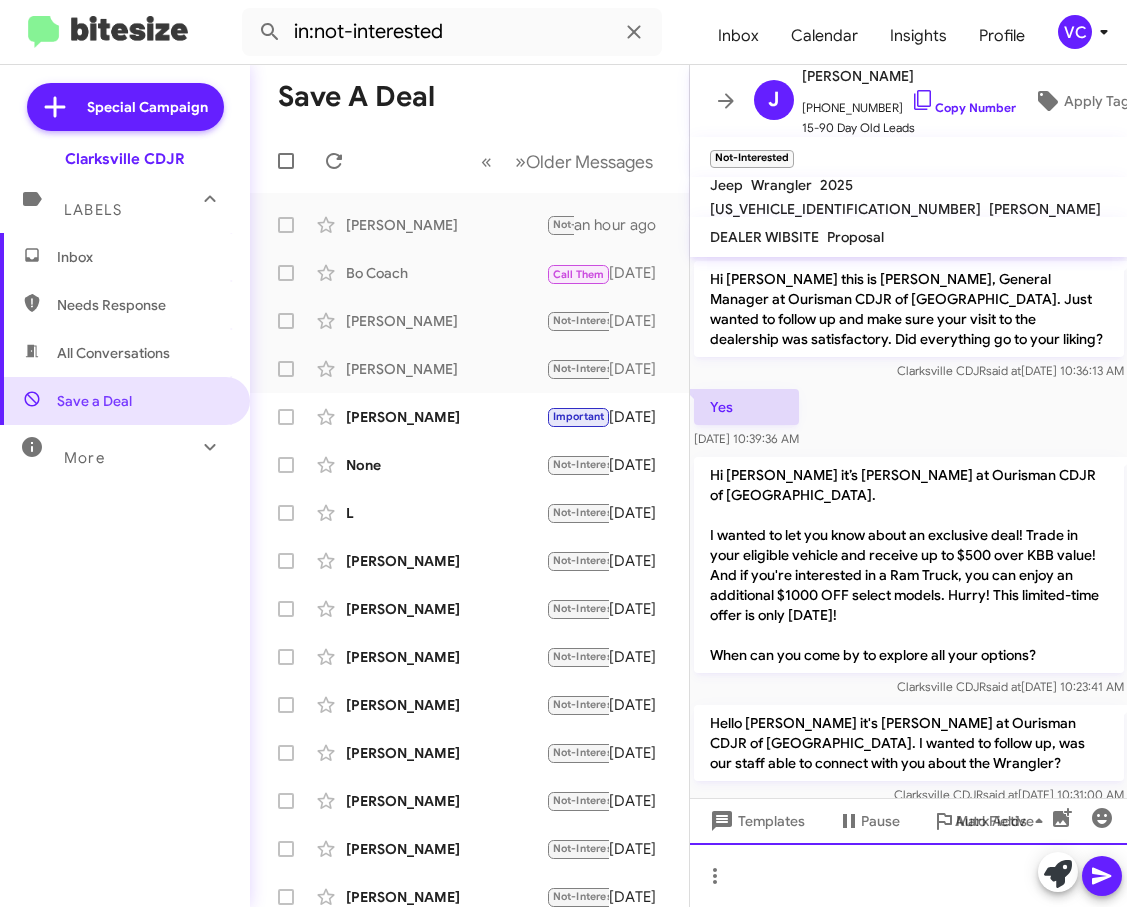 scroll, scrollTop: 189, scrollLeft: 0, axis: vertical 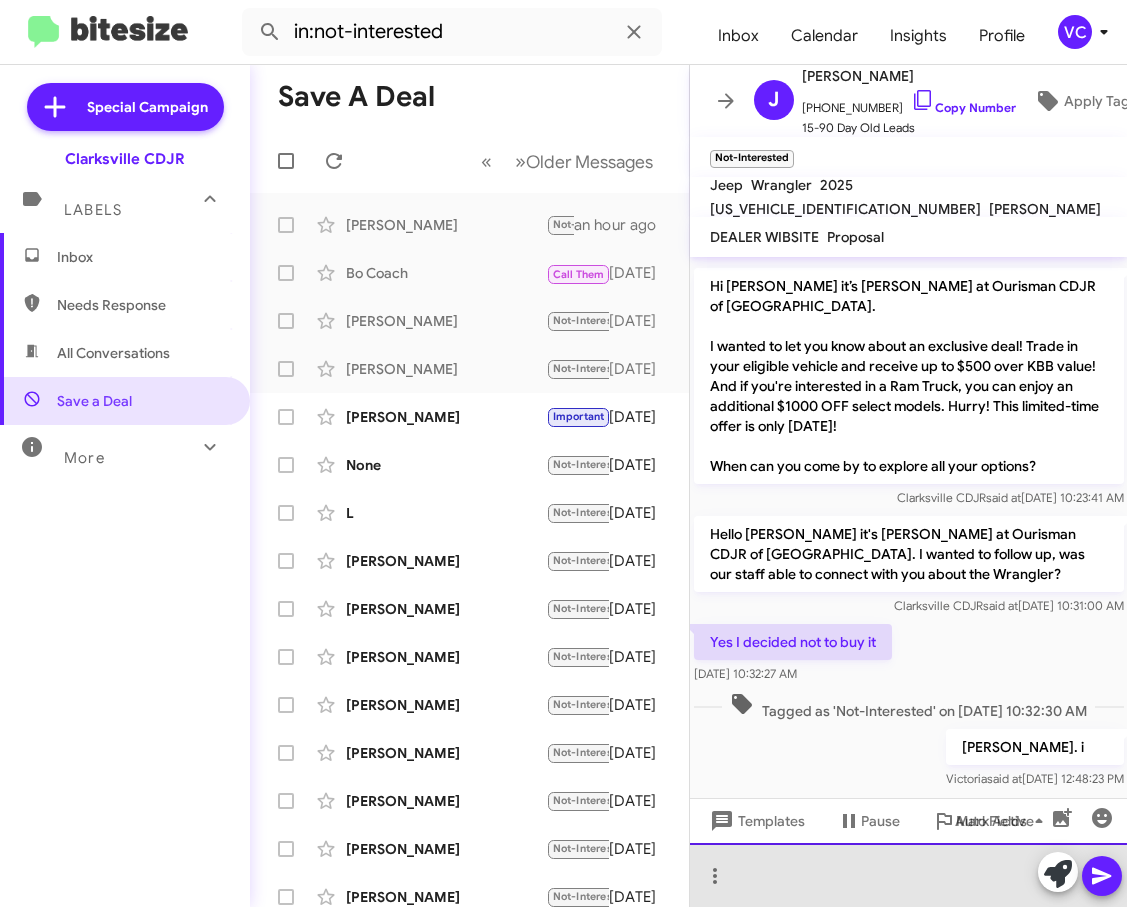 click 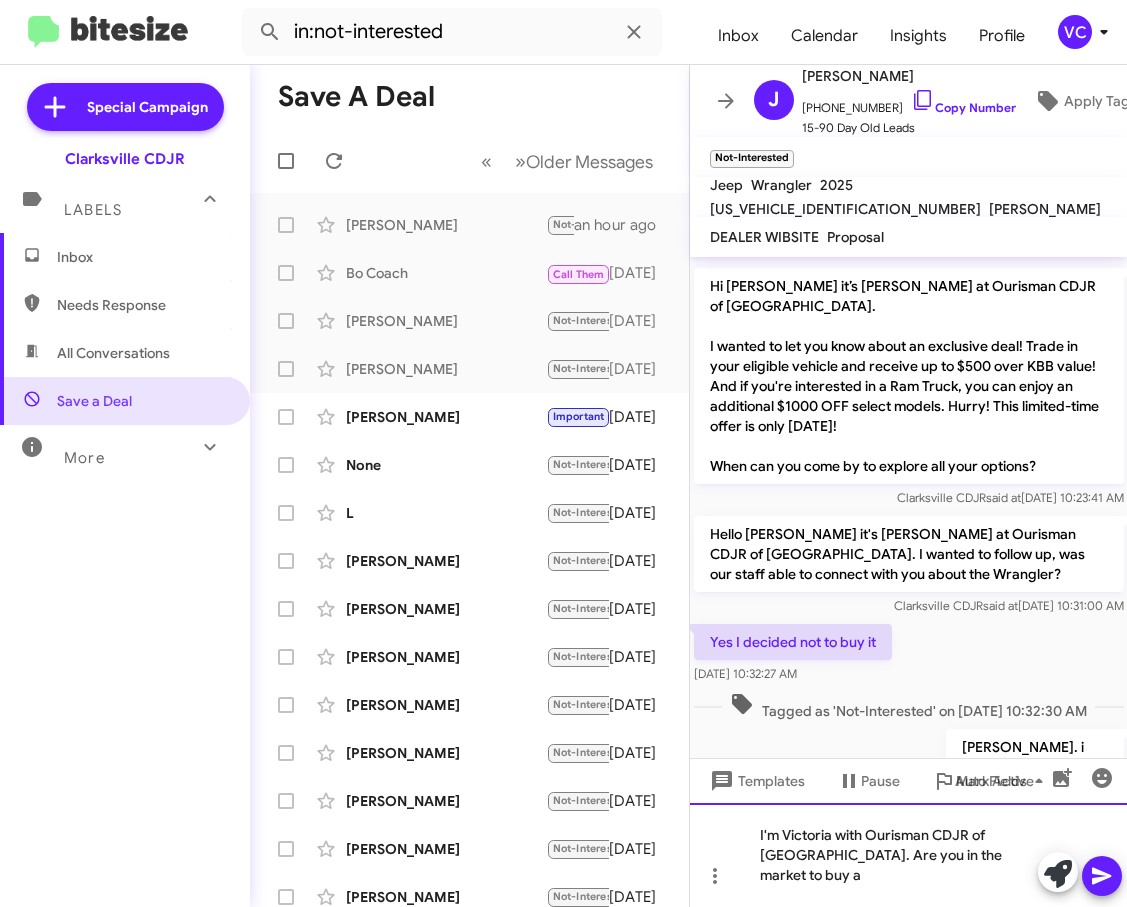 drag, startPoint x: 960, startPoint y: 877, endPoint x: 1007, endPoint y: 889, distance: 48.507732 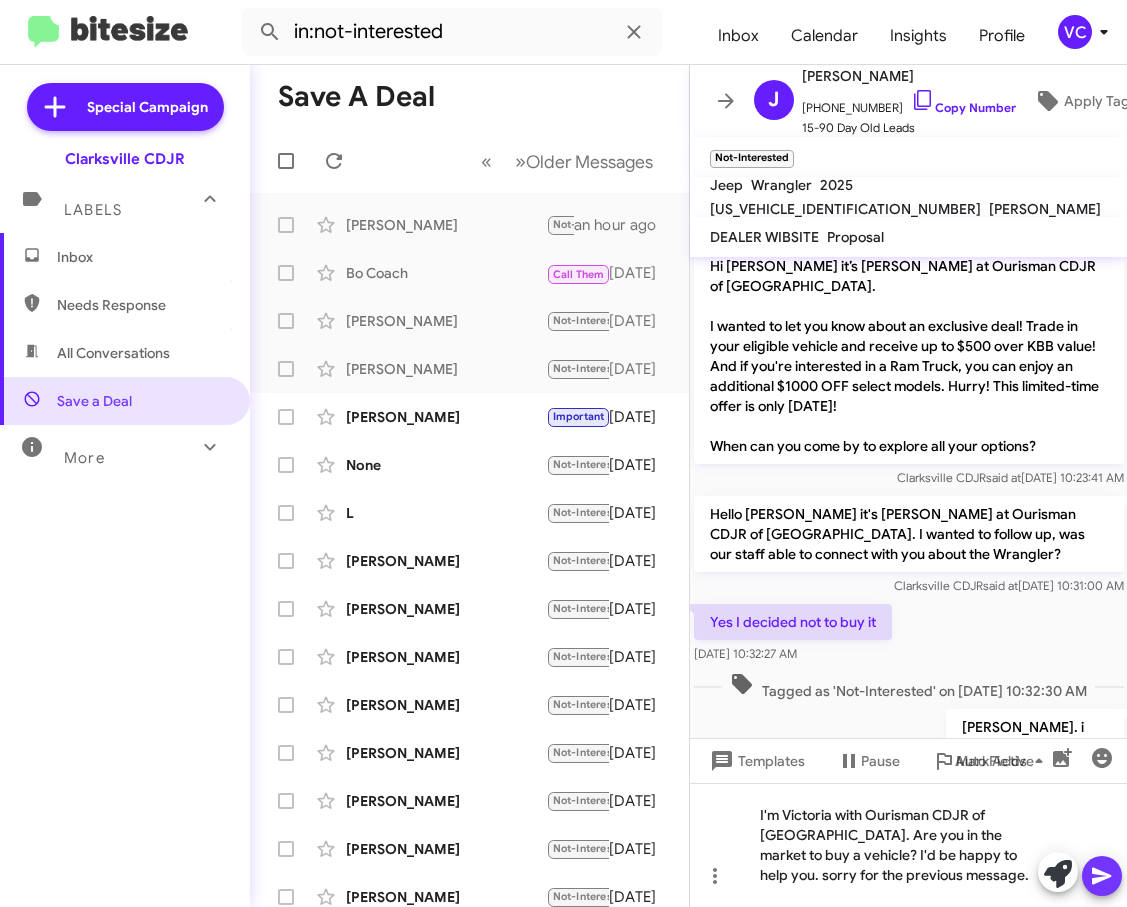 click 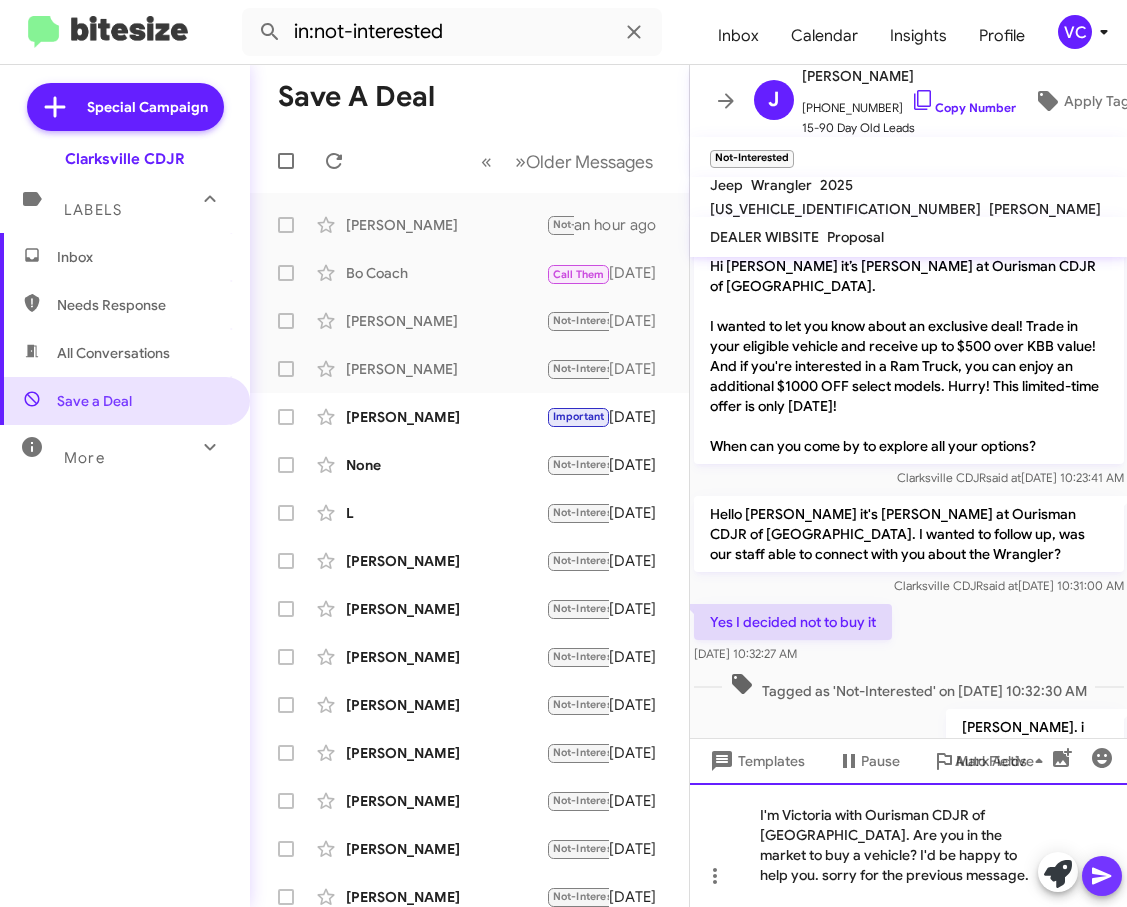 scroll, scrollTop: 189, scrollLeft: 0, axis: vertical 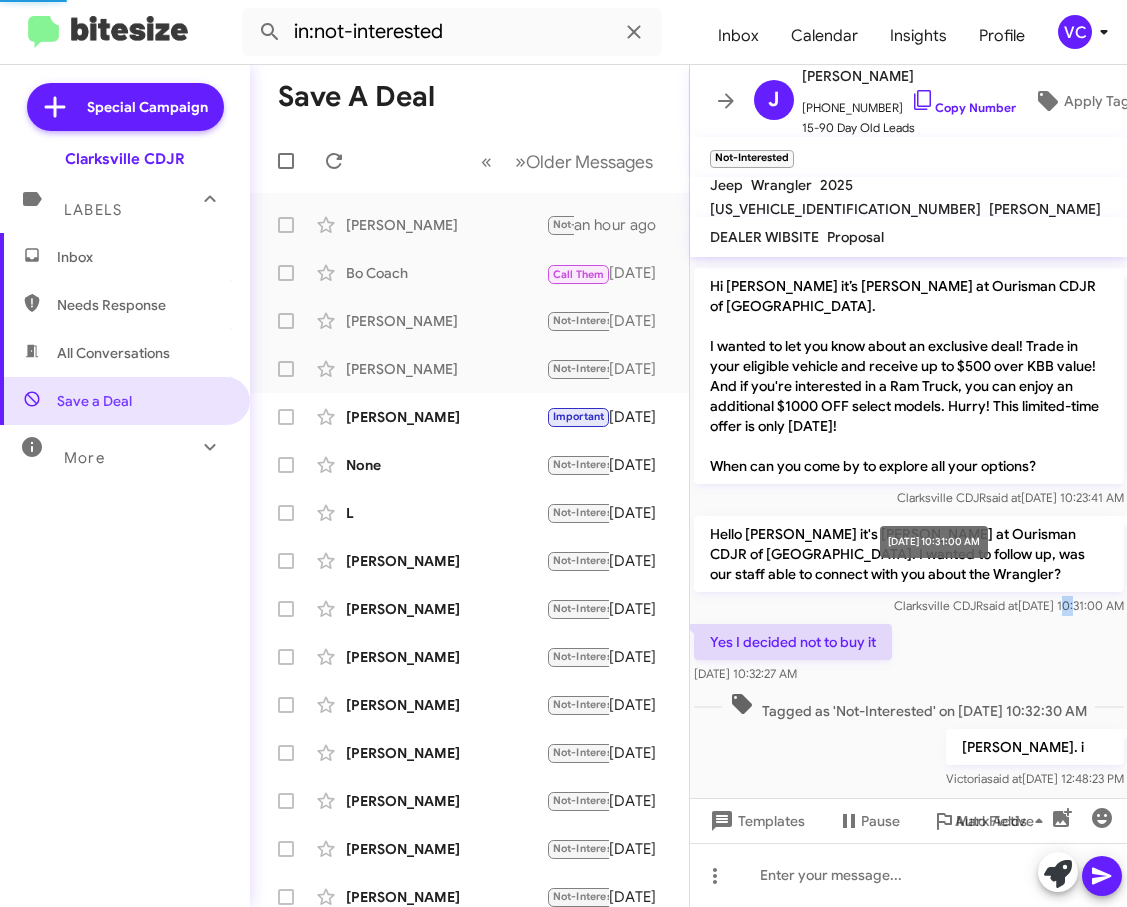 click on "Clarksville CDJR   said at   [DATE] 10:31:00 AM" 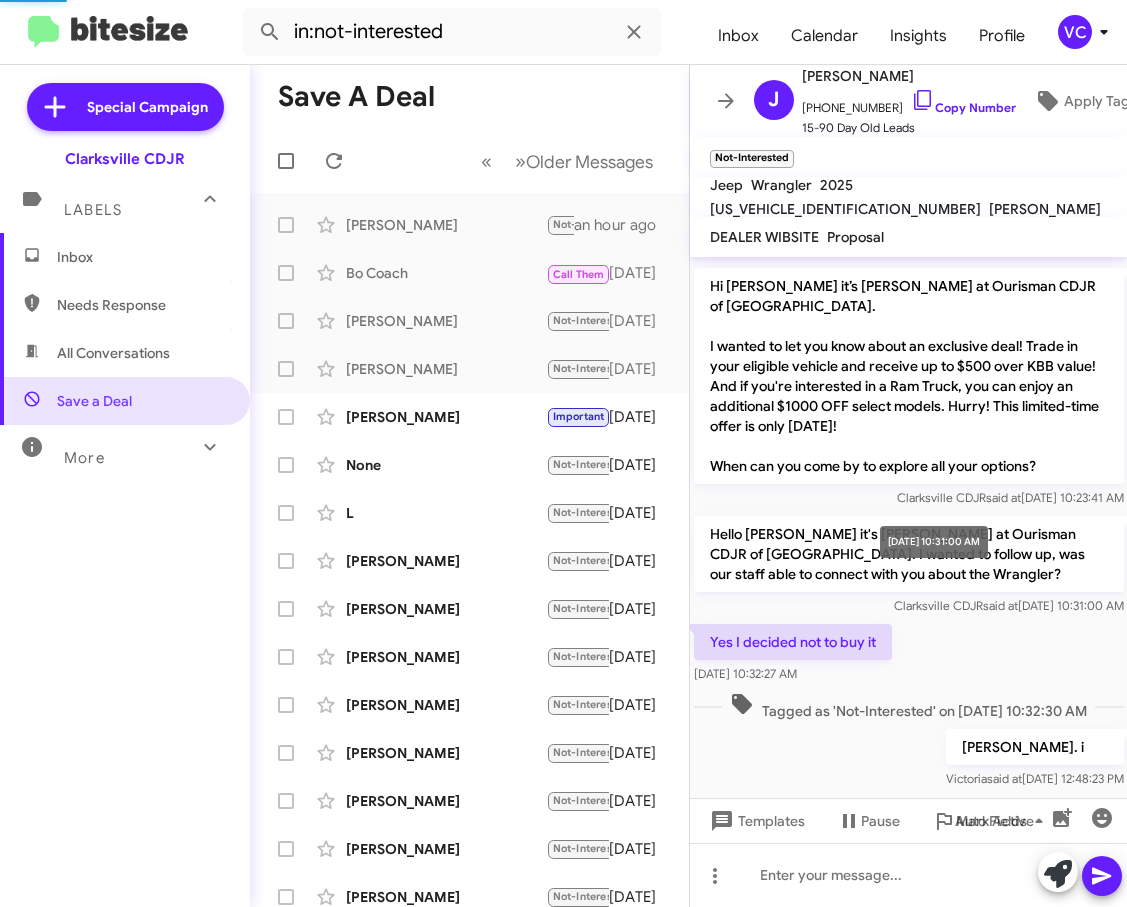scroll, scrollTop: 0, scrollLeft: 0, axis: both 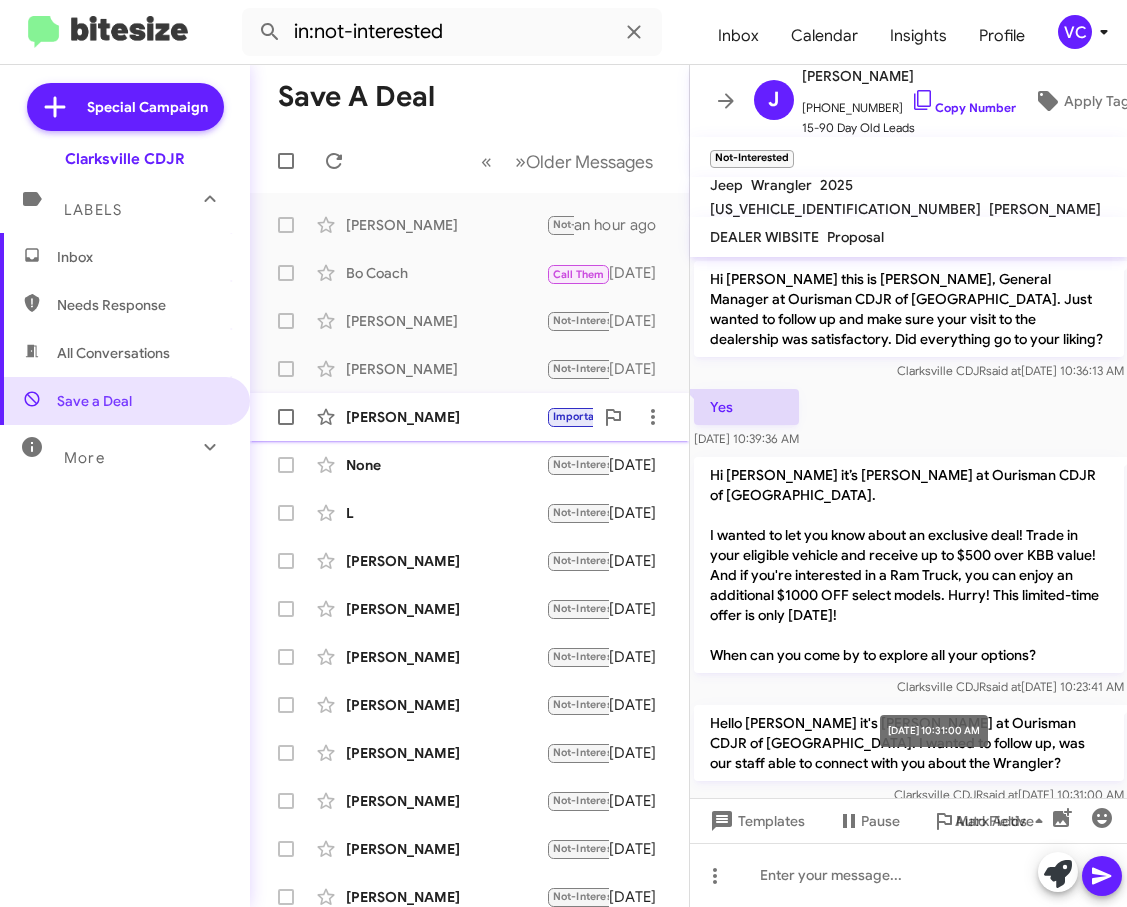 click on "[PERSON_NAME]" 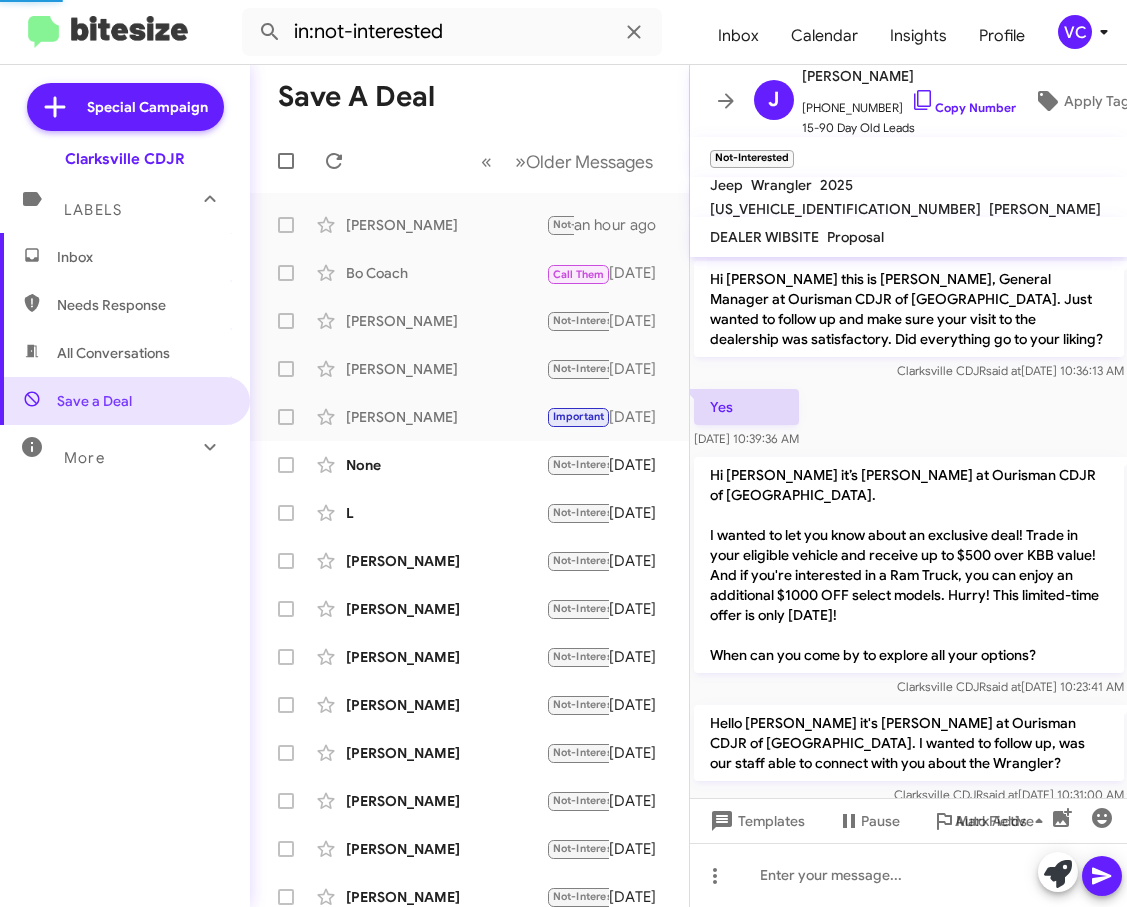 scroll, scrollTop: 1533, scrollLeft: 0, axis: vertical 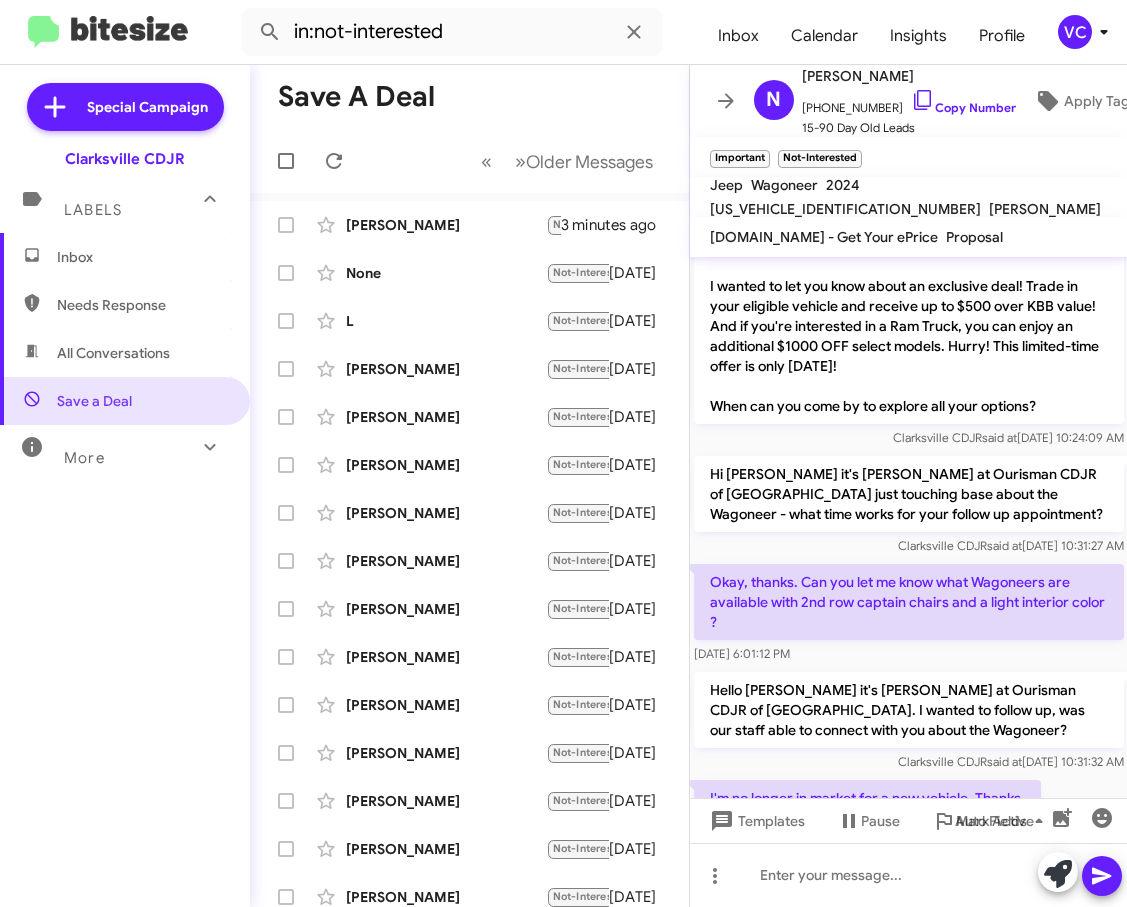 click 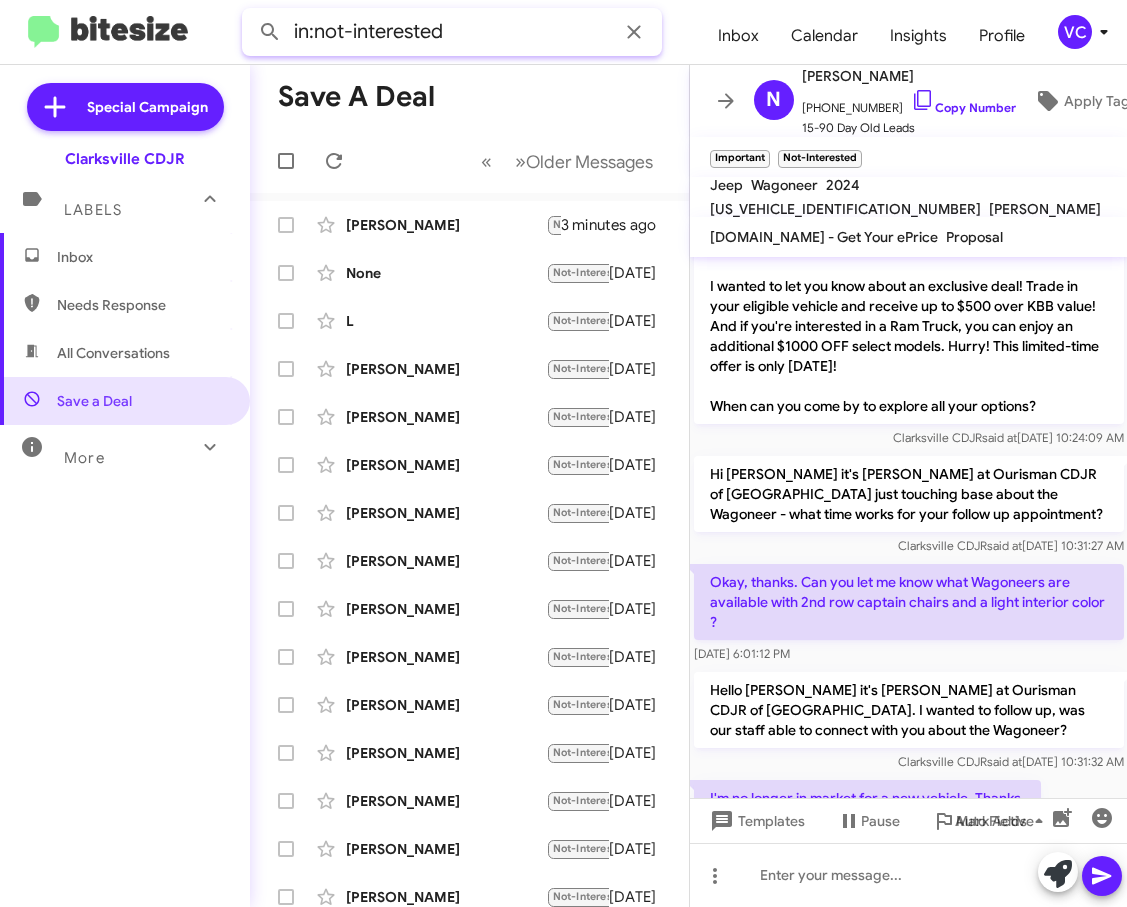 click on "in:not-interested" 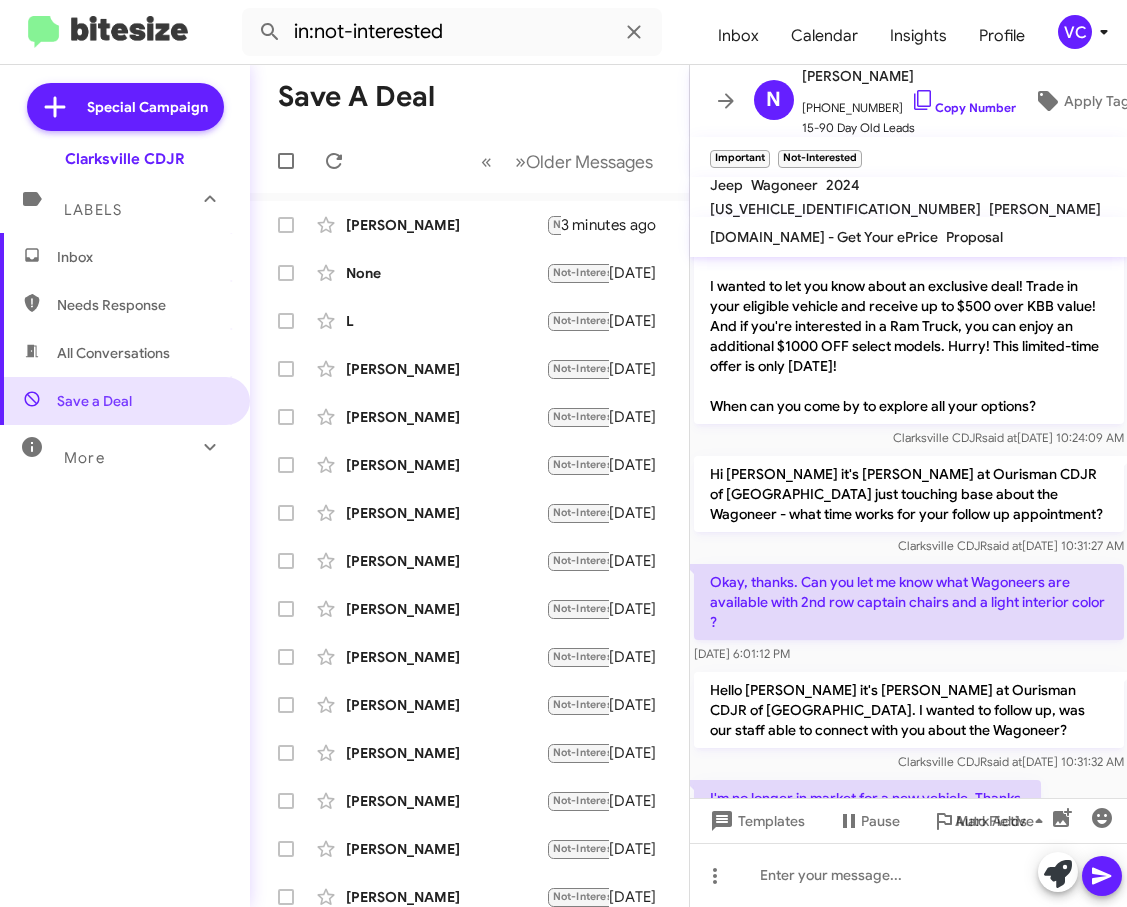 click on "Save a Deal" 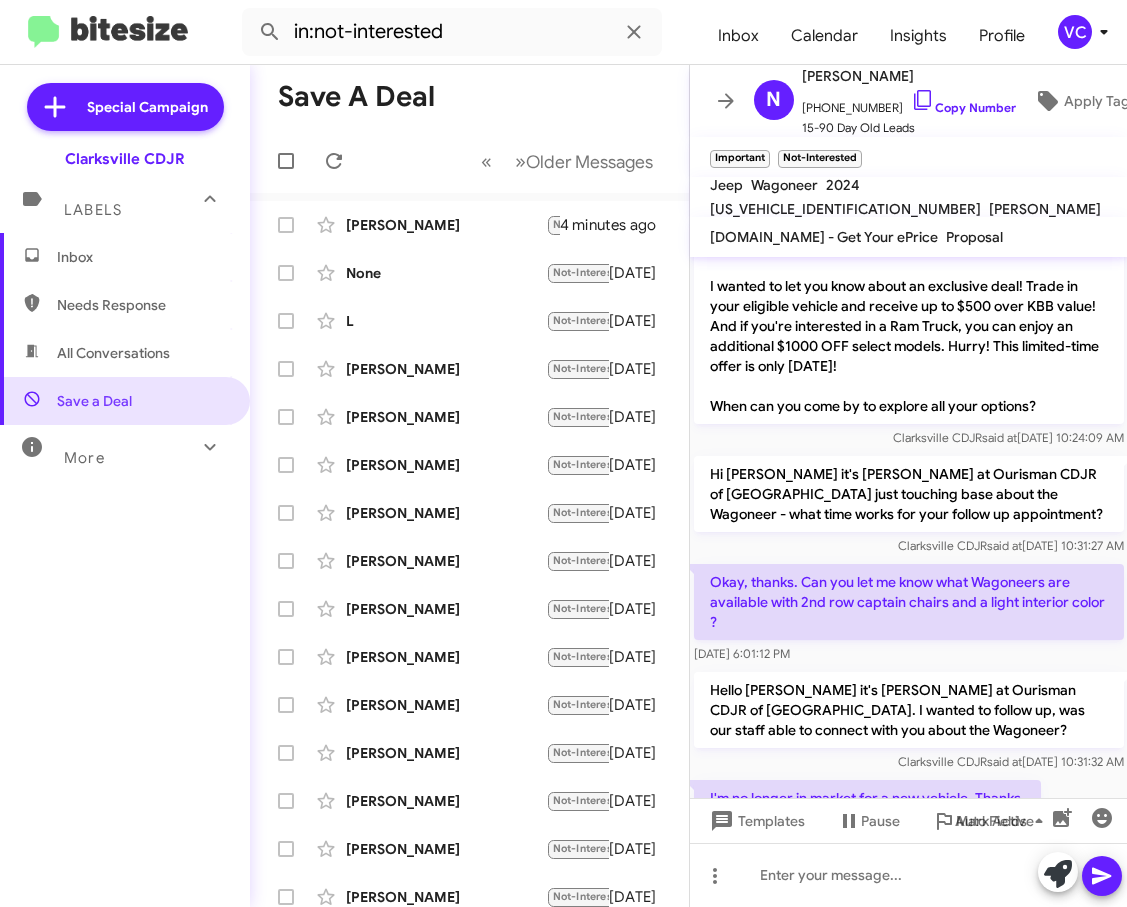 click 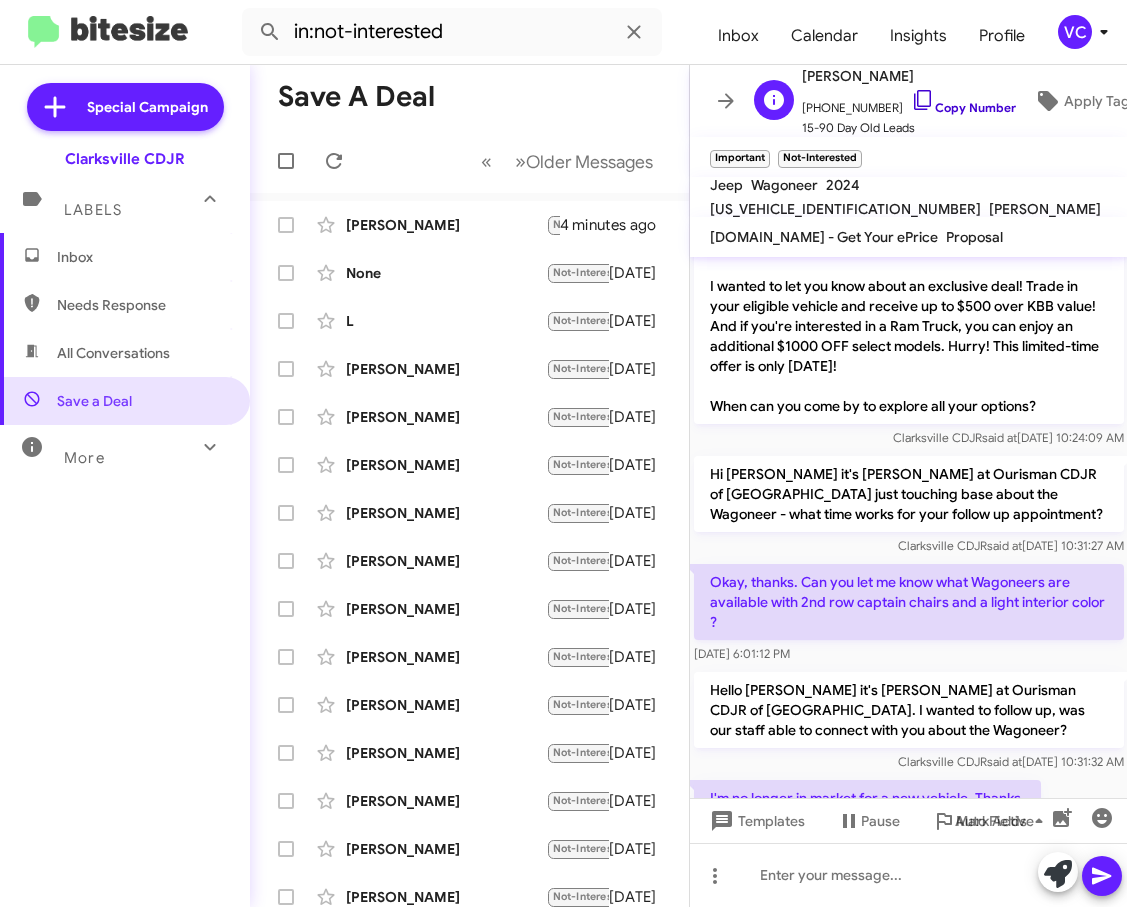 click on "Copy Number" 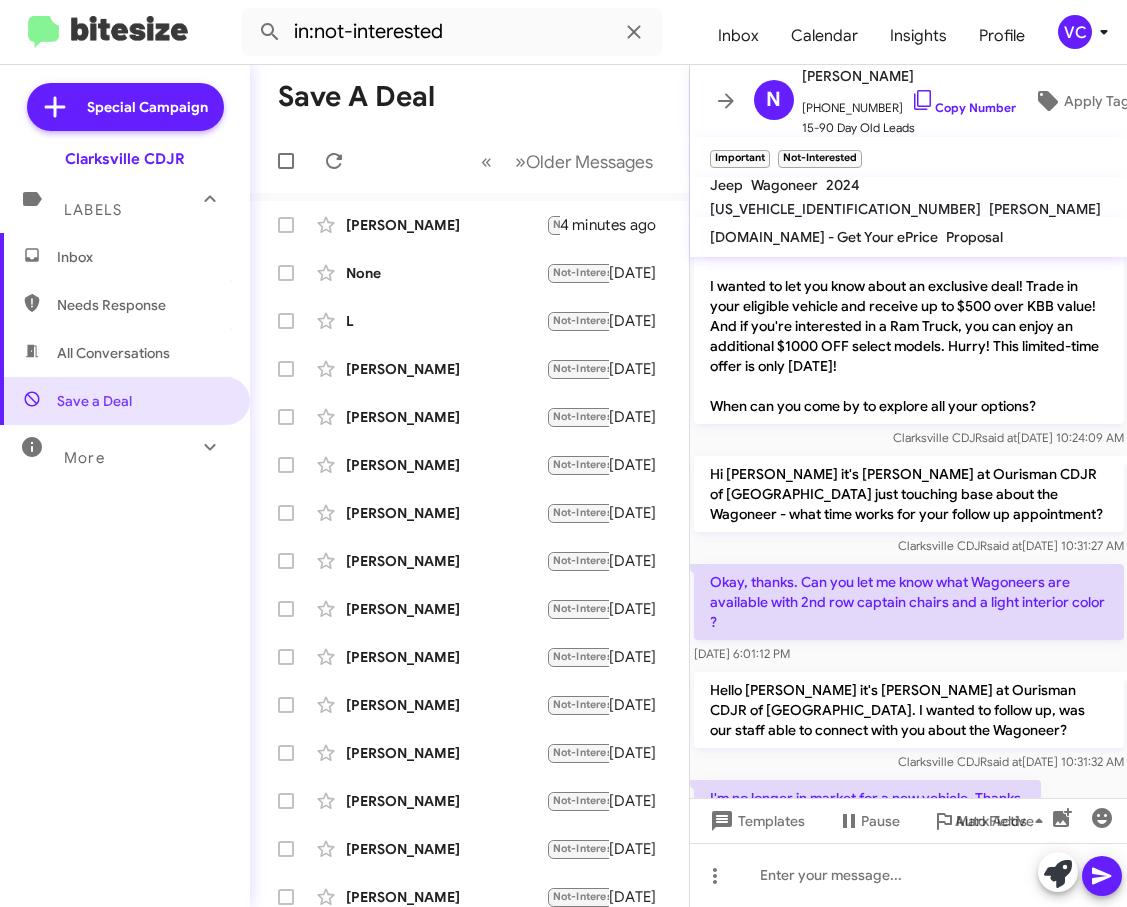 click 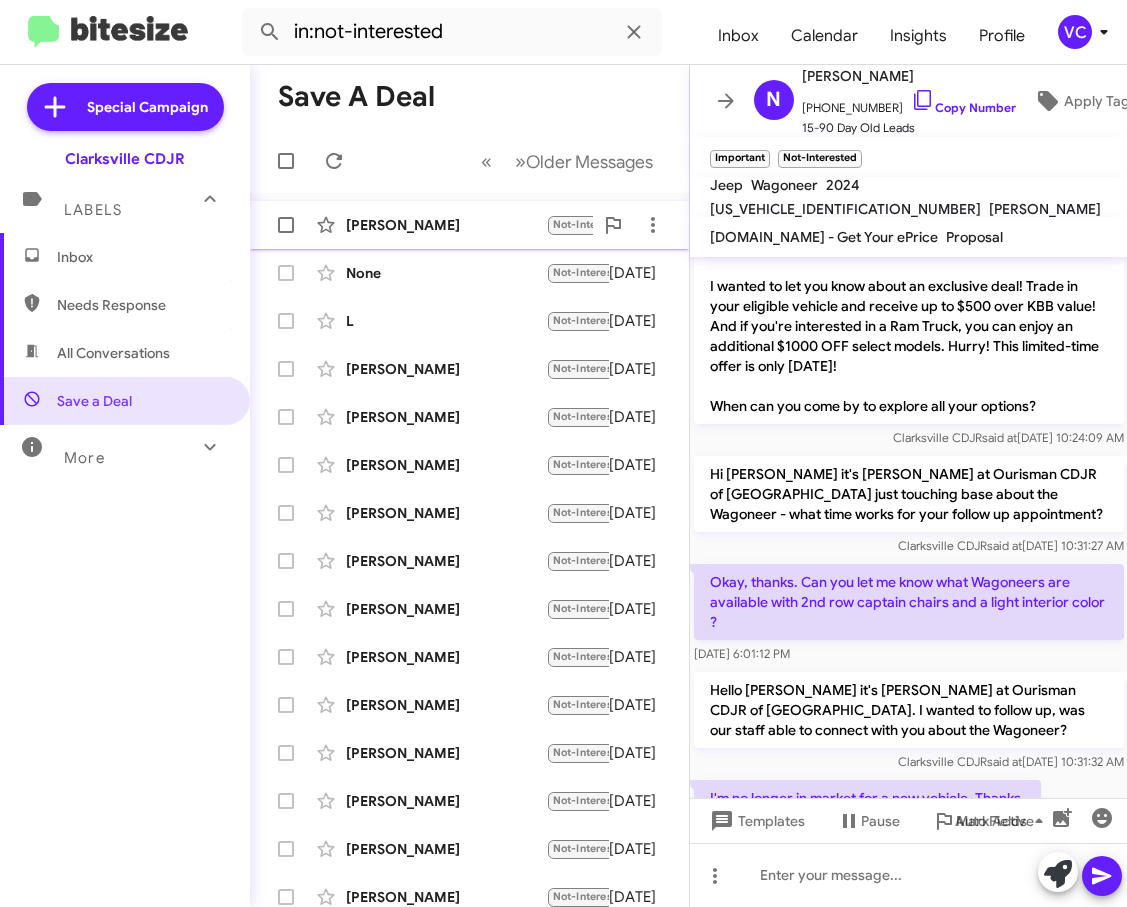 click on "[PERSON_NAME]" 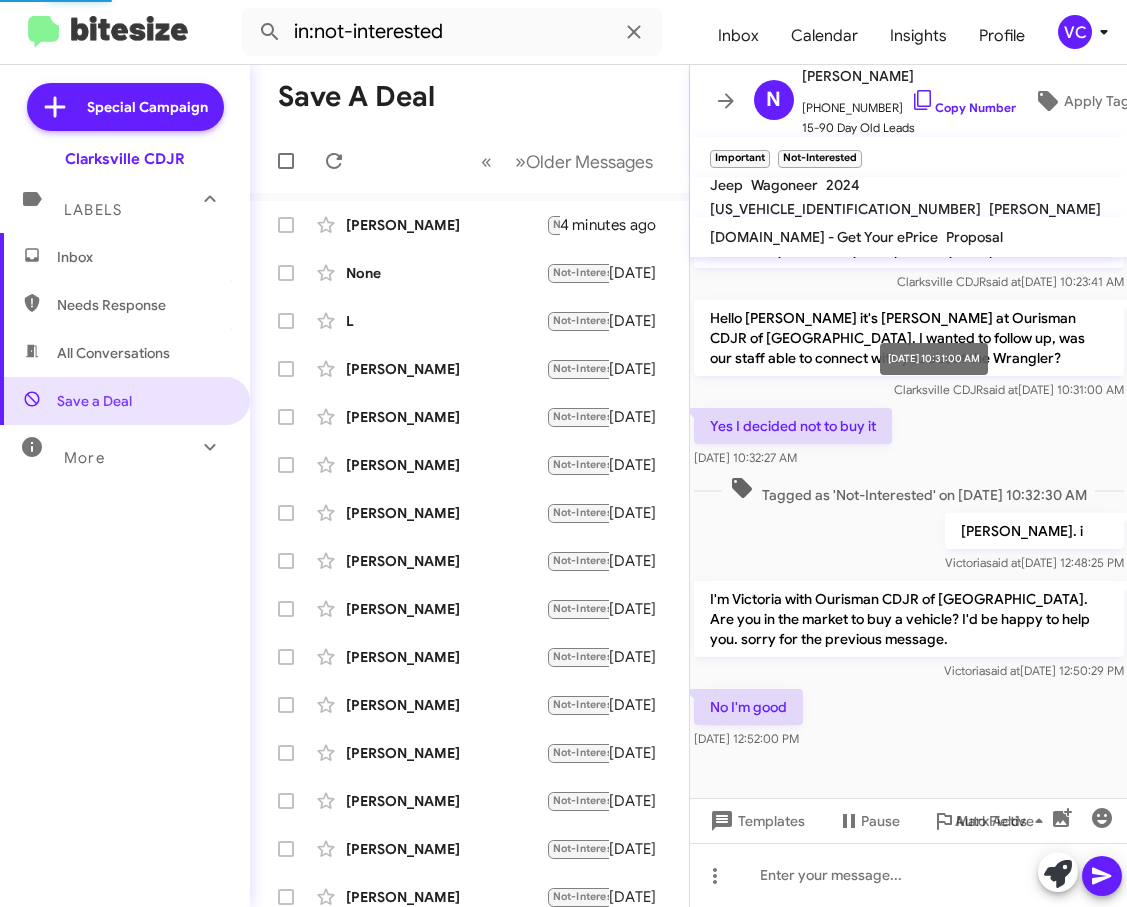 scroll, scrollTop: 372, scrollLeft: 0, axis: vertical 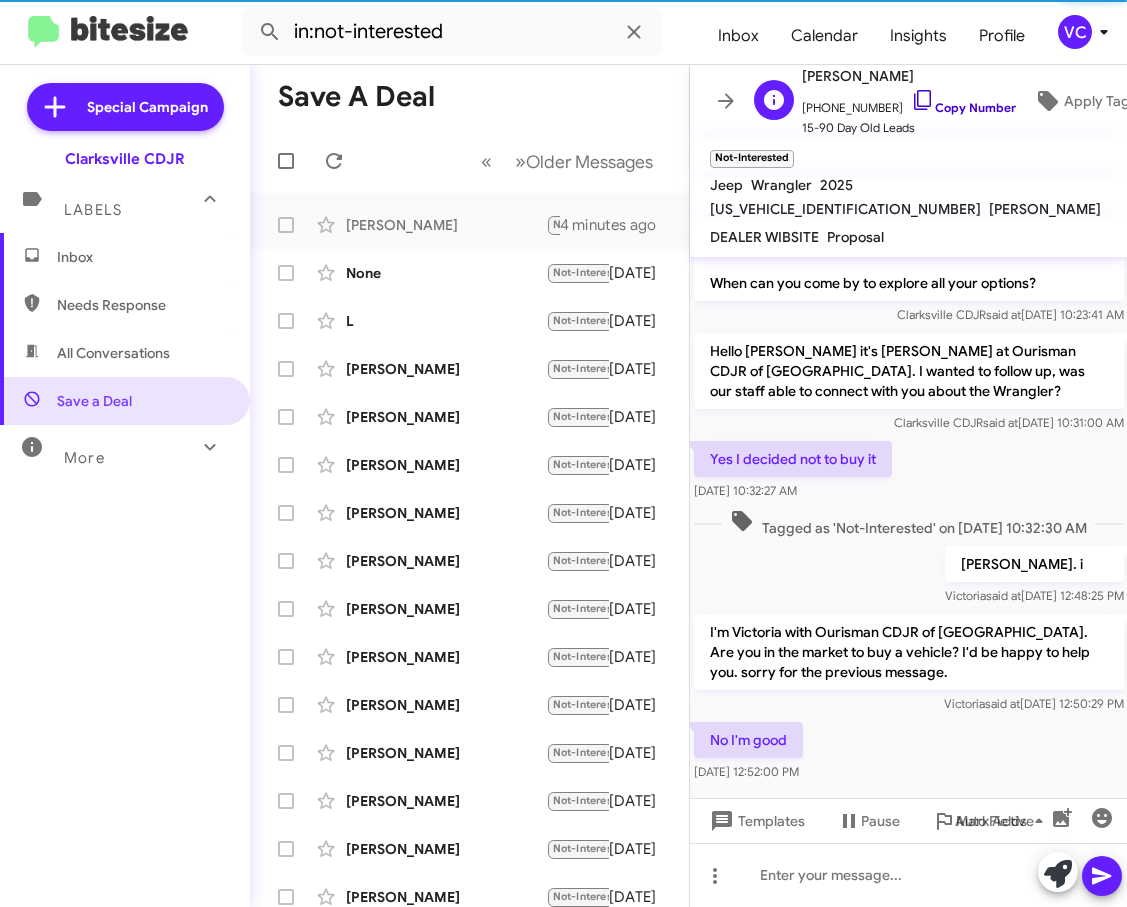 click on "Copy Number" 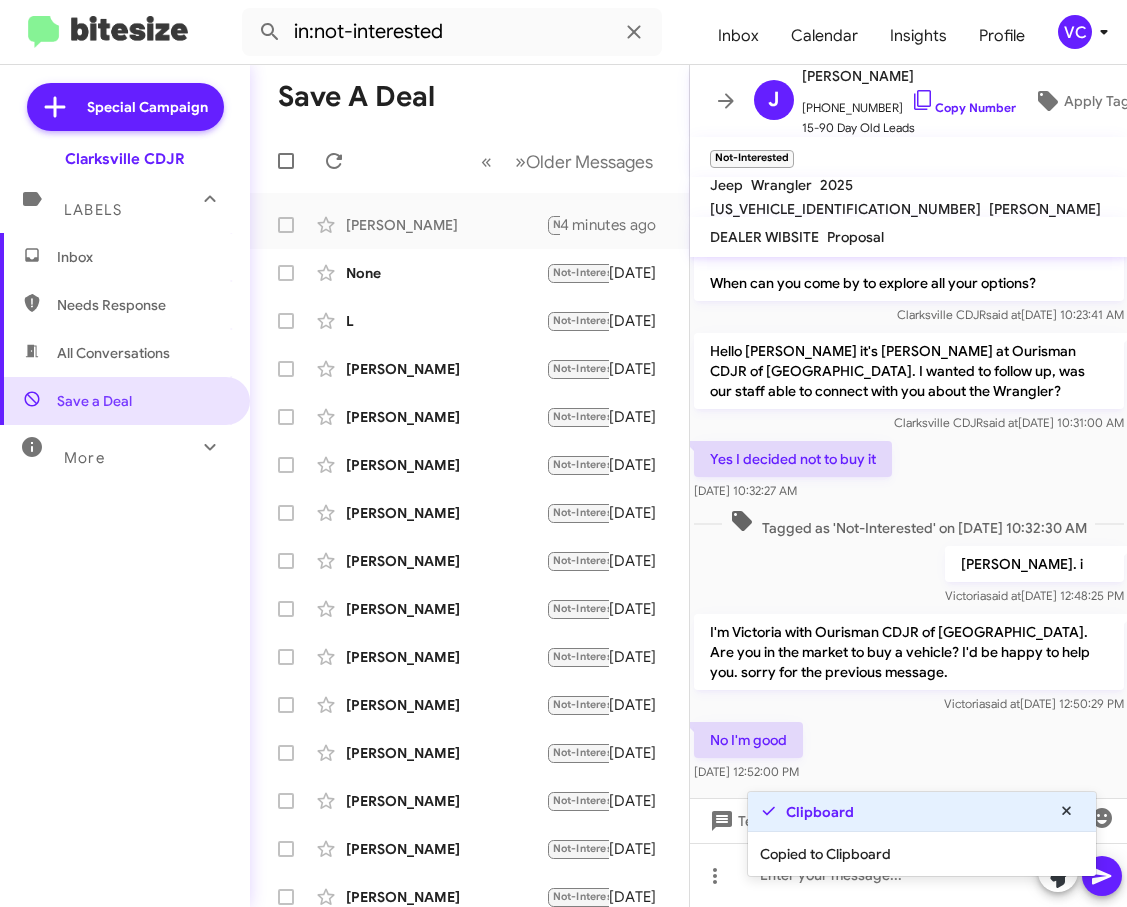 click on "No I'm good    [DATE] 12:52:00 PM" 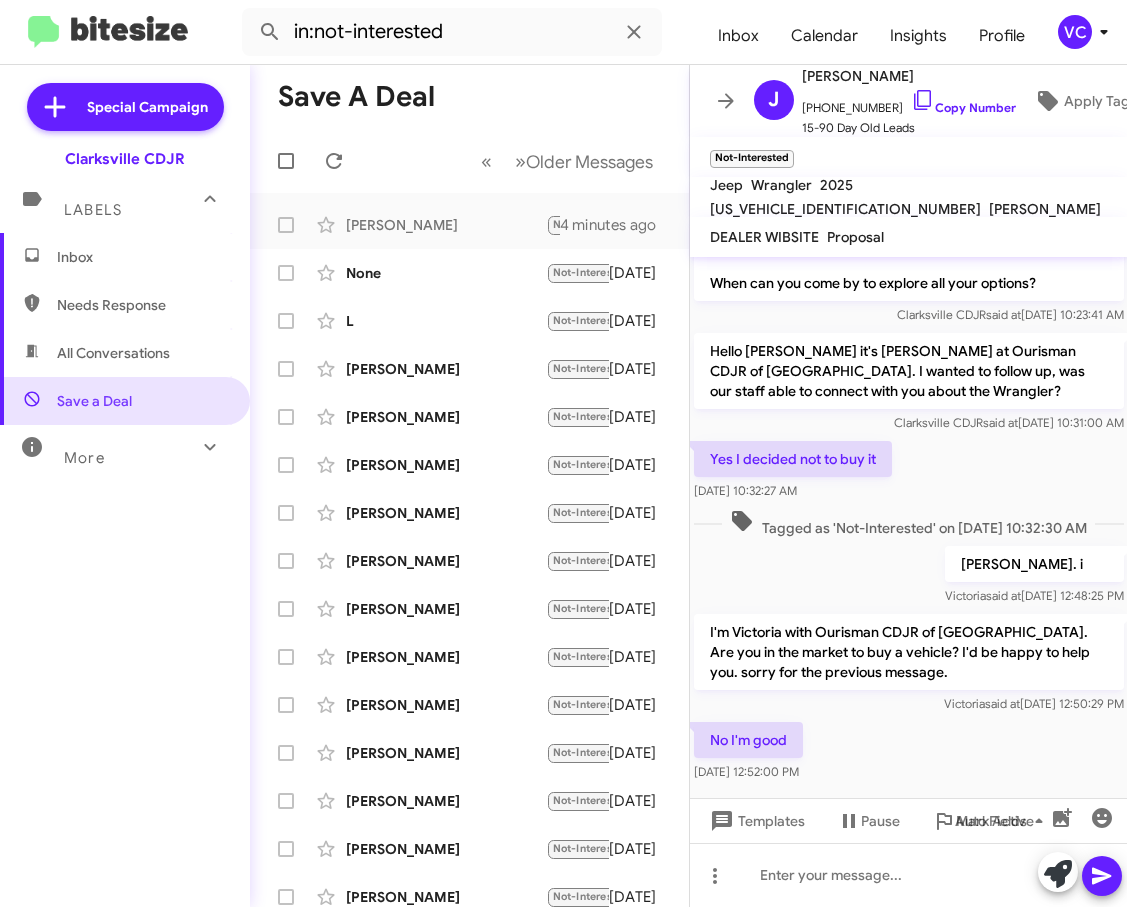 click on "No I'm good    [DATE] 12:52:00 PM" 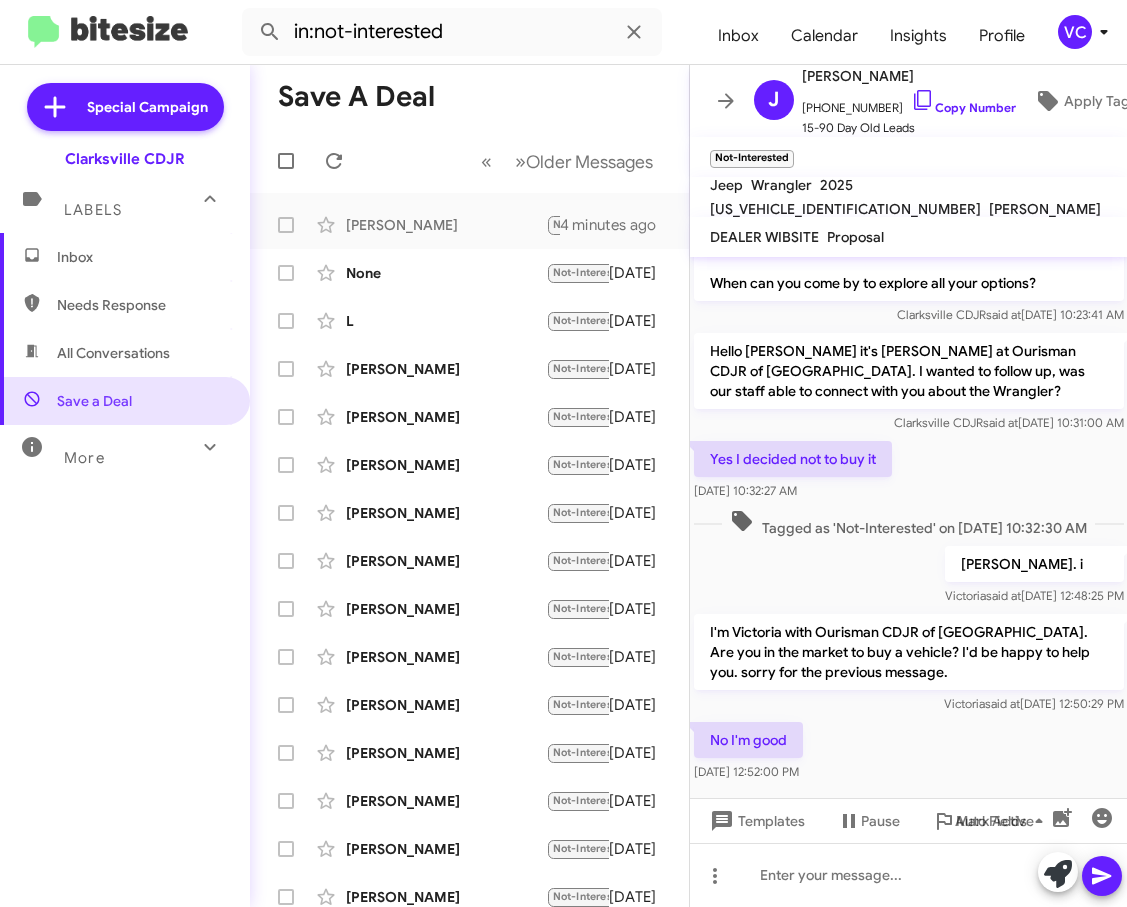click on "No I'm good    [DATE] 12:52:00 PM" 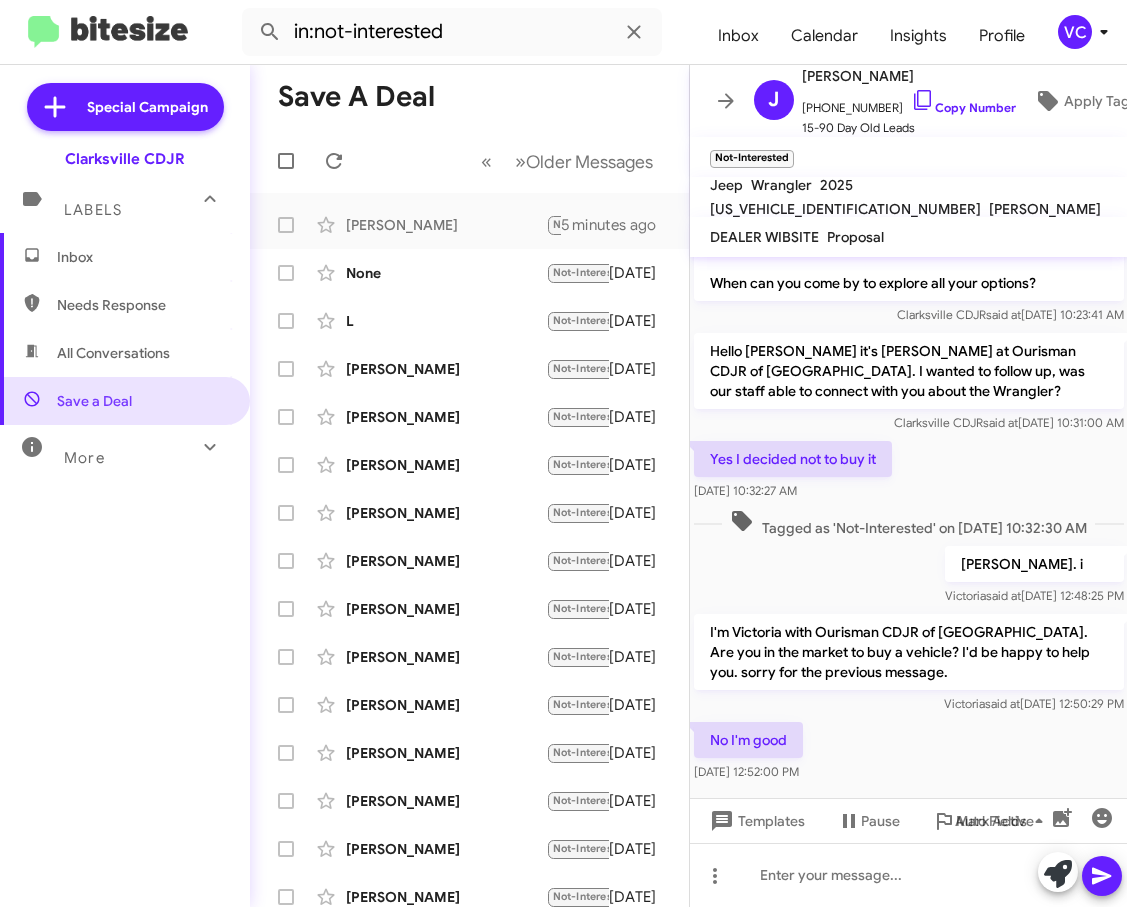 click on "No I'm good    [DATE] 12:52:00 PM" 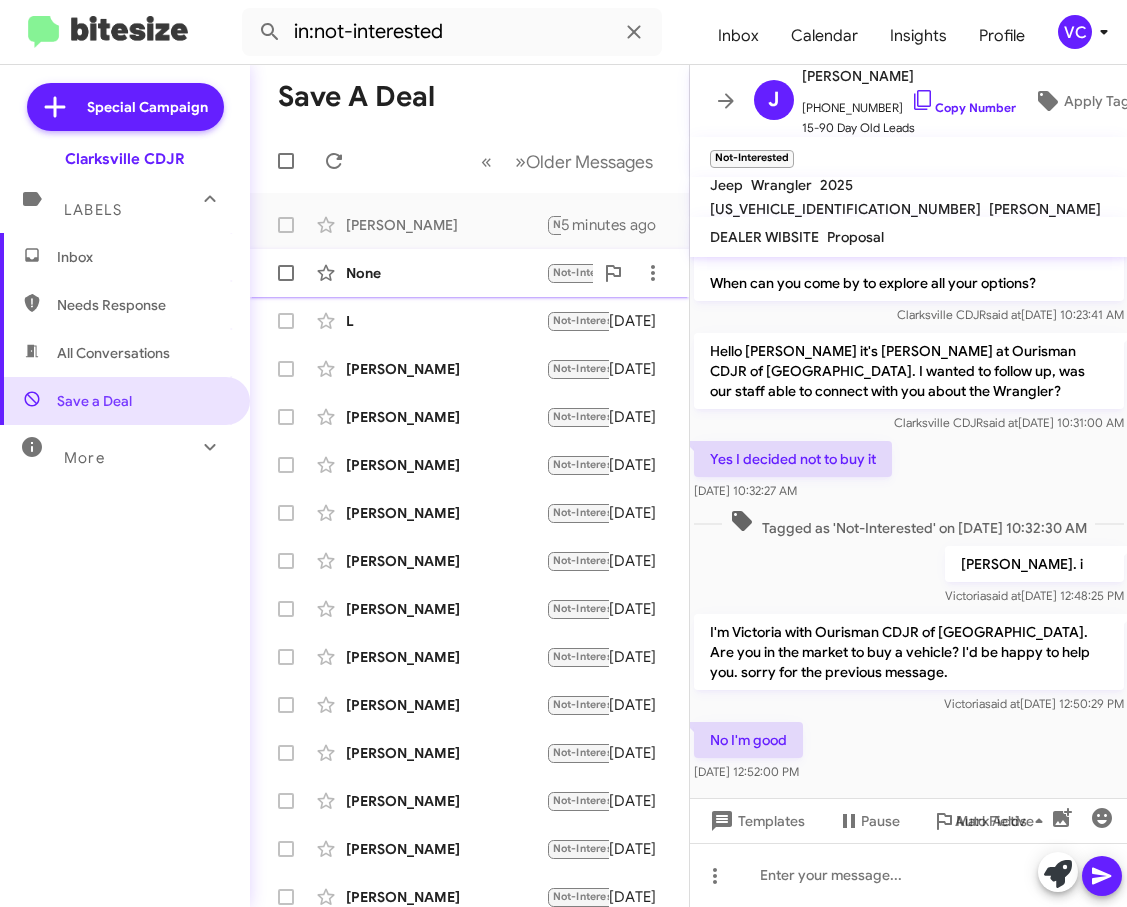 click on "None" 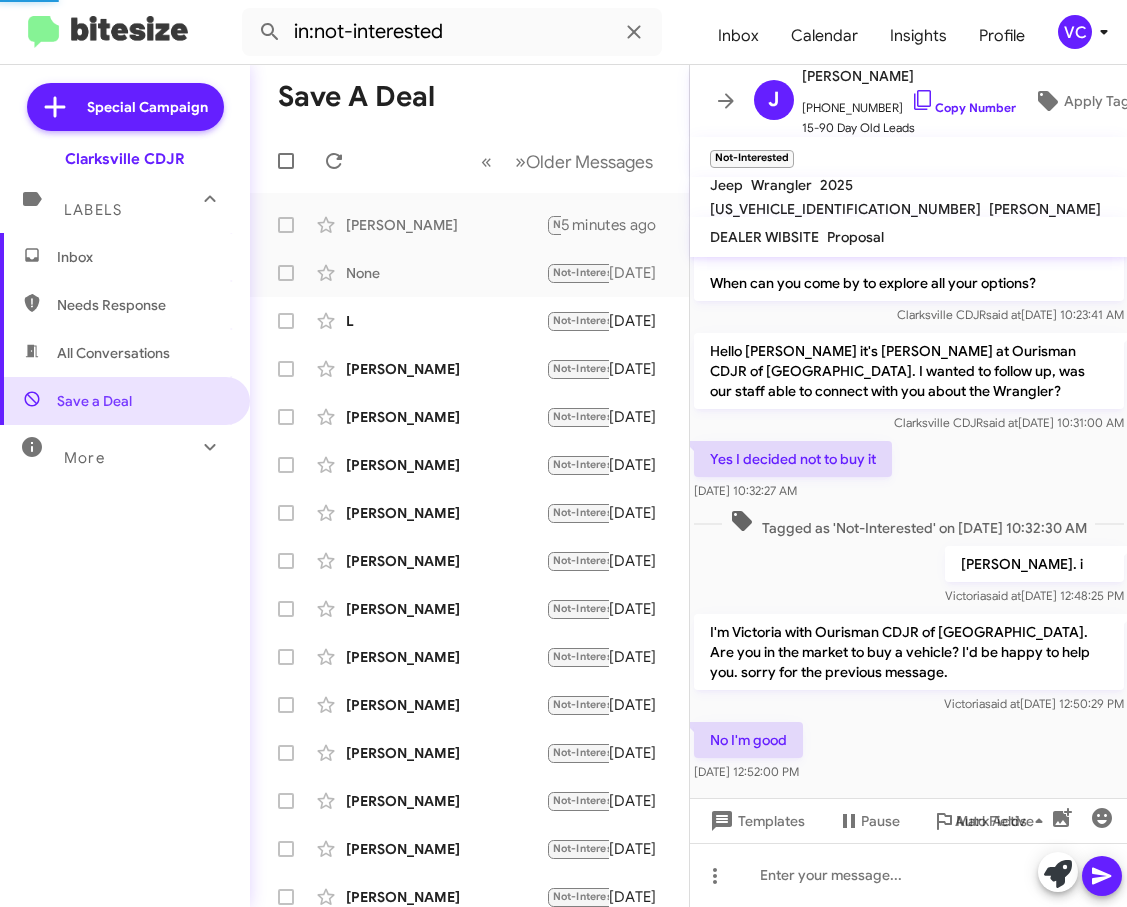 scroll, scrollTop: 18, scrollLeft: 0, axis: vertical 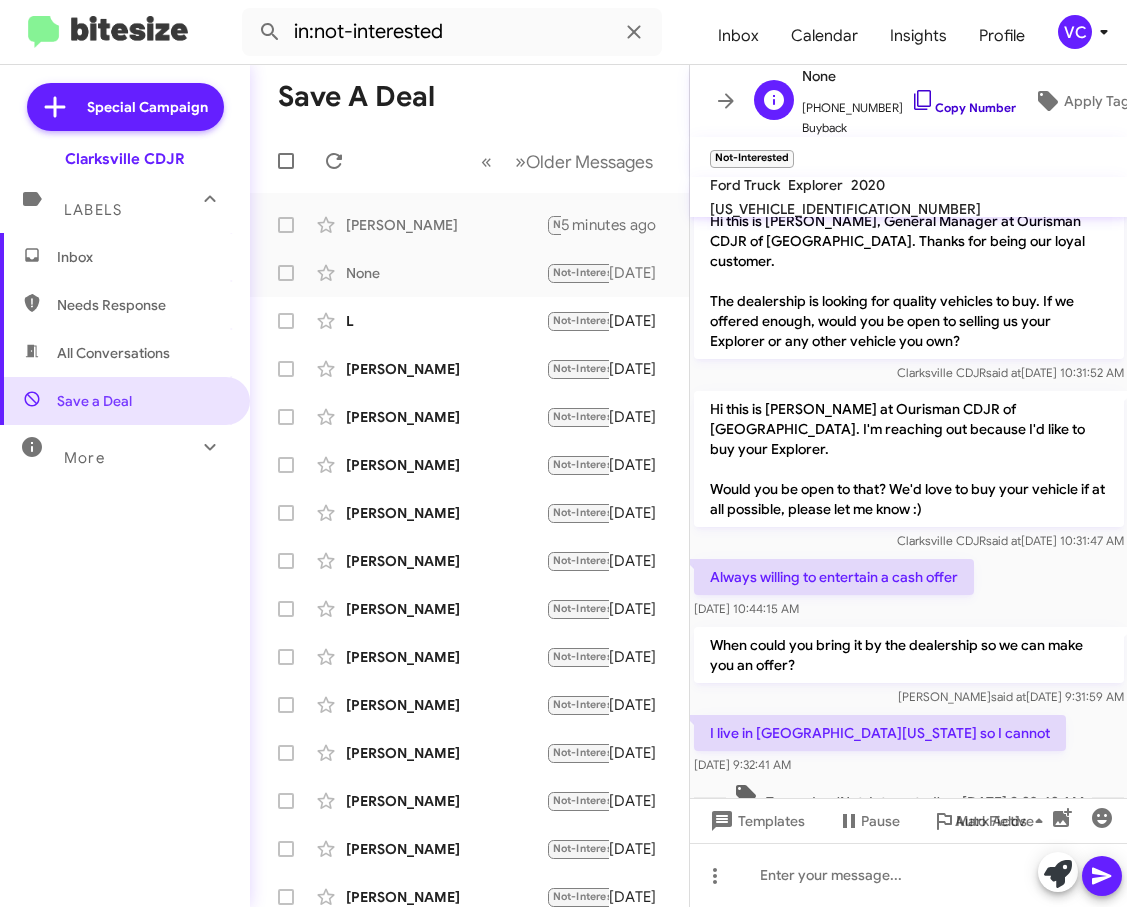 click on "Copy Number" 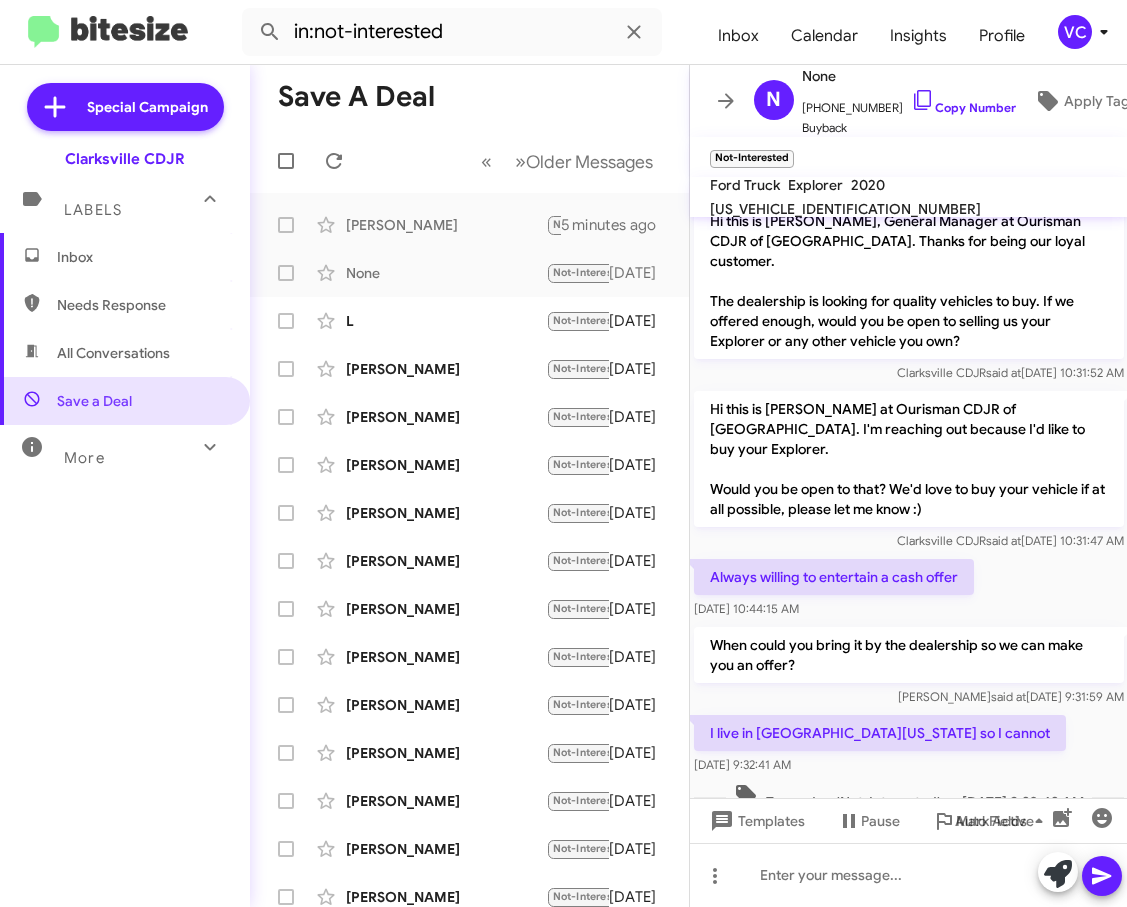 click on "I live in [GEOGRAPHIC_DATA][US_STATE] so I cannot" 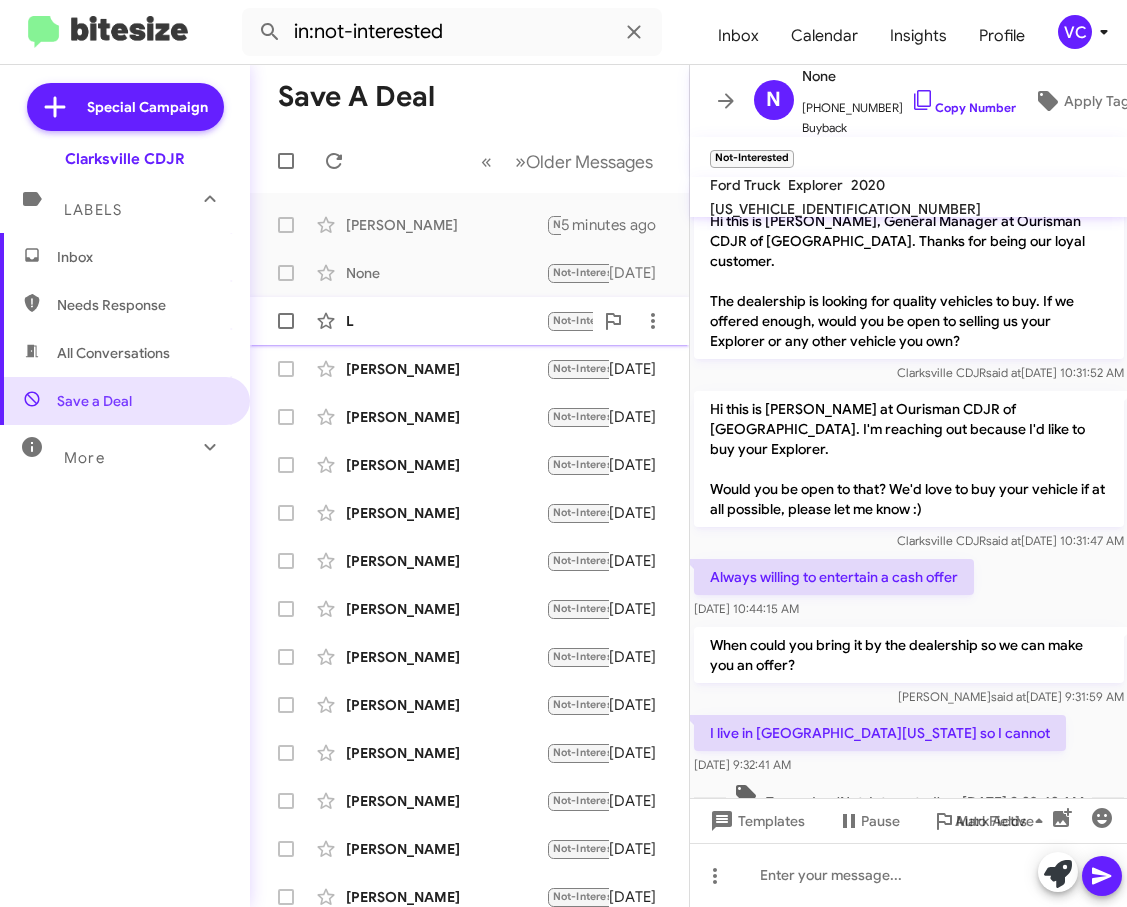 click on "L  Not-Interested   I sold it thanks   [DATE]" 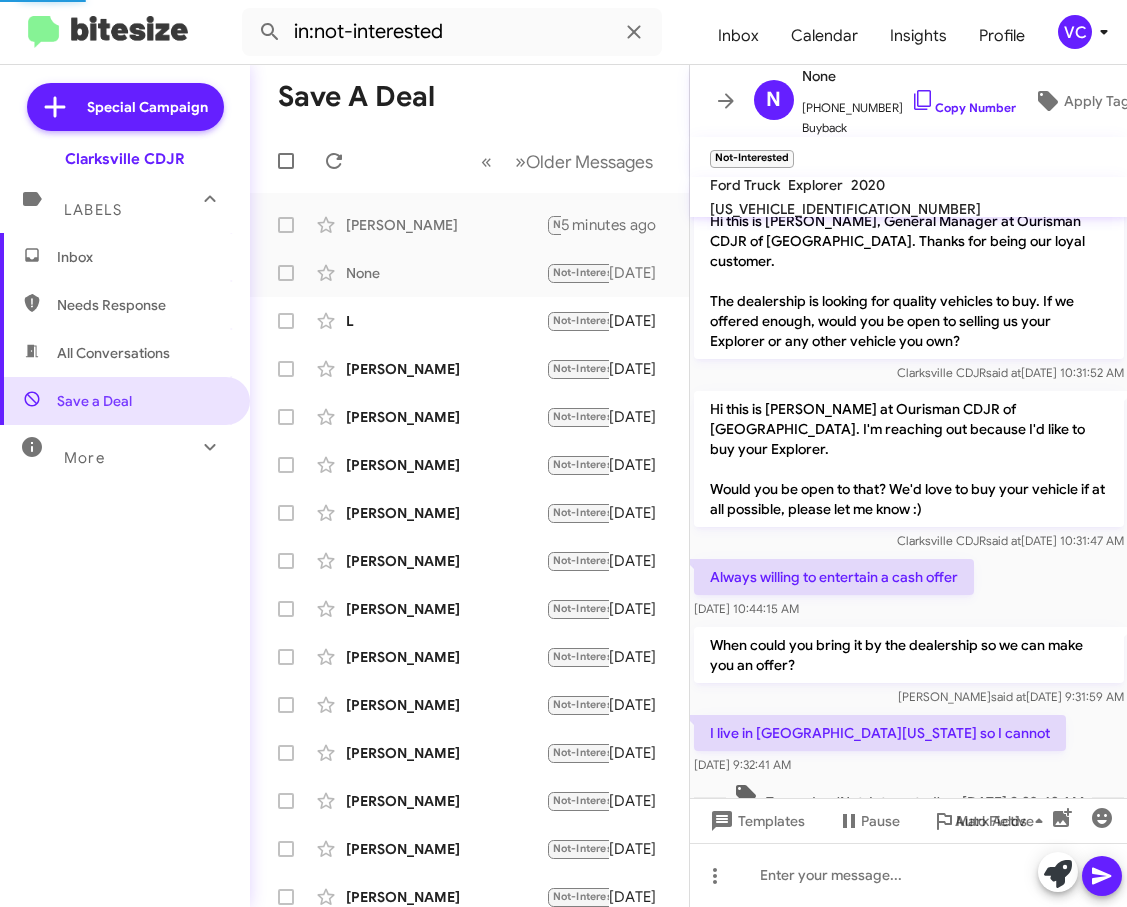 scroll, scrollTop: 0, scrollLeft: 0, axis: both 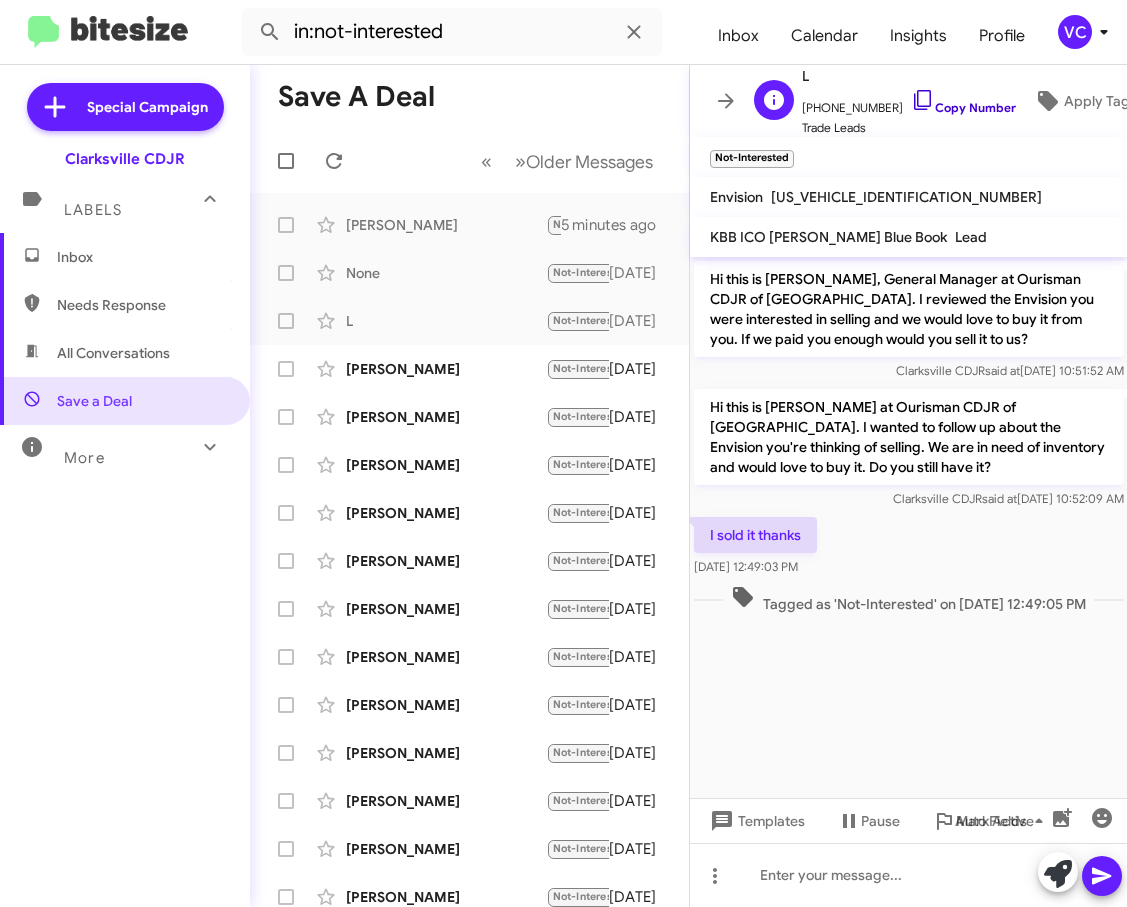 click on "Copy Number" 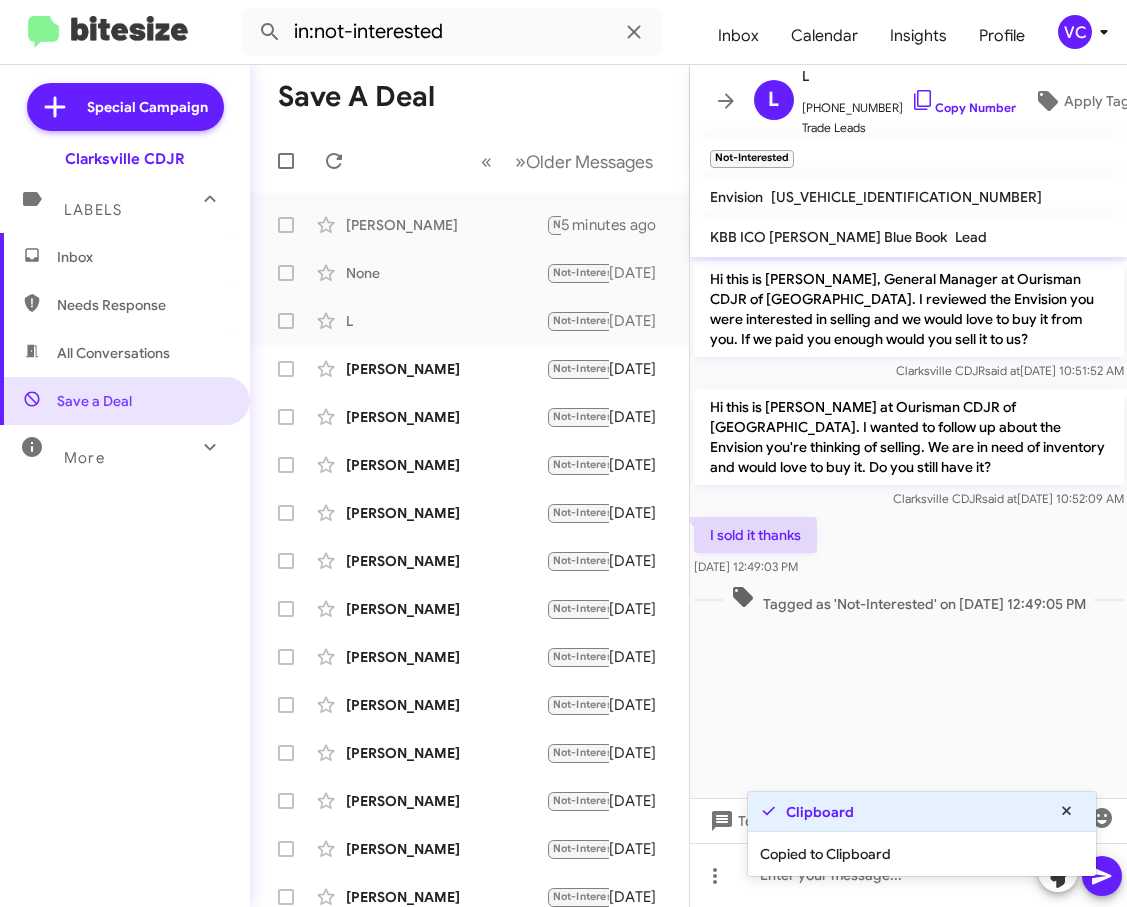drag, startPoint x: 885, startPoint y: 708, endPoint x: 754, endPoint y: 647, distance: 144.50606 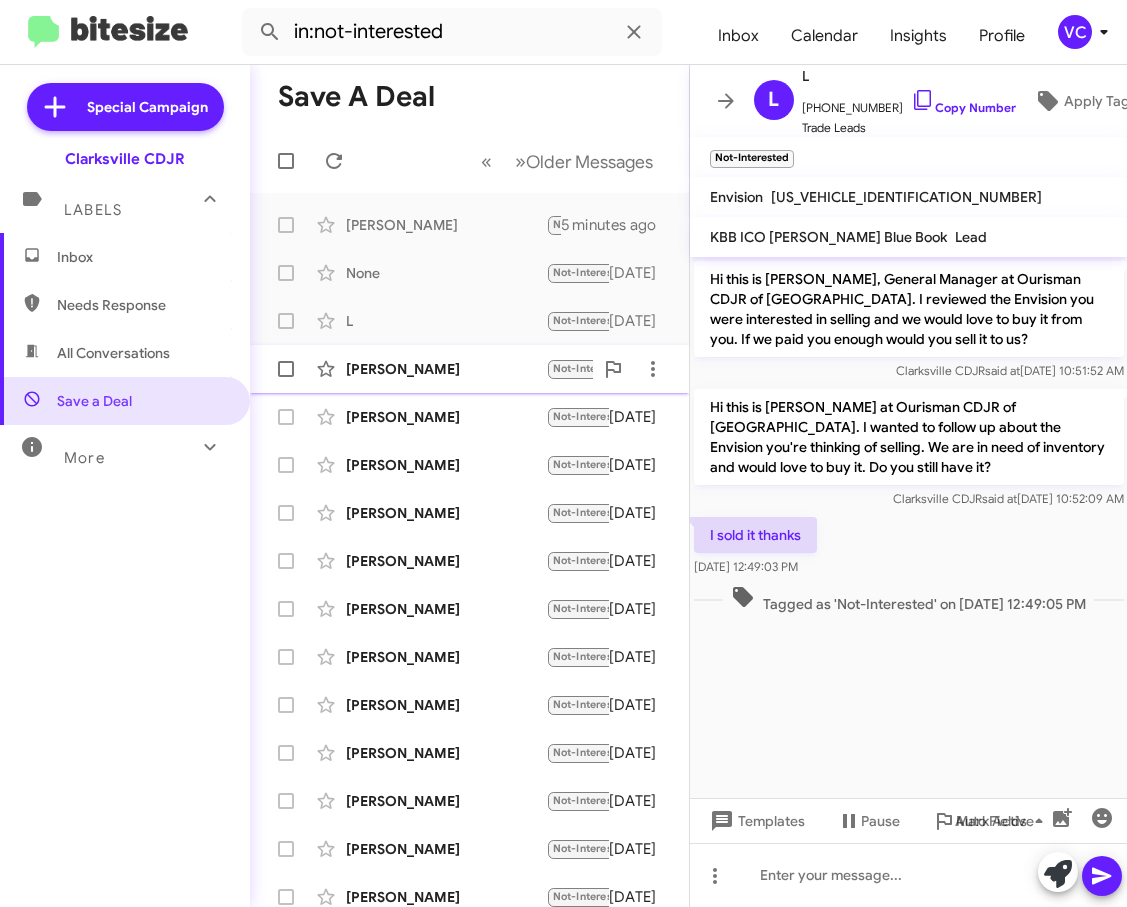click on "[PERSON_NAME]" 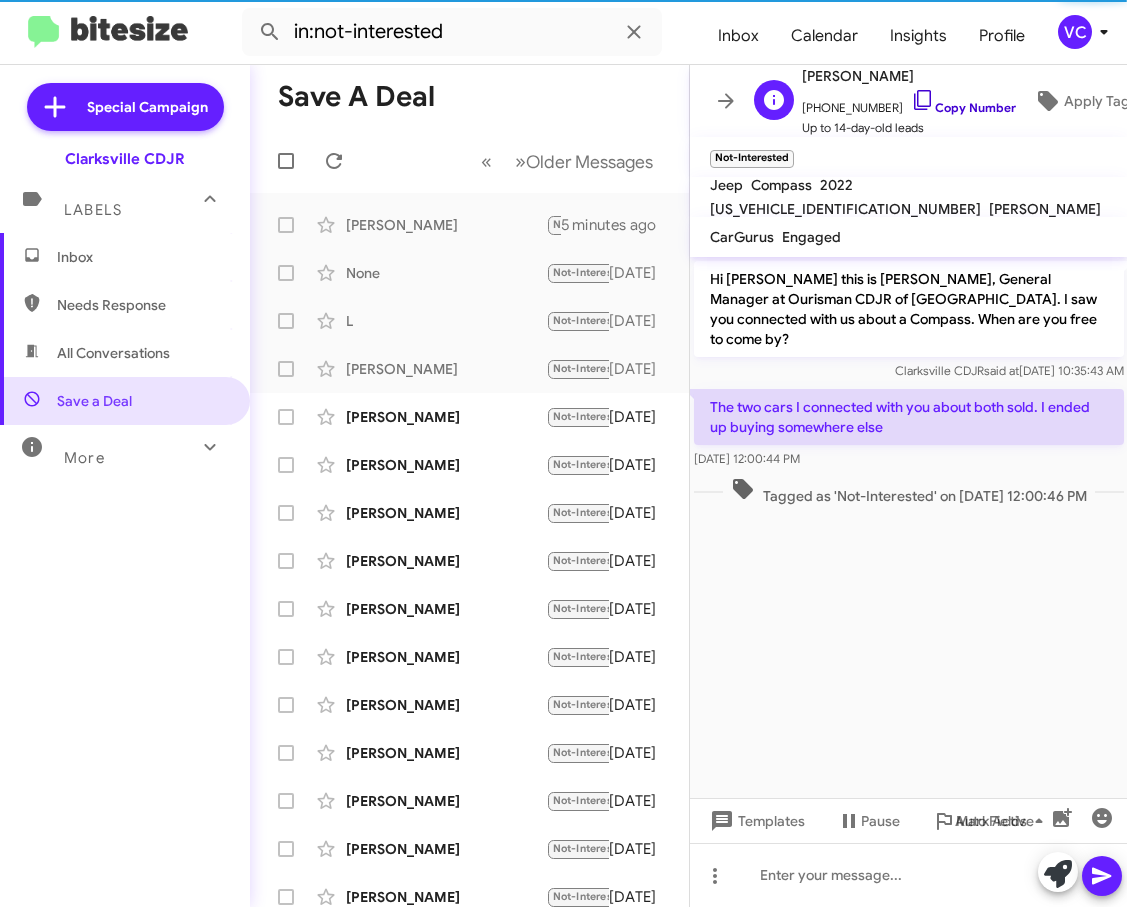 click on "Copy Number" 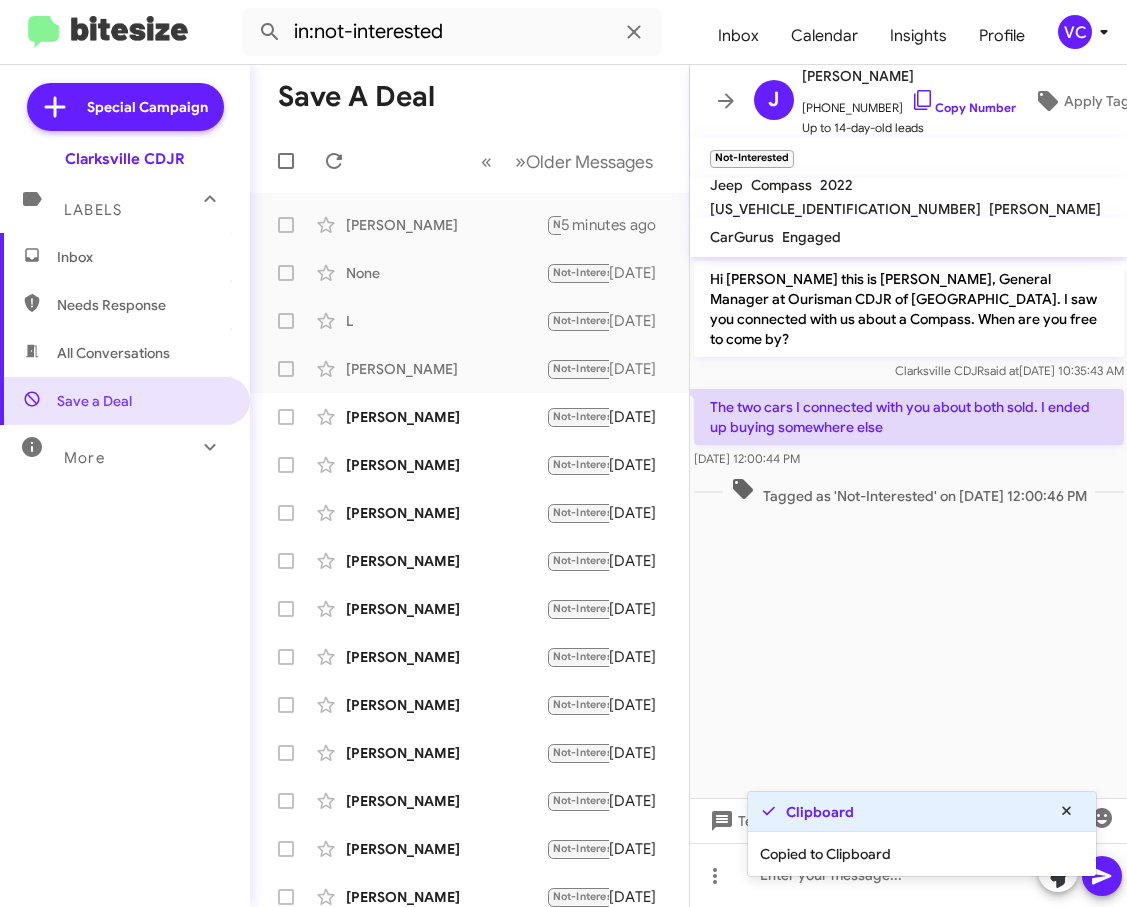 drag, startPoint x: 988, startPoint y: 621, endPoint x: 989, endPoint y: 517, distance: 104.00481 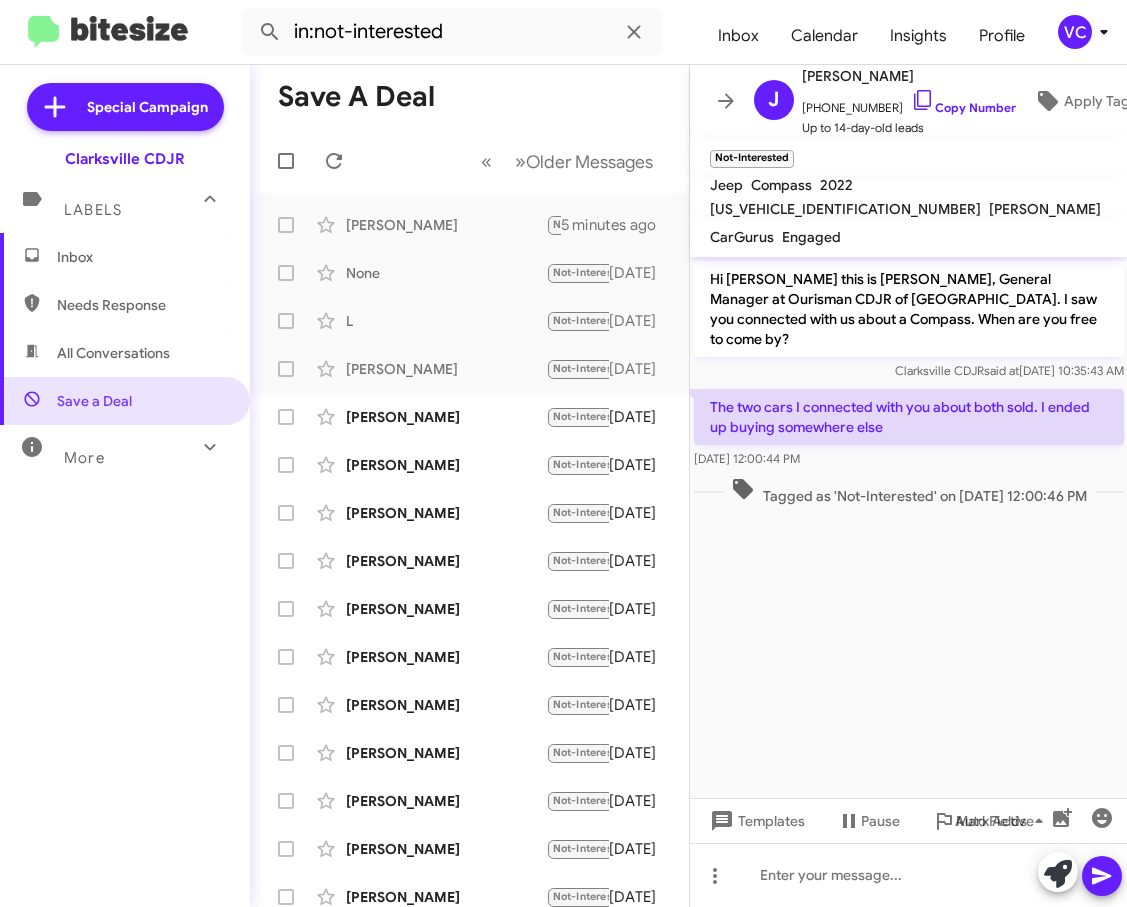 drag, startPoint x: 1016, startPoint y: 675, endPoint x: 1032, endPoint y: 637, distance: 41.231056 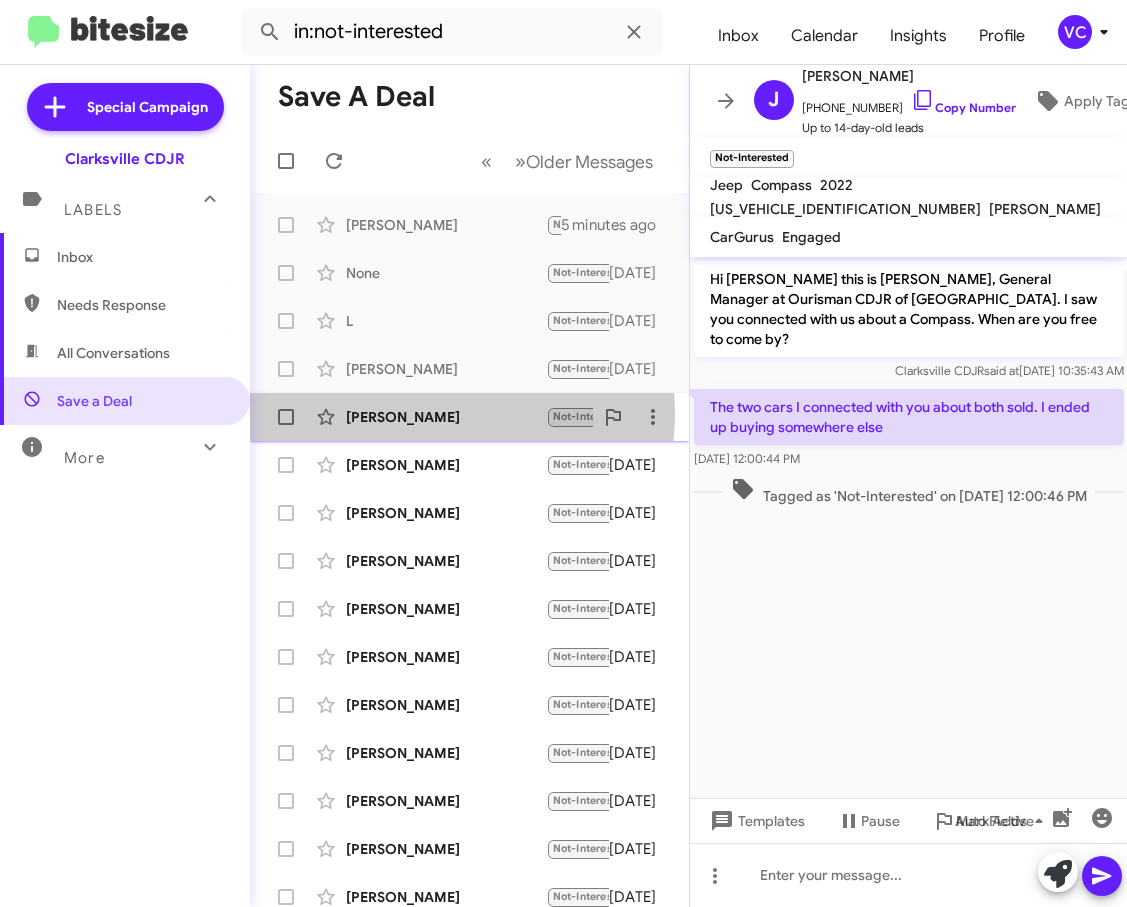 click on "[PERSON_NAME]" 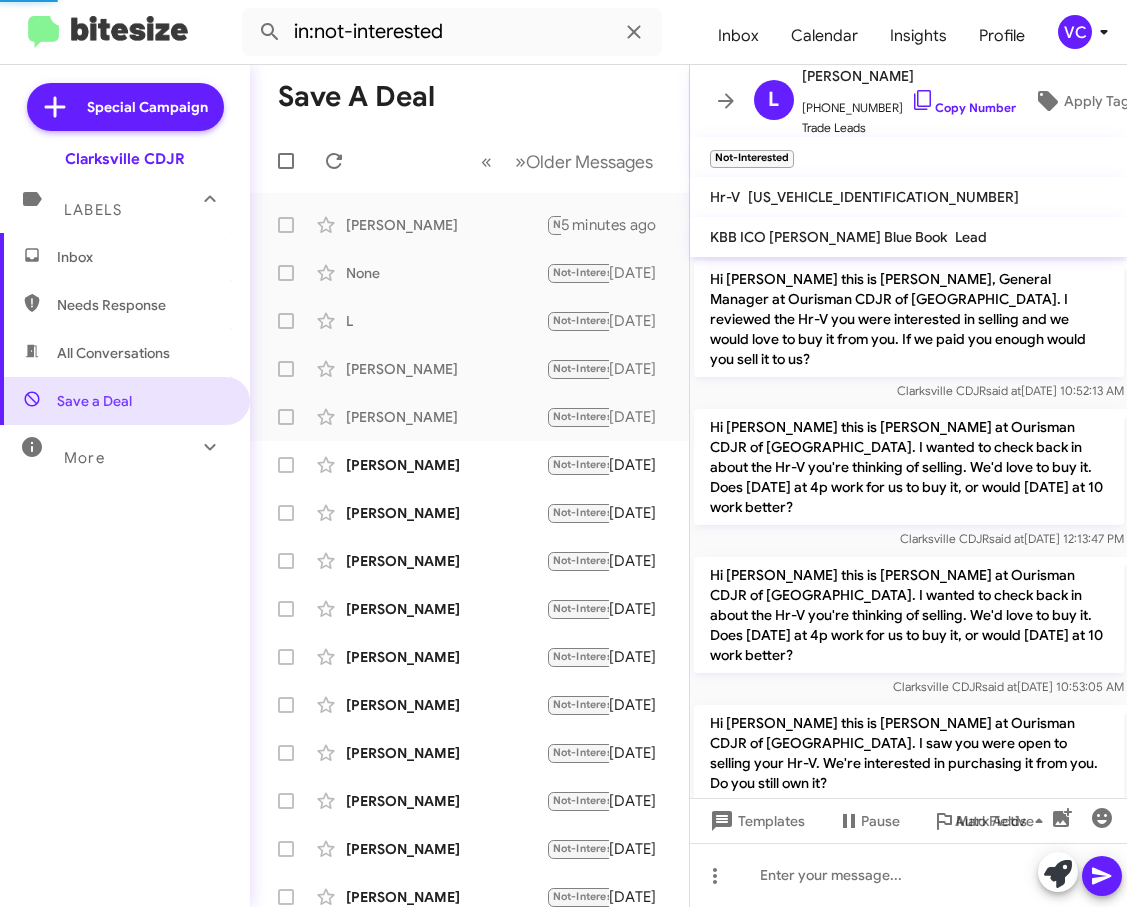 scroll, scrollTop: 229, scrollLeft: 0, axis: vertical 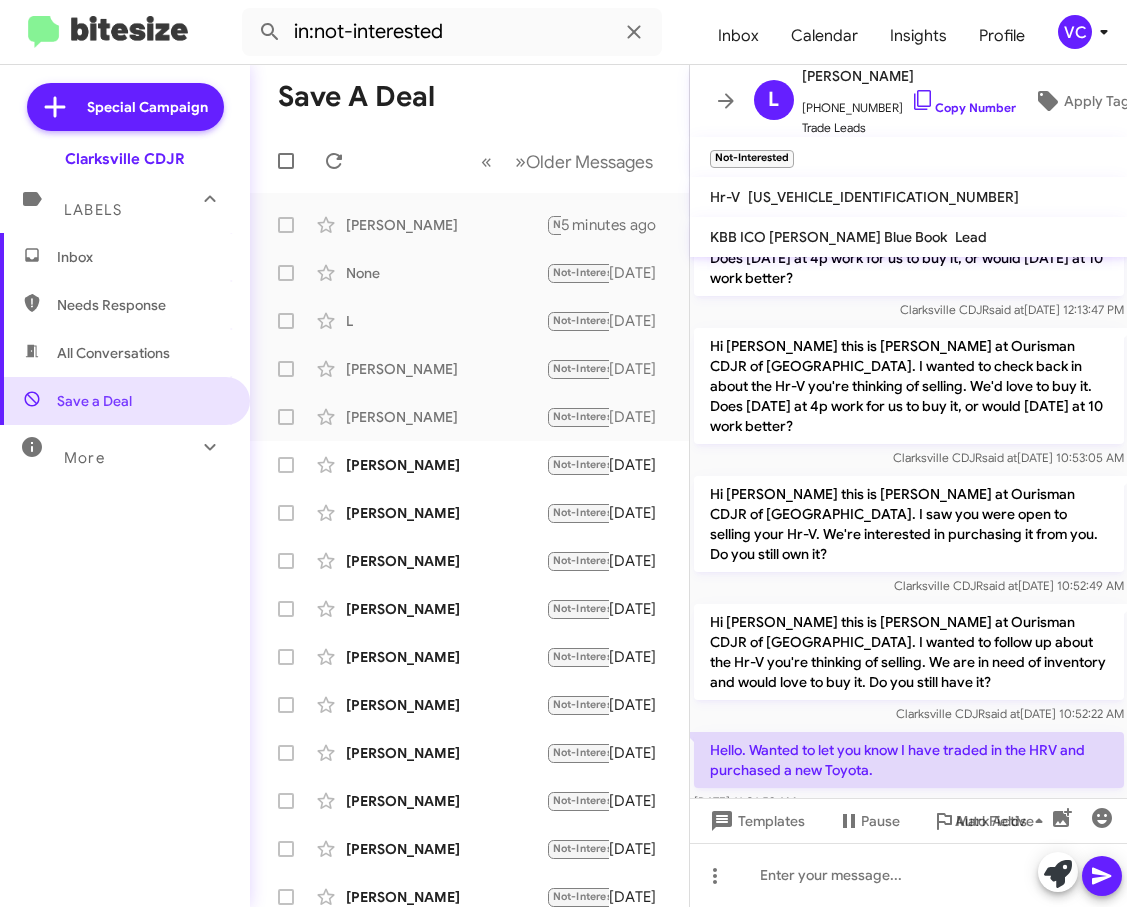 click on "Tagged as 'Not-Interested' on [DATE] 11:01:54 AM" 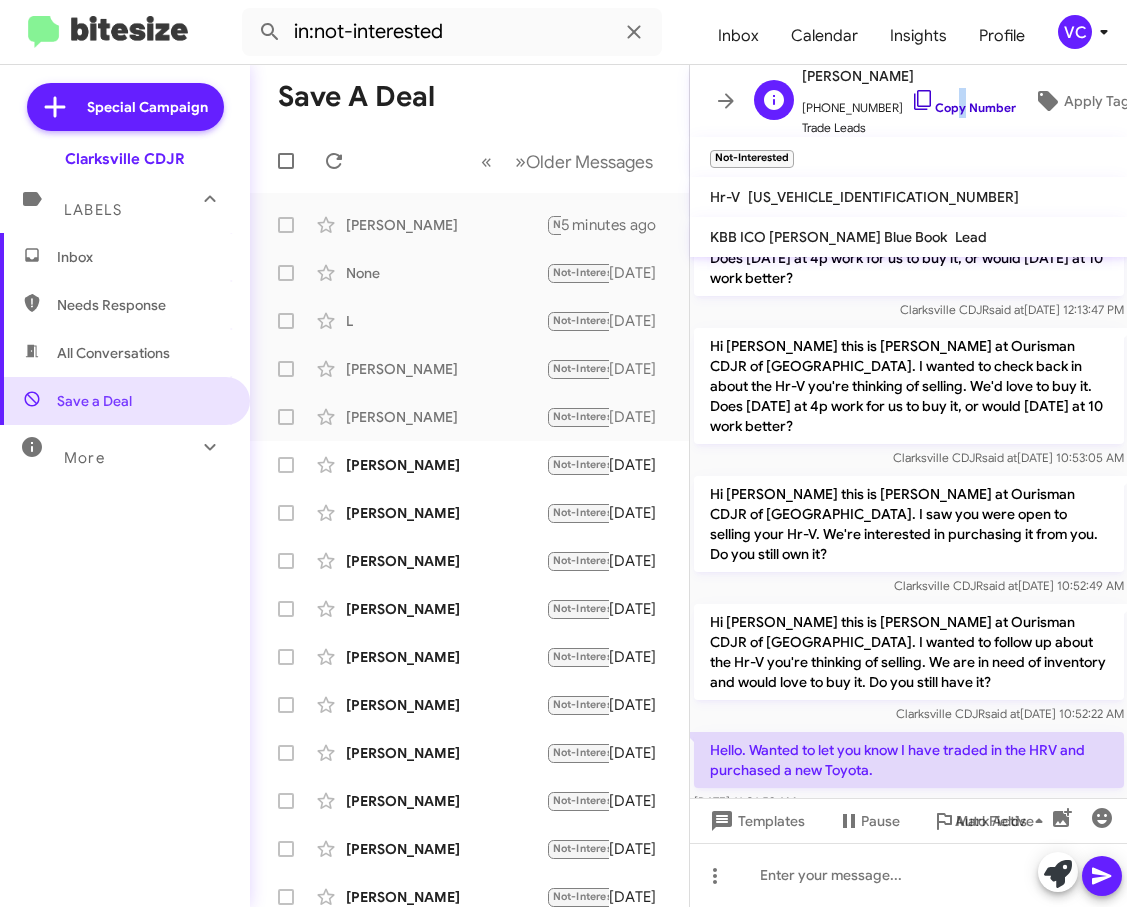 click on "[PHONE_NUMBER]   Copy Number" 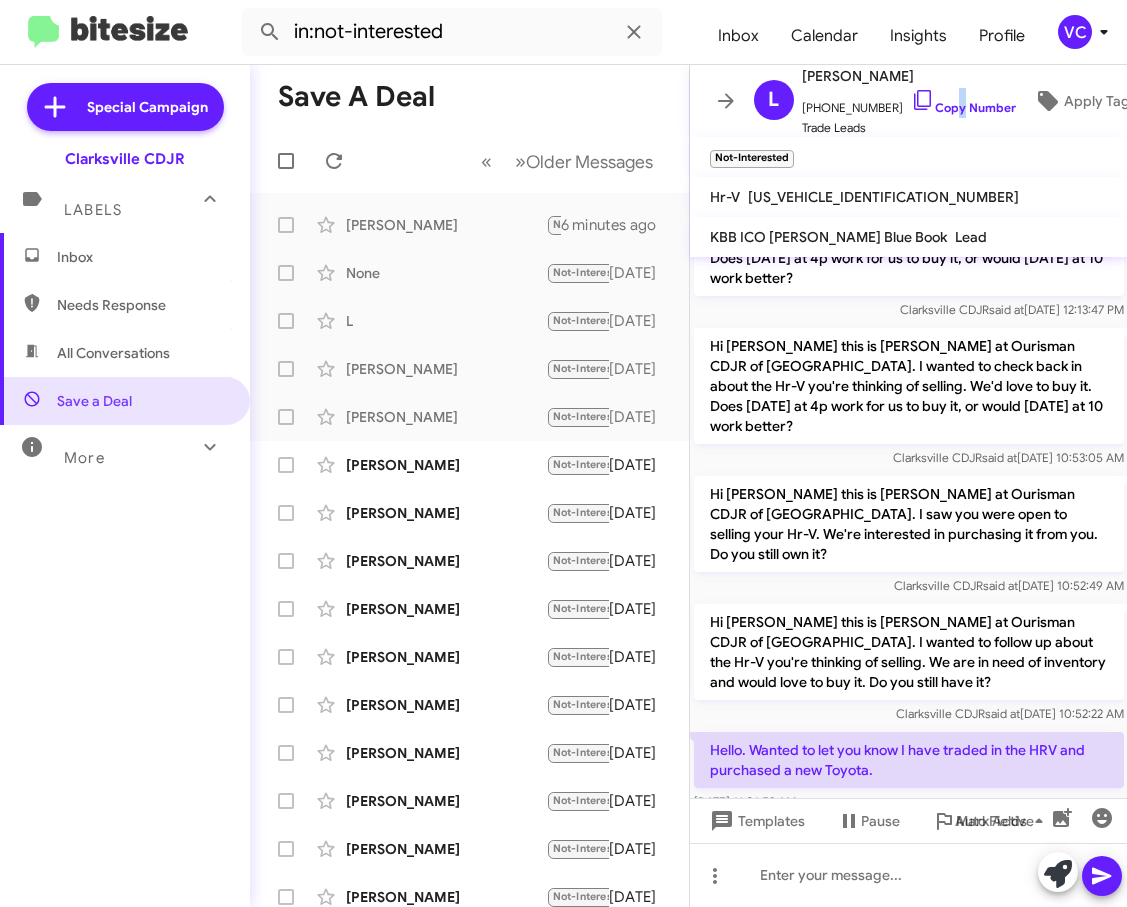 drag, startPoint x: 1053, startPoint y: 716, endPoint x: 1024, endPoint y: 707, distance: 30.364452 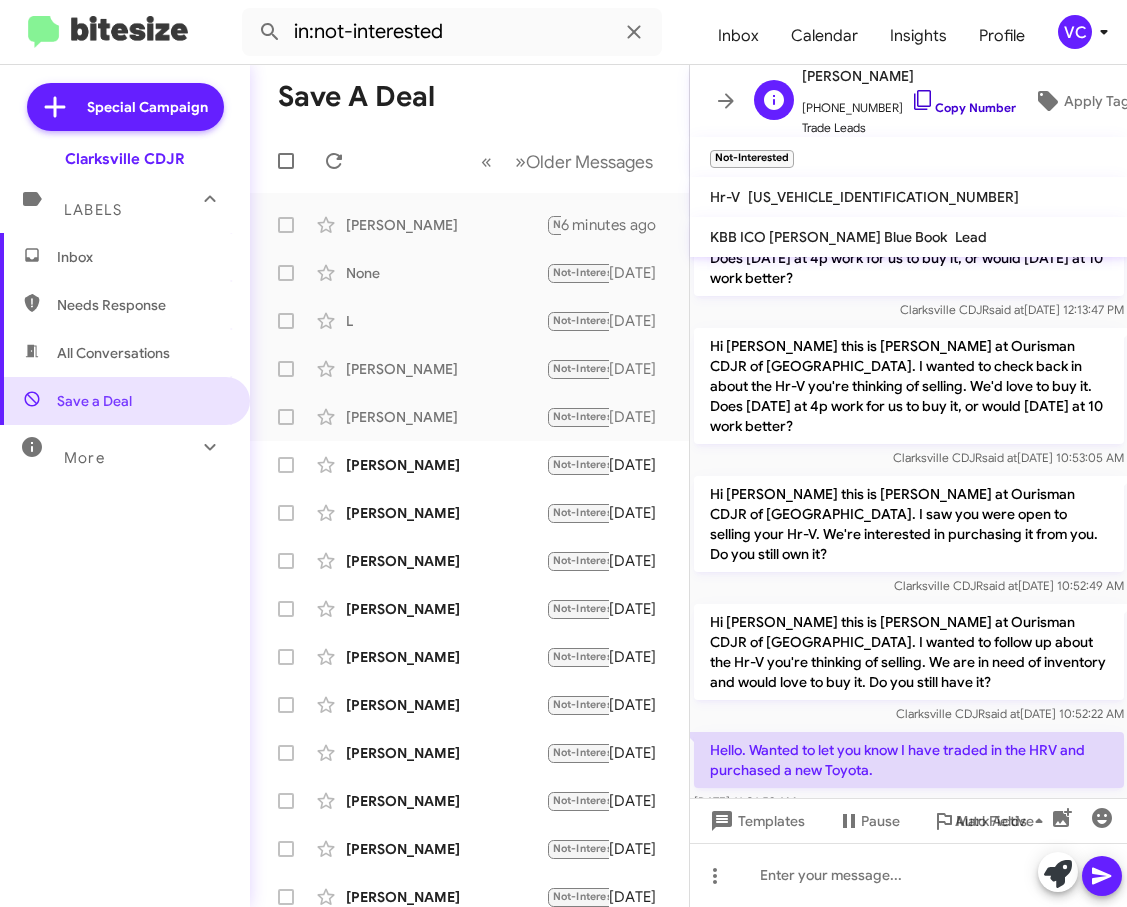 click on "Copy Number" 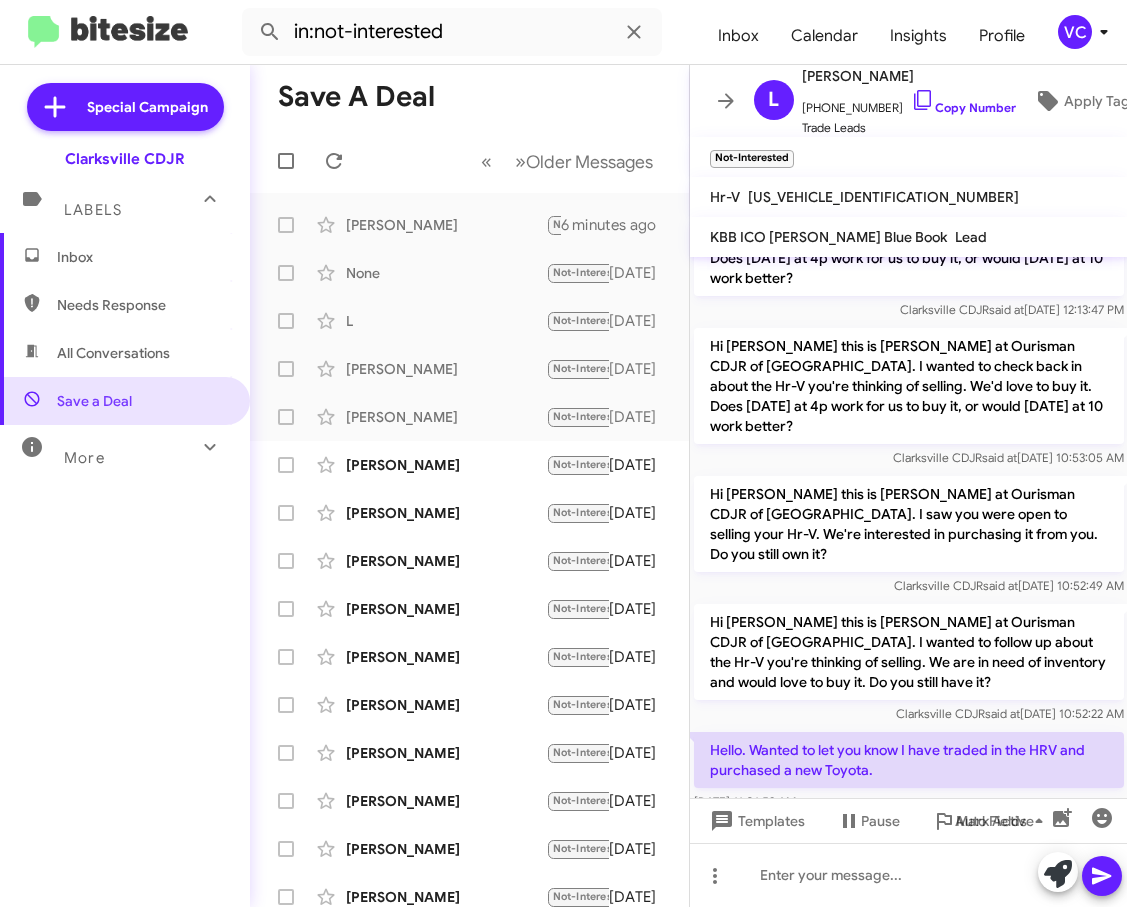 click on "Tagged as 'Not-Interested' on [DATE] 11:01:54 AM" 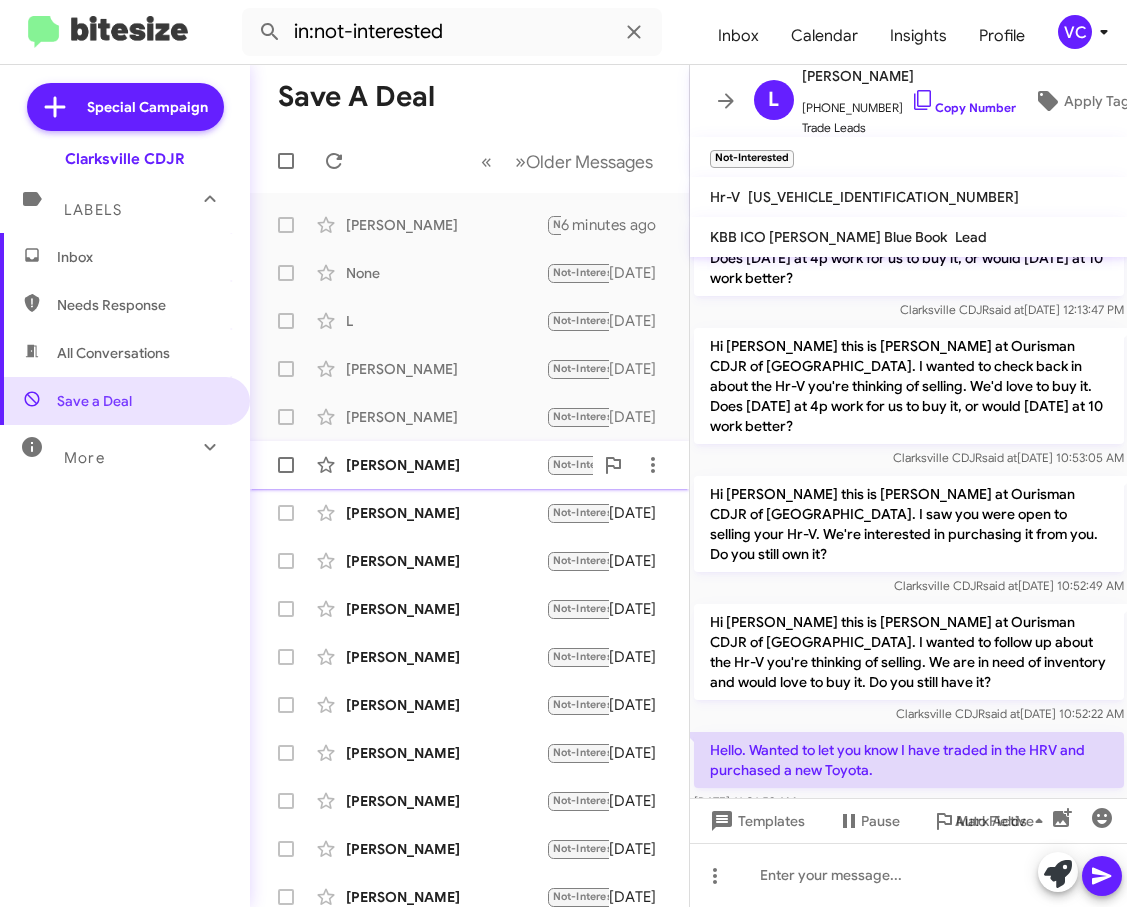 click on "[PERSON_NAME]" 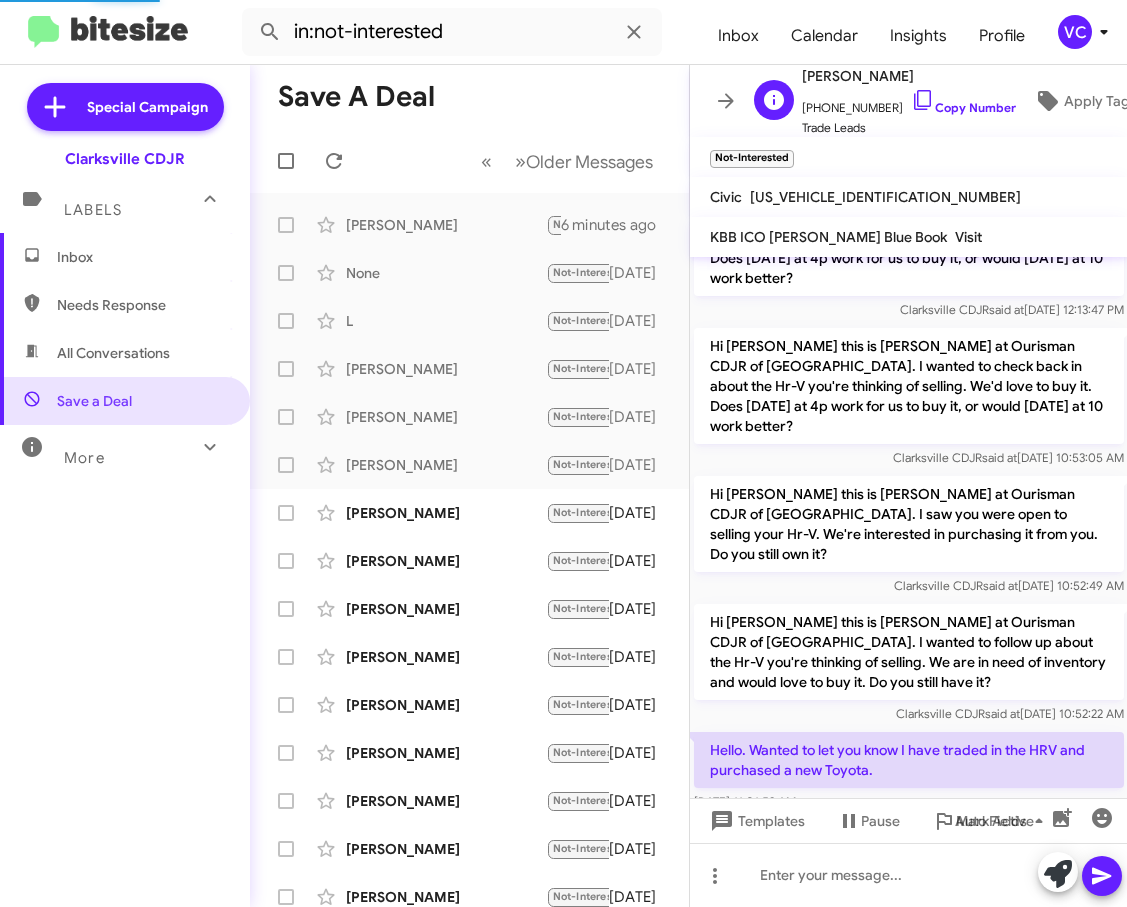 scroll, scrollTop: 0, scrollLeft: 0, axis: both 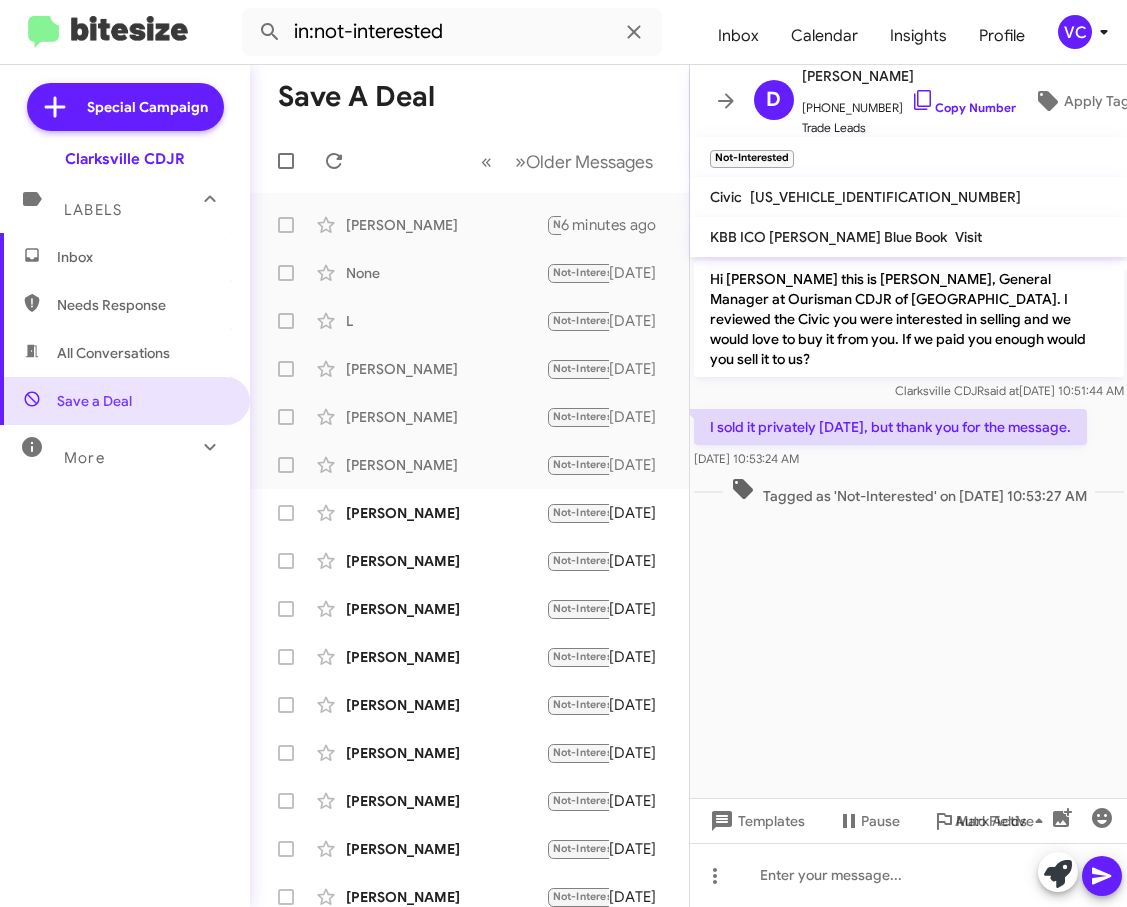 drag, startPoint x: 913, startPoint y: 613, endPoint x: 968, endPoint y: 225, distance: 391.8788 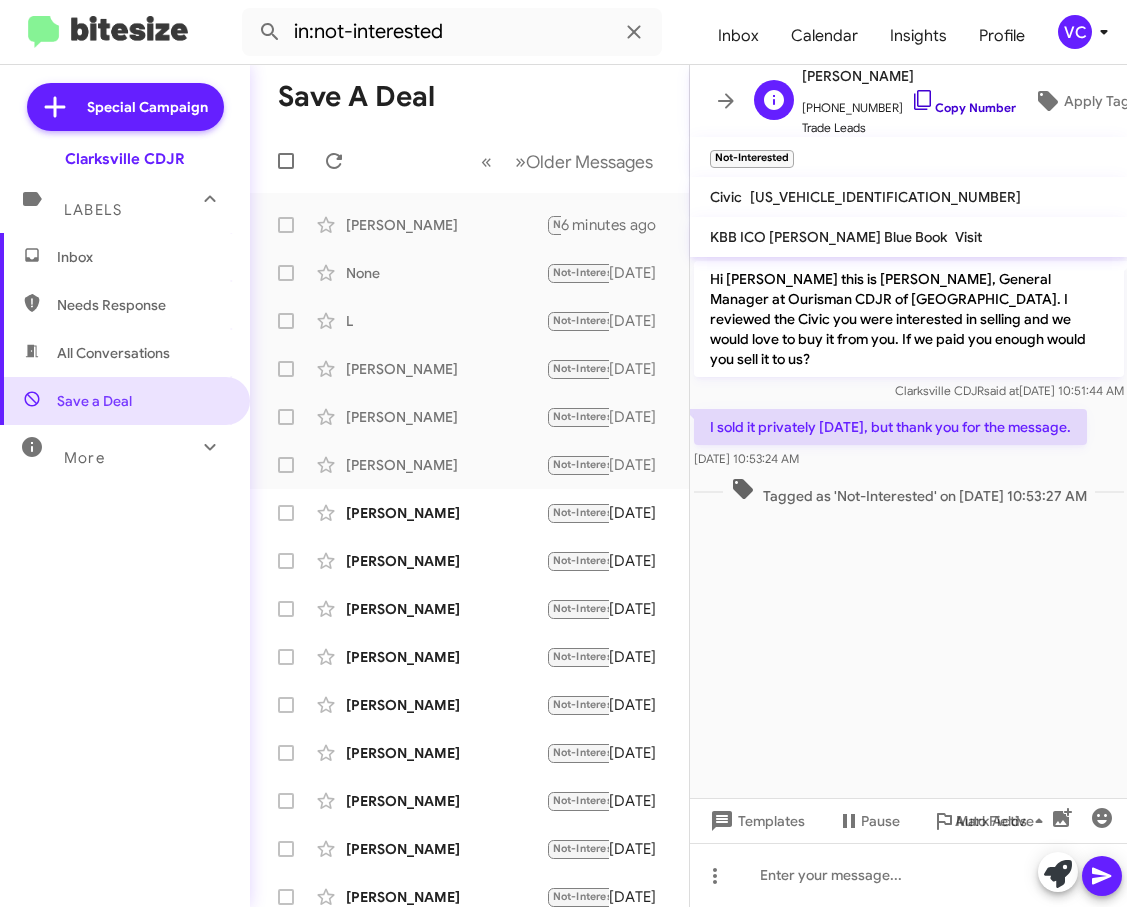 click on "Copy Number" 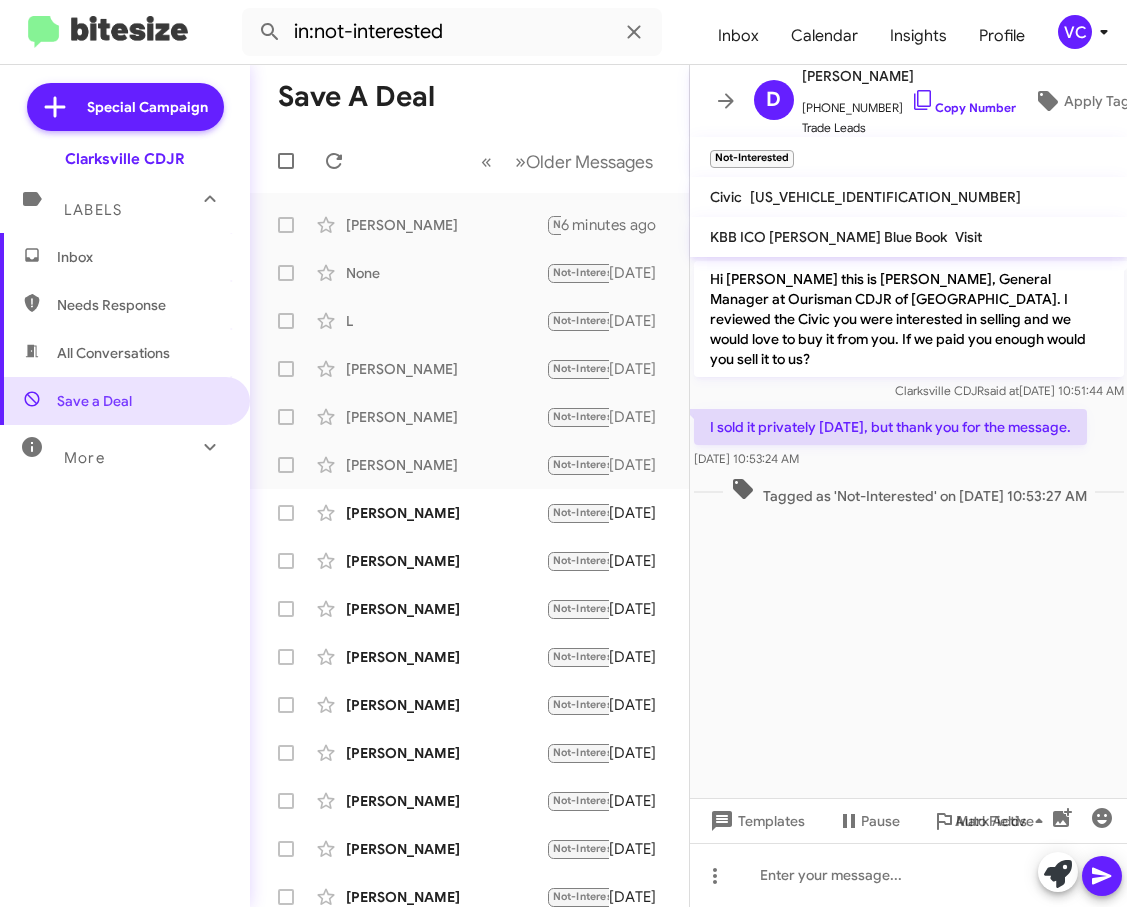 click on "Hi [PERSON_NAME] this is [PERSON_NAME], General Manager at Ourisman CDJR of [GEOGRAPHIC_DATA]. I reviewed the Civic you were interested in selling and we would love to buy it from you. If we paid you enough would you sell it to us? Clarksville CDJR   said at   [DATE] 10:51:44 AM  I sold it privately [DATE], but thank you for the message.    [DATE] 10:53:24 AM   Tagged as 'Not-Interested' on [DATE] 10:53:27 AM" 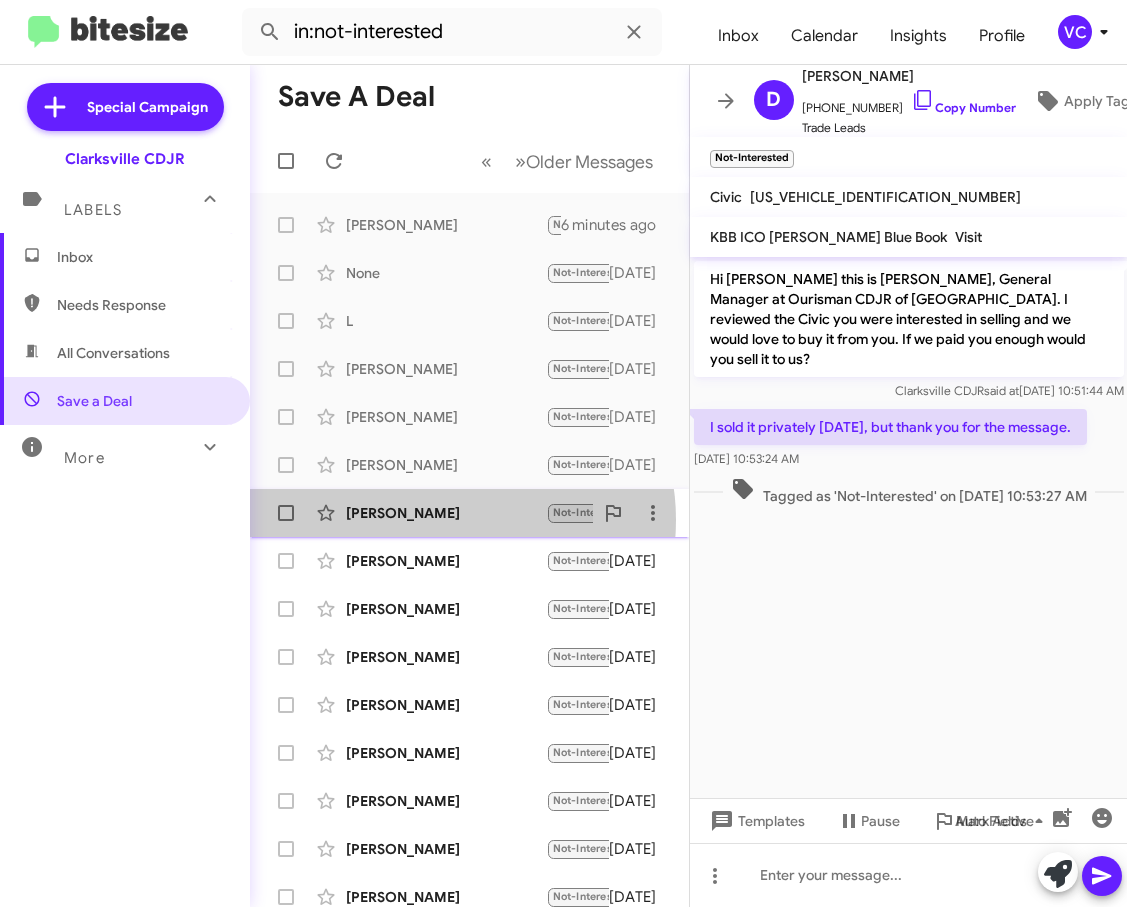 click on "[PERSON_NAME]" 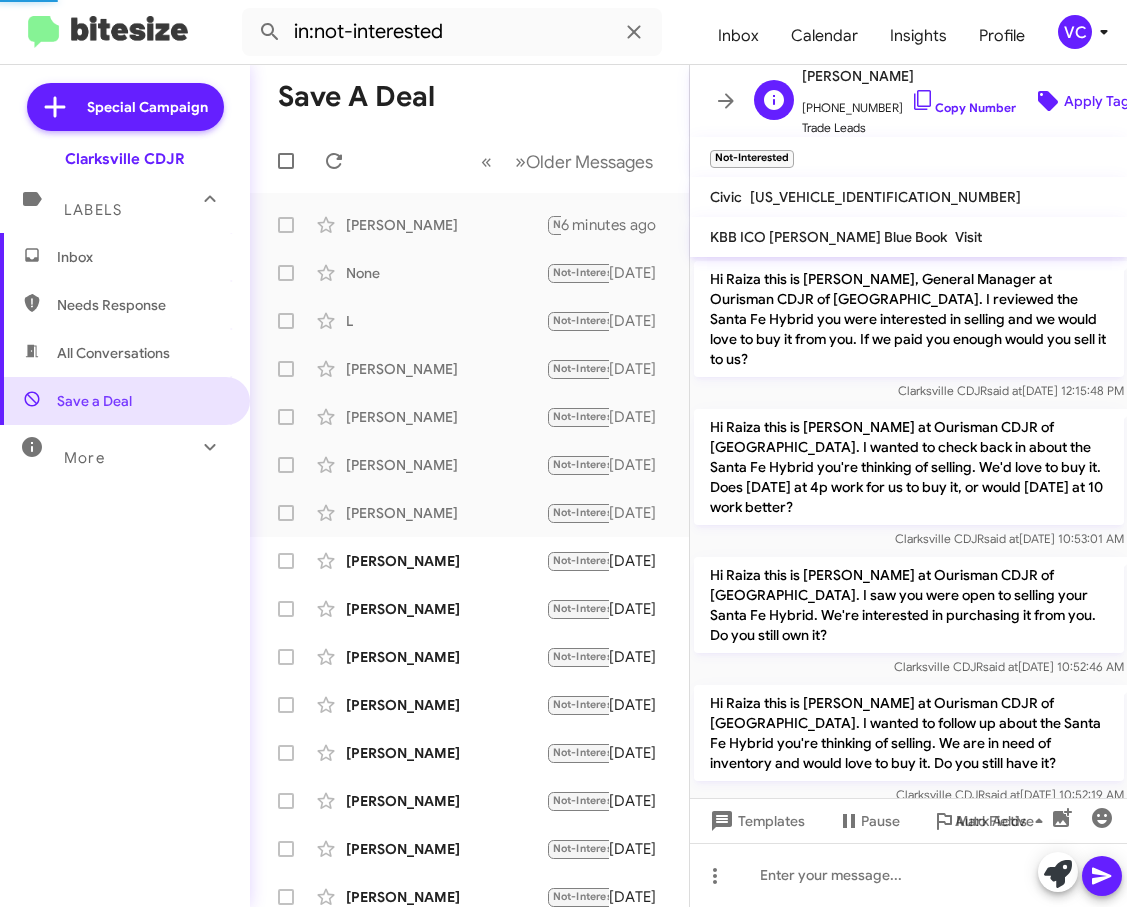 scroll, scrollTop: 98, scrollLeft: 0, axis: vertical 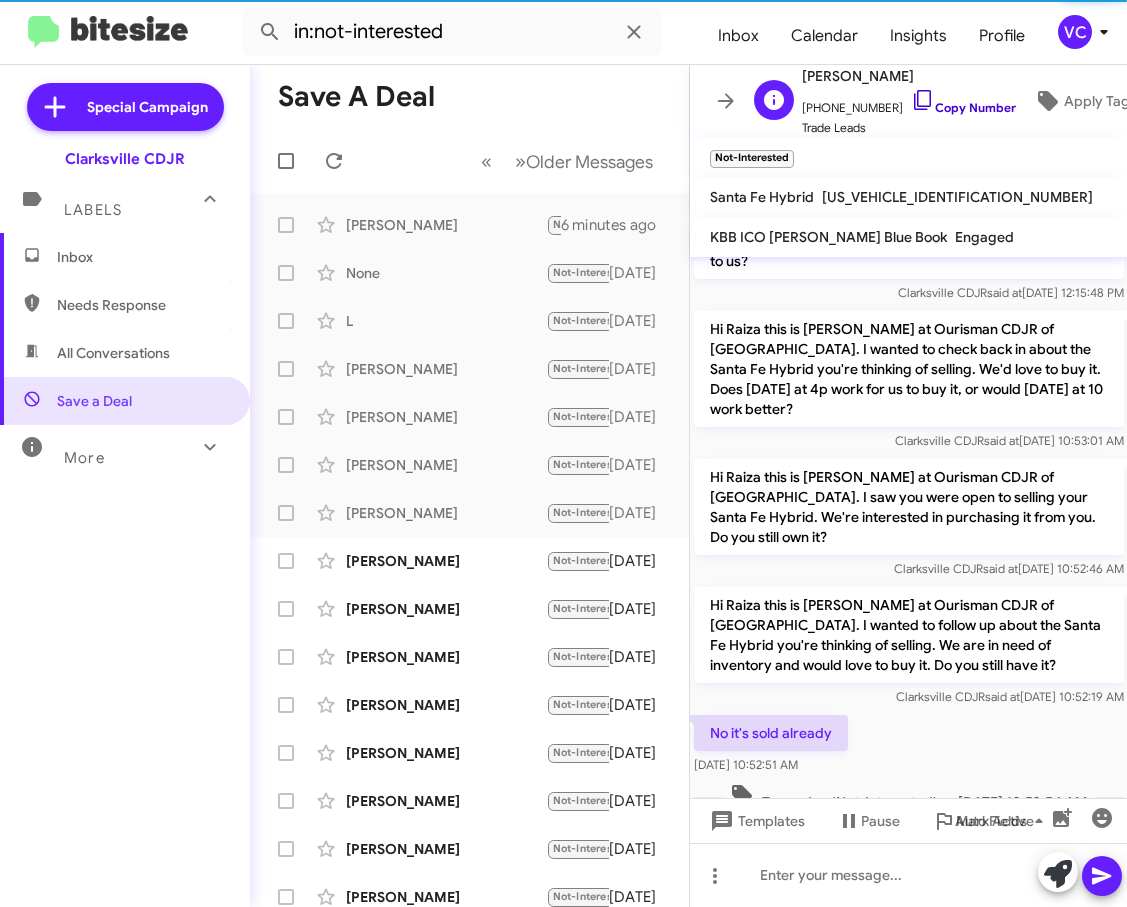 click on "Copy Number" 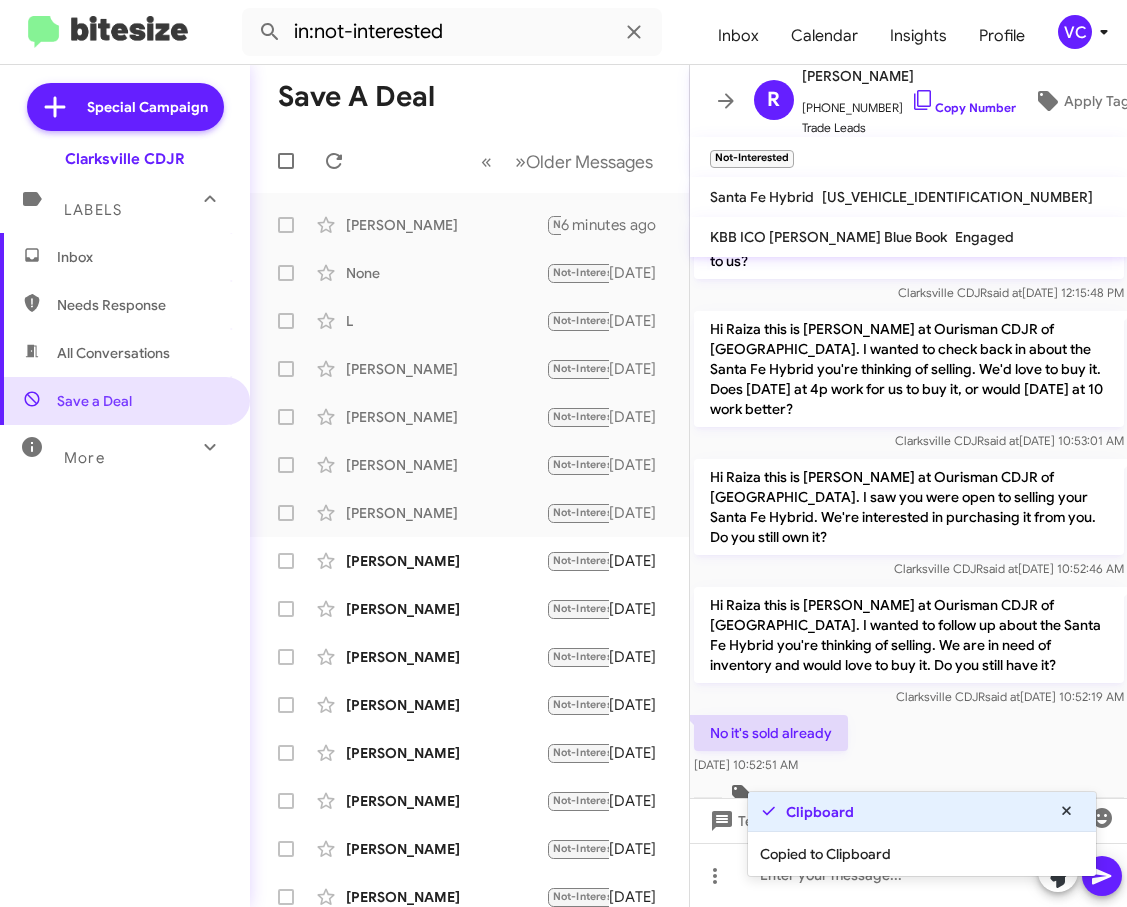 click on "No it's sold already    [DATE] 10:52:51 AM" 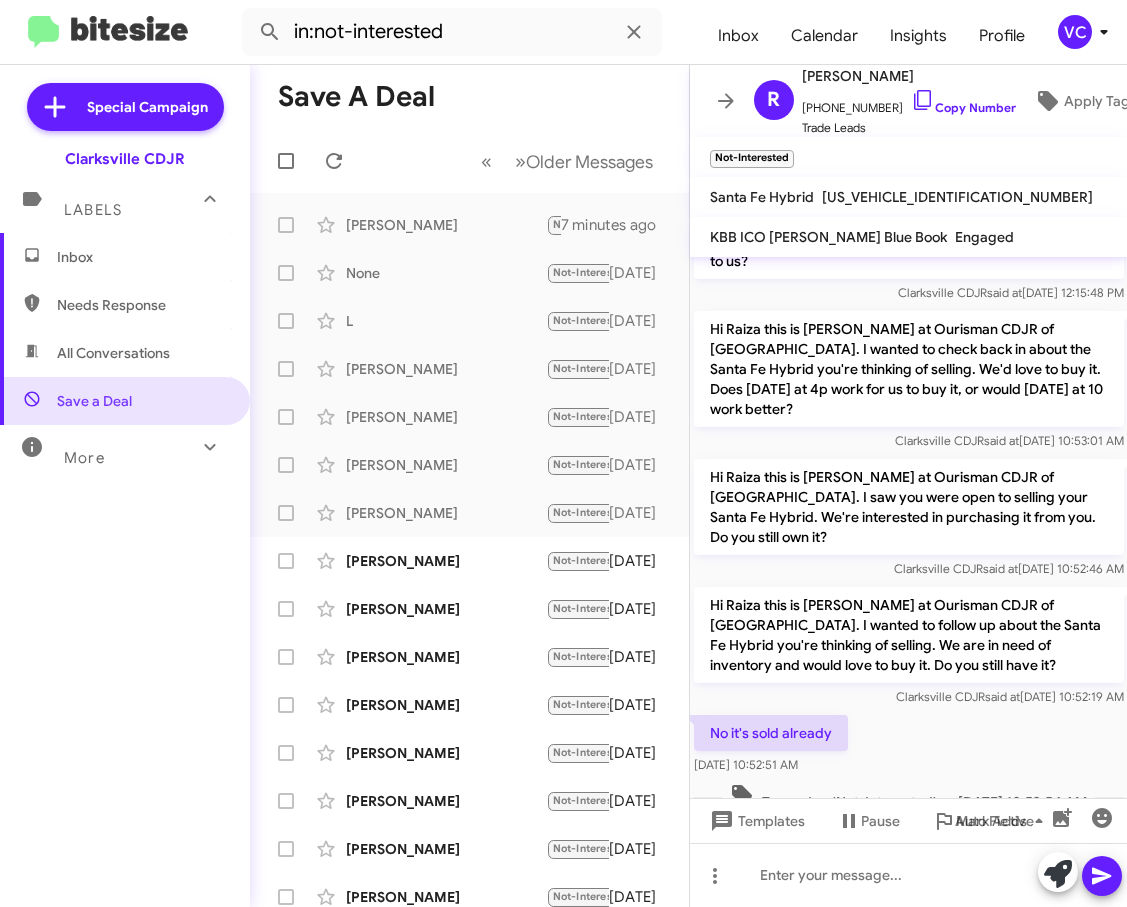 drag, startPoint x: 711, startPoint y: 664, endPoint x: 845, endPoint y: 708, distance: 141.039 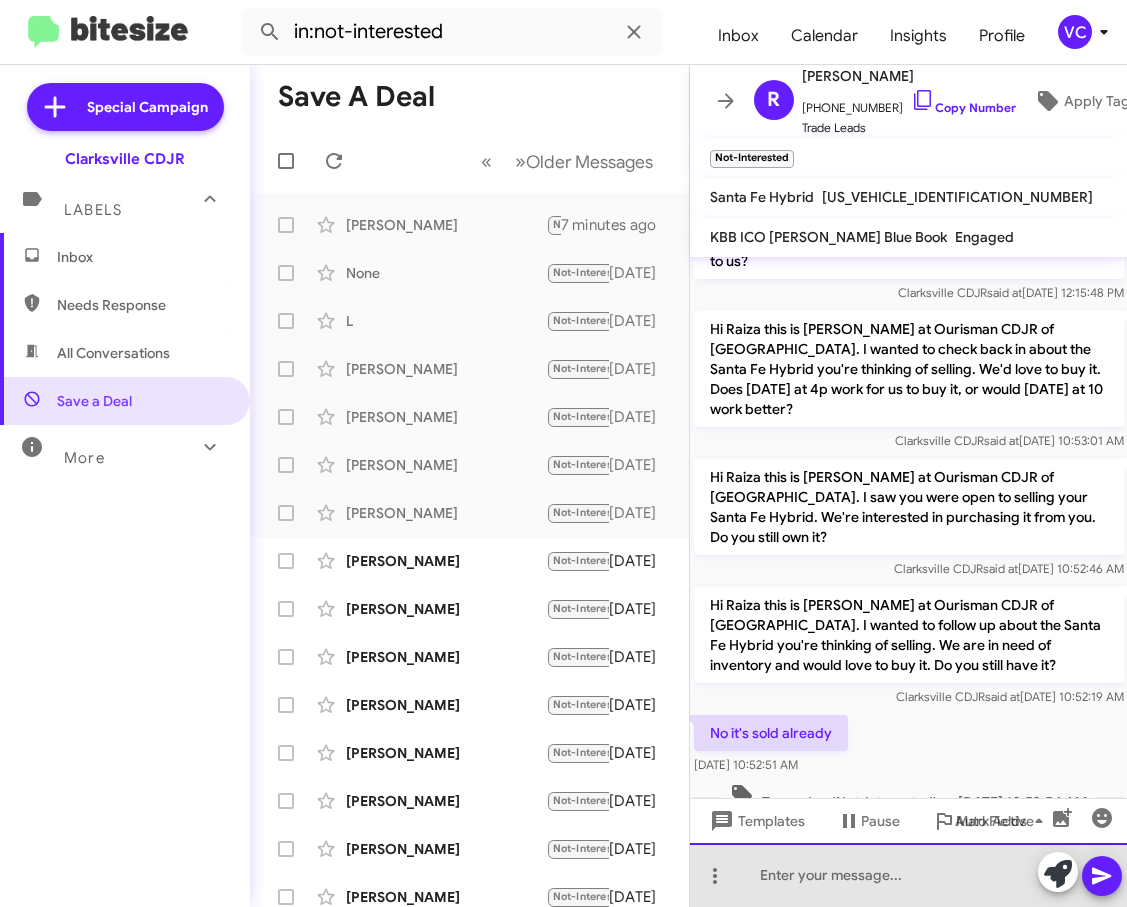 click 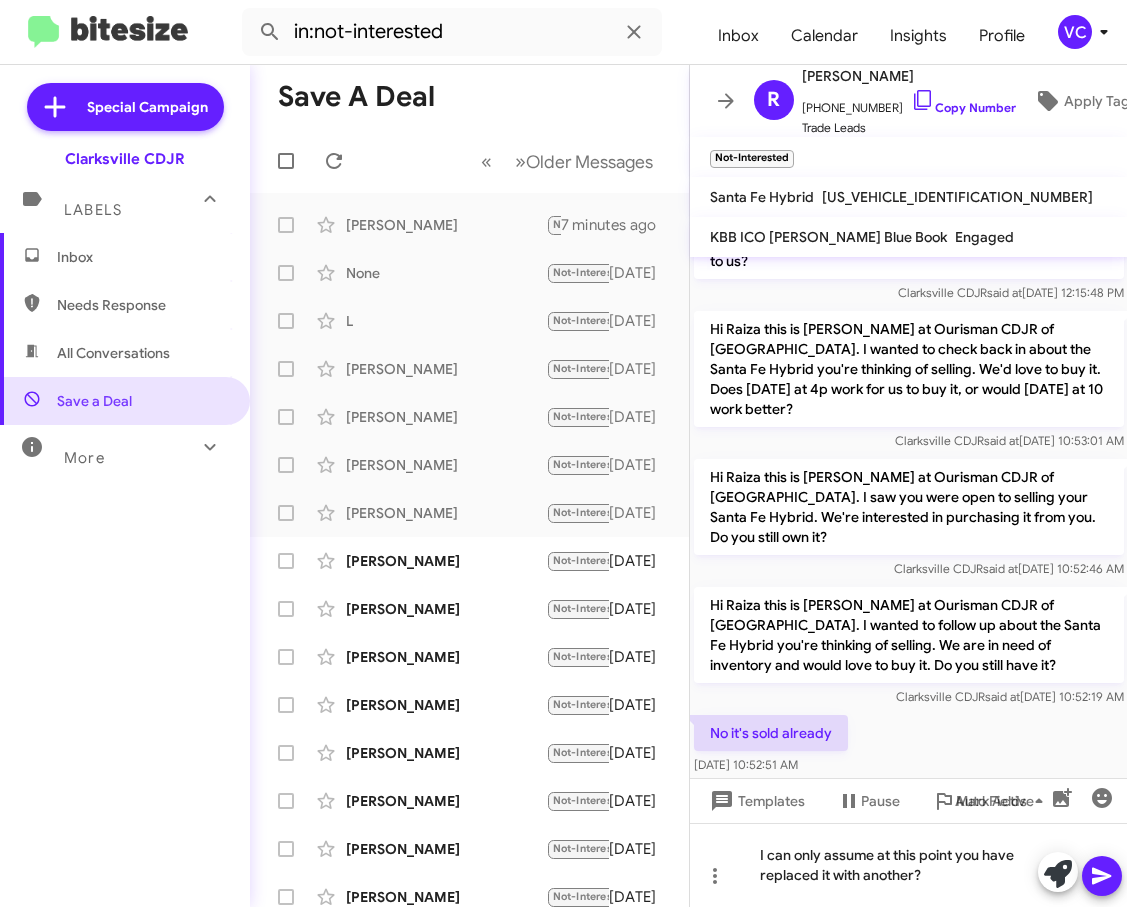 click on "Auto Fields (Ctrl+Shift+A)" at bounding box center (985, 849) 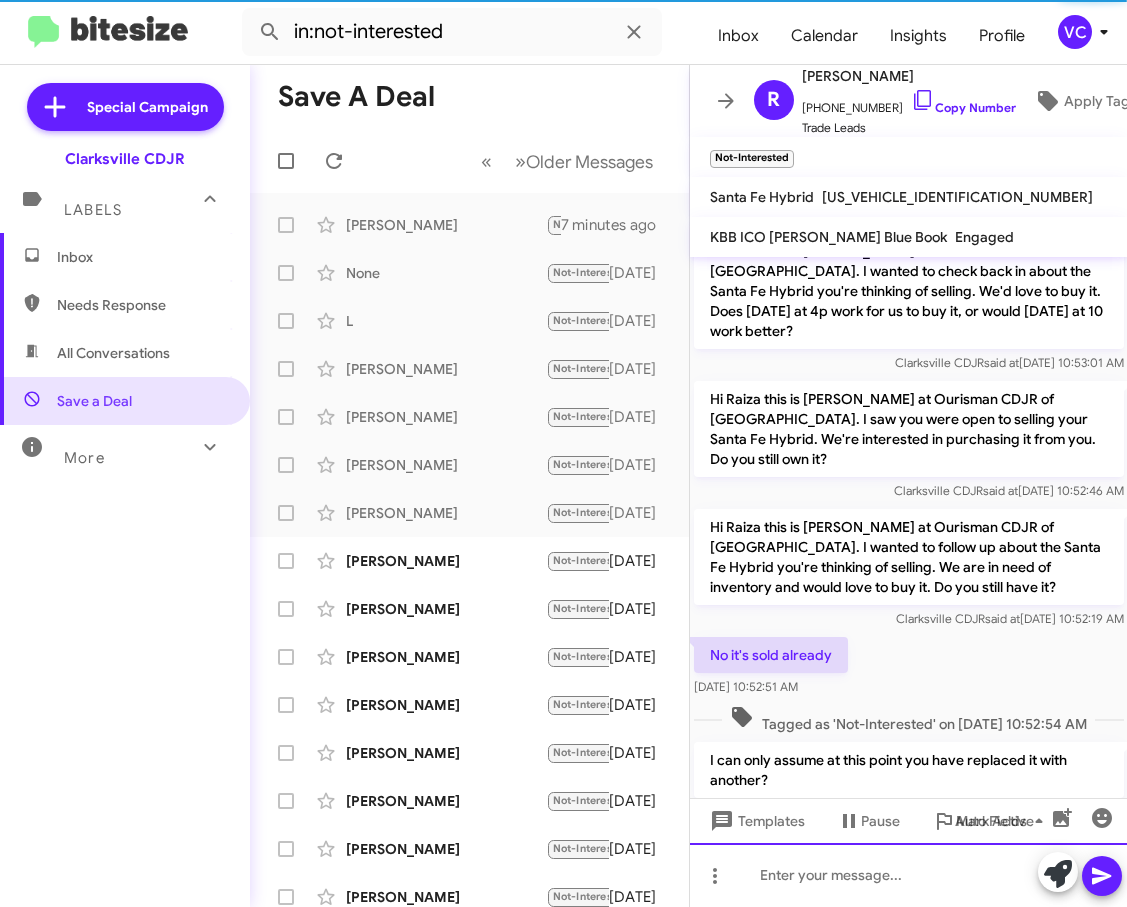scroll, scrollTop: 189, scrollLeft: 0, axis: vertical 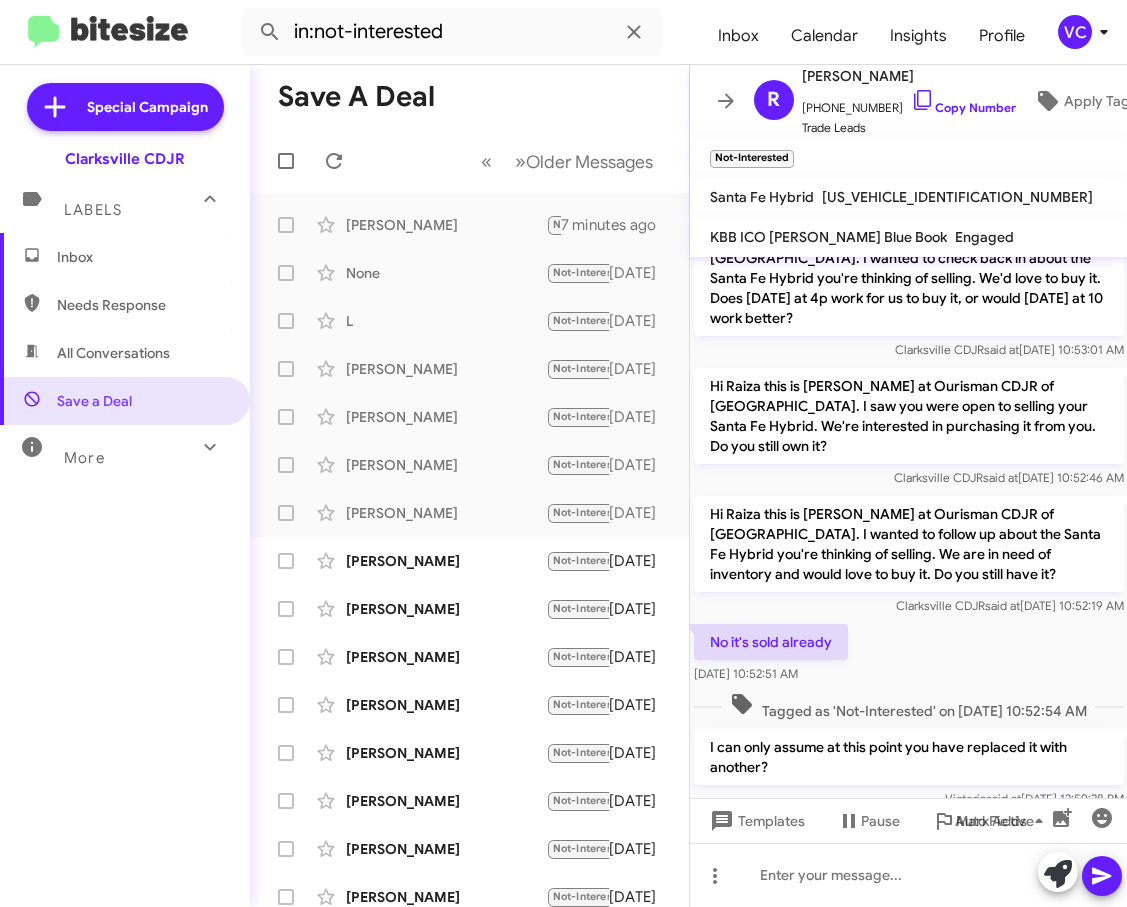 click on "No it's sold already    [DATE] 10:52:51 AM" 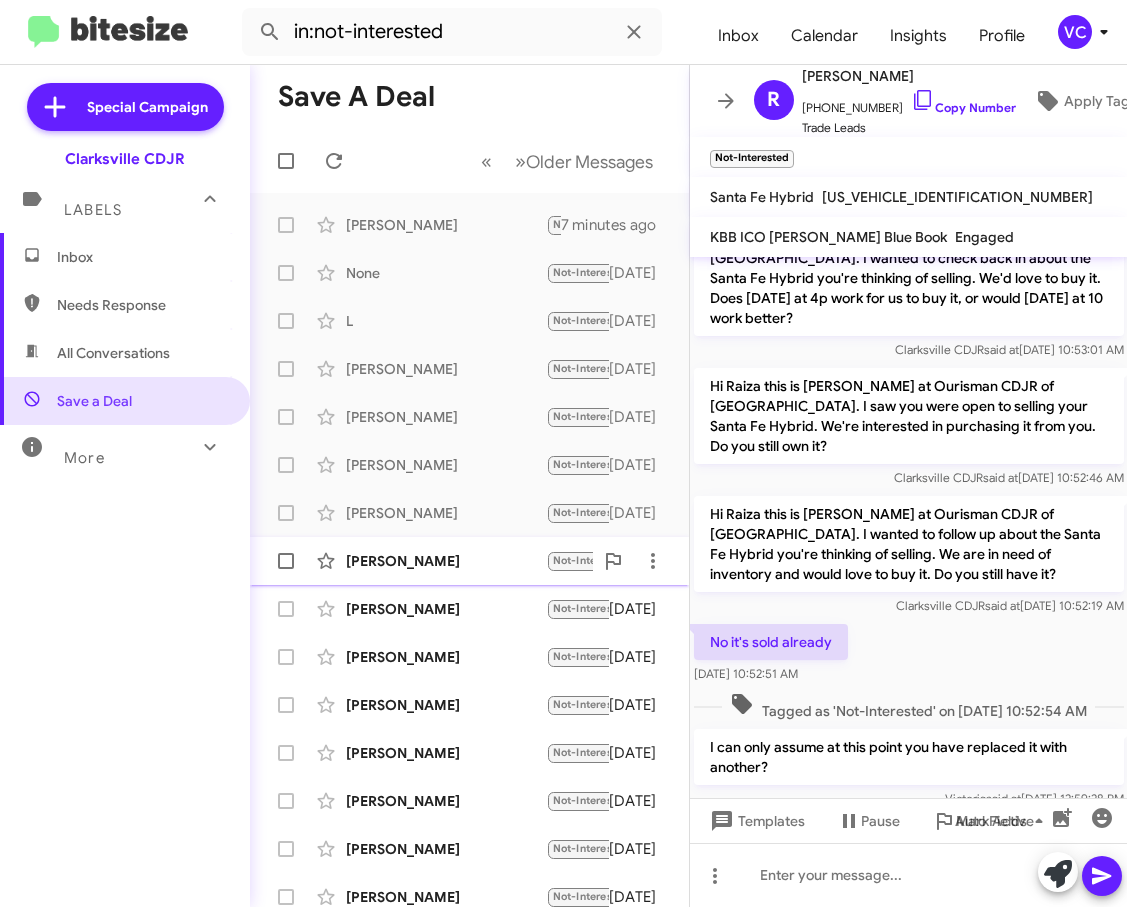 click on "[PERSON_NAME]" 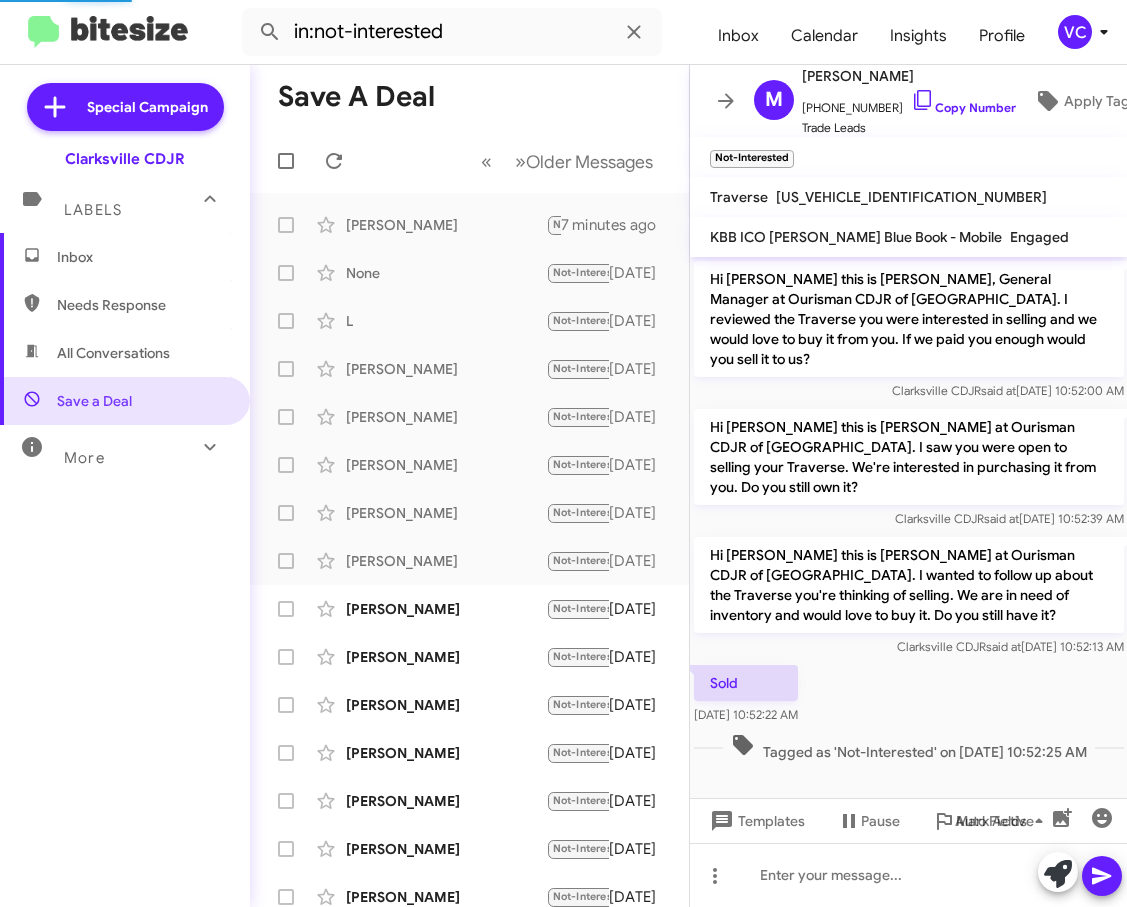 scroll, scrollTop: 0, scrollLeft: 0, axis: both 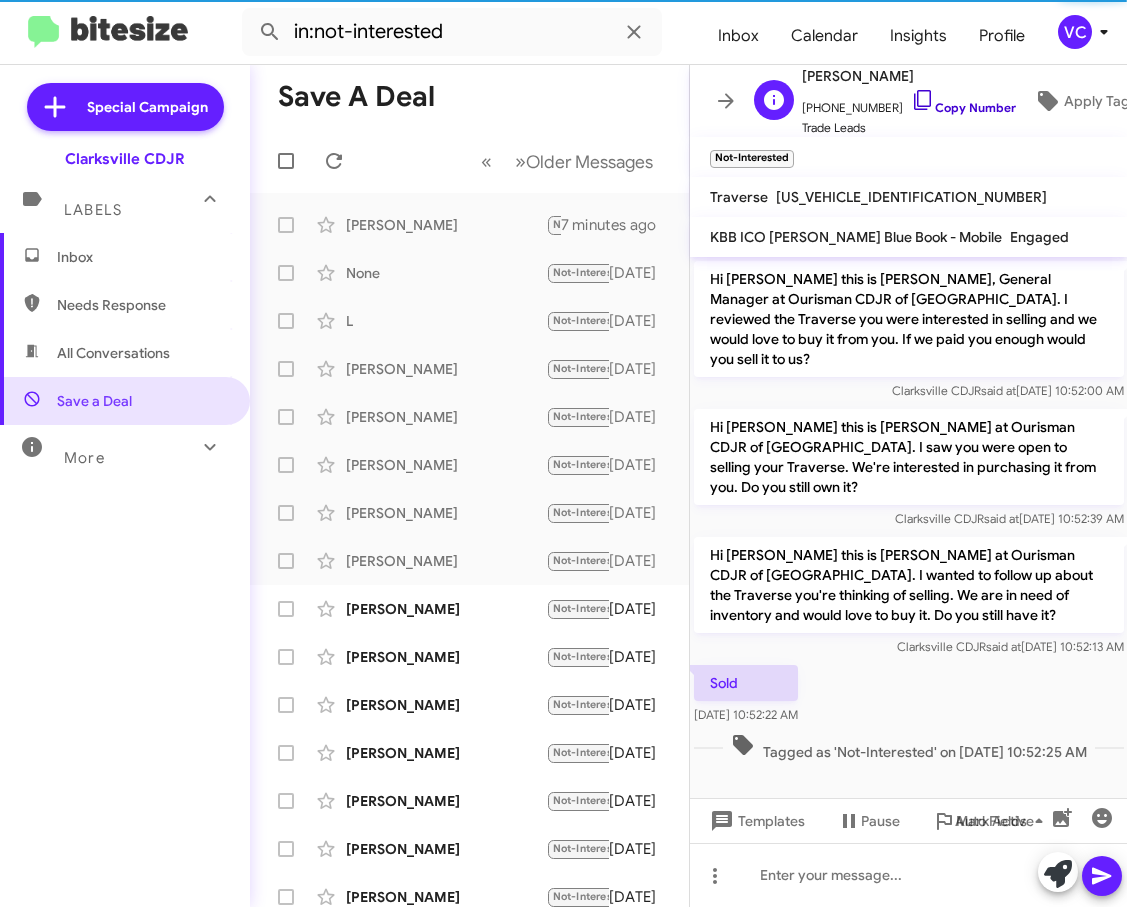 click on "Copy Number" 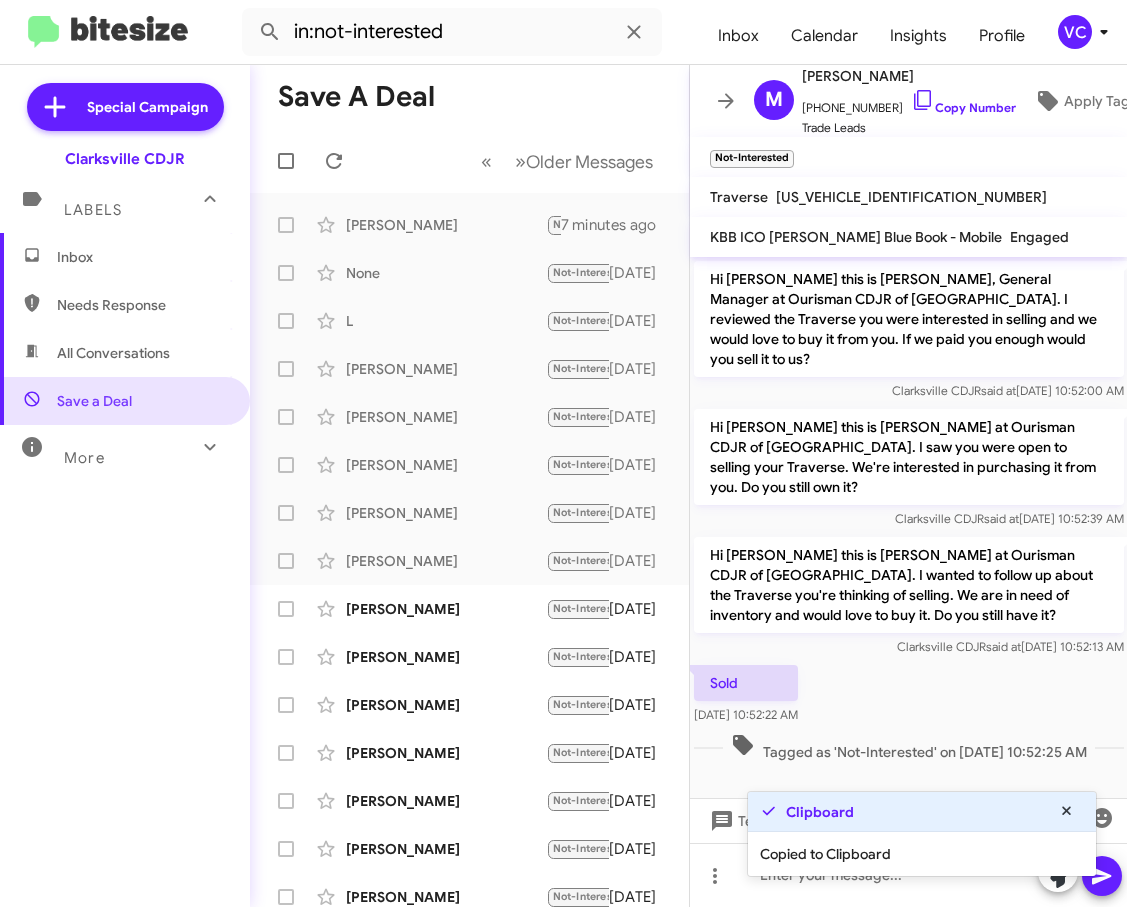 click on "Sold    [DATE] 10:52:22 AM" 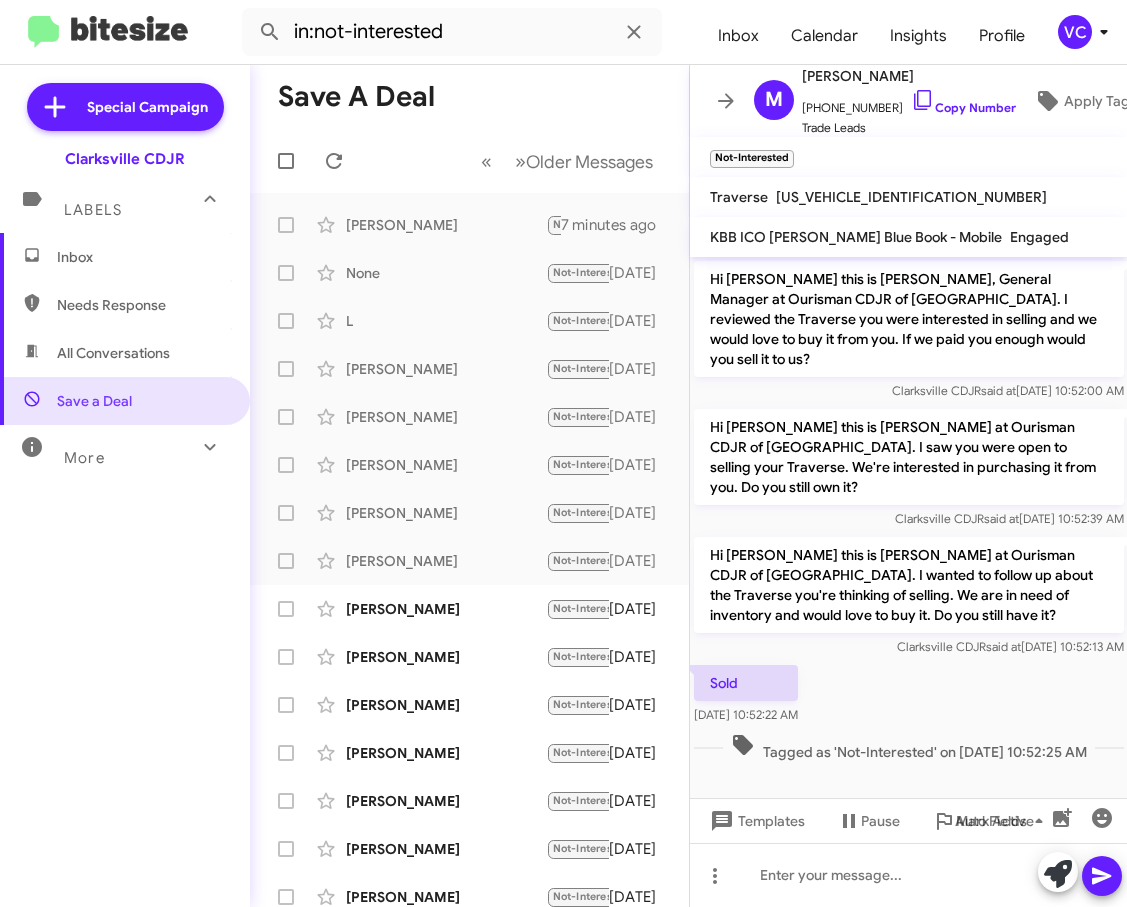 drag, startPoint x: 707, startPoint y: 638, endPoint x: 898, endPoint y: 666, distance: 193.04144 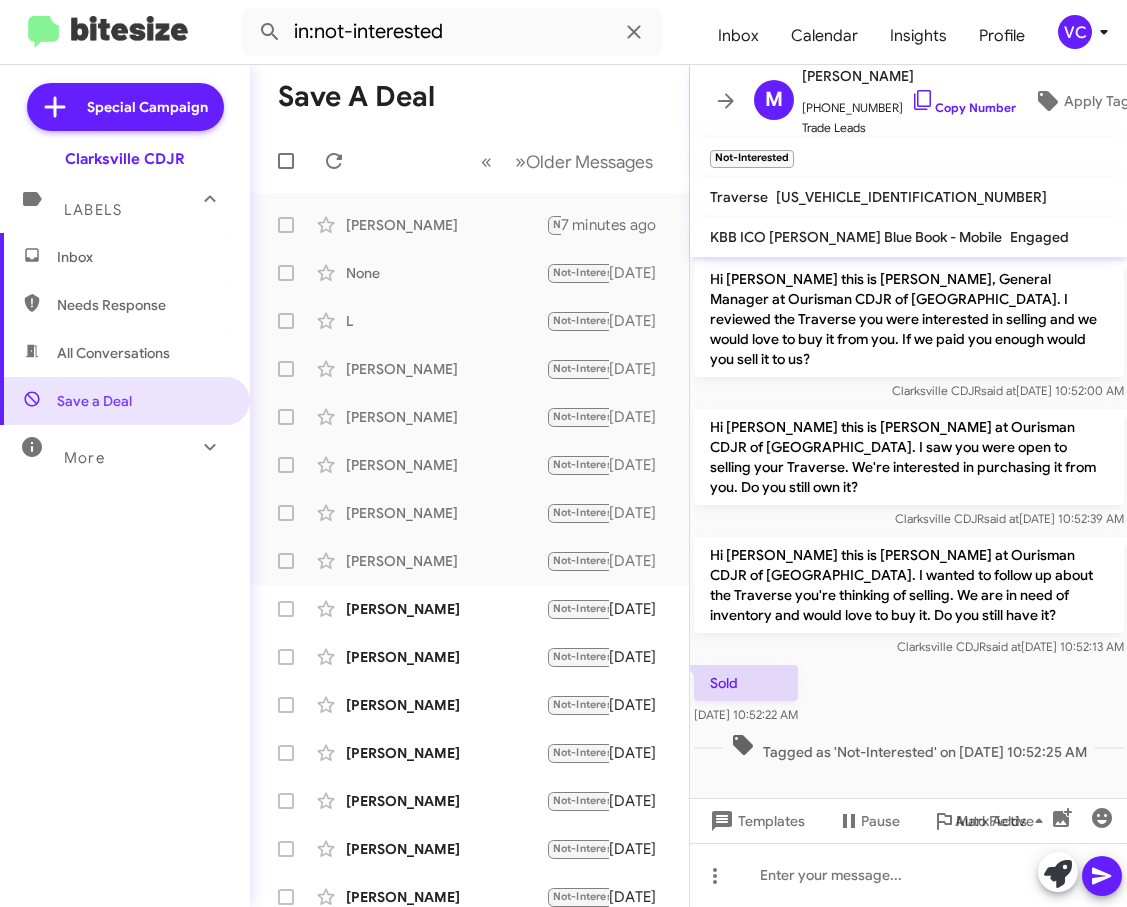 copy on "Sold    [DATE] 10:52:22 AM" 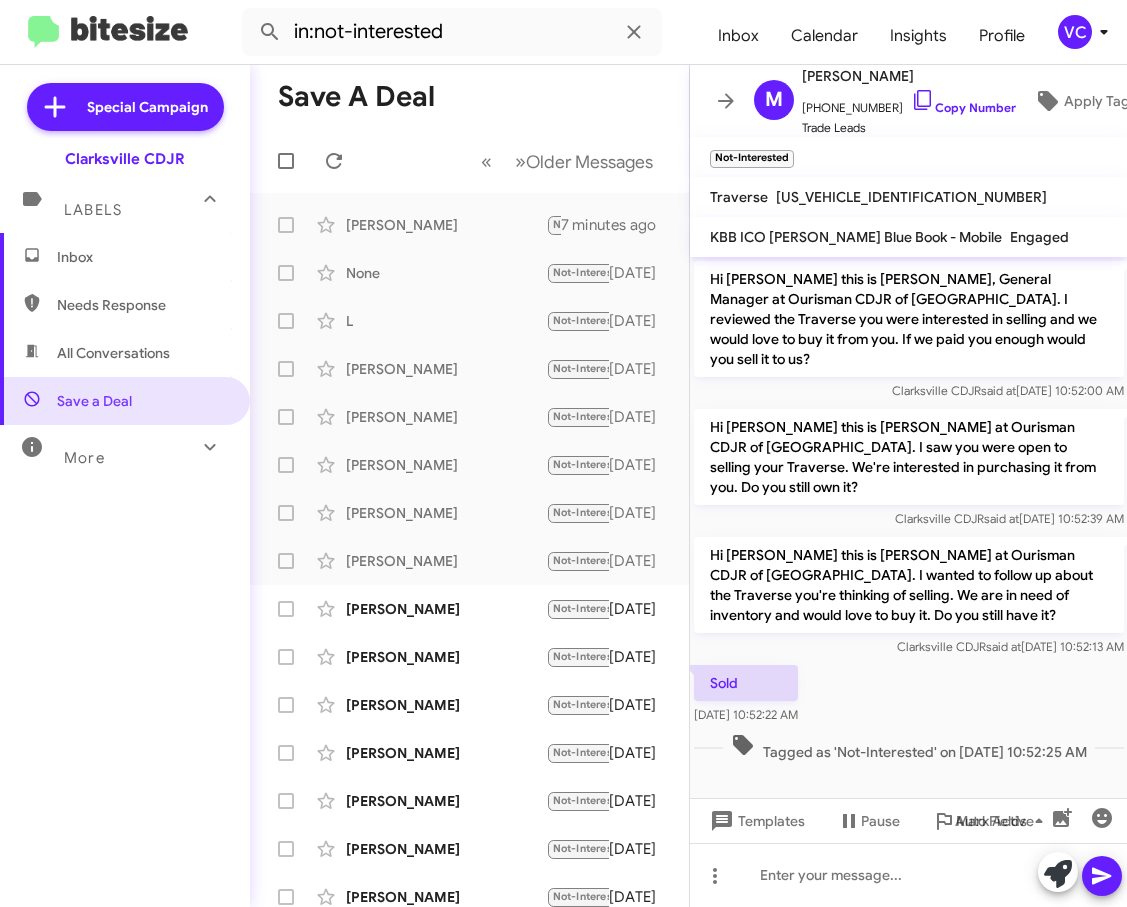 click on "Sold    [DATE] 10:52:22 AM" 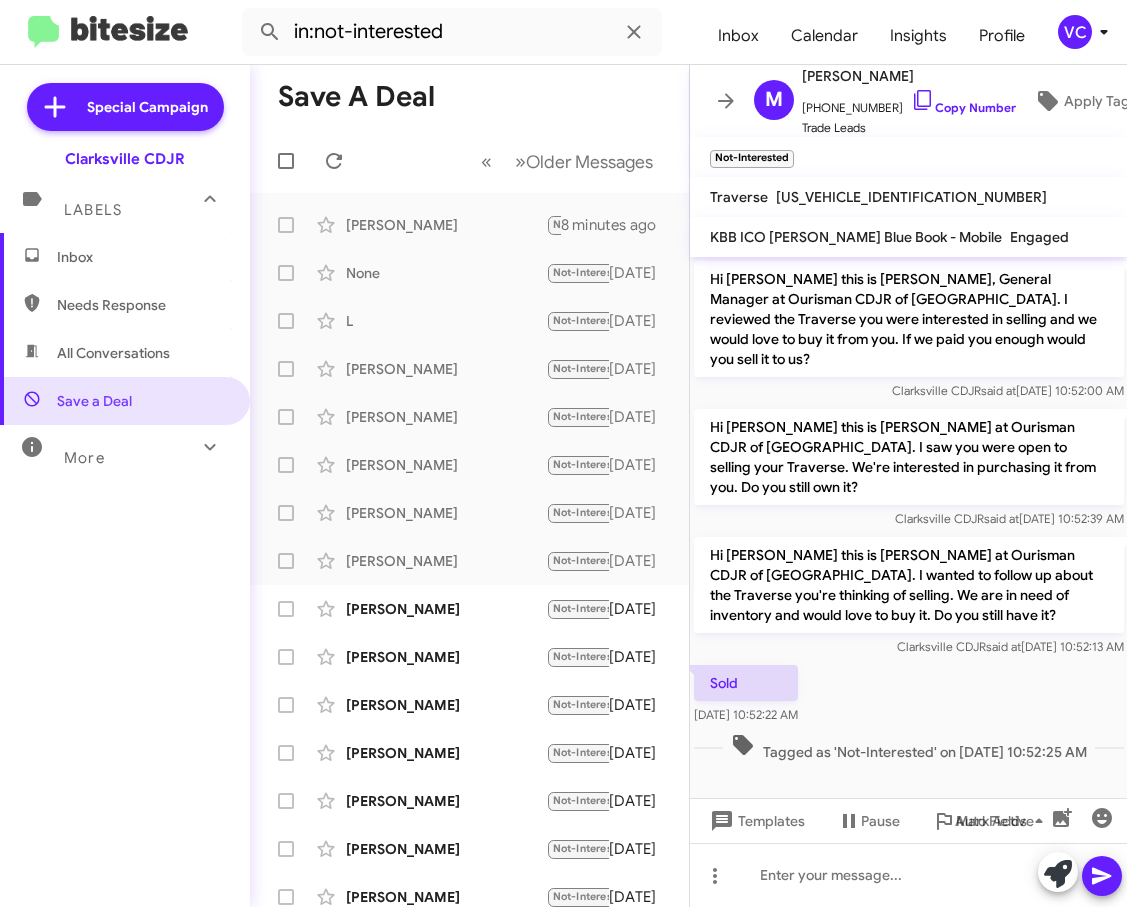 drag, startPoint x: 1047, startPoint y: 623, endPoint x: 1004, endPoint y: 620, distance: 43.104523 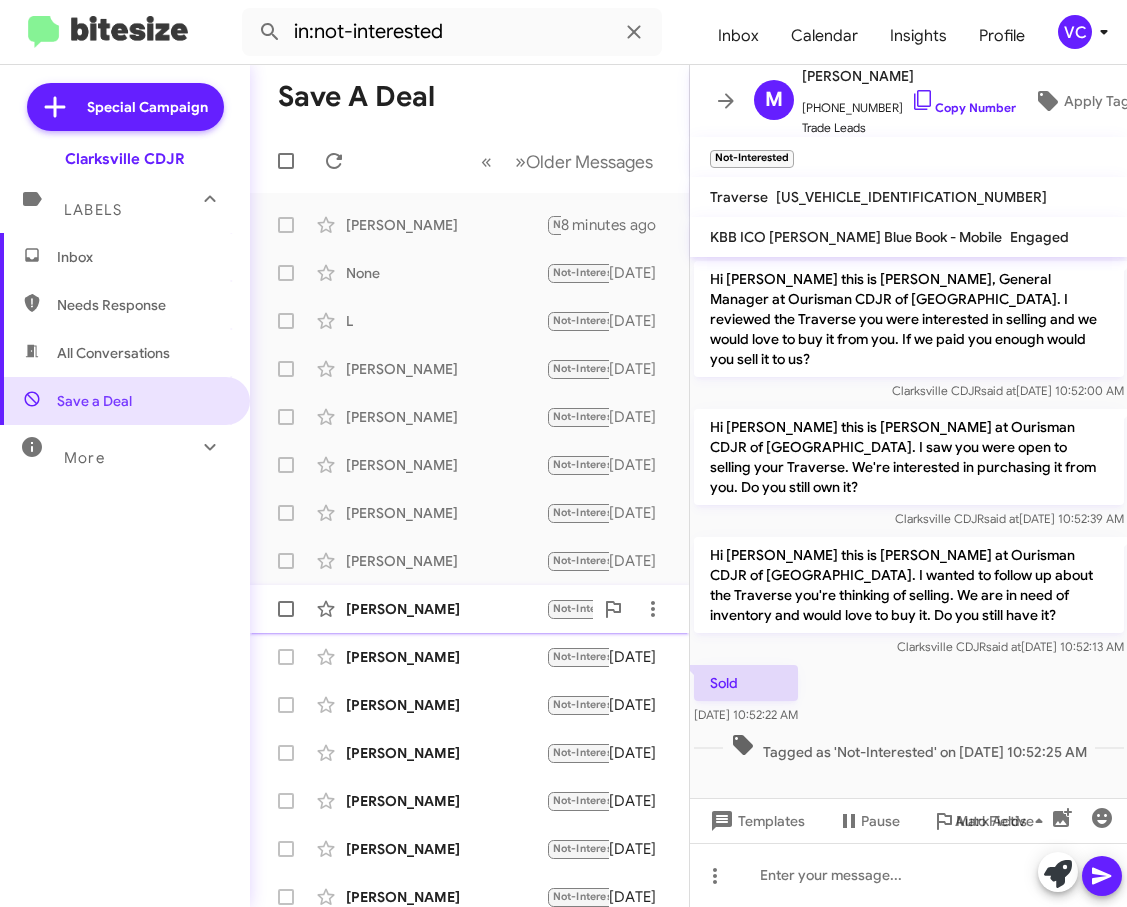 click on "[PERSON_NAME]" 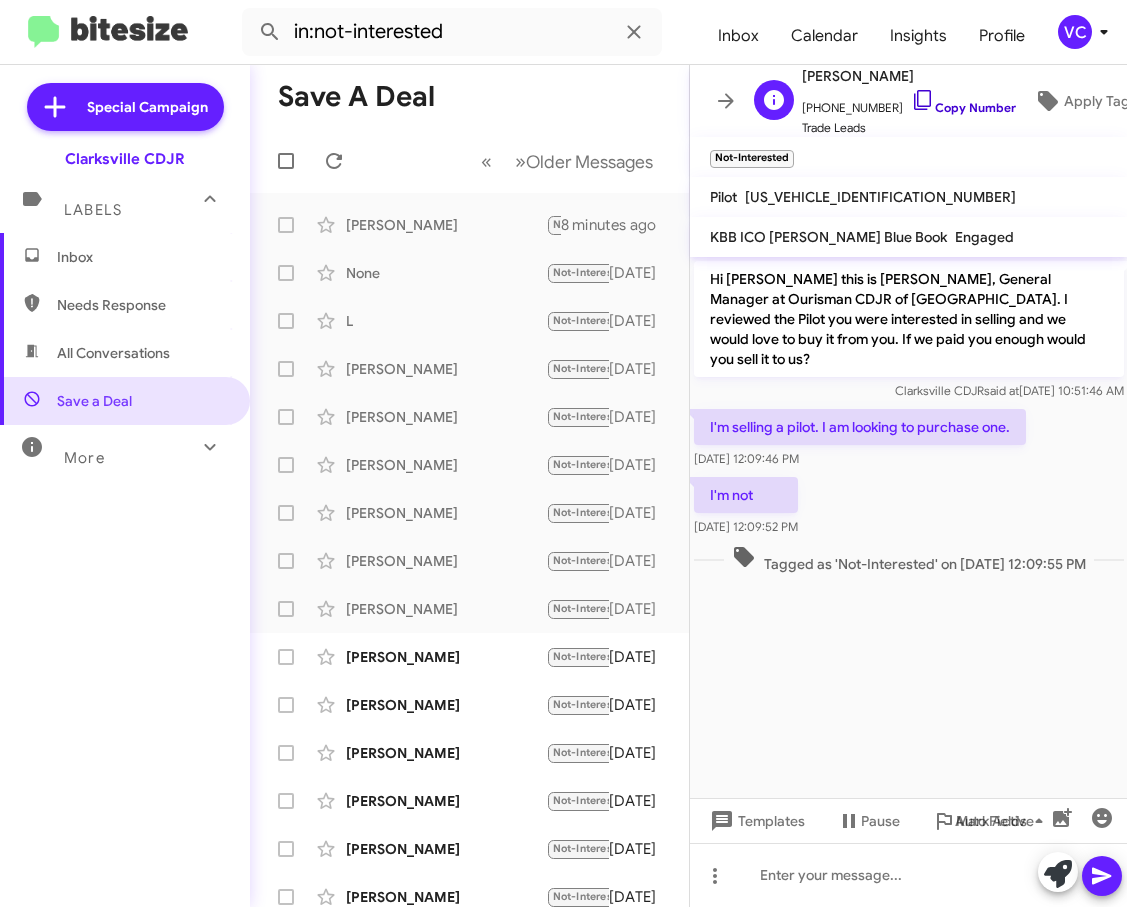 click on "Copy Number" 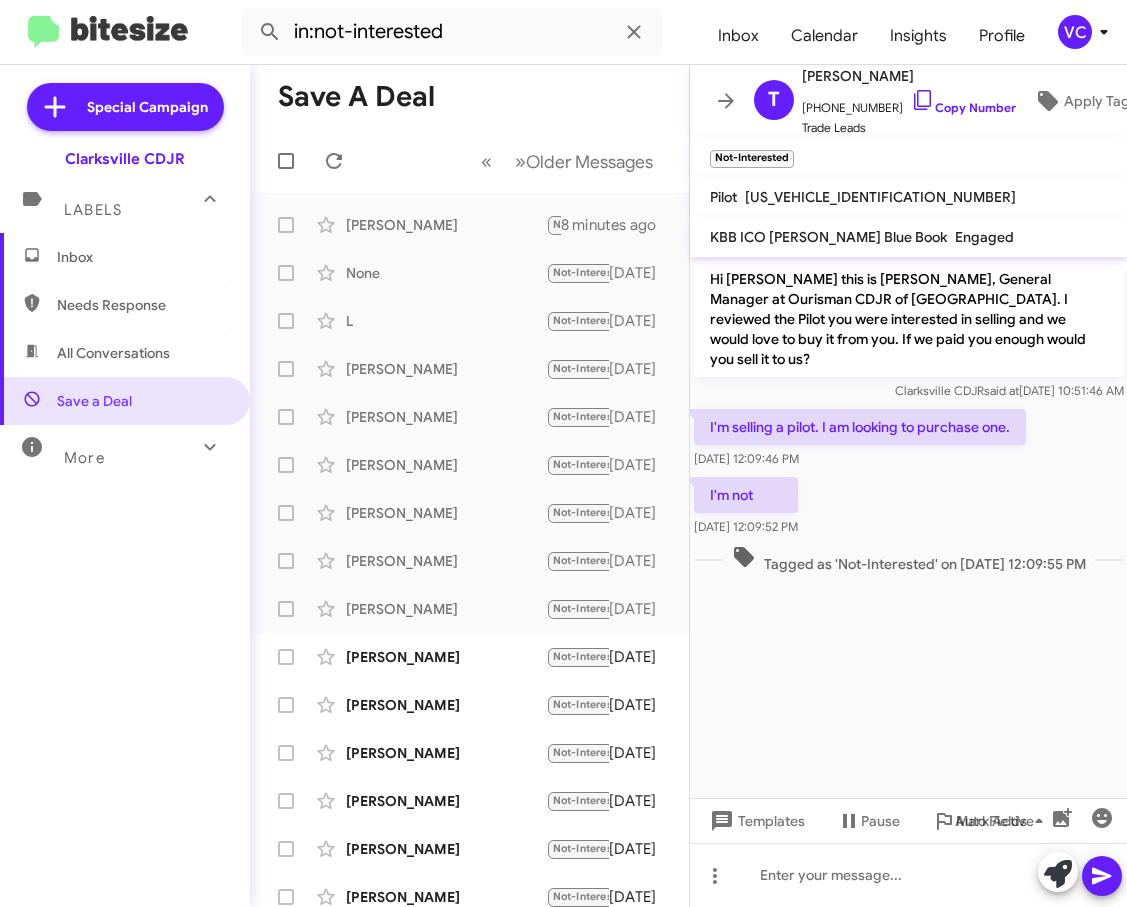 click on "Hi [PERSON_NAME] this is [PERSON_NAME], General Manager at Ourisman CDJR of [GEOGRAPHIC_DATA]. I reviewed the Pilot you were interested in selling and we would love to buy it from you. If we paid you enough would you sell it to us? Clarksville CDJR   said at   [DATE] 10:51:46 AM  I'm selling a pilot. I am looking to purchase one.    [DATE] 12:09:46 PM  I'm not    [DATE] 12:09:52 PM   Tagged as 'Not-Interested' on [DATE] 12:09:55 PM" 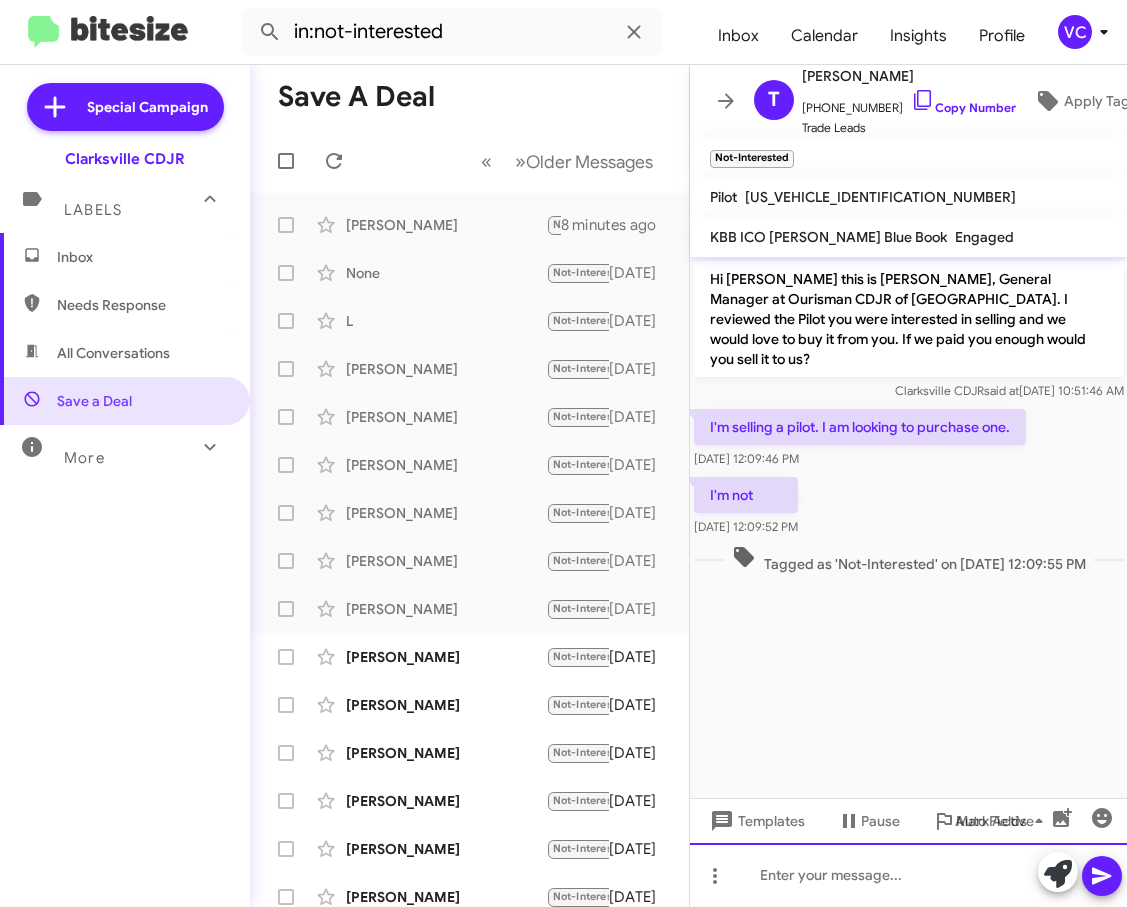 drag, startPoint x: 804, startPoint y: 890, endPoint x: 811, endPoint y: 852, distance: 38.63936 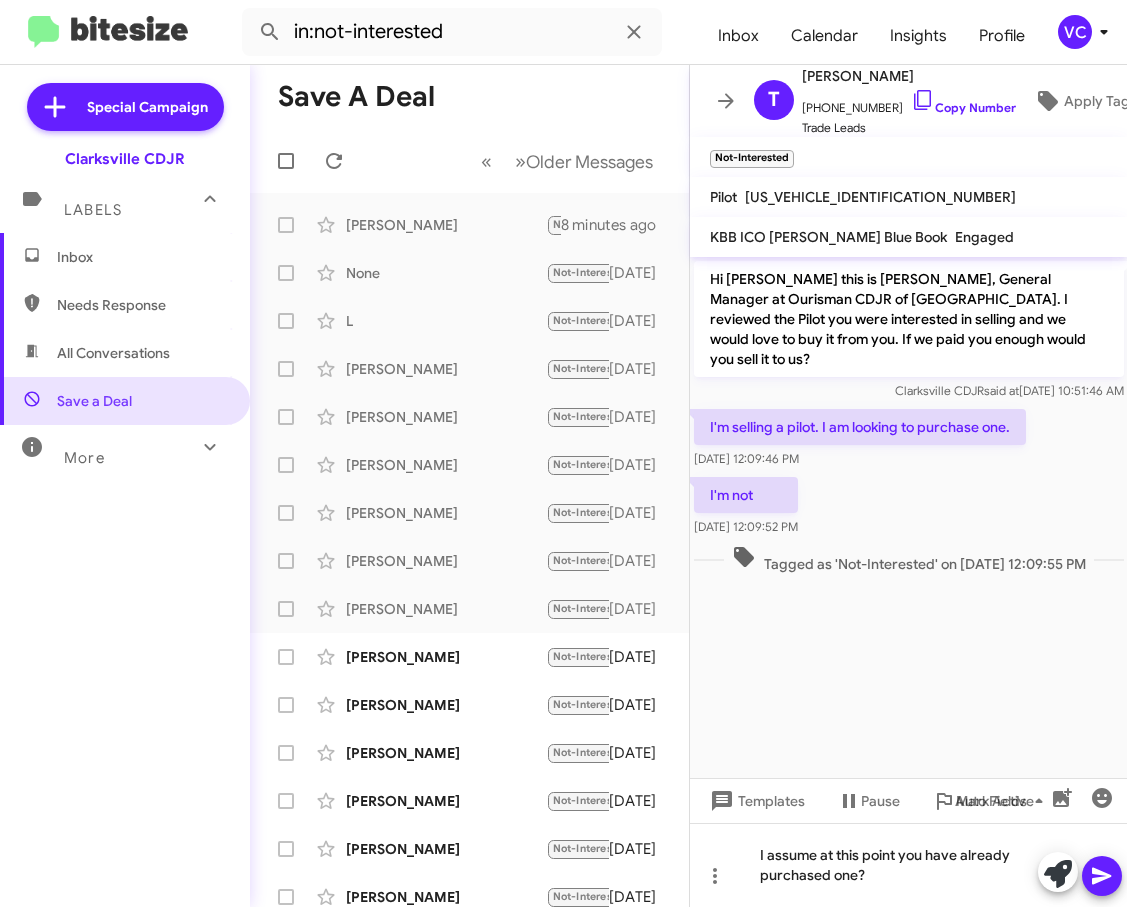 click 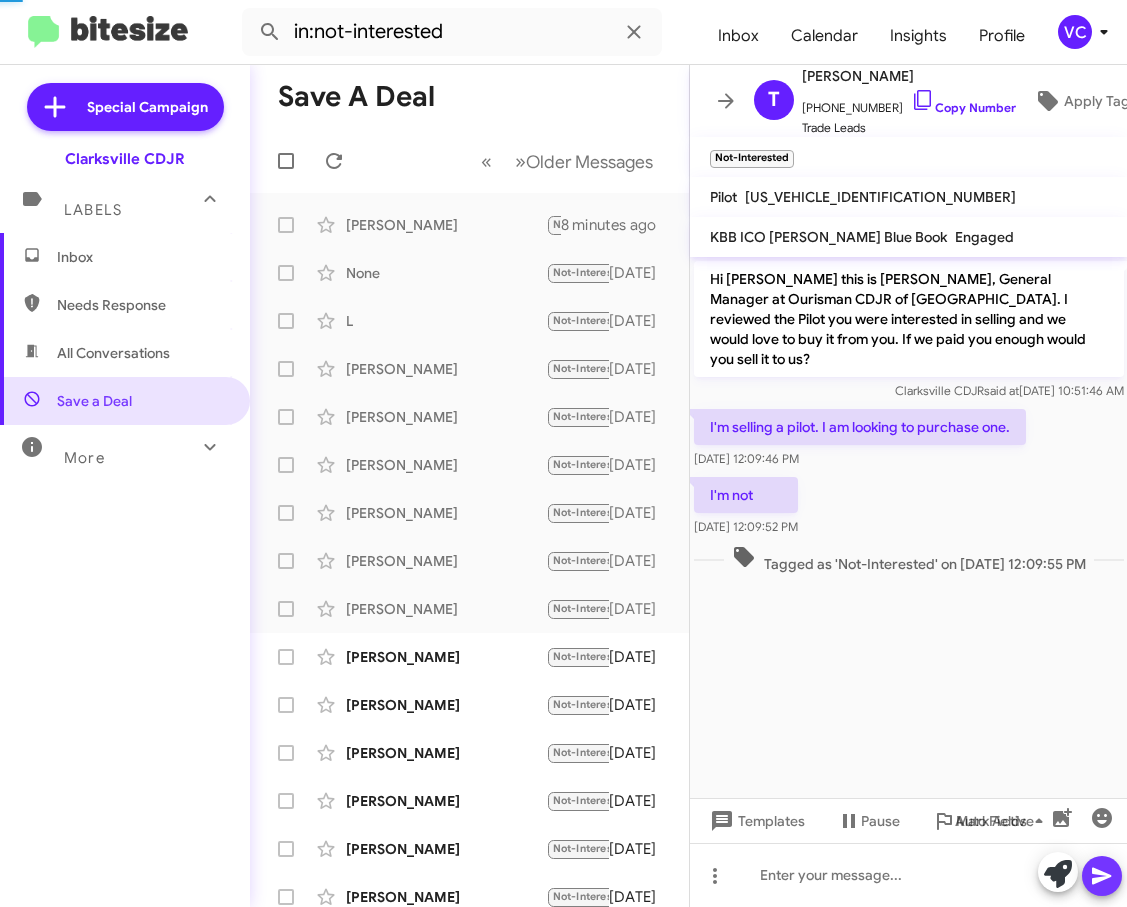 click on "Hi [PERSON_NAME] this is [PERSON_NAME], General Manager at Ourisman CDJR of [GEOGRAPHIC_DATA]. I reviewed the Pilot you were interested in selling and we would love to buy it from you. If we paid you enough would you sell it to us? Clarksville CDJR   said at   [DATE] 10:51:46 AM  I'm selling a pilot. I am looking to purchase one.    [DATE] 12:09:46 PM  I'm not    [DATE] 12:09:52 PM   Tagged as 'Not-Interested' on [DATE] 12:09:55 PM" 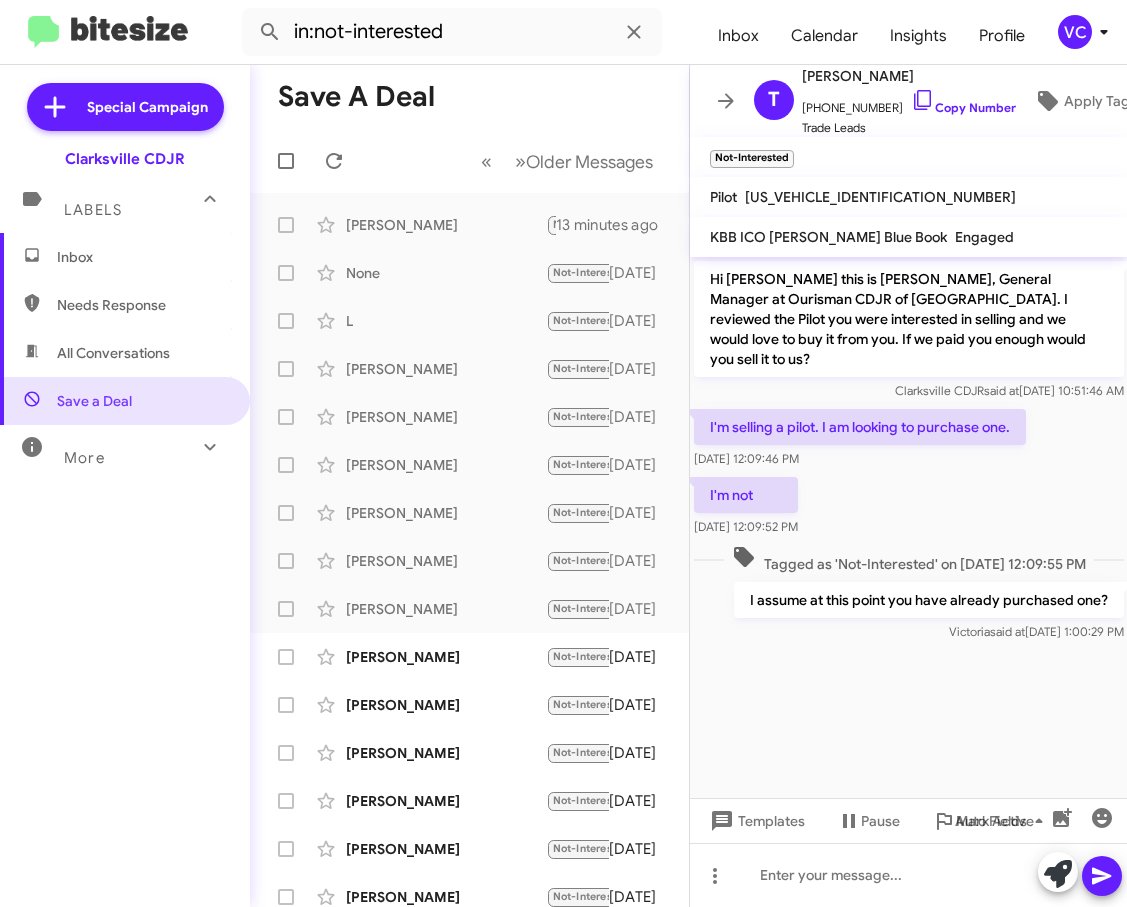 click on "Hi [PERSON_NAME] this is [PERSON_NAME], General Manager at Ourisman CDJR of [GEOGRAPHIC_DATA]. I reviewed the Pilot you were interested in selling and we would love to buy it from you. If we paid you enough would you sell it to us? Clarksville CDJR   said at   [DATE] 10:51:46 AM  I'm selling a pilot. I am looking to purchase one.    [DATE] 12:09:46 PM  I'm not    [DATE] 12:09:52 PM   Tagged as 'Not-Interested' on [DATE] 12:09:55 PM  I assume at this point you have already purchased one? [PERSON_NAME]   said at   [DATE] 1:00:29 PM" 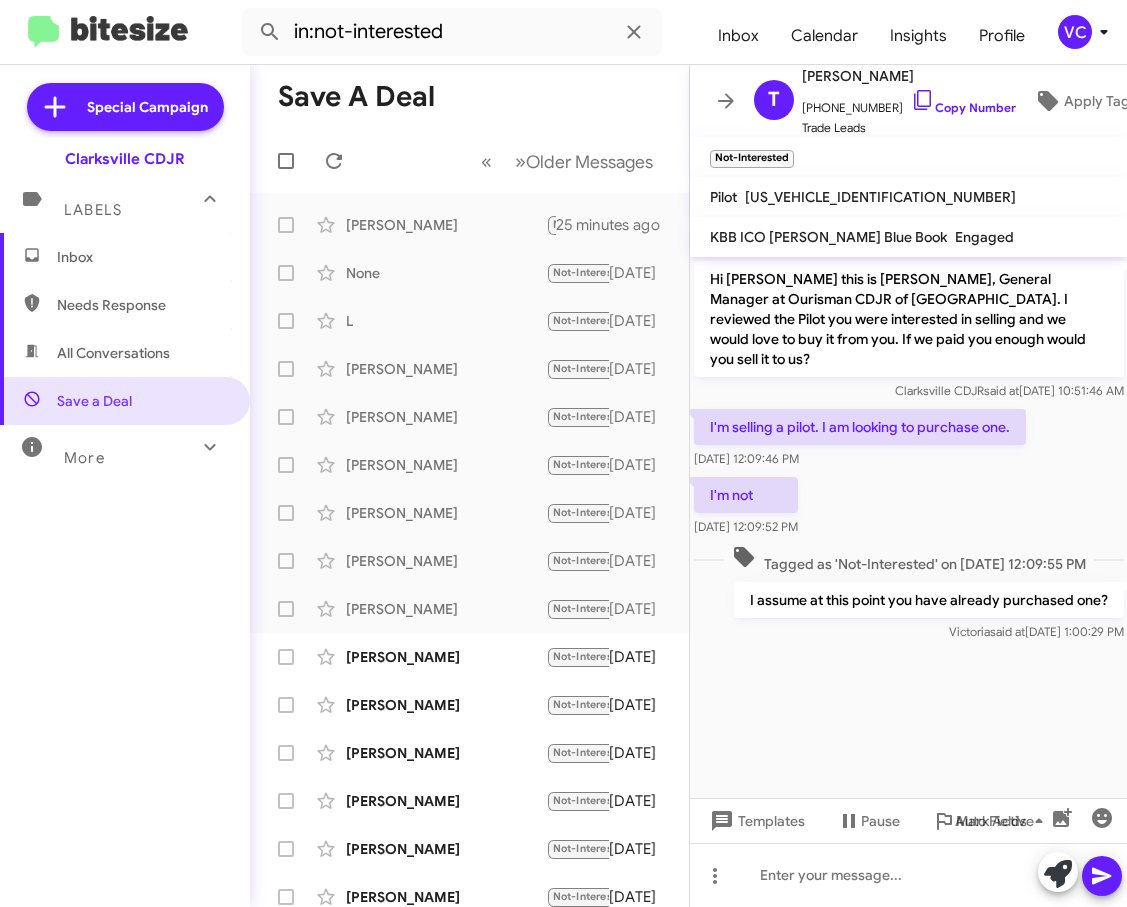 click on "Hi [PERSON_NAME] this is [PERSON_NAME], General Manager at Ourisman CDJR of [GEOGRAPHIC_DATA]. I reviewed the Pilot you were interested in selling and we would love to buy it from you. If we paid you enough would you sell it to us? Clarksville CDJR   said at   [DATE] 10:51:46 AM  I'm selling a pilot. I am looking to purchase one.    [DATE] 12:09:46 PM  I'm not    [DATE] 12:09:52 PM   Tagged as 'Not-Interested' on [DATE] 12:09:55 PM  I assume at this point you have already purchased one? [PERSON_NAME]   said at   [DATE] 1:00:29 PM" 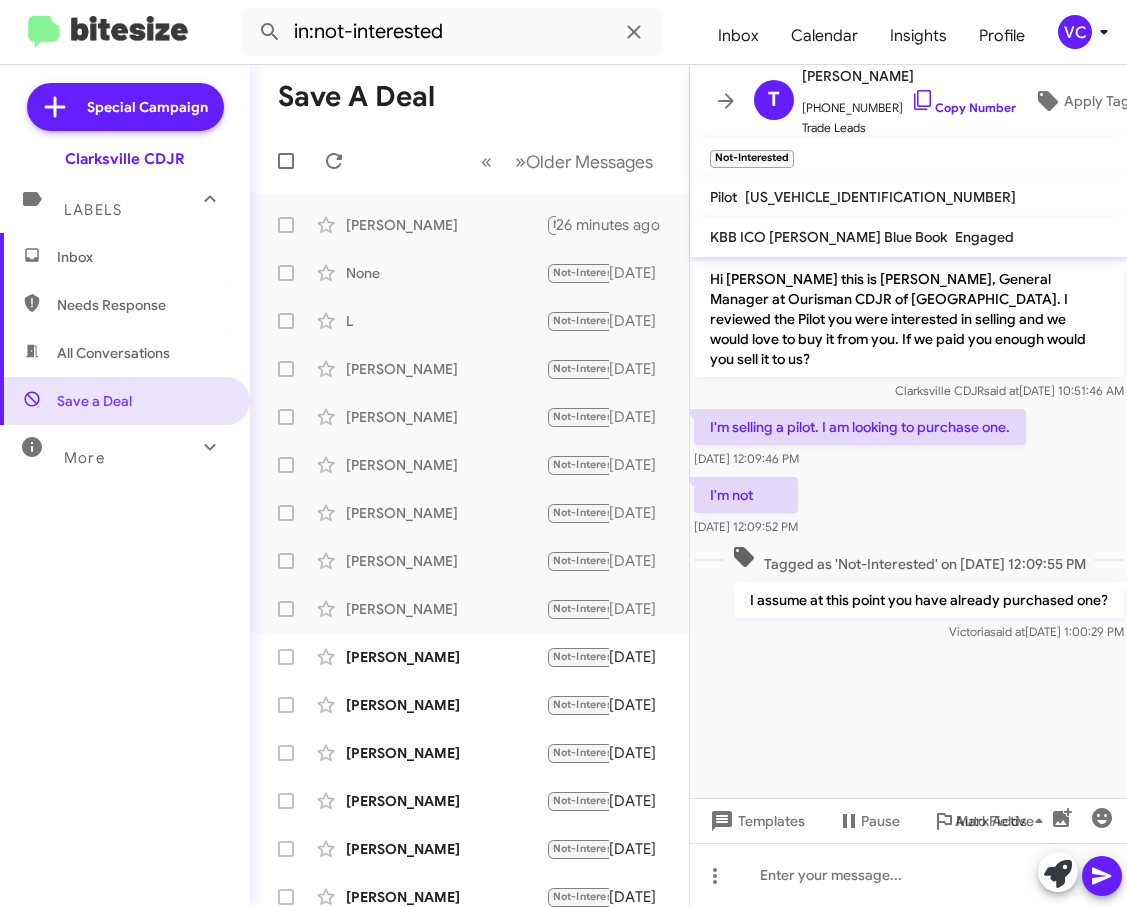 click on "Hi [PERSON_NAME] this is [PERSON_NAME], General Manager at Ourisman CDJR of [GEOGRAPHIC_DATA]. I reviewed the Pilot you were interested in selling and we would love to buy it from you. If we paid you enough would you sell it to us? Clarksville CDJR   said at   [DATE] 10:51:46 AM  I'm selling a pilot. I am looking to purchase one.    [DATE] 12:09:46 PM  I'm not    [DATE] 12:09:52 PM   Tagged as 'Not-Interested' on [DATE] 12:09:55 PM  I assume at this point you have already purchased one? [PERSON_NAME]   said at   [DATE] 1:00:29 PM" 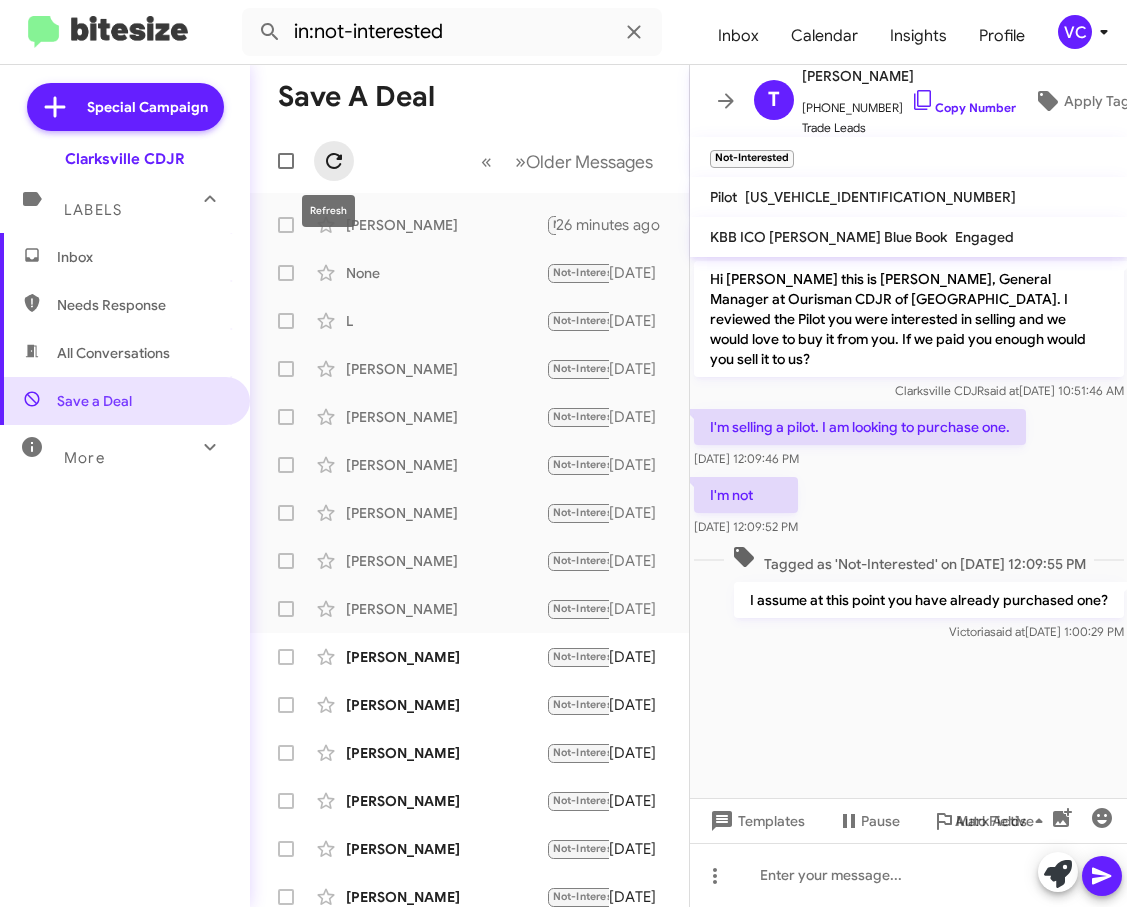 click 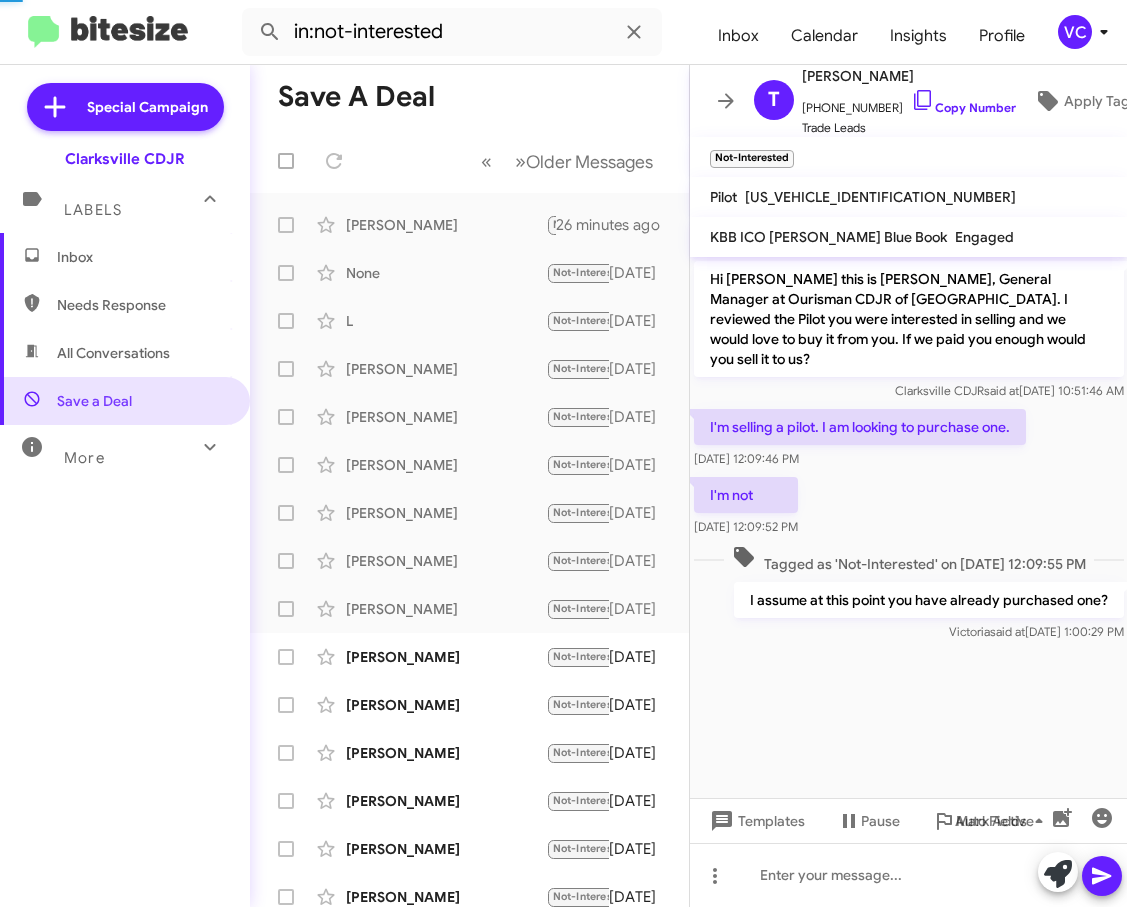 click on "Save a Deal" 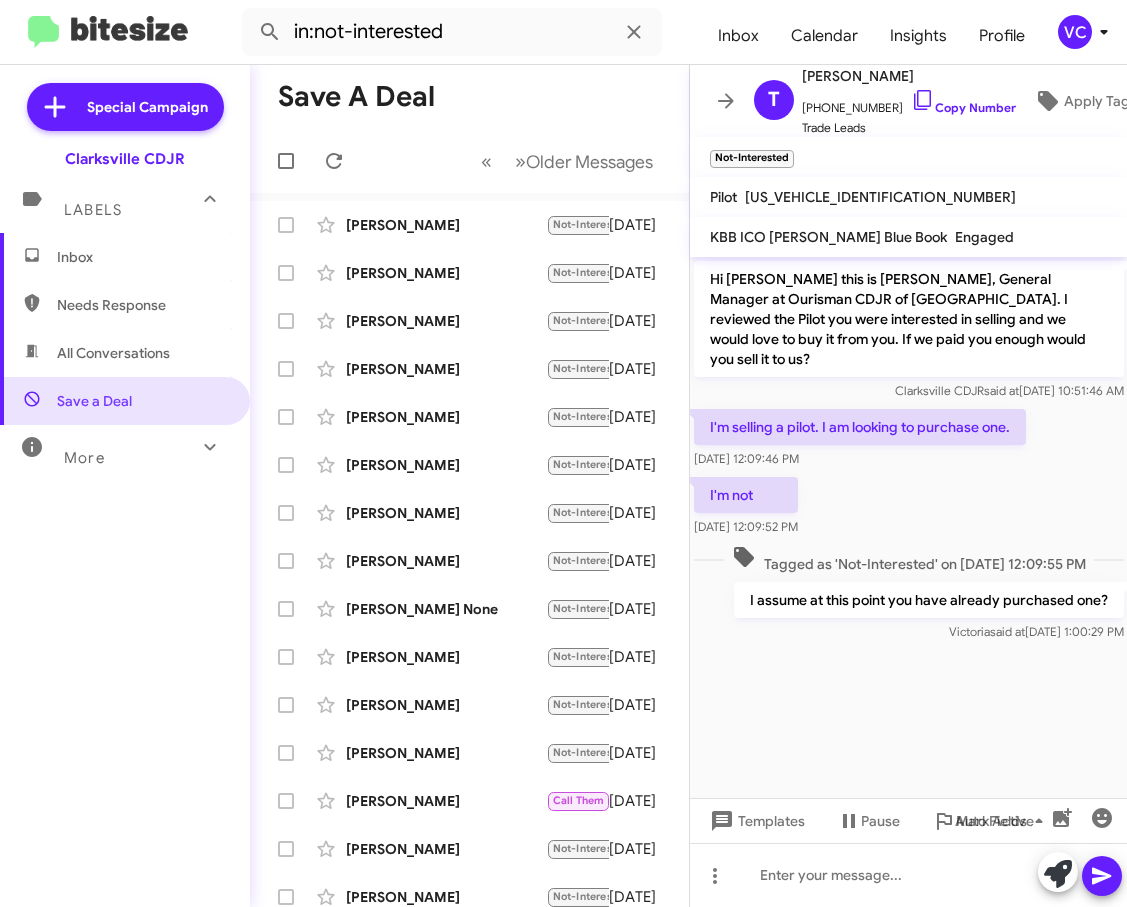 drag, startPoint x: 1031, startPoint y: 716, endPoint x: 1007, endPoint y: 697, distance: 30.610456 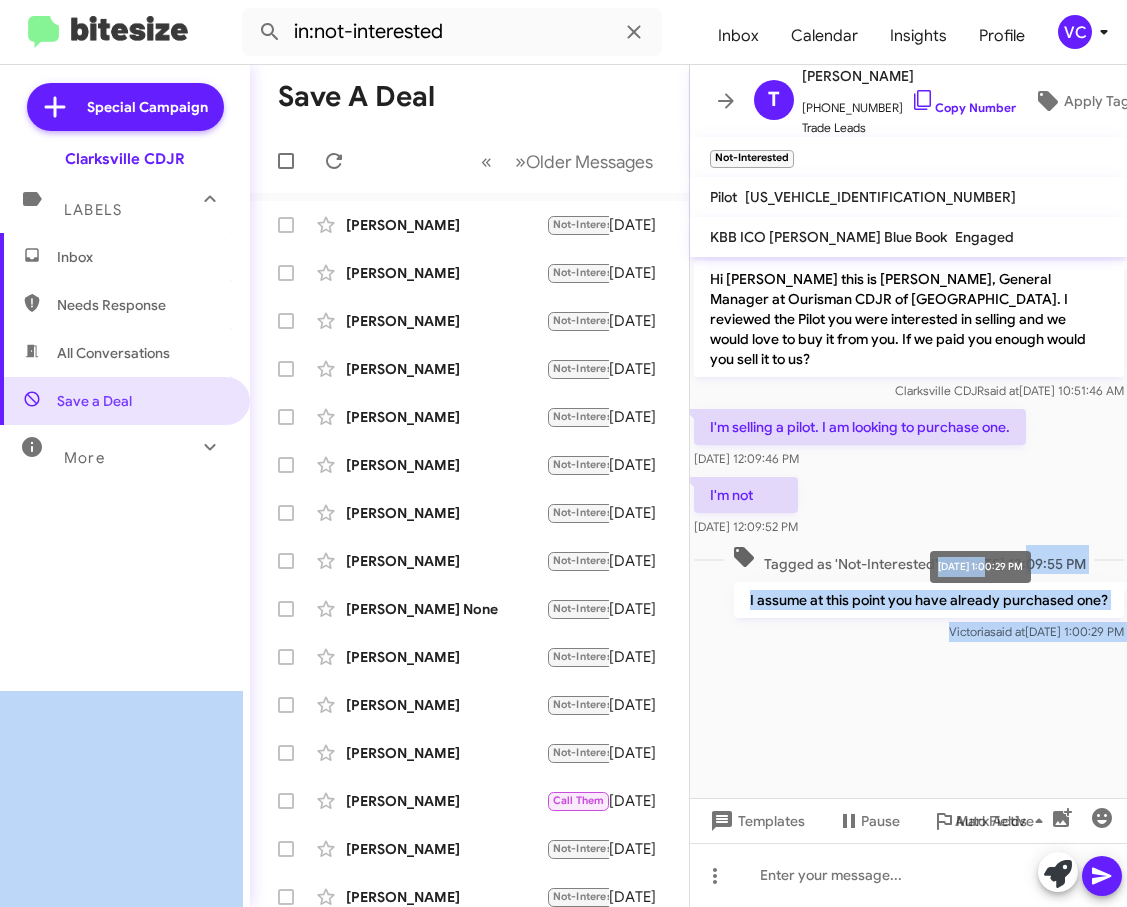 drag, startPoint x: 1010, startPoint y: 605, endPoint x: 974, endPoint y: 507, distance: 104.40307 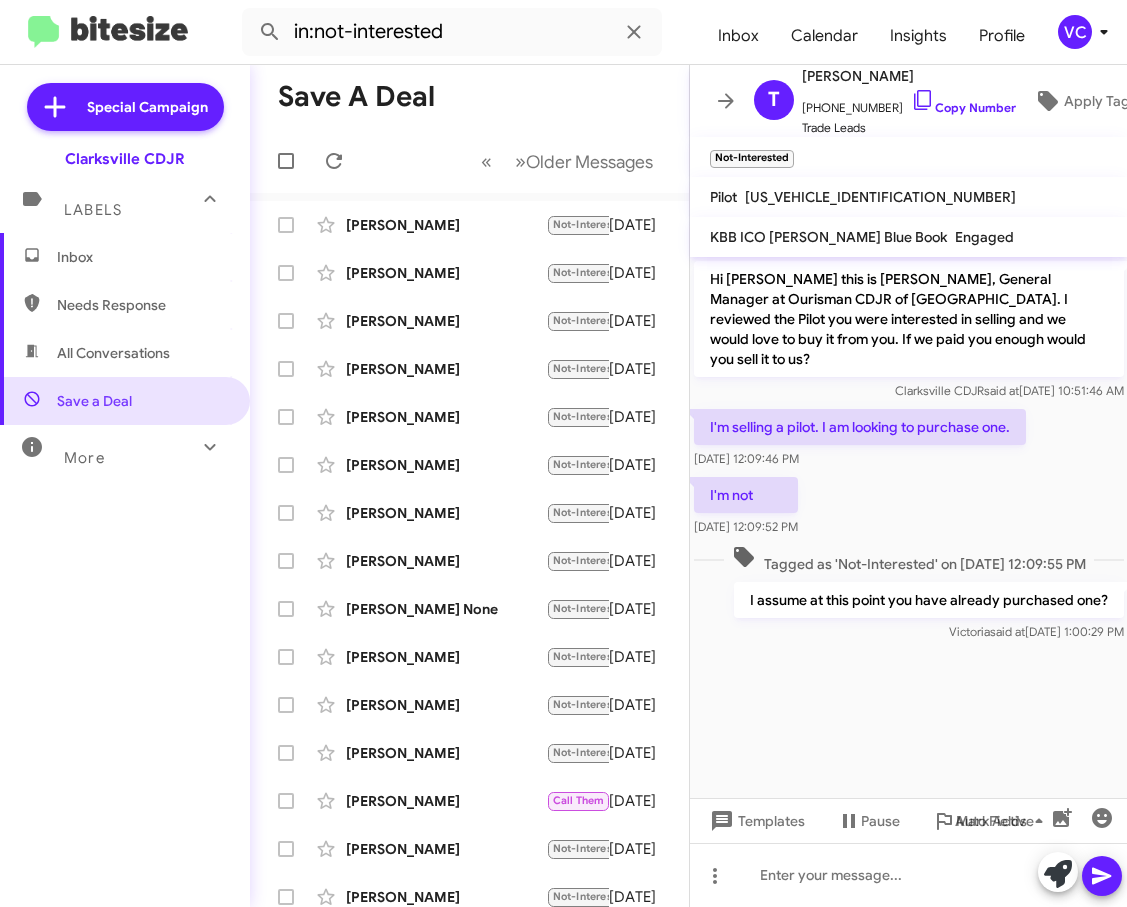 click on "I'm selling a pilot. I am looking to purchase one.    [DATE] 12:09:46 PM" 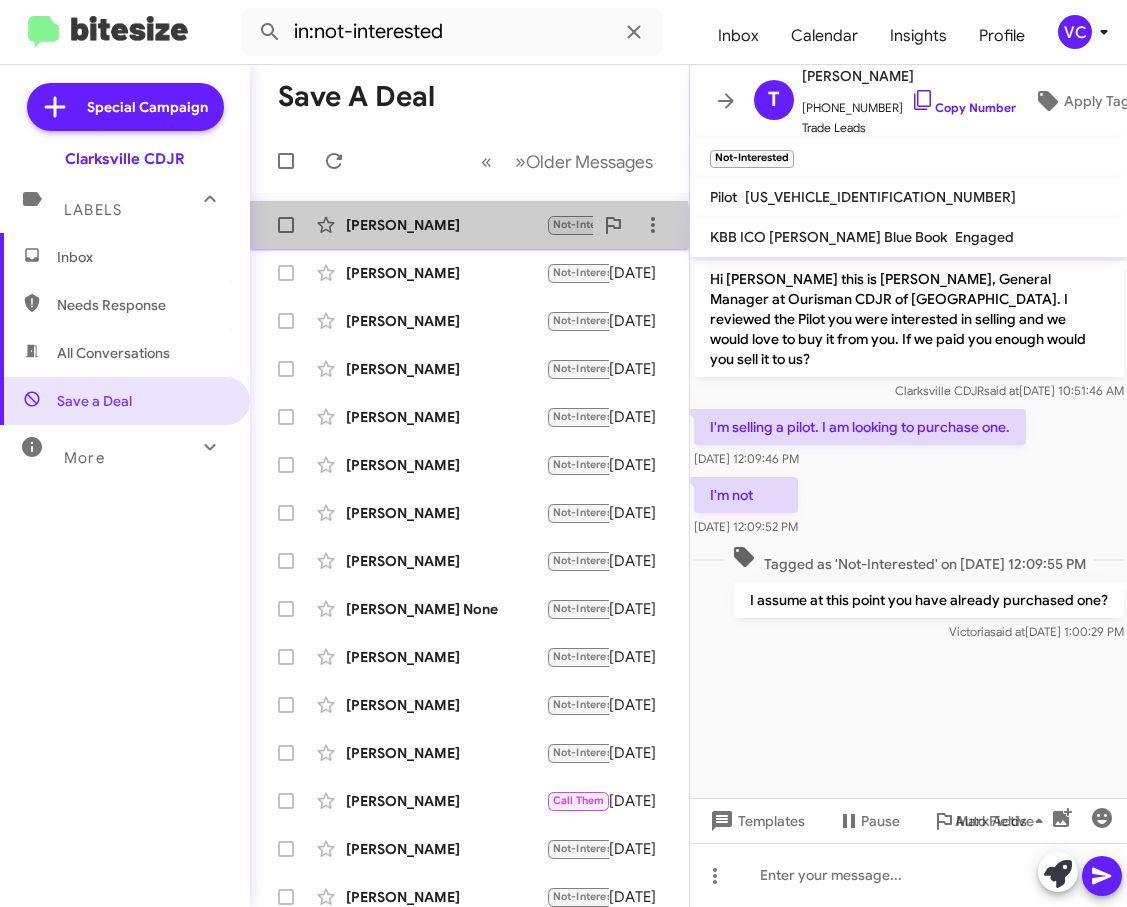click on "[PERSON_NAME]" 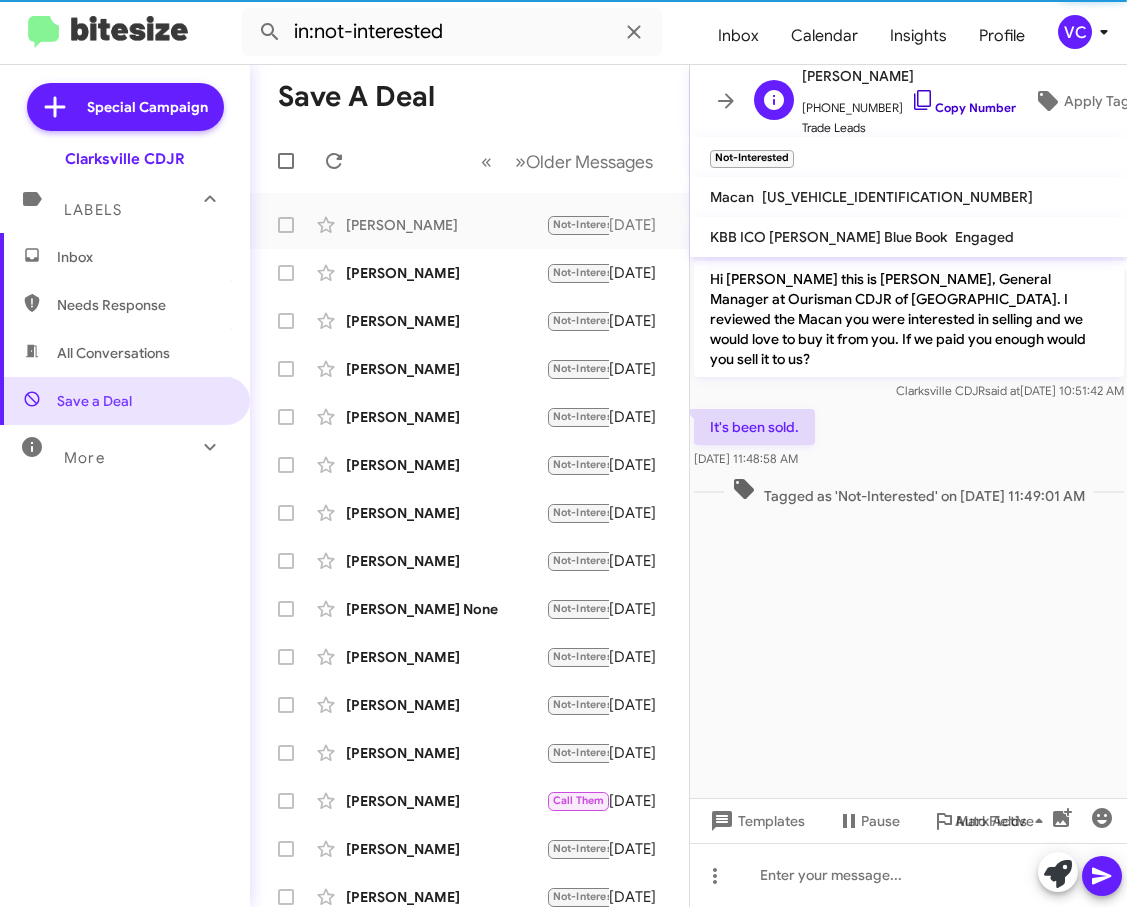 click on "Copy Number" 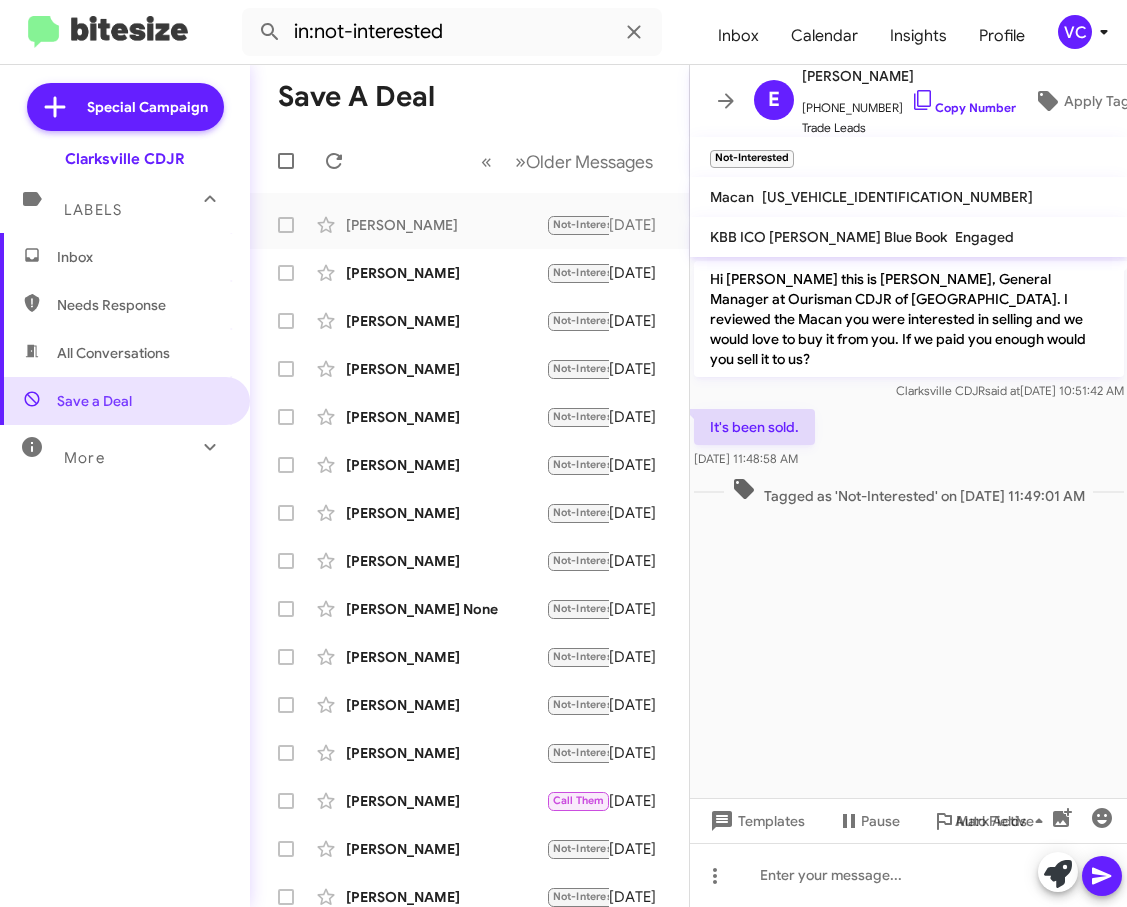 click on "Hi [PERSON_NAME] this is [PERSON_NAME], General Manager at Ourisman CDJR of [GEOGRAPHIC_DATA]. I reviewed the Macan you were interested in selling and we would love to buy it from you. If we paid you enough would you sell it to us? Clarksville CDJR   said at   [DATE] 10:51:42 AM  It's been sold.    [DATE] 11:48:58 AM   Tagged as 'Not-Interested' on [DATE] 11:49:01 AM" 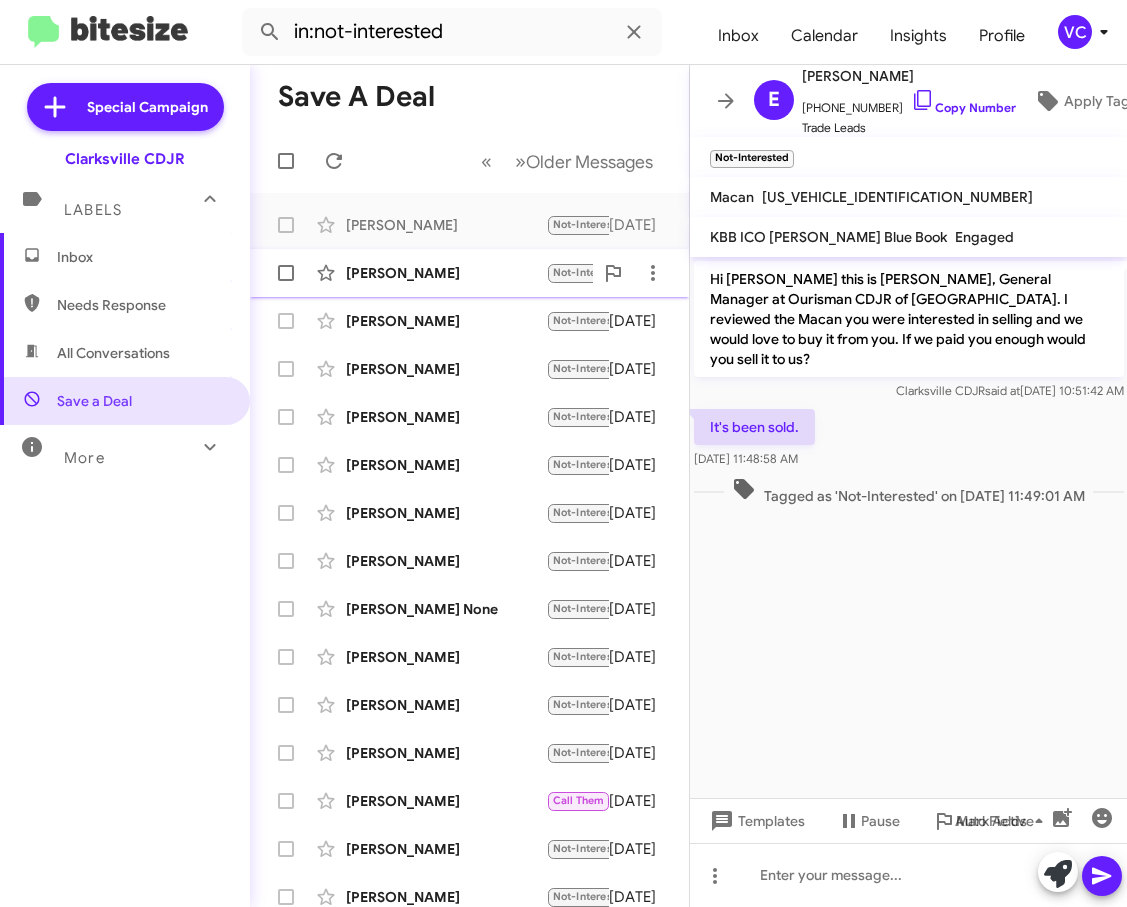 click on "[PERSON_NAME]" 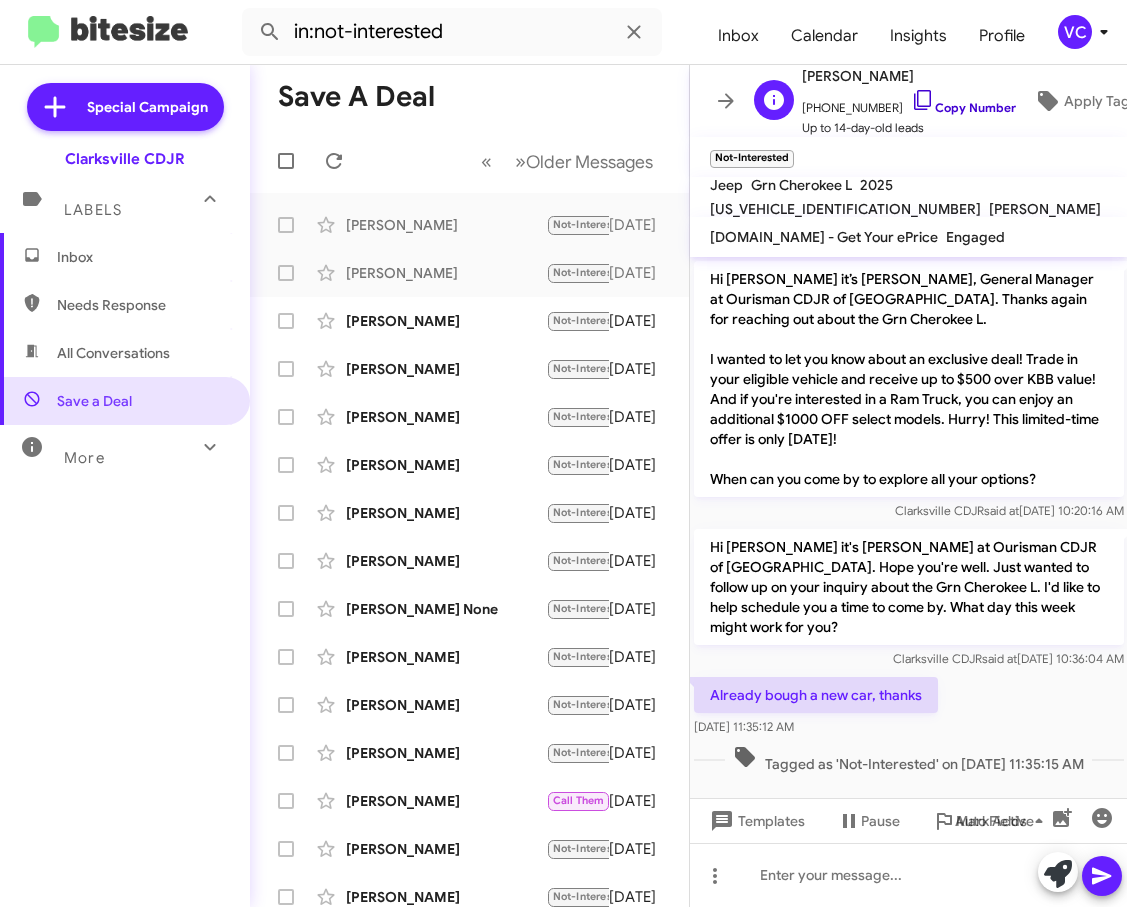 click on "Copy Number" 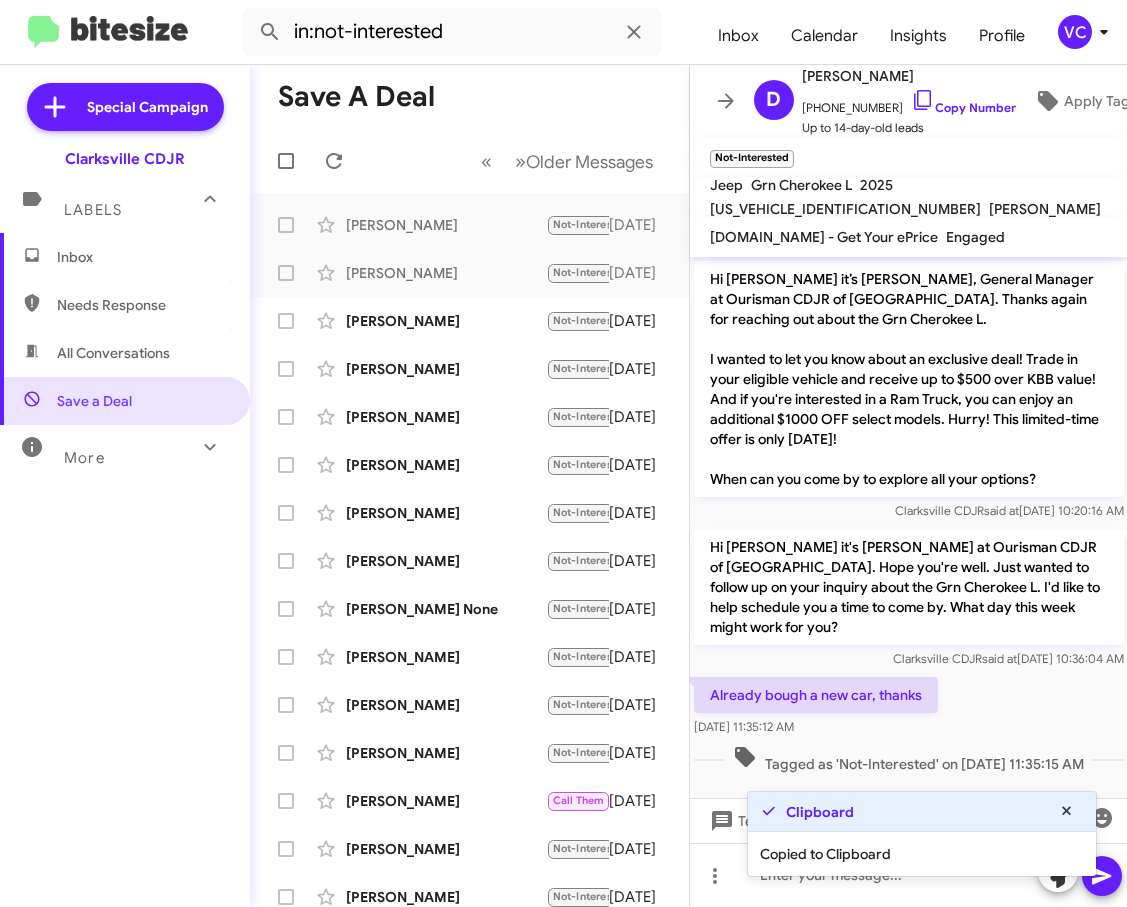 click on "Already bough a new car, thanks    [DATE] 11:35:12 AM" 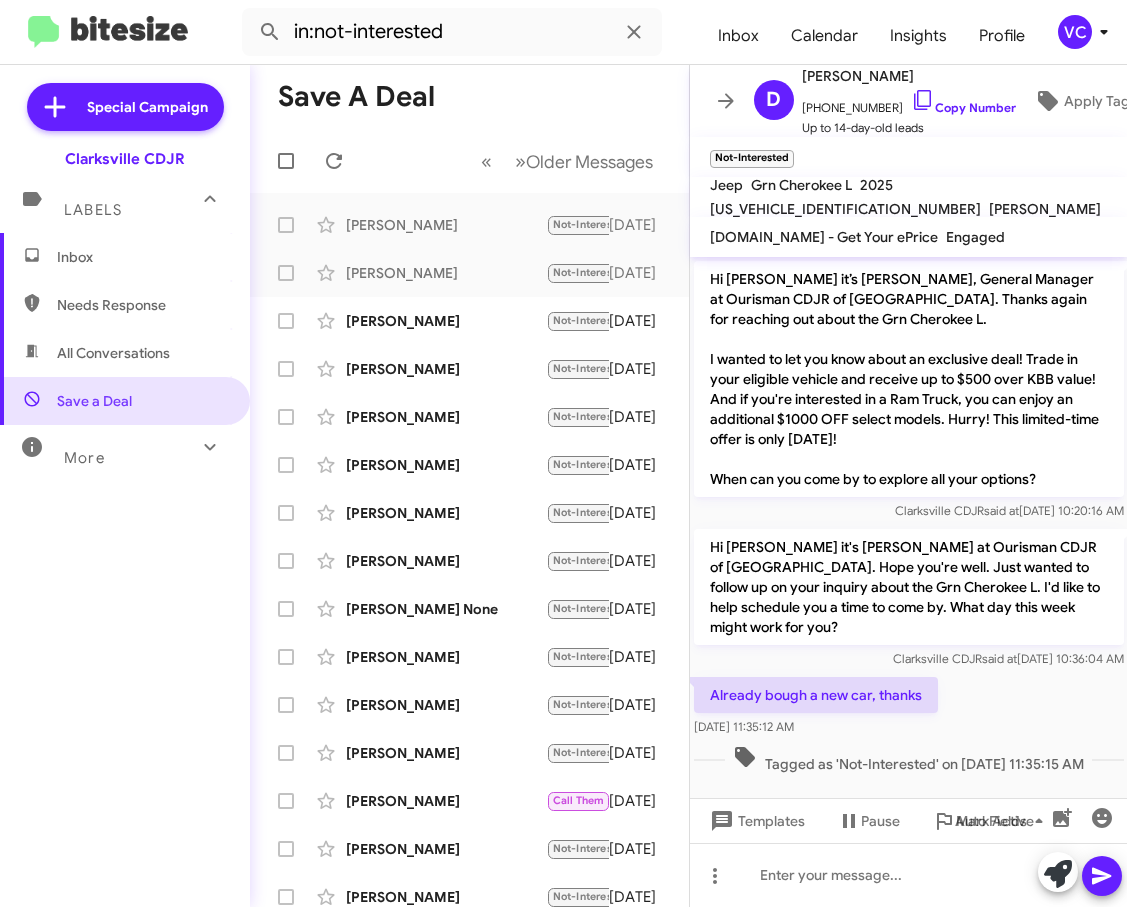 drag, startPoint x: 712, startPoint y: 670, endPoint x: 867, endPoint y: 709, distance: 159.83116 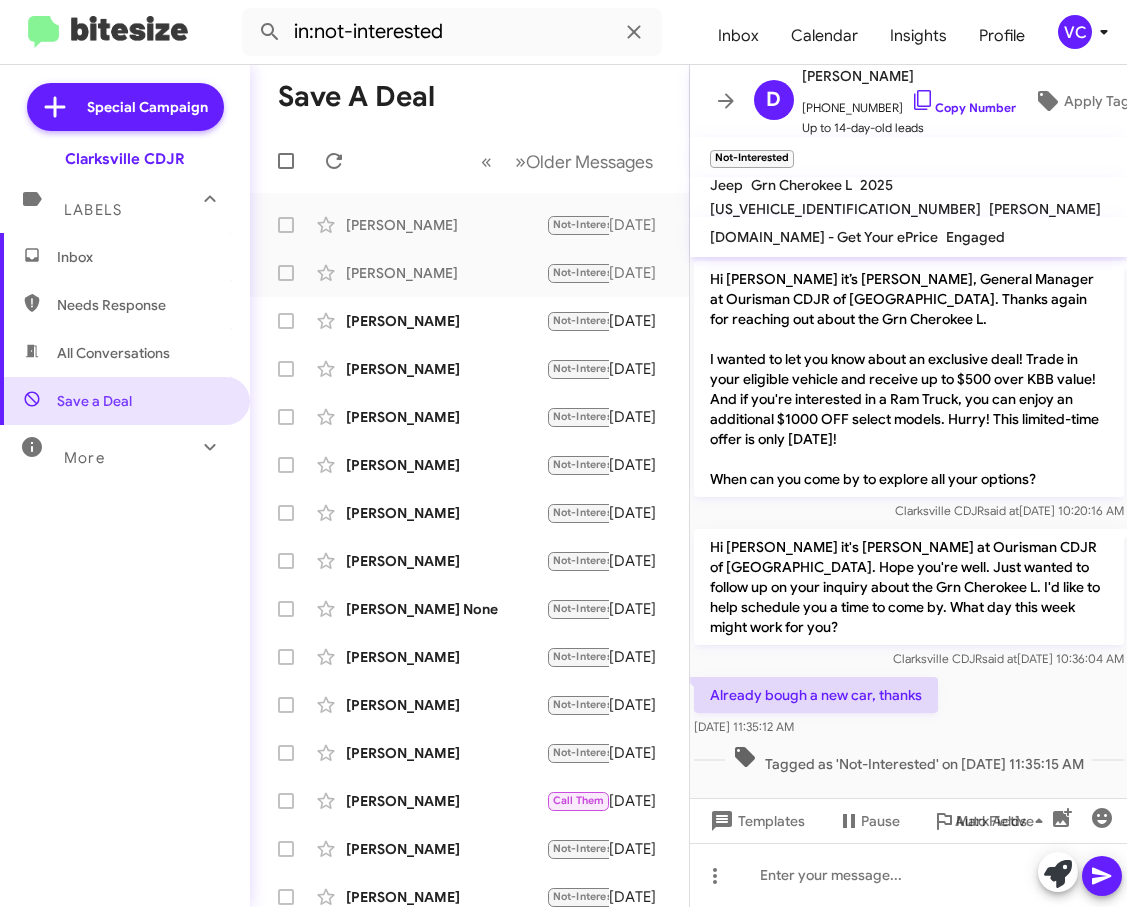 click on "Already bough a new car, thanks    [DATE] 11:35:12 AM" 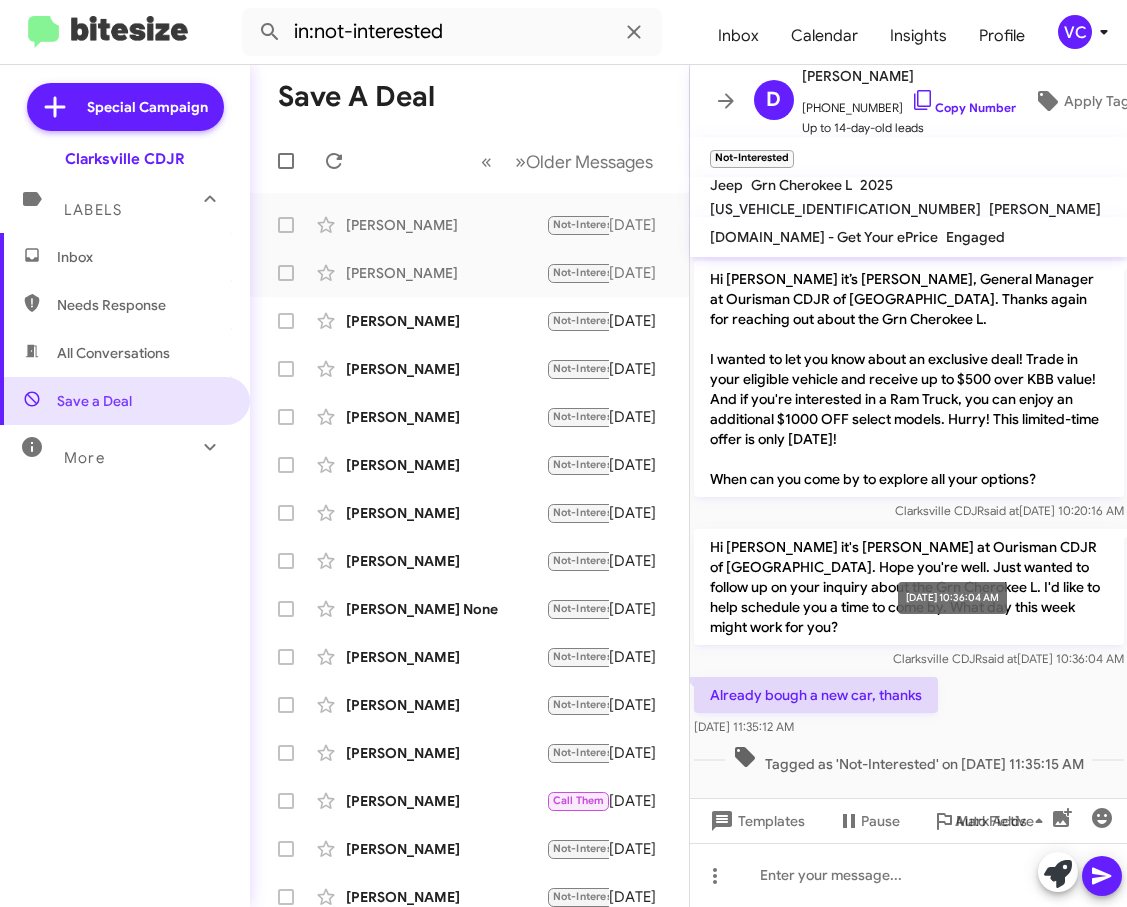 click on "Already bough a new car, thanks    [DATE] 11:35:12 AM" 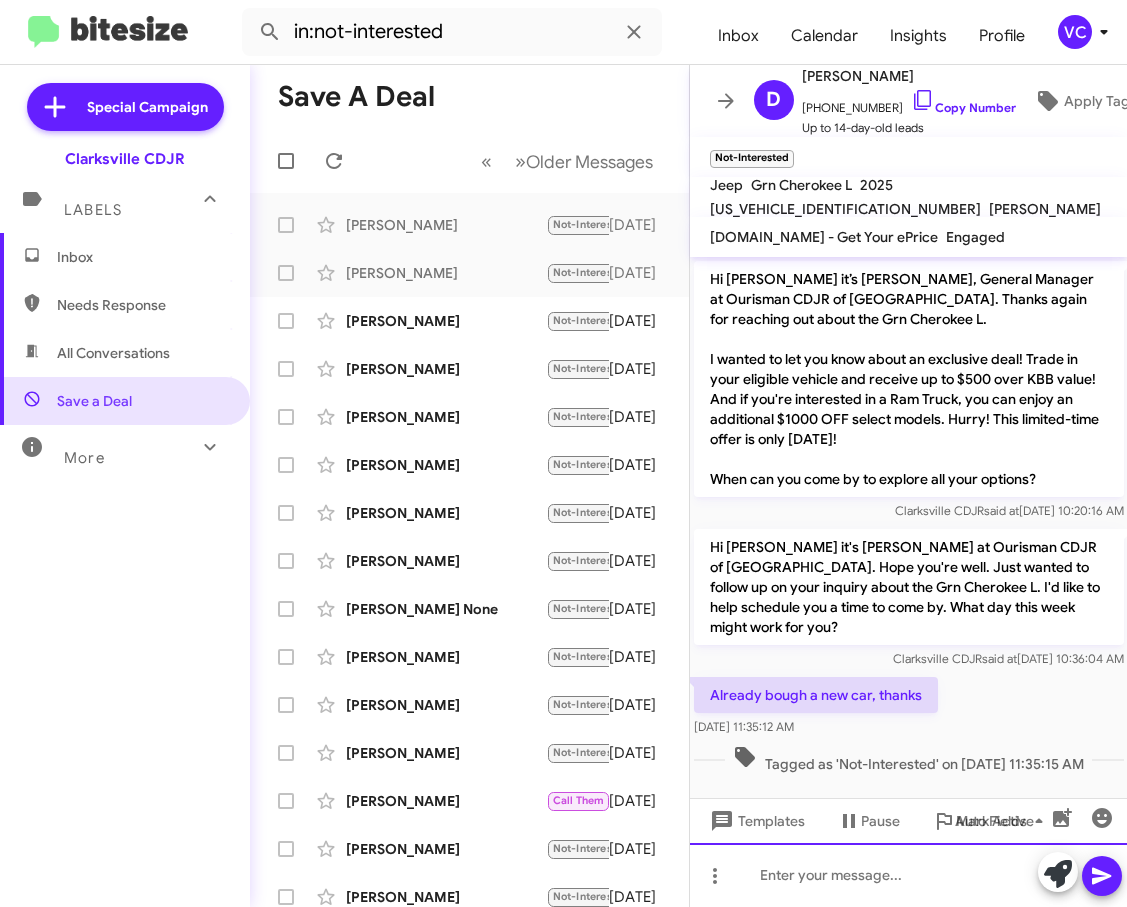 click 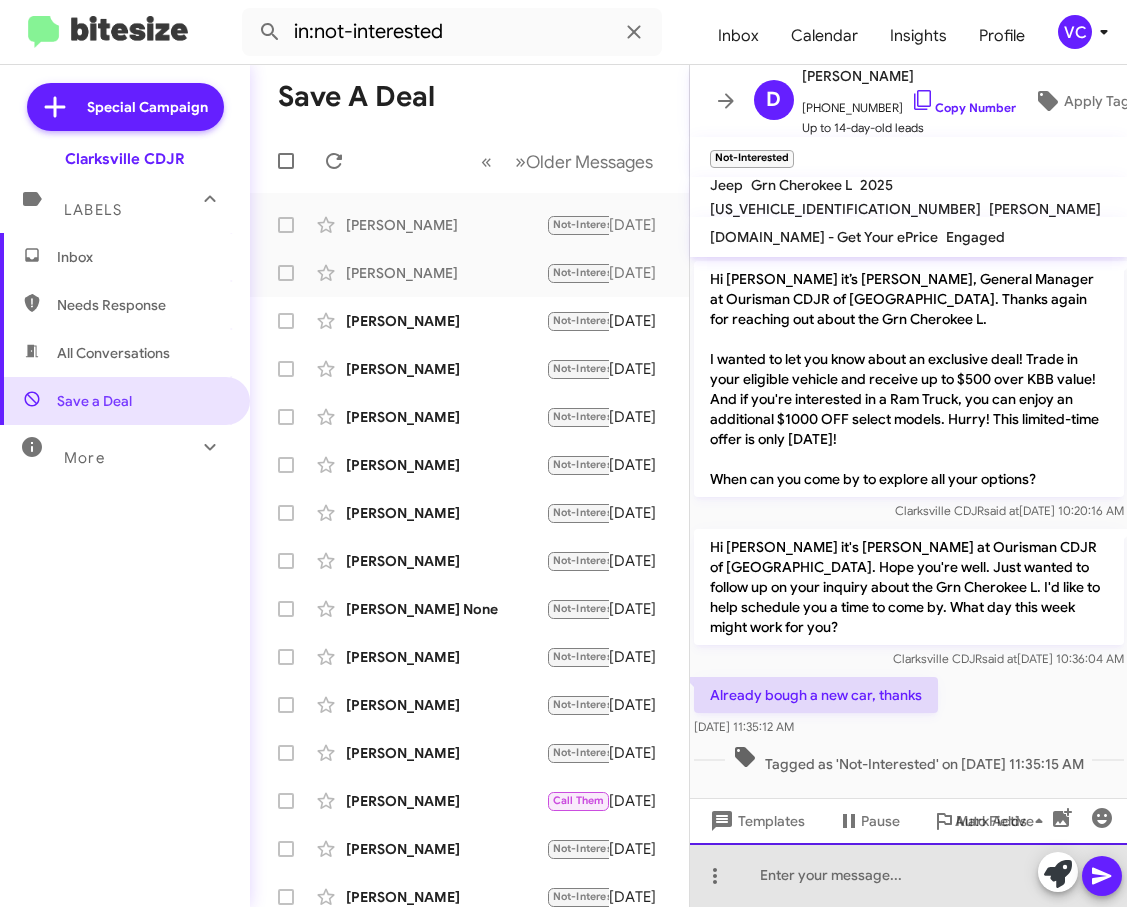 click 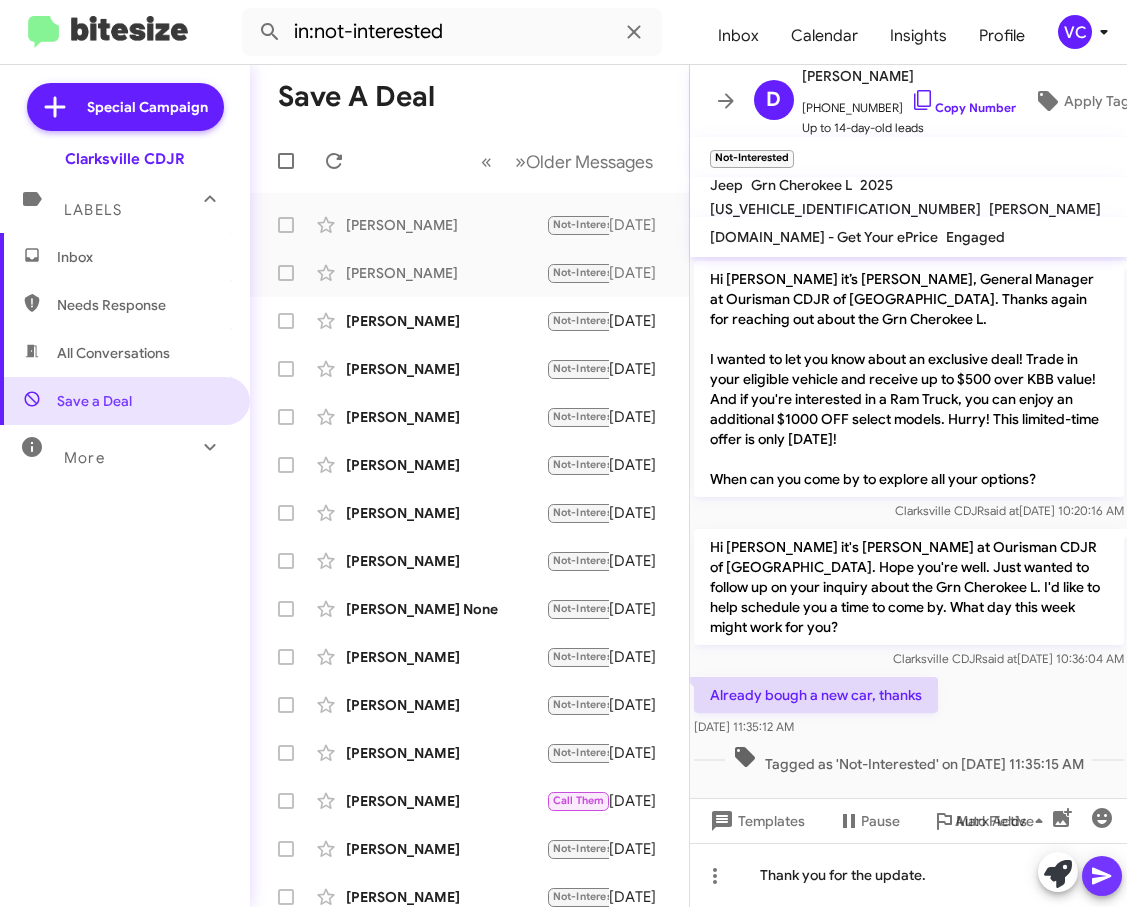 click 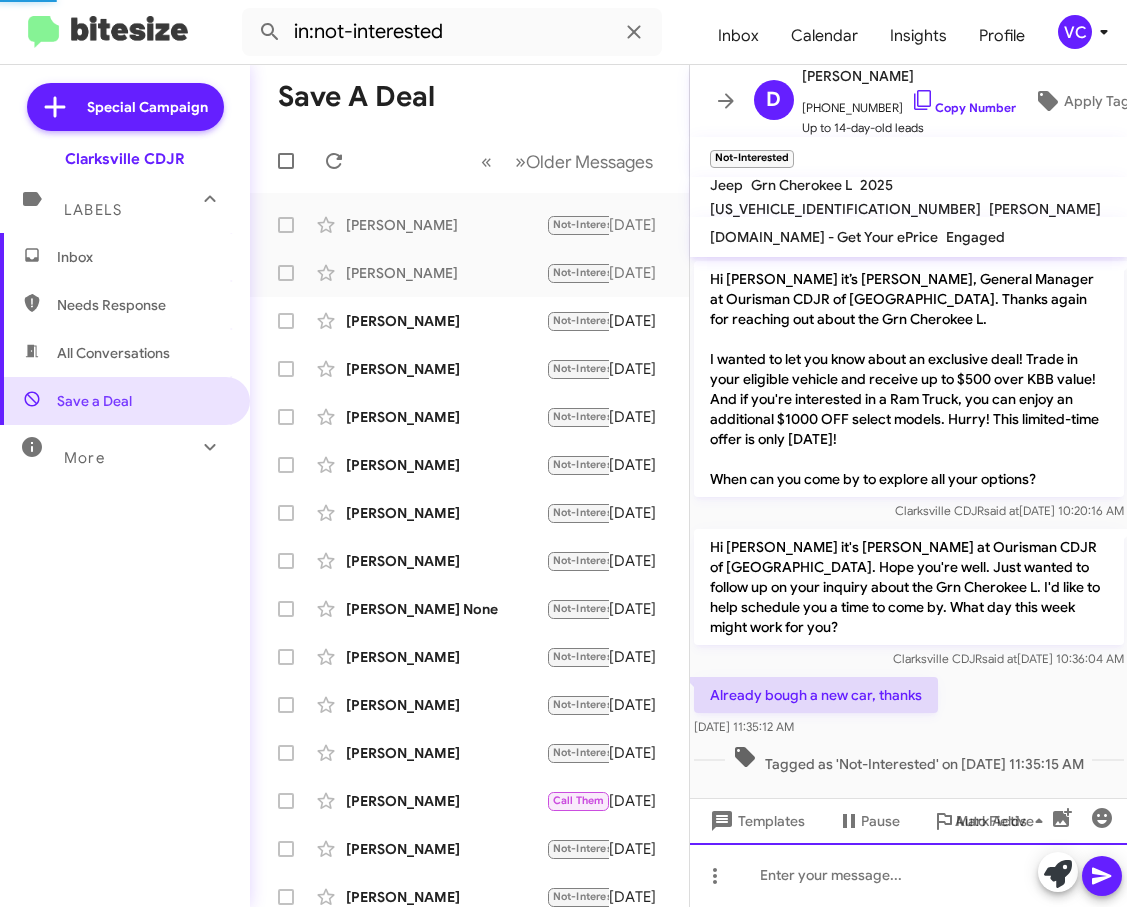 scroll, scrollTop: 46, scrollLeft: 0, axis: vertical 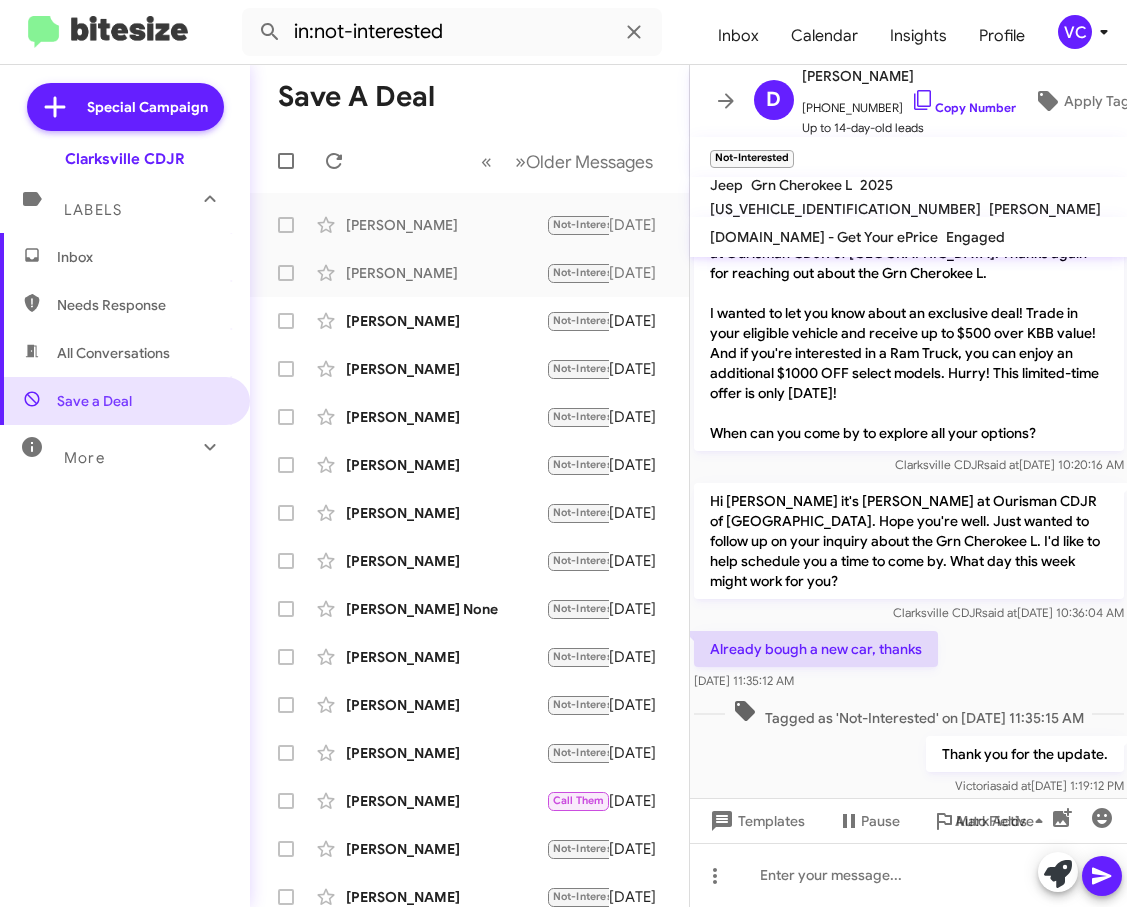 click on "Already bough a new car, thanks    [DATE] 11:35:12 AM" 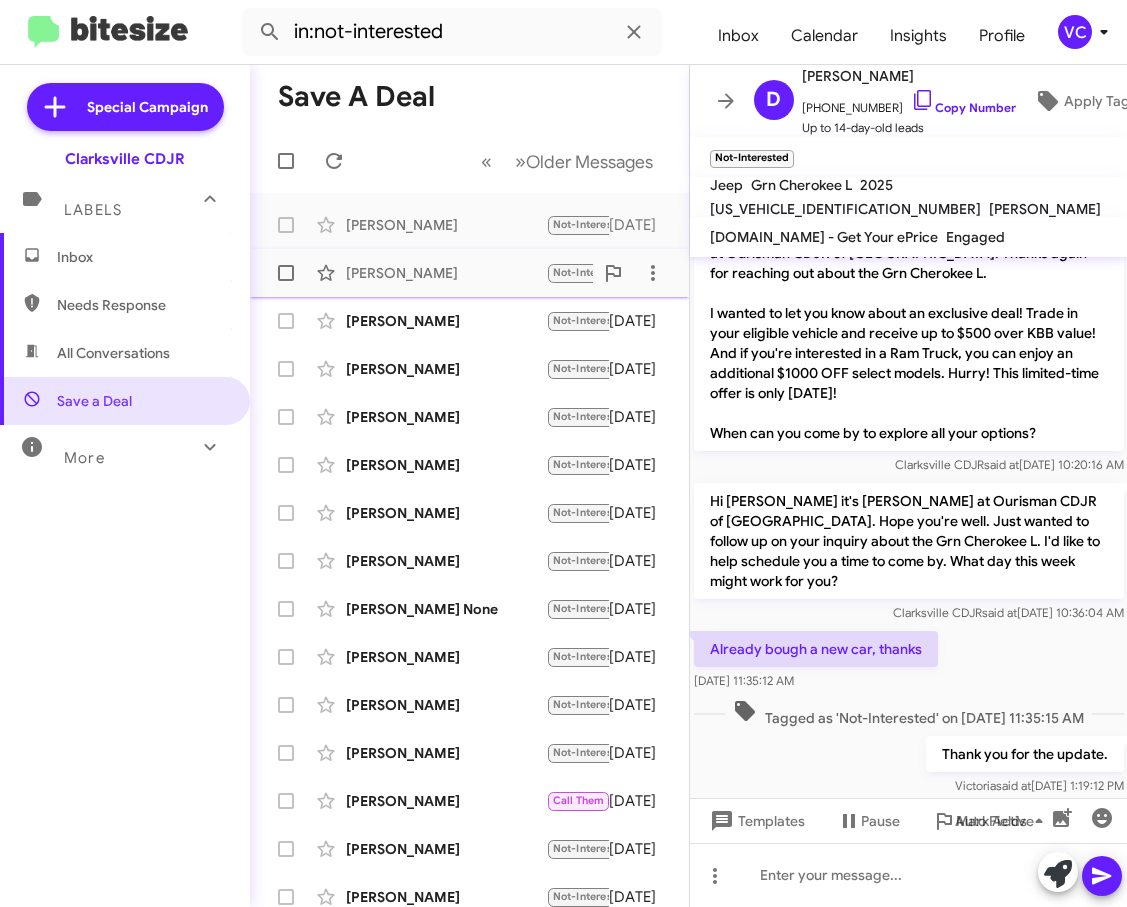 click on "[PERSON_NAME]  Not-Interested   Already bough a new car, thanks   [DATE]" 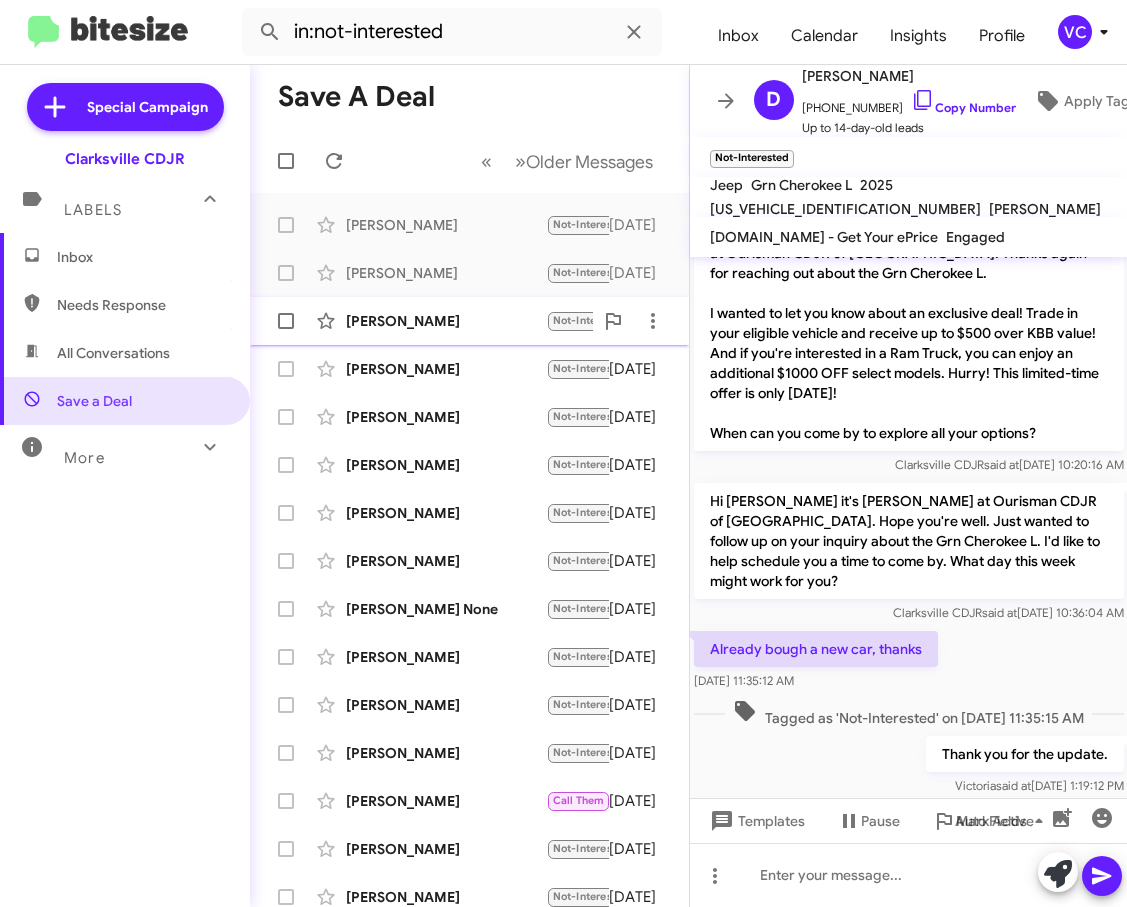 click on "[PERSON_NAME]" 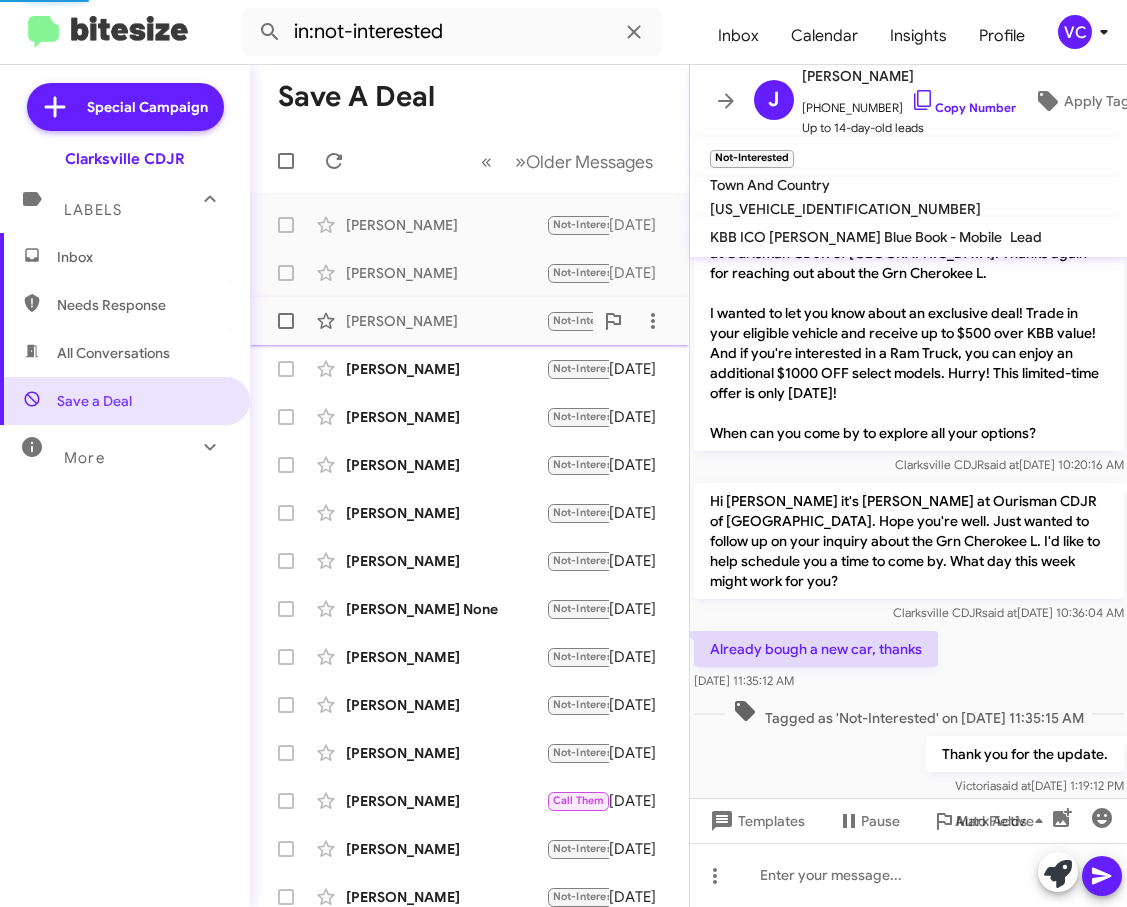 scroll, scrollTop: 158, scrollLeft: 0, axis: vertical 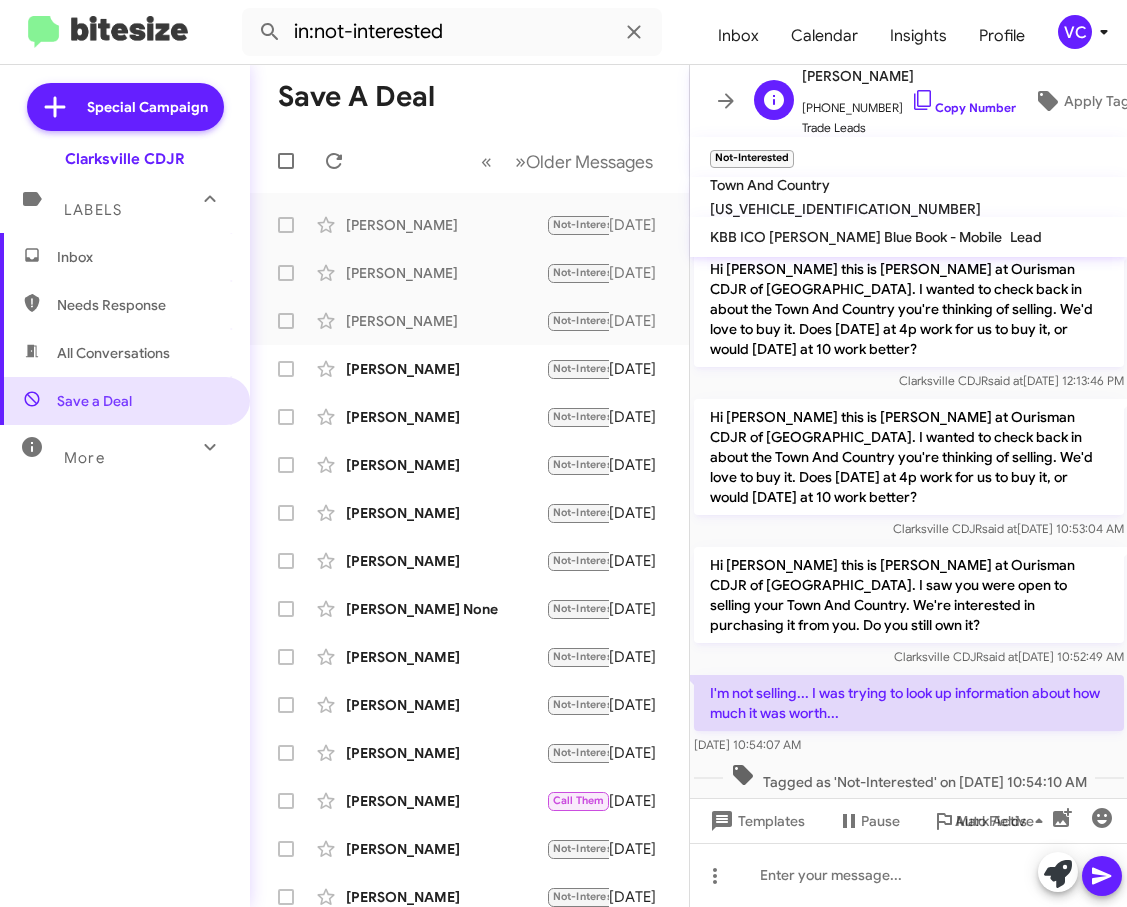 click on "[PHONE_NUMBER]   Copy Number" 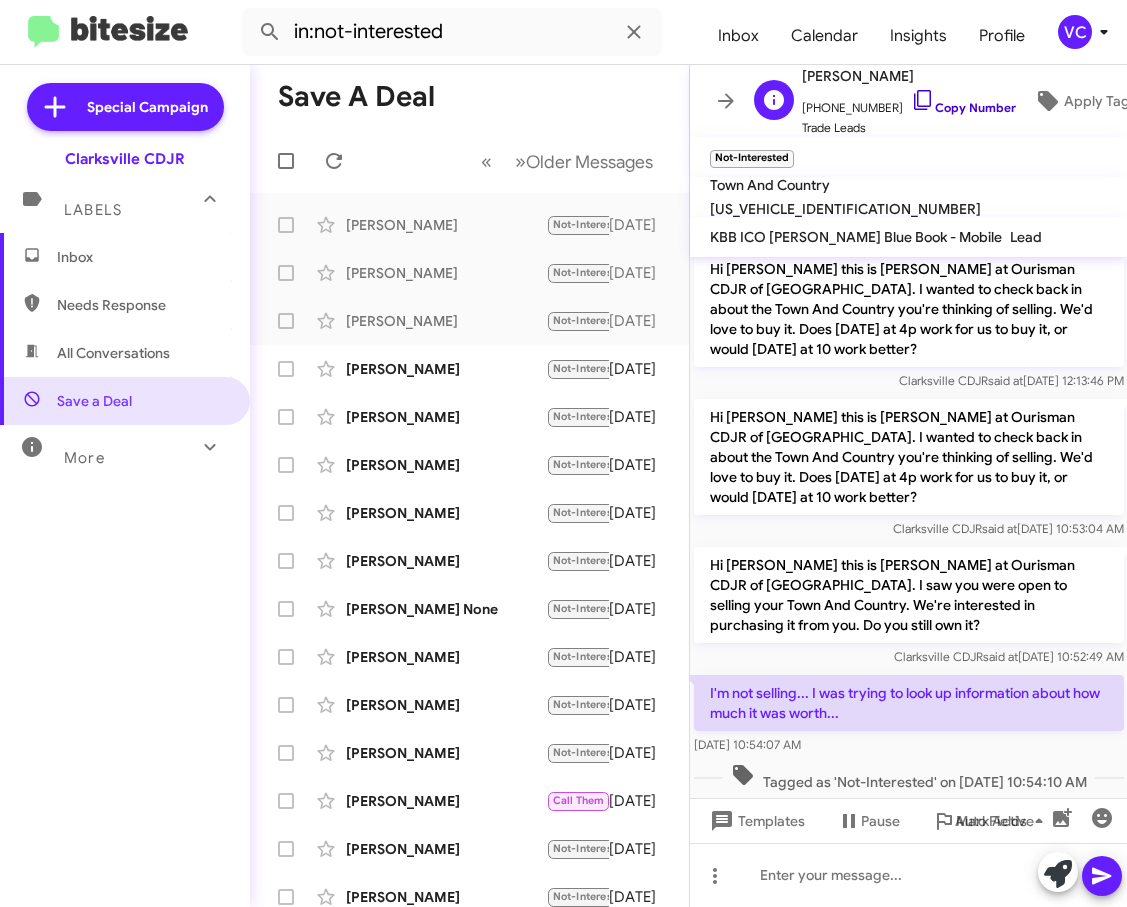 click on "Copy Number" 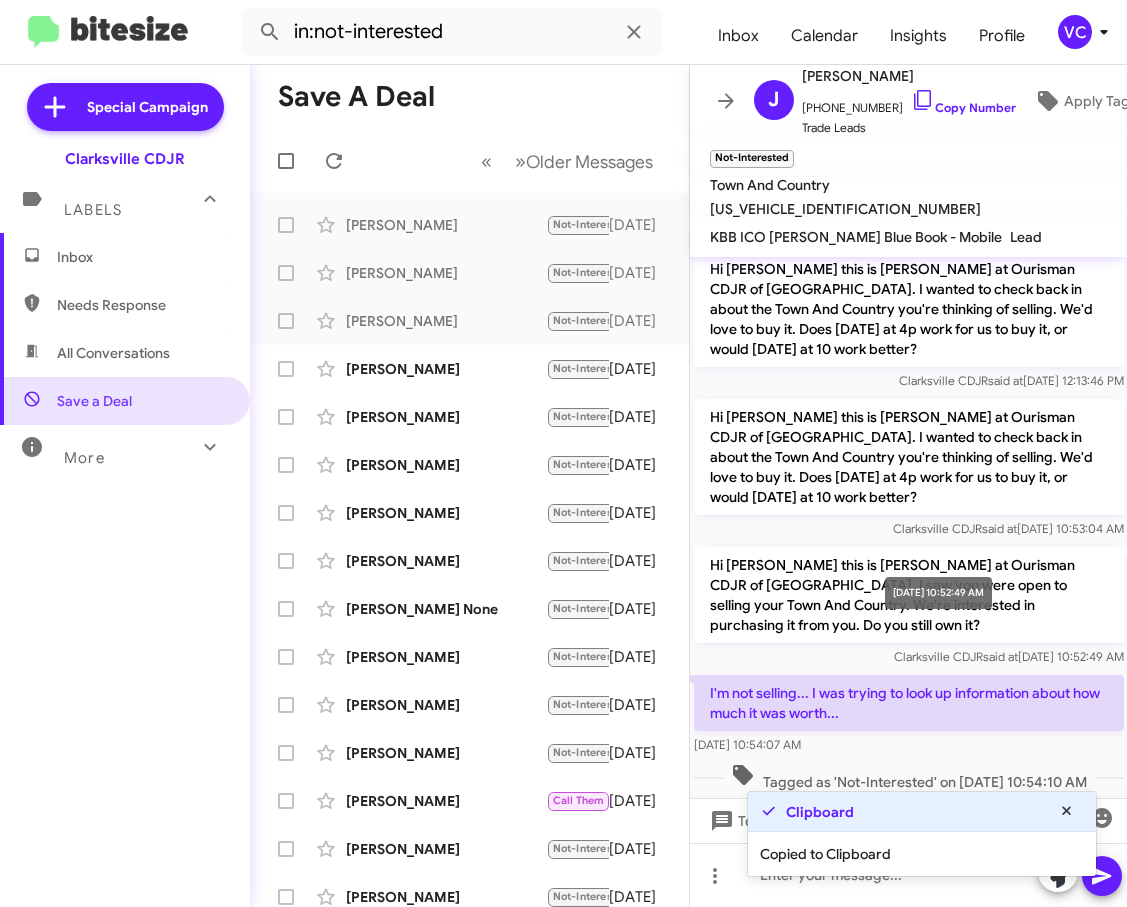 click on "Clarksville CDJR   said at   [DATE] 10:52:49 AM" 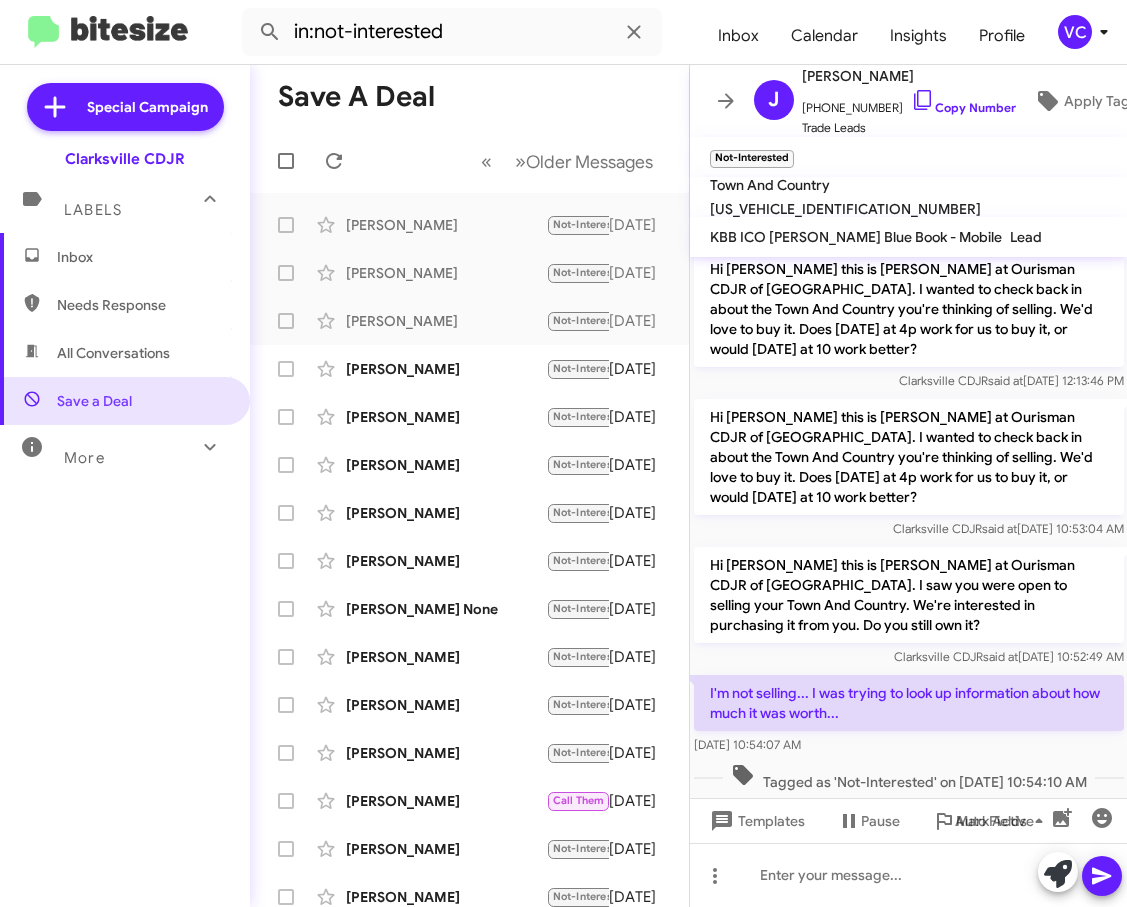 drag, startPoint x: 709, startPoint y: 666, endPoint x: 991, endPoint y: 709, distance: 285.25952 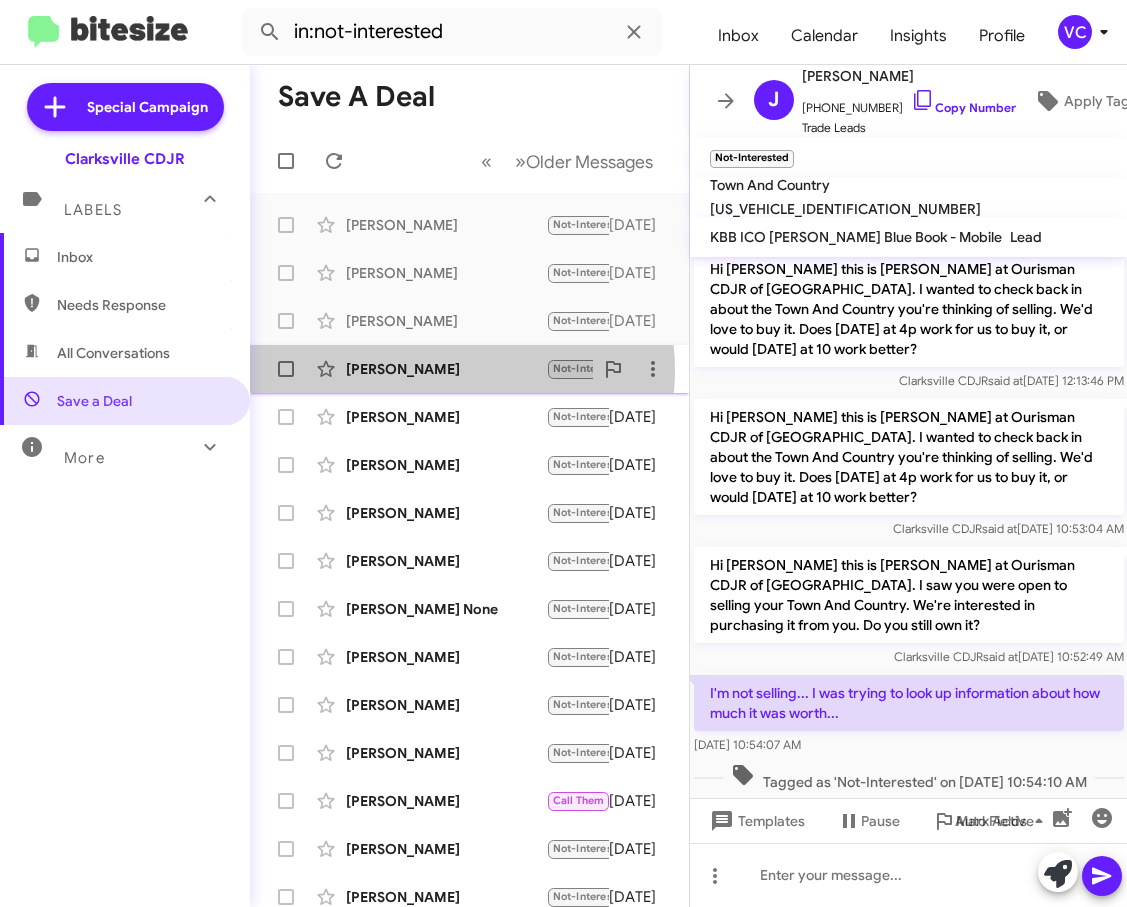click on "[PERSON_NAME]" 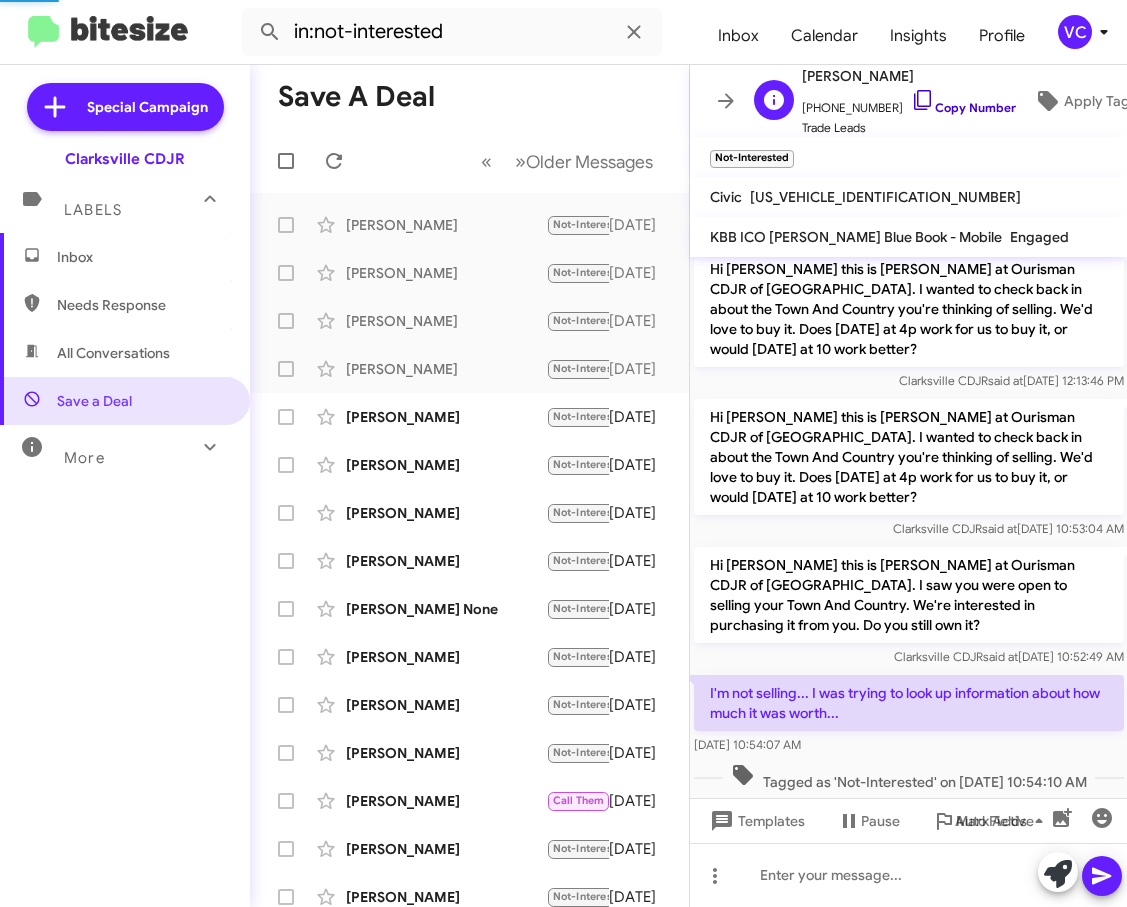 scroll, scrollTop: 78, scrollLeft: 0, axis: vertical 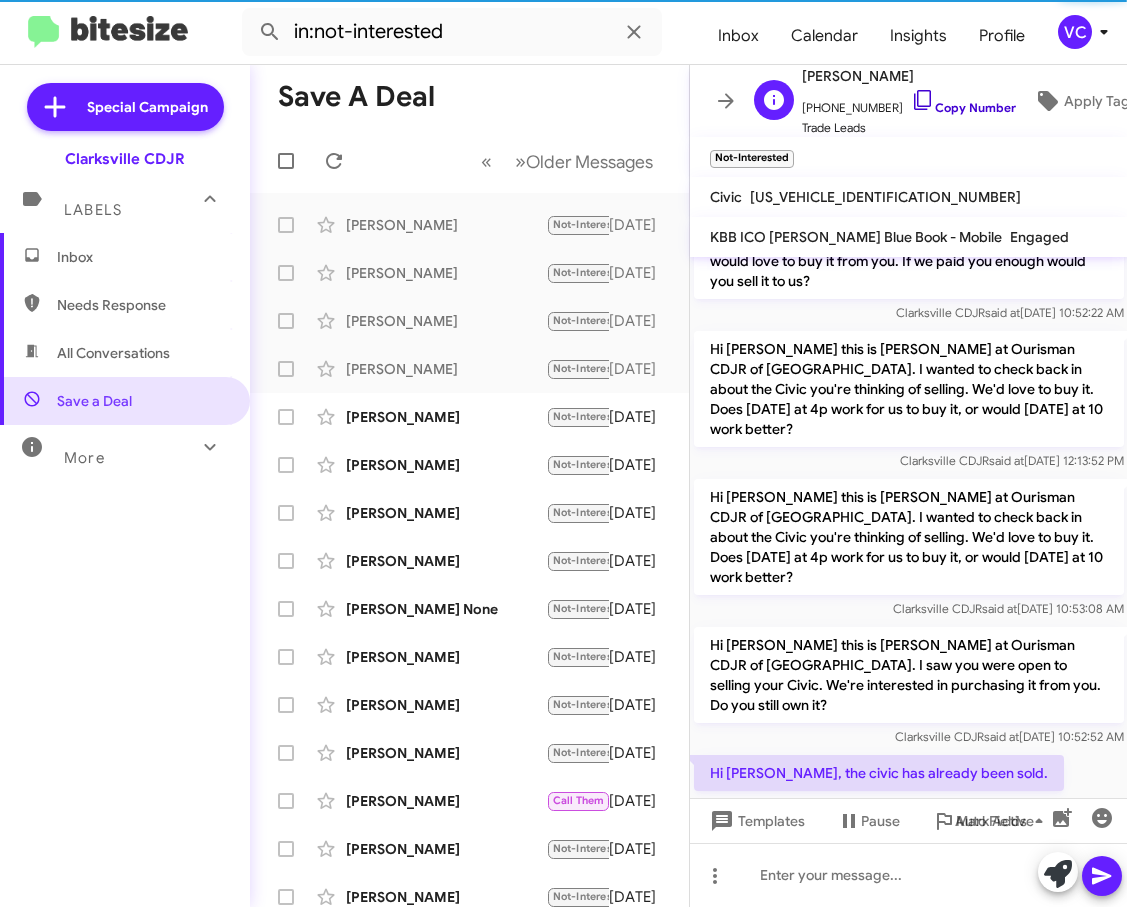 click on "Copy Number" 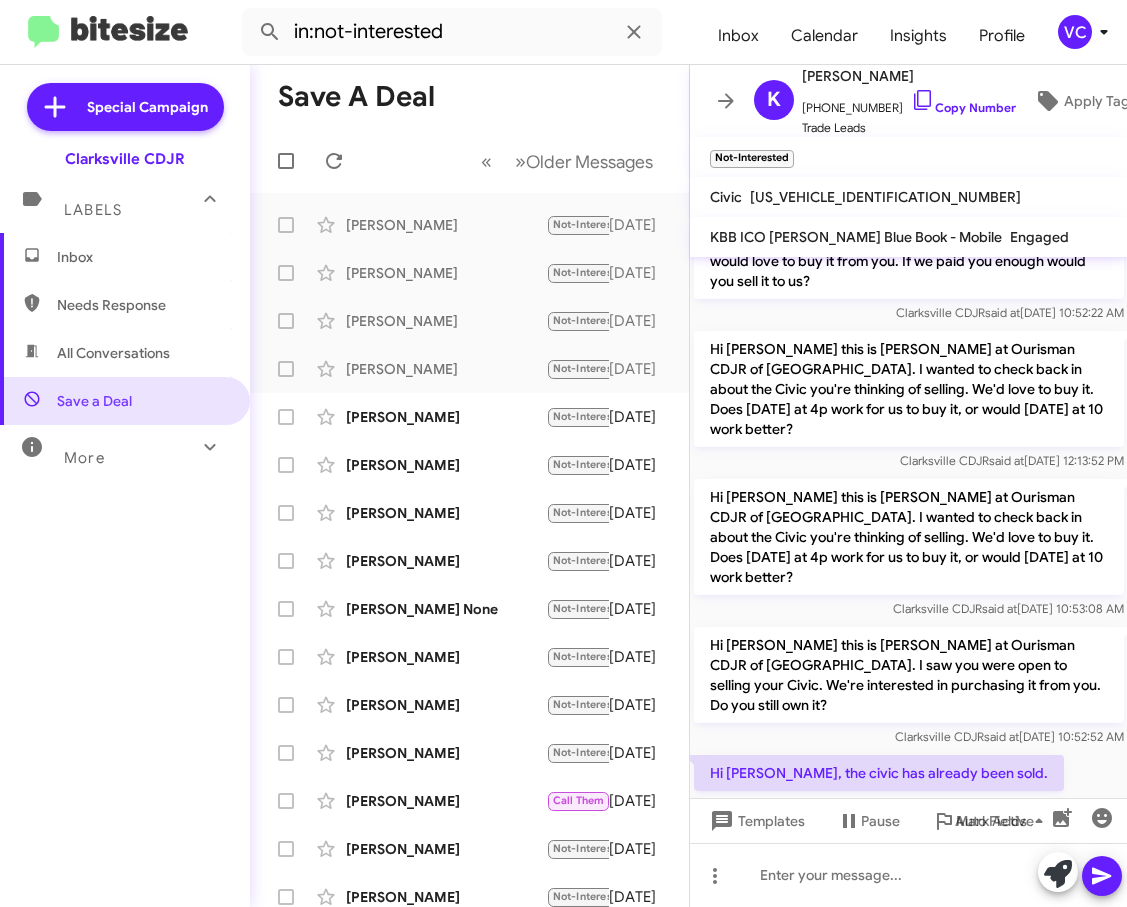 click on "Hi [PERSON_NAME], the civic has already been sold.    [DATE] 10:54:02 AM" 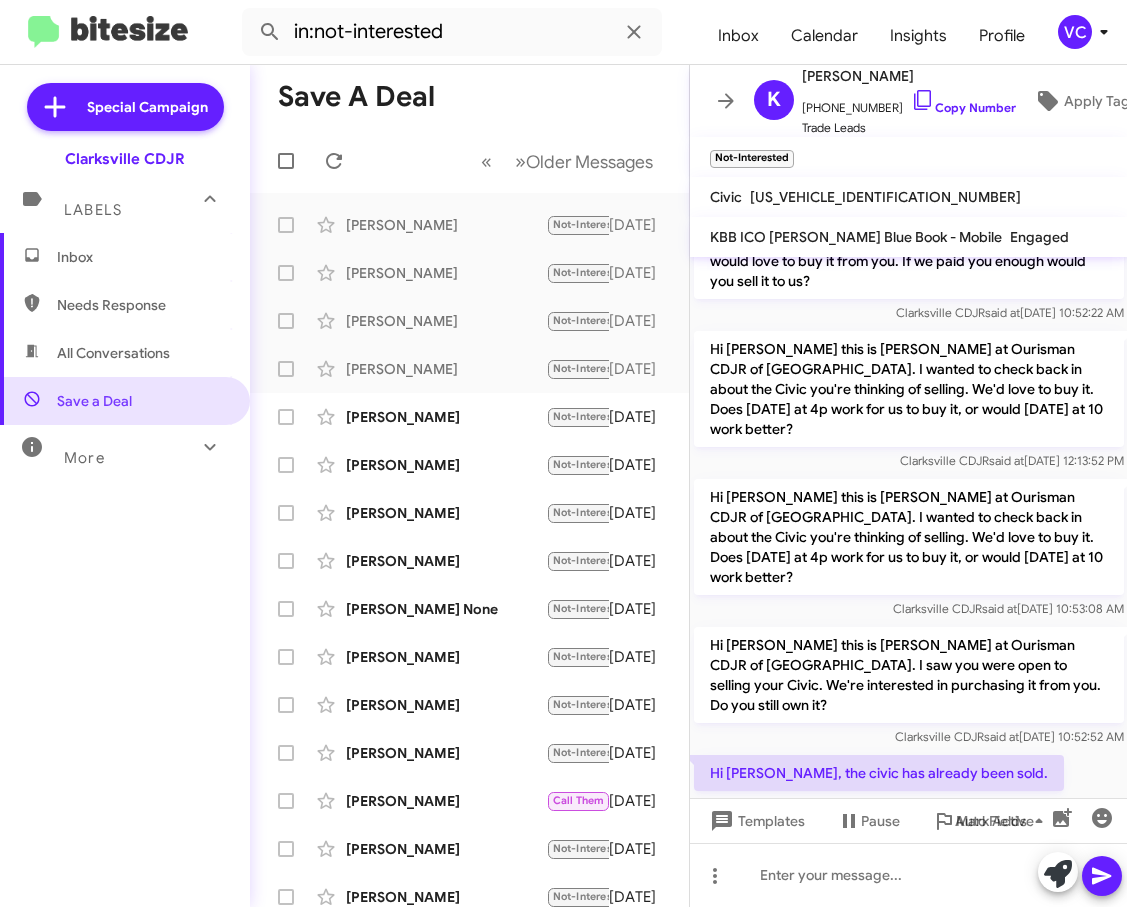 click on "Hi [PERSON_NAME], the civic has already been sold.    [DATE] 10:54:02 AM" 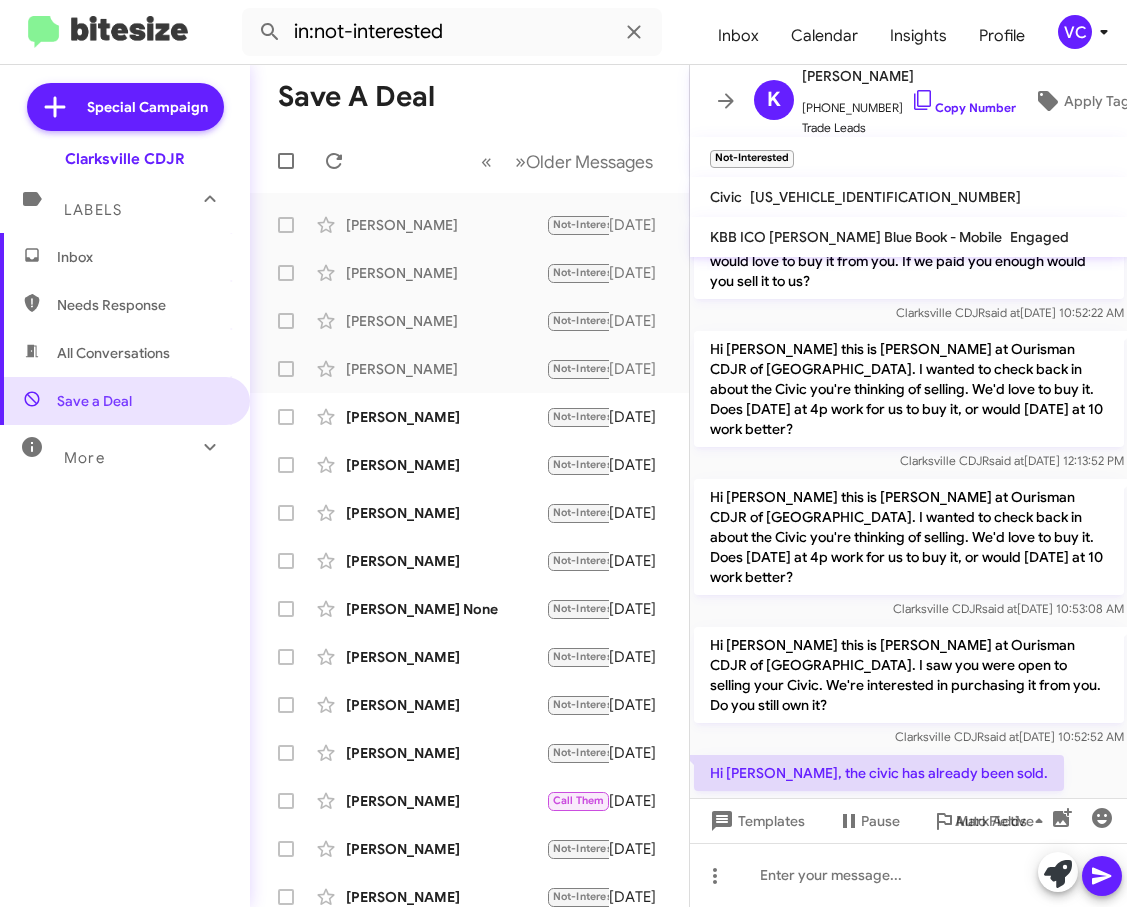 drag, startPoint x: 705, startPoint y: 693, endPoint x: 866, endPoint y: 729, distance: 164.97575 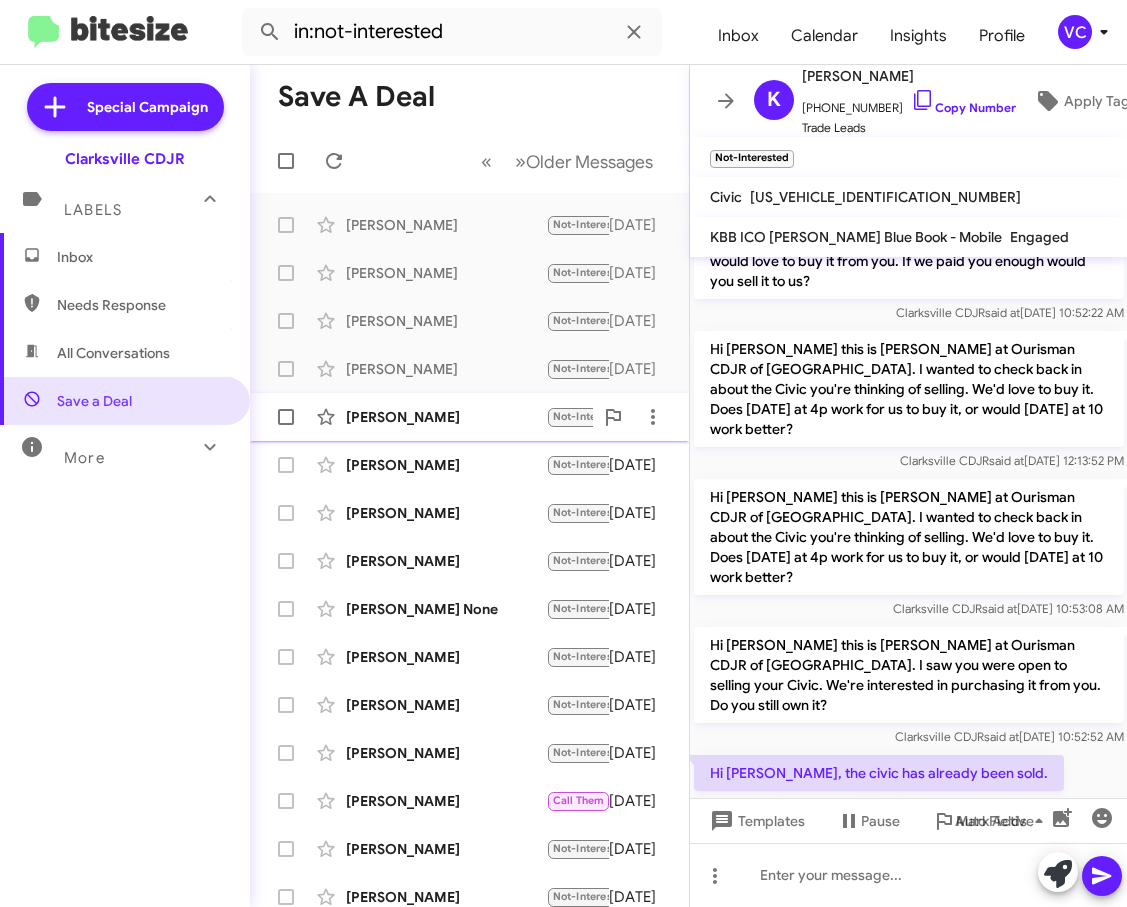 click on "[PERSON_NAME]" 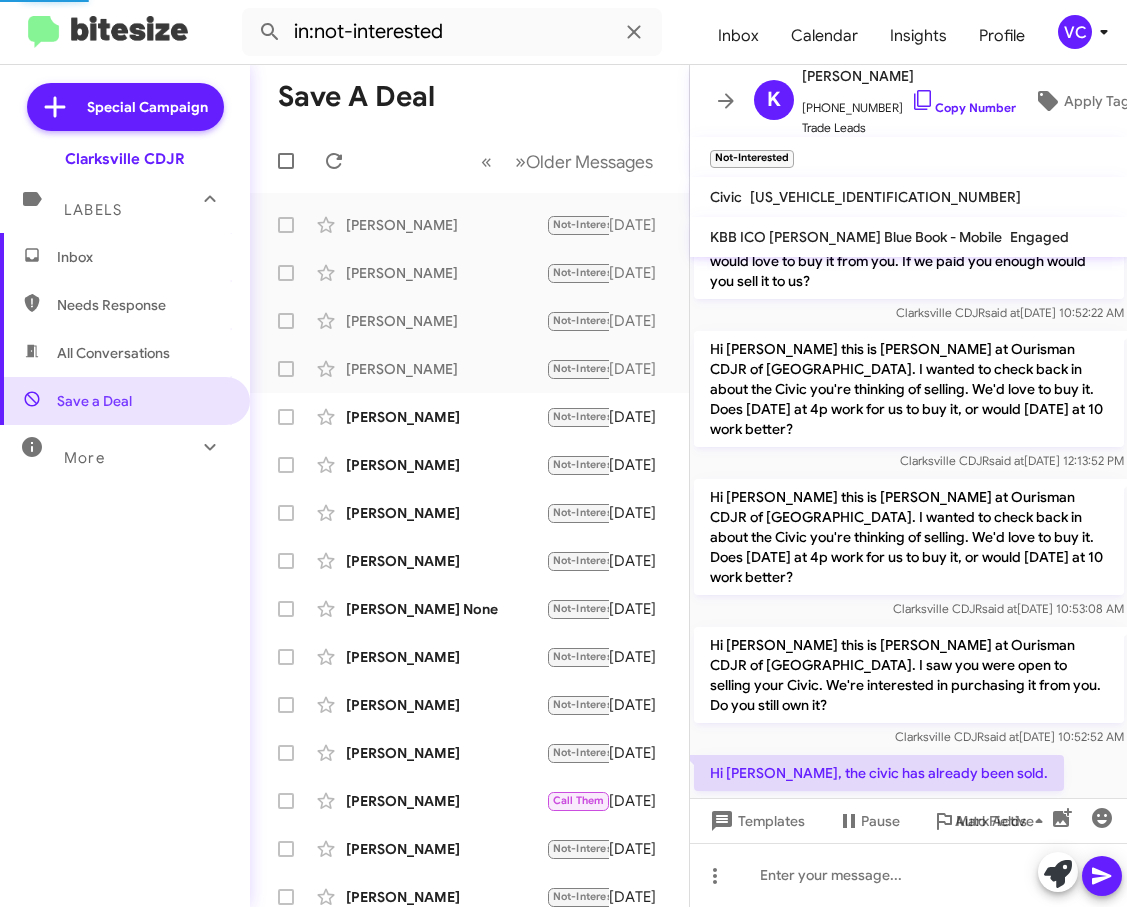 scroll, scrollTop: 269, scrollLeft: 0, axis: vertical 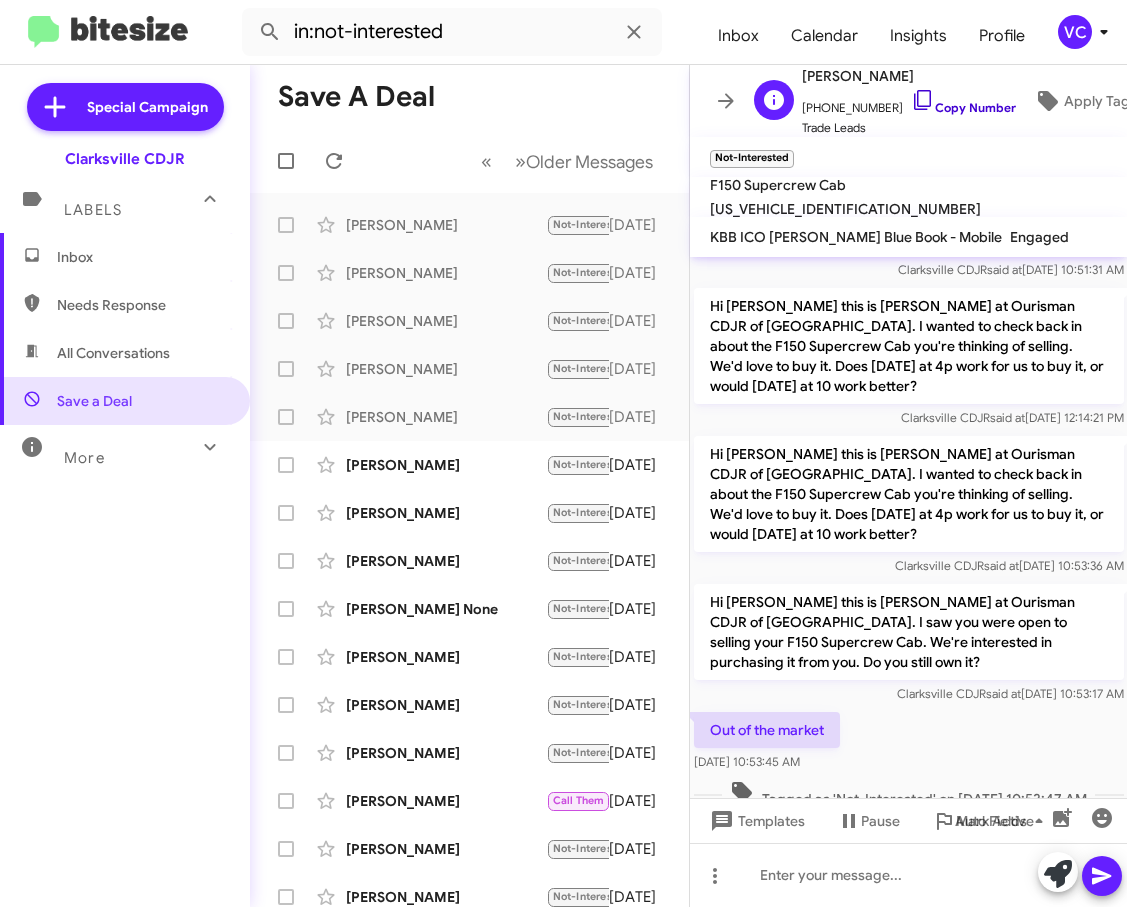 click on "Copy Number" 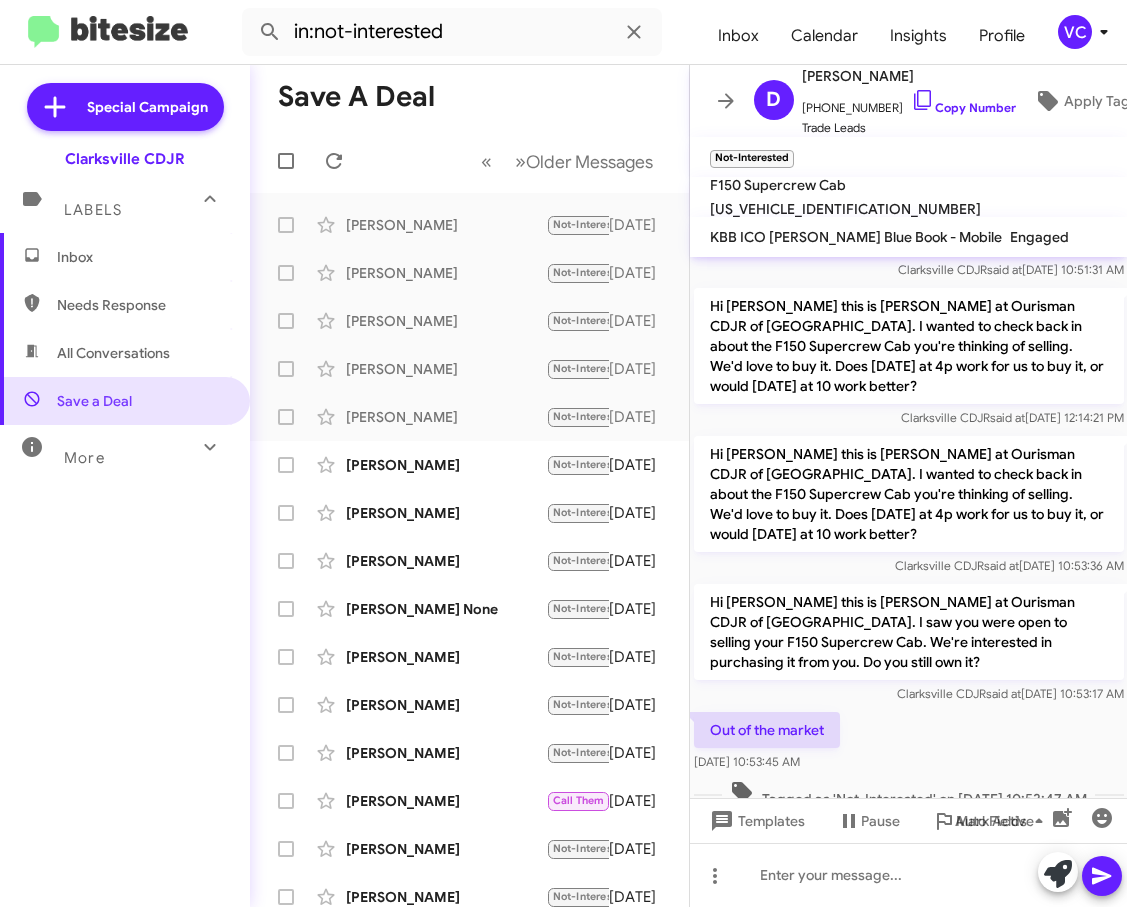 click on "Out of the market    [DATE] 10:53:45 AM" 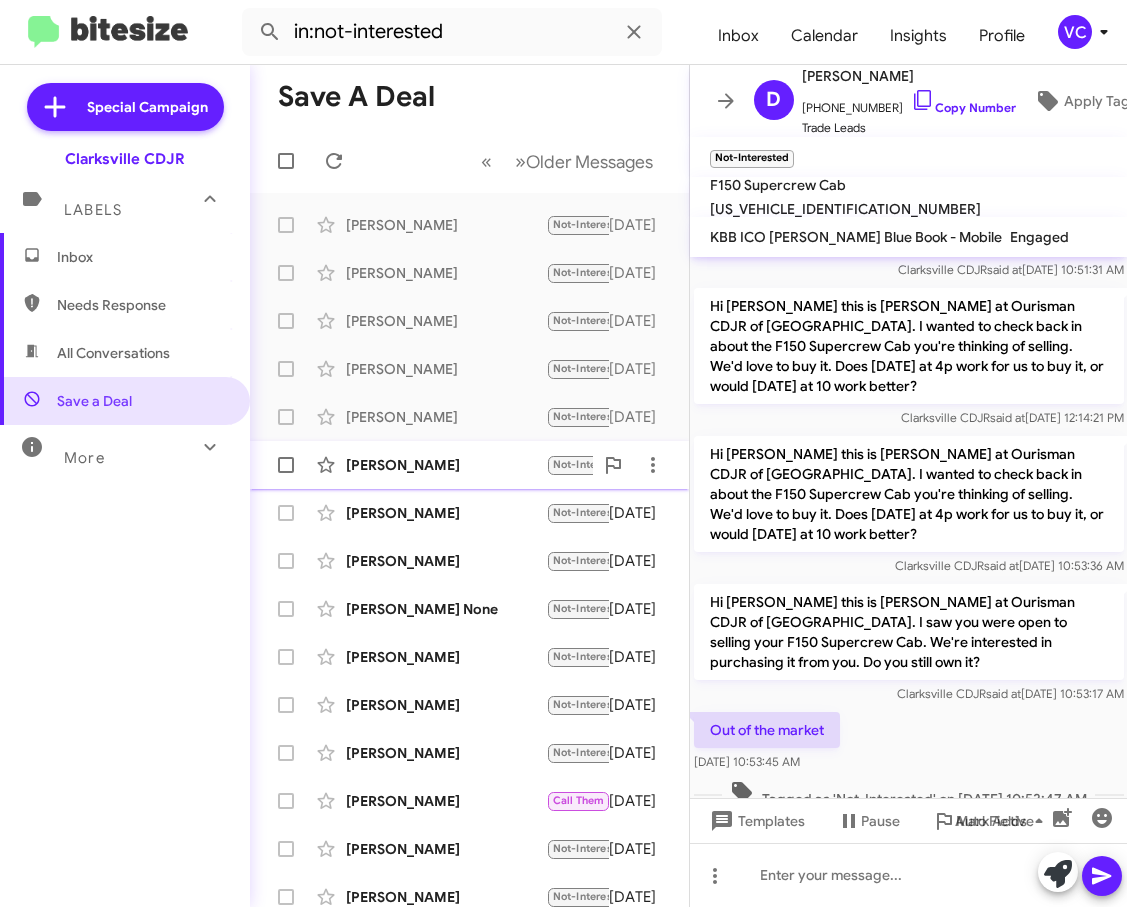 click on "[PERSON_NAME]" 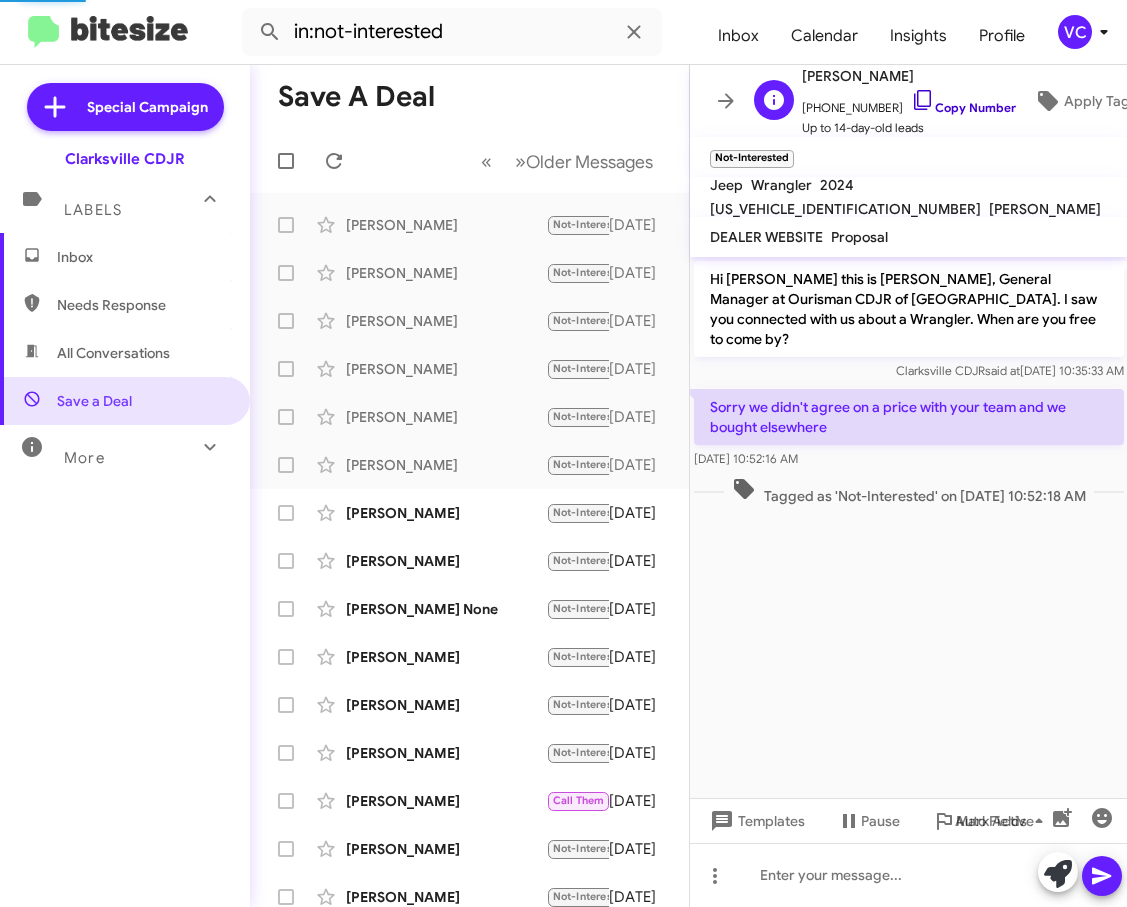 scroll, scrollTop: 0, scrollLeft: 0, axis: both 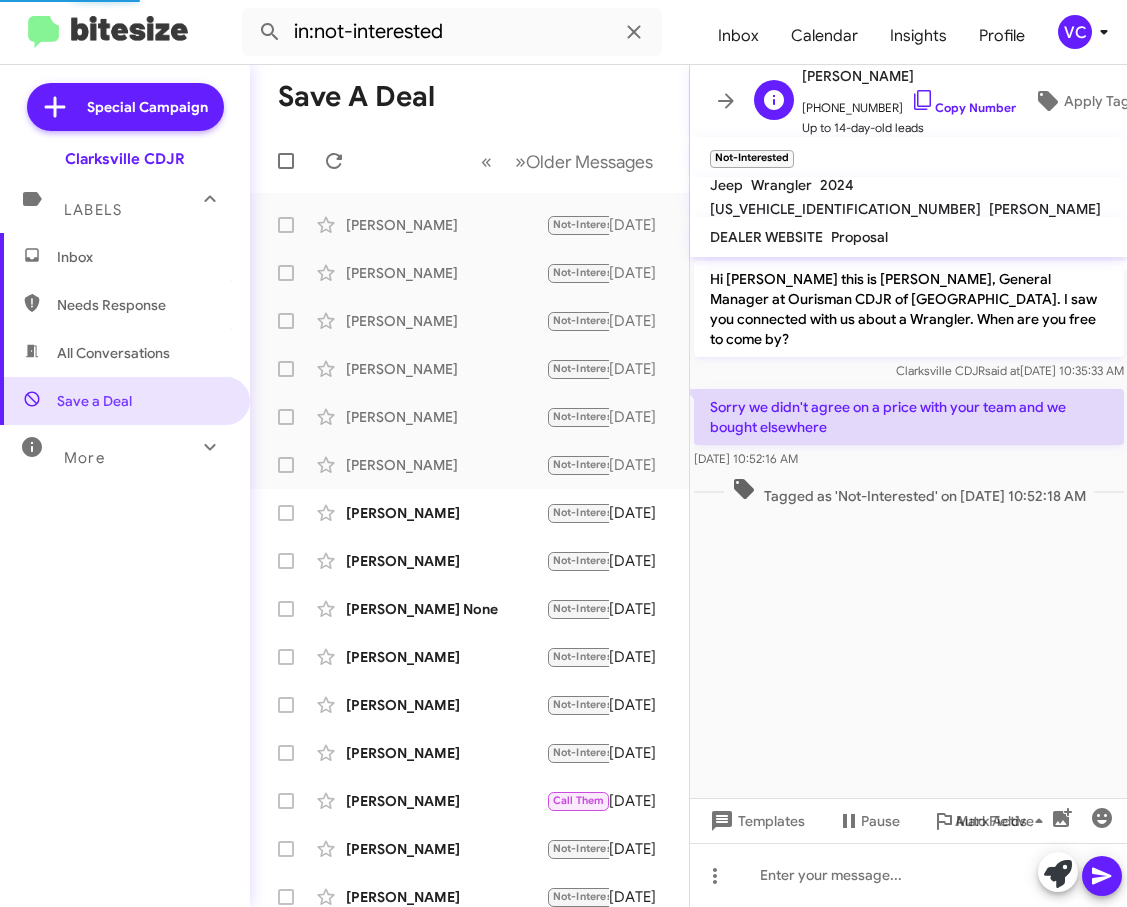 click on "[PHONE_NUMBER]   Copy Number" 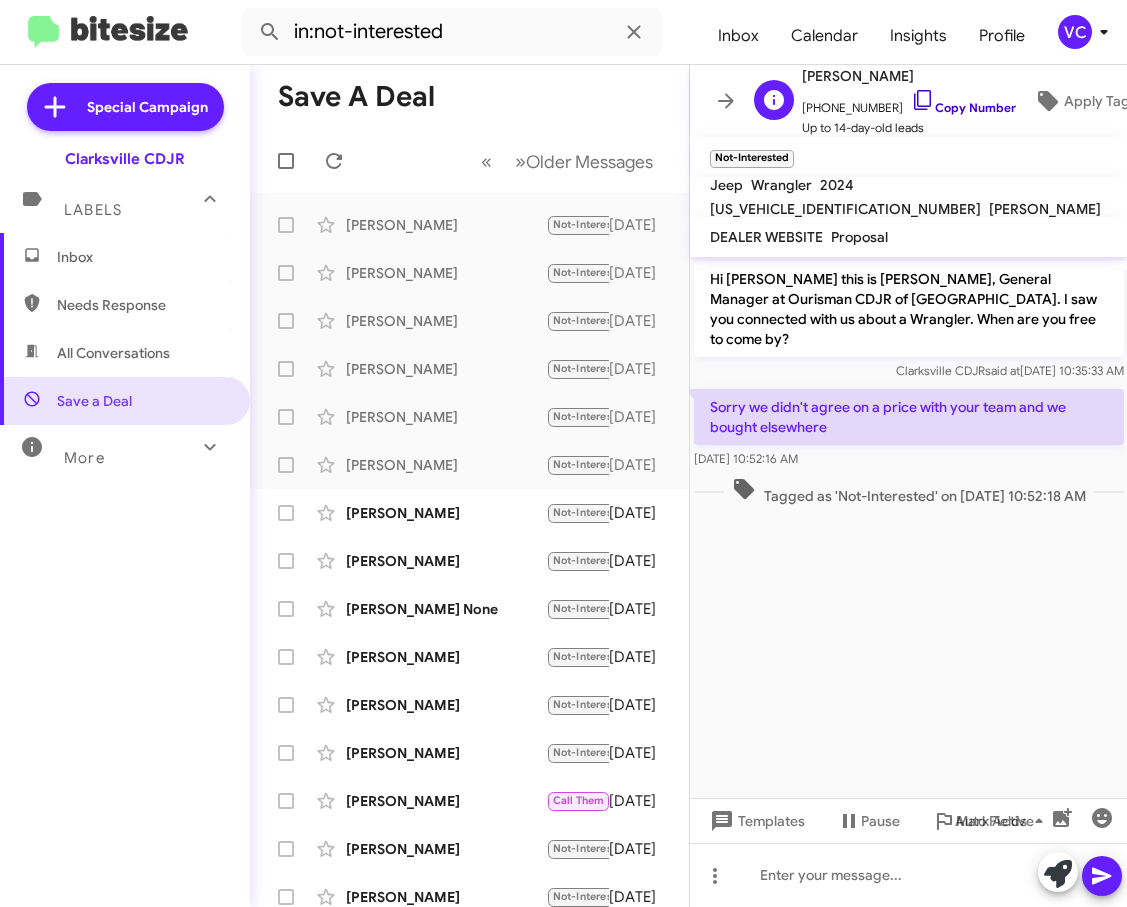 click on "Copy Number" 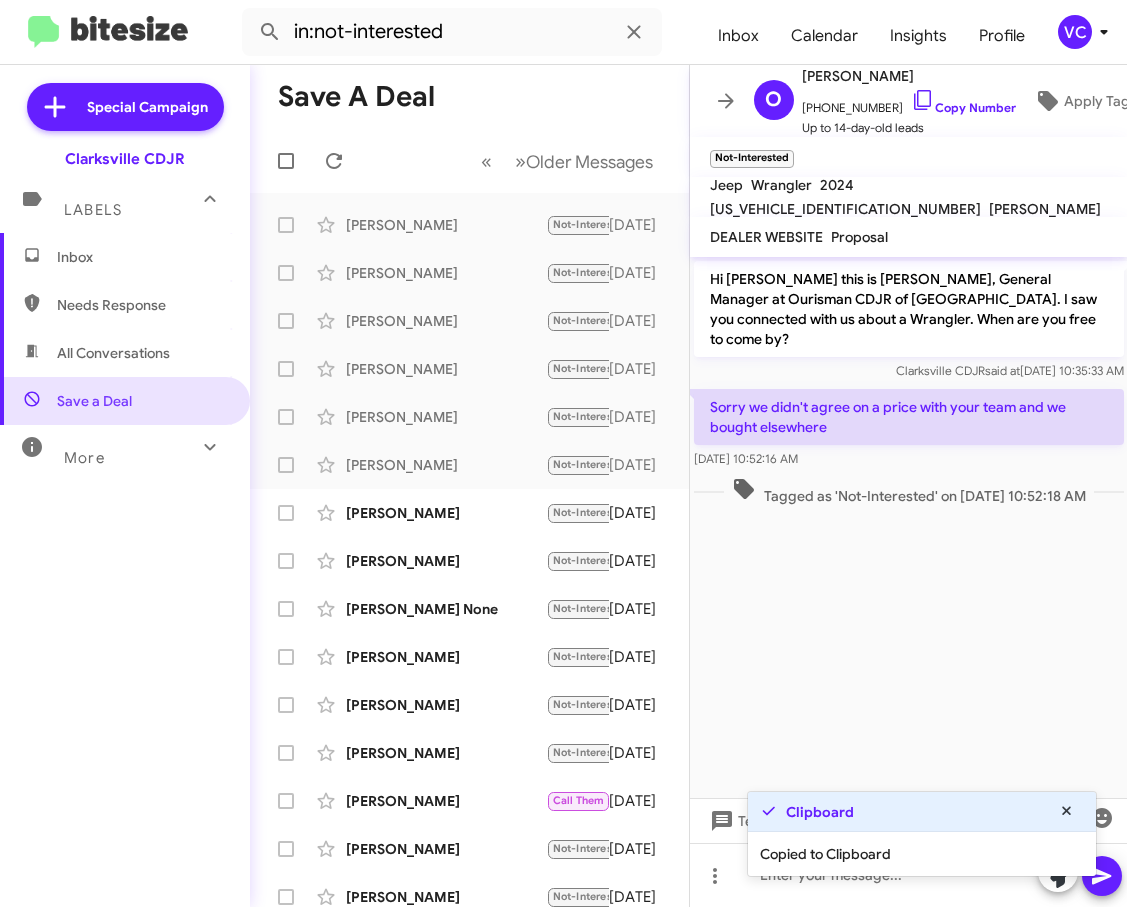 click on "Hi [PERSON_NAME] this is [PERSON_NAME], General Manager at Ourisman CDJR of [GEOGRAPHIC_DATA]. I saw you connected with us about a Wrangler. When are you free to come by? Clarksville CDJR   said at   [DATE] 10:35:33 AM  Sorry we didn't agree on a price with your team and we bought elsewhere    [DATE] 10:52:16 AM   Tagged as 'Not-Interested' on [DATE] 10:52:18 AM" 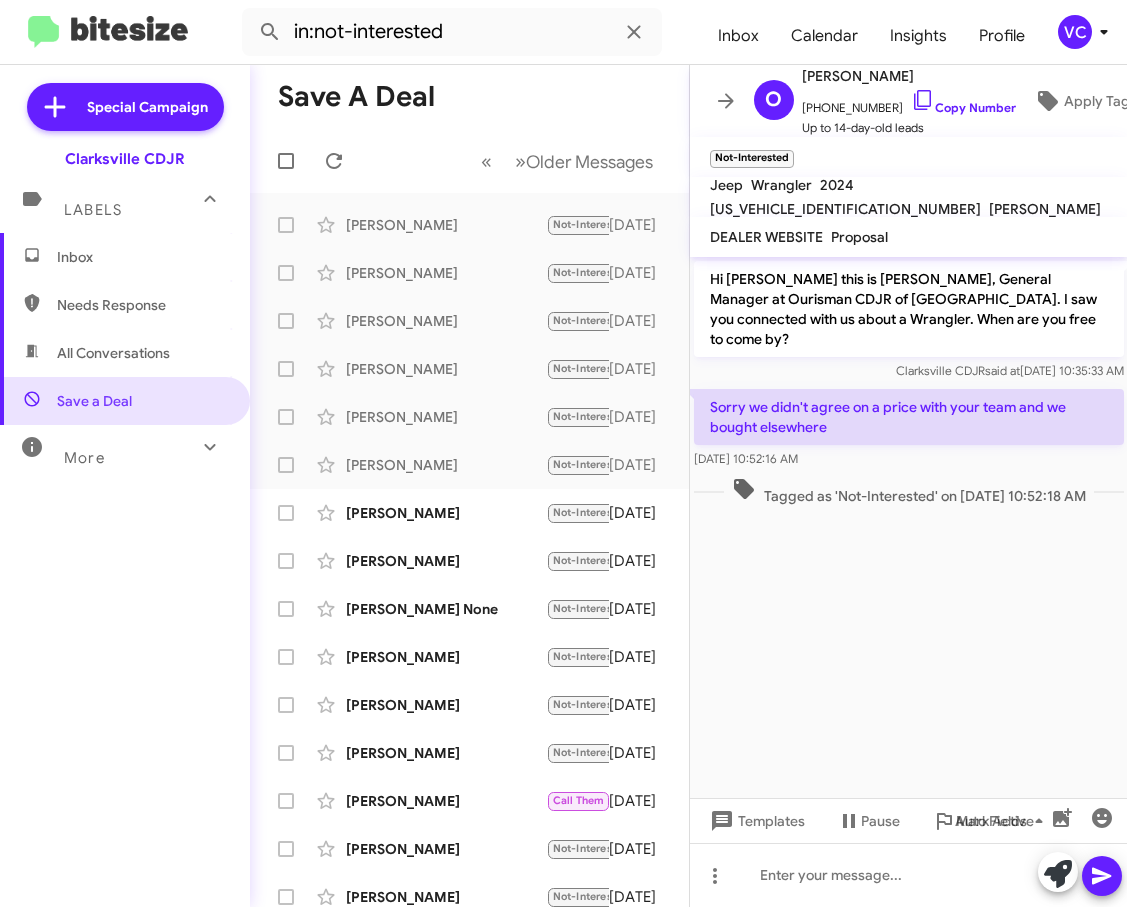 drag, startPoint x: 713, startPoint y: 381, endPoint x: 941, endPoint y: 435, distance: 234.3075 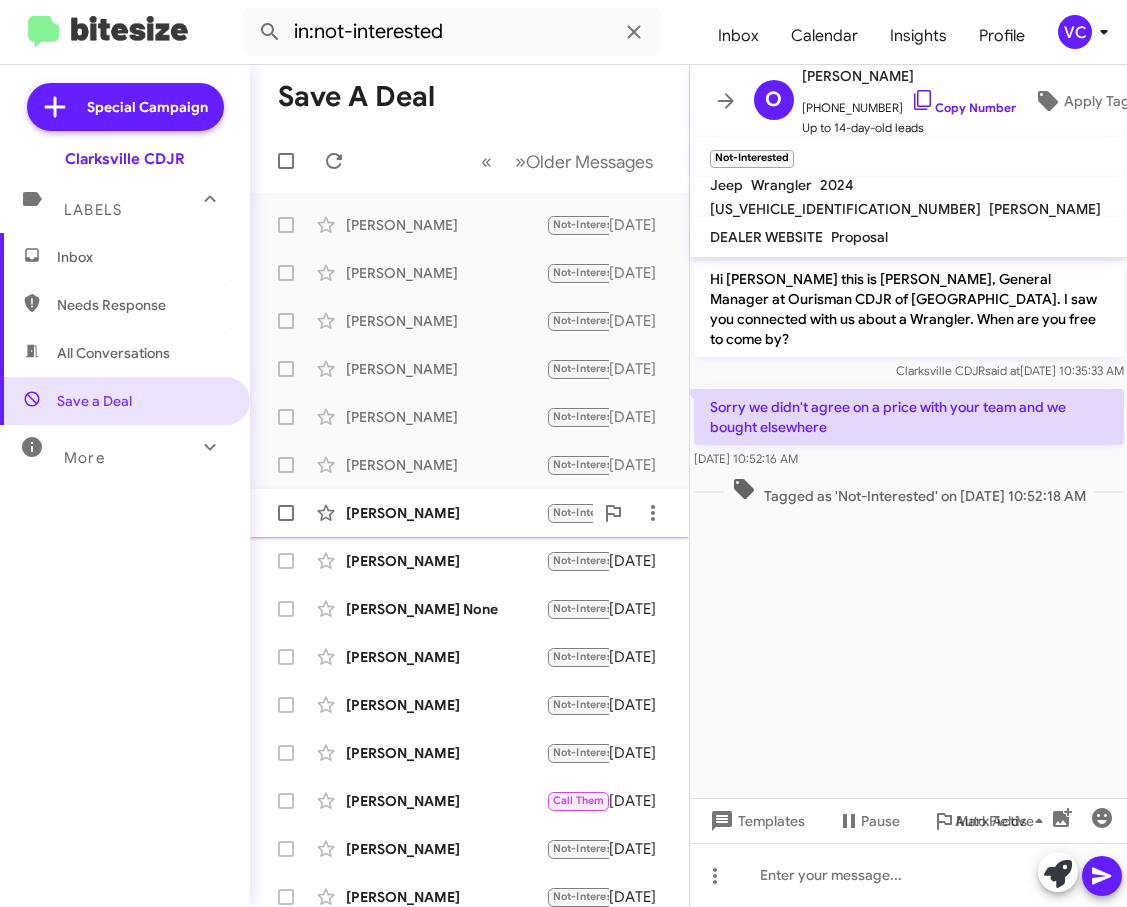 click on "[PERSON_NAME]  Not-Interested   Already bought one - thanks   [DATE]" 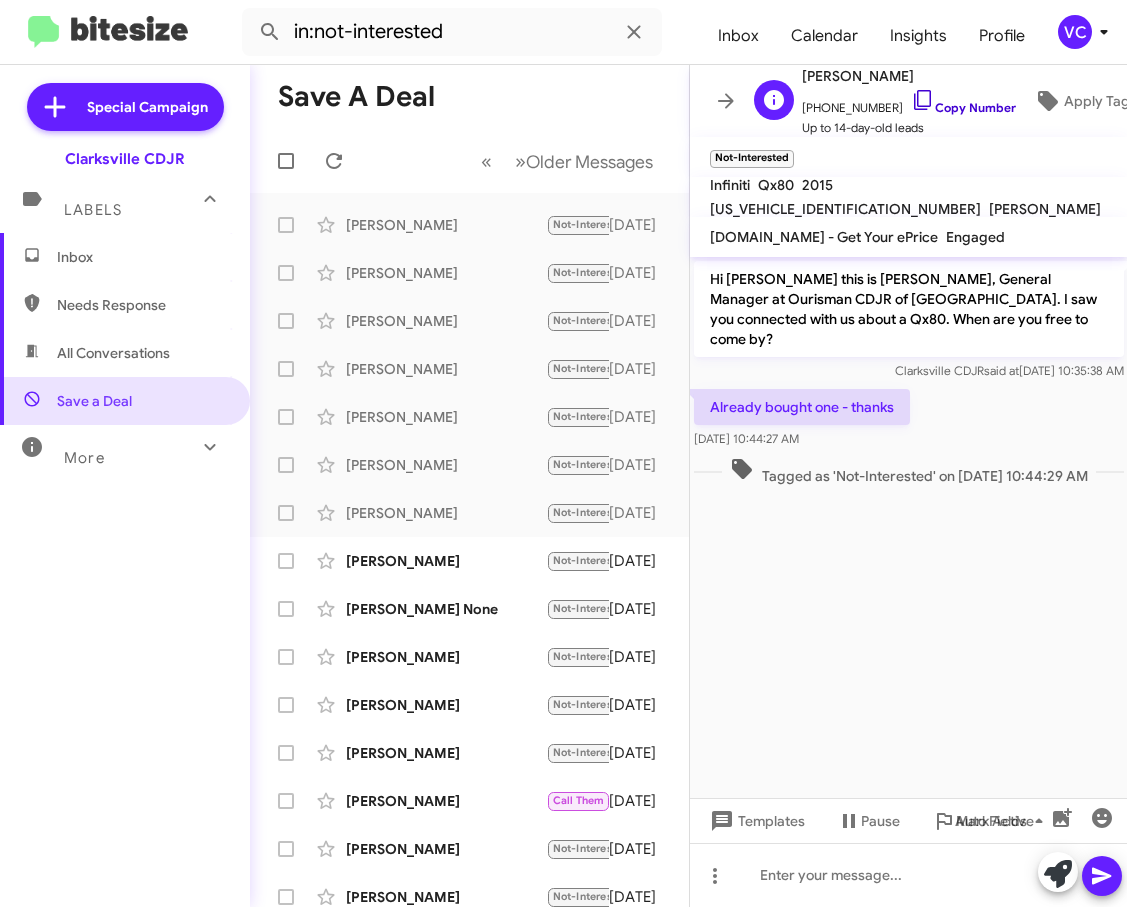 click on "Copy Number" 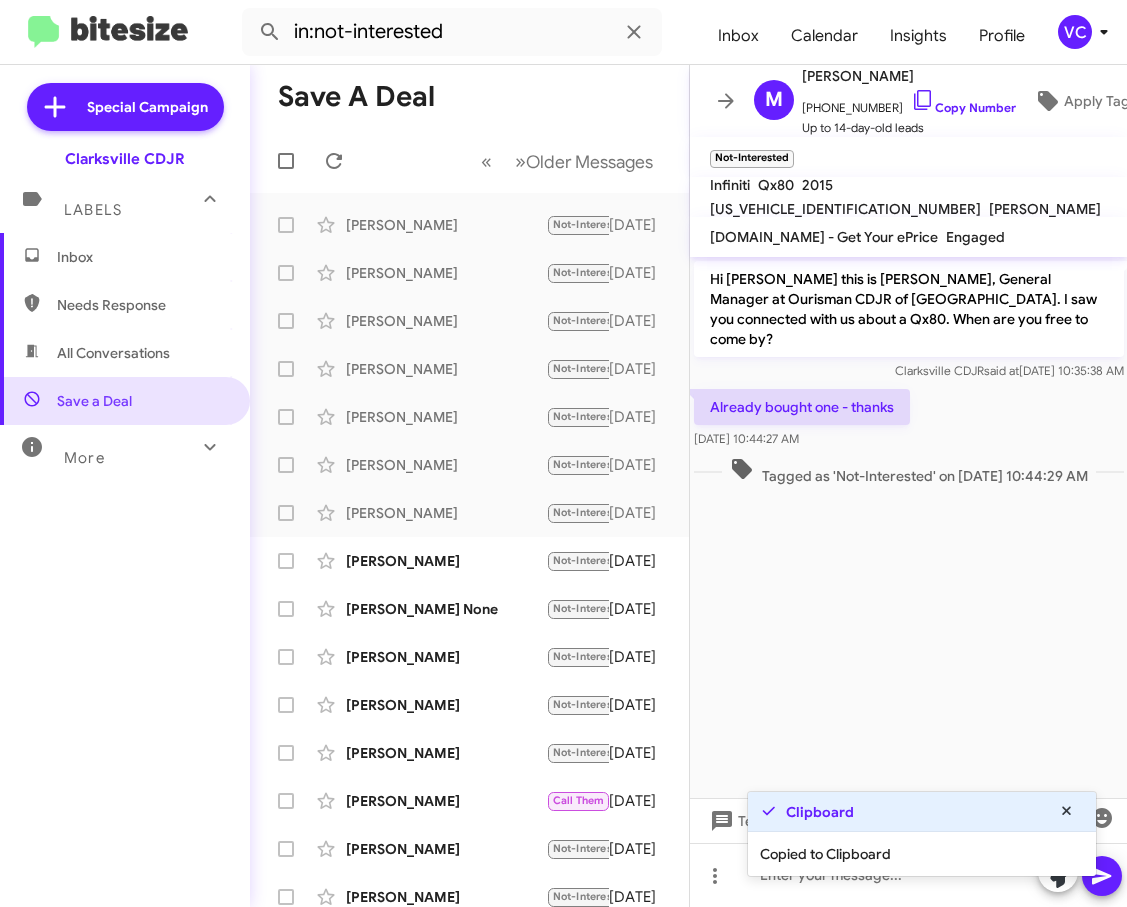 click on "Hi [PERSON_NAME] this is [PERSON_NAME], General Manager at Ourisman CDJR of [GEOGRAPHIC_DATA]. I saw you connected with us about a Qx80. When are you free to come by? Clarksville CDJR   said at   [DATE] 10:35:38 AM  Already bought one - thanks    [DATE] 10:44:27 AM   Tagged as 'Not-Interested' on [DATE] 10:44:29 AM" 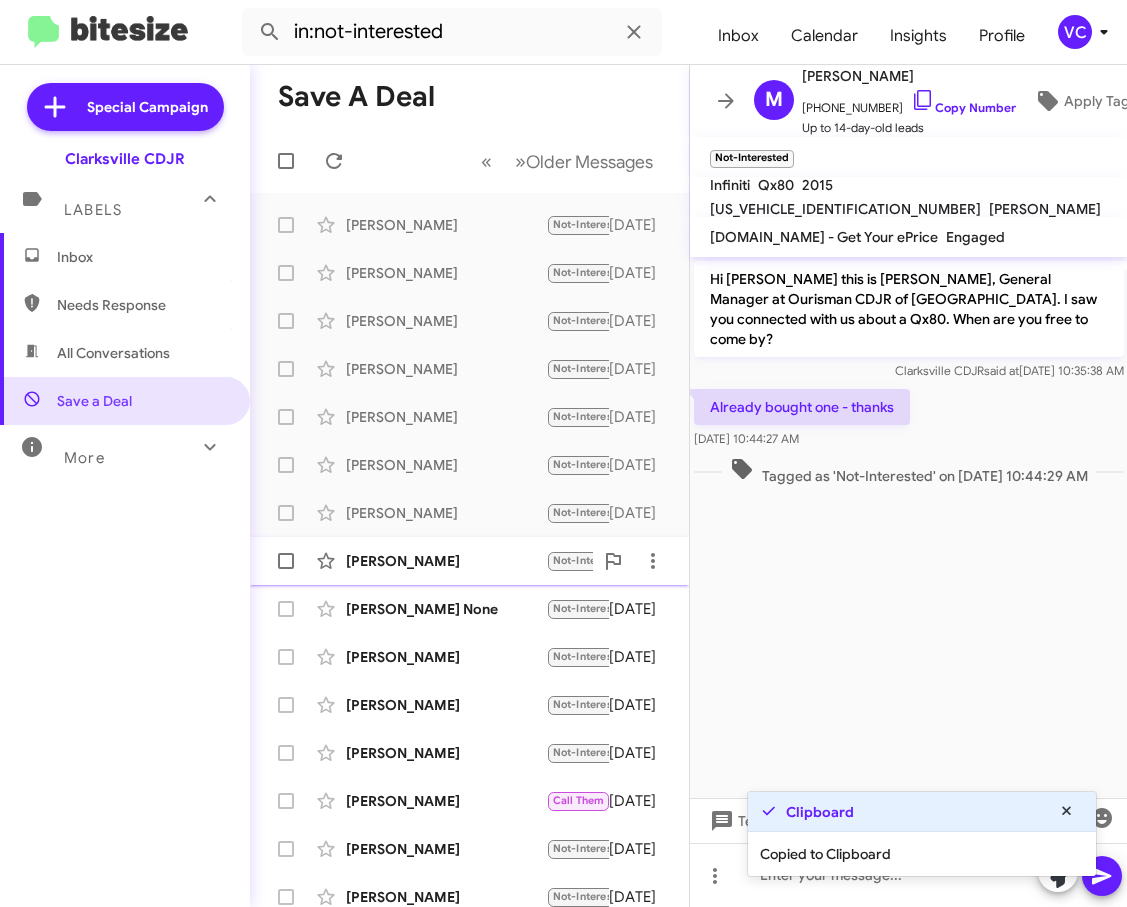 click on "[PERSON_NAME]" 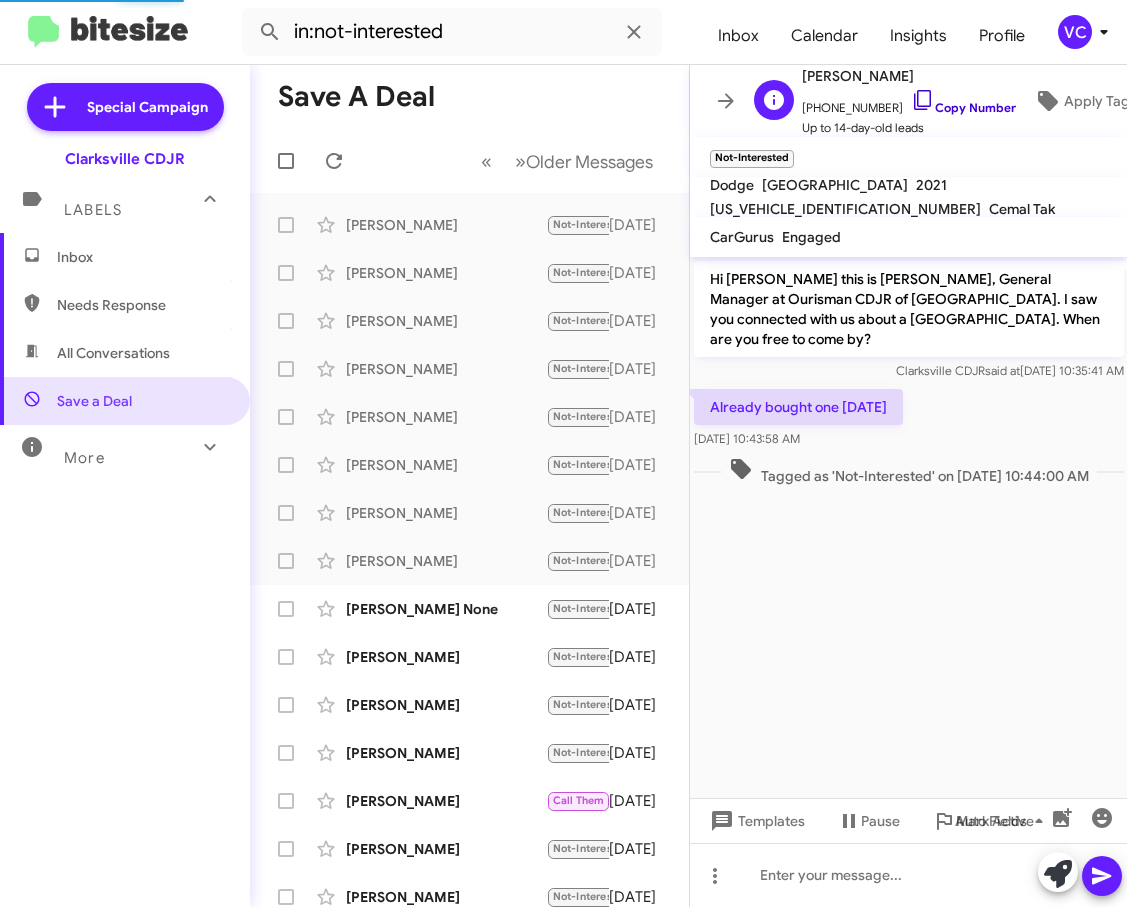click on "Copy Number" 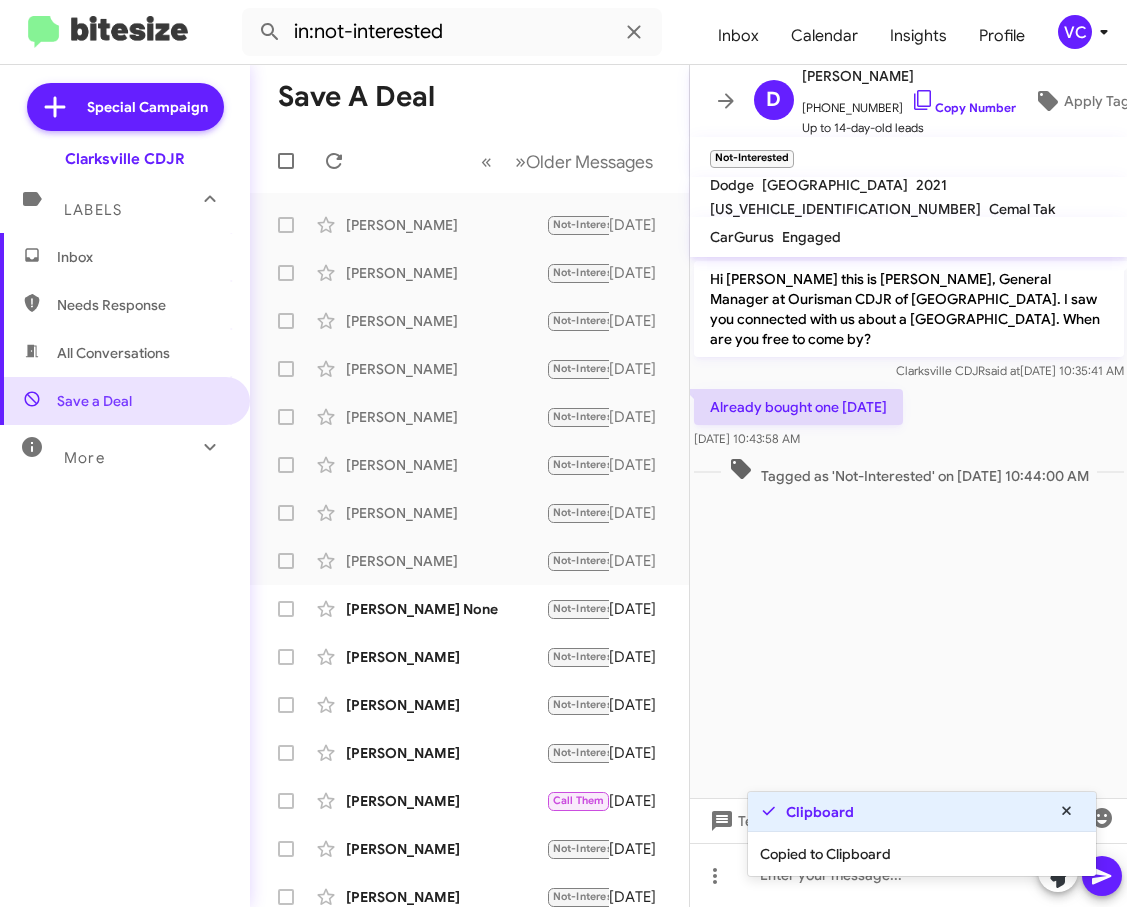 click on "Hi [PERSON_NAME] this is [PERSON_NAME], General Manager at Ourisman CDJR of [GEOGRAPHIC_DATA]. I saw you connected with us about a [GEOGRAPHIC_DATA]. When are you free to come by? Clarksville CDJR   said at   [DATE] 10:35:41 AM  Already bought one [DATE]    [DATE] 10:43:58 AM   Tagged as 'Not-Interested' on [DATE] 10:44:00 AM" 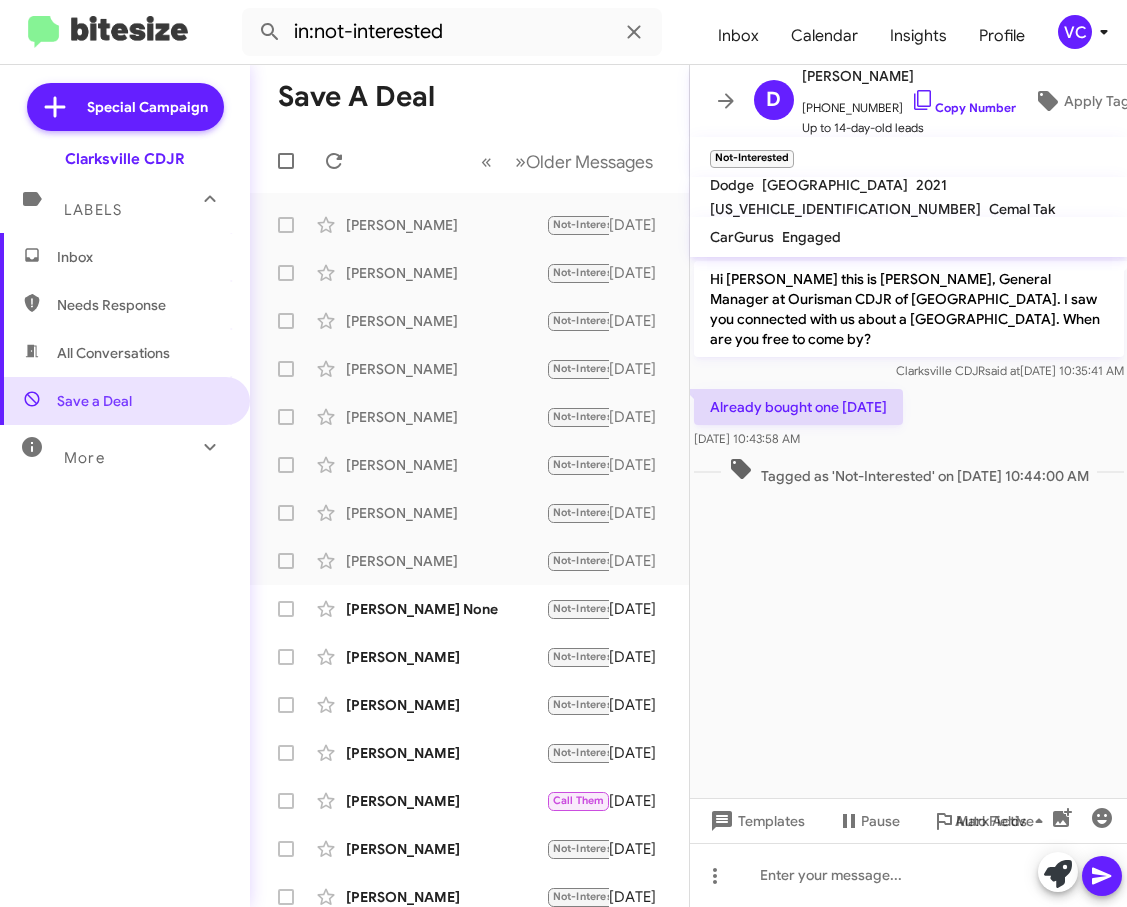 click on "Hi [PERSON_NAME] this is [PERSON_NAME], General Manager at Ourisman CDJR of [GEOGRAPHIC_DATA]. I saw you connected with us about a [GEOGRAPHIC_DATA]. When are you free to come by? Clarksville CDJR   said at   [DATE] 10:35:41 AM  Already bought one [DATE]    [DATE] 10:43:58 AM   Tagged as 'Not-Interested' on [DATE] 10:44:00 AM" 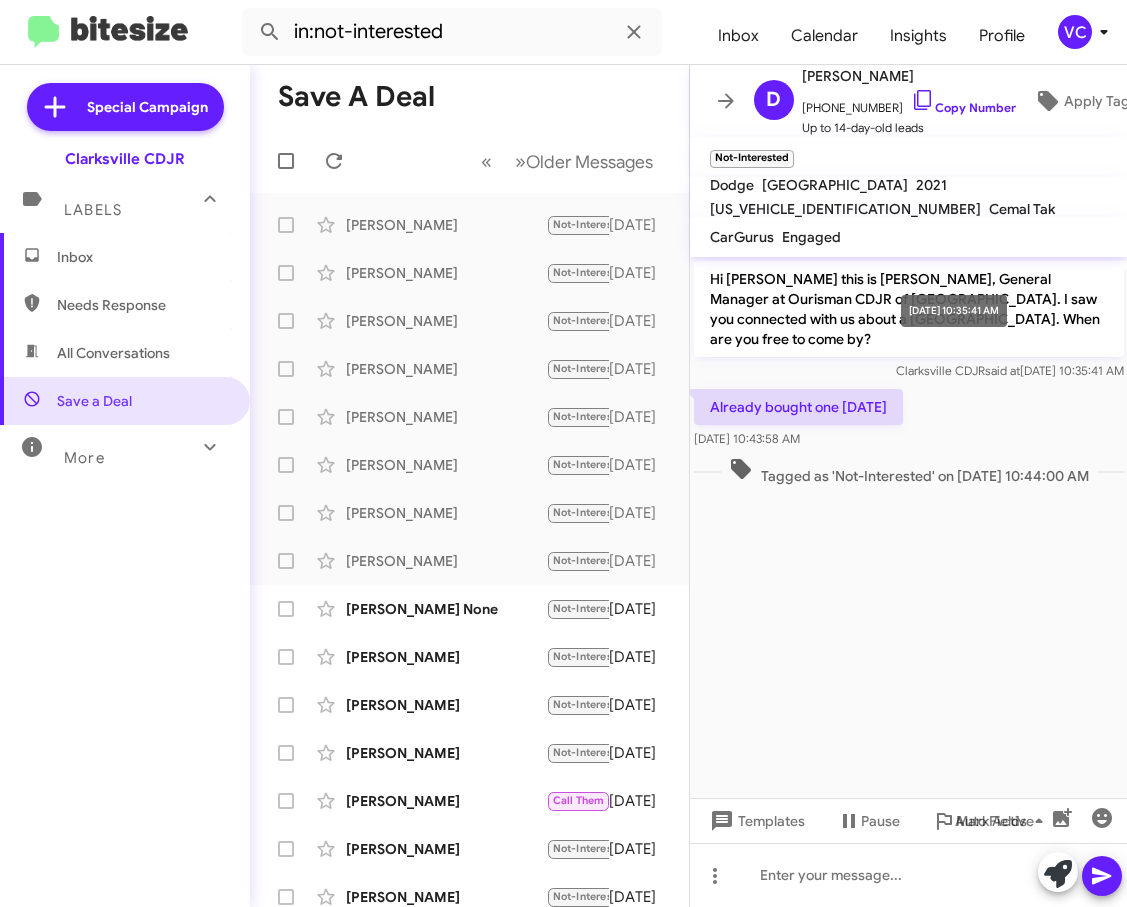 click on "[DATE] 10:35:41 AM" at bounding box center (954, 311) 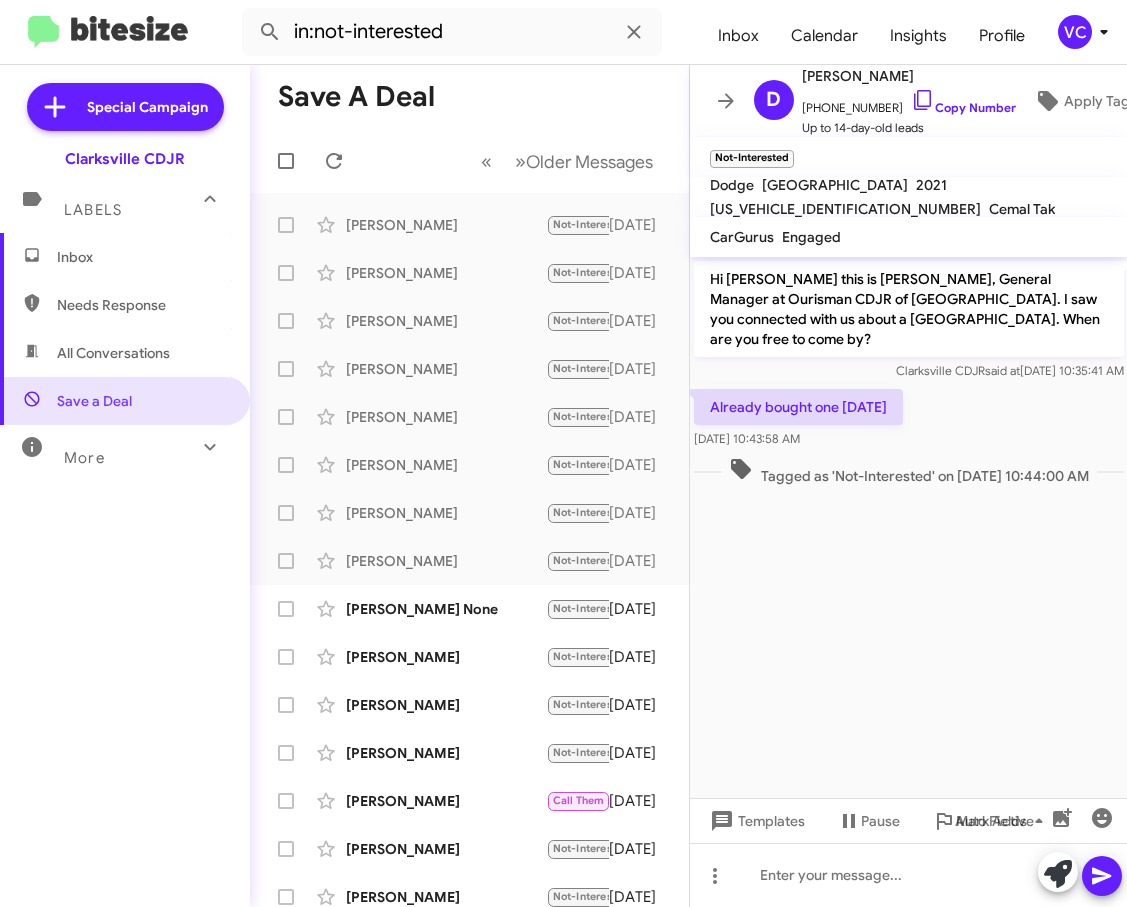 drag, startPoint x: 703, startPoint y: 383, endPoint x: 942, endPoint y: 421, distance: 242.00206 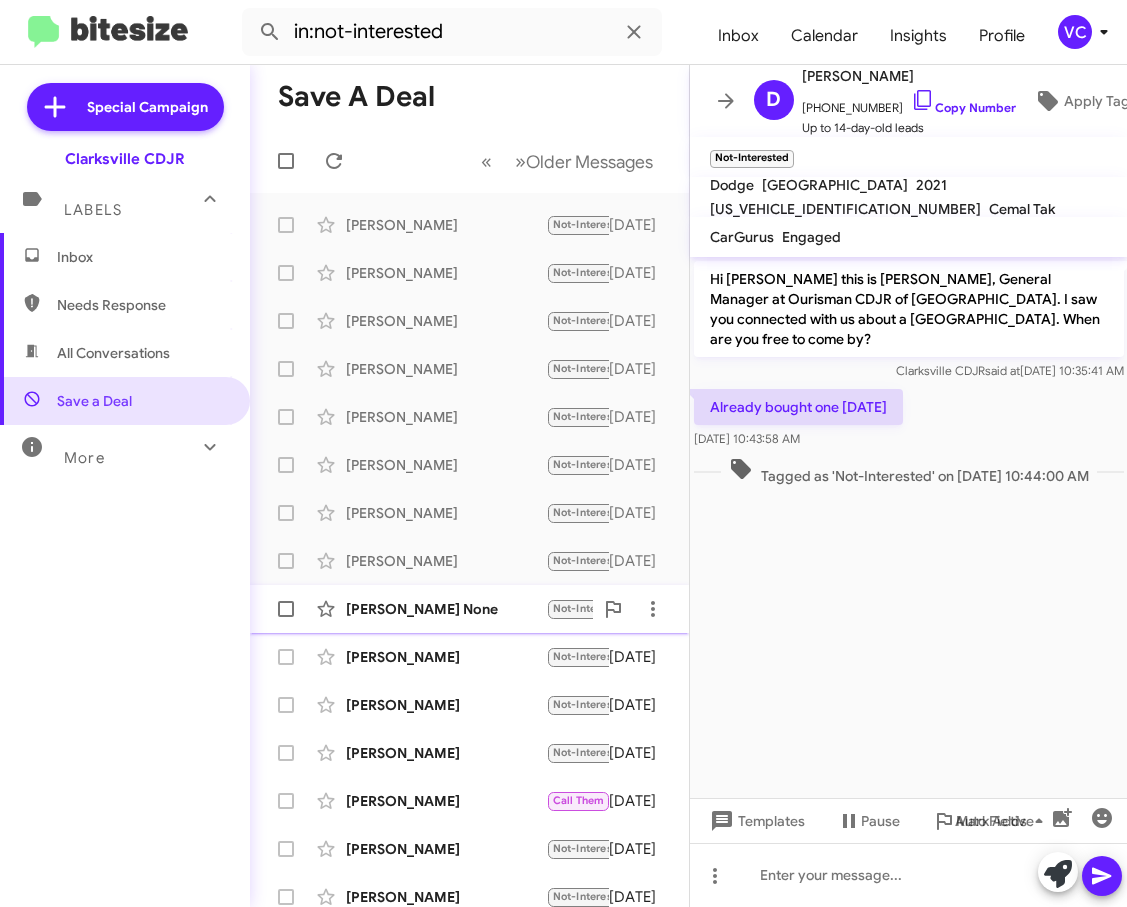 click on "[PERSON_NAME] None" 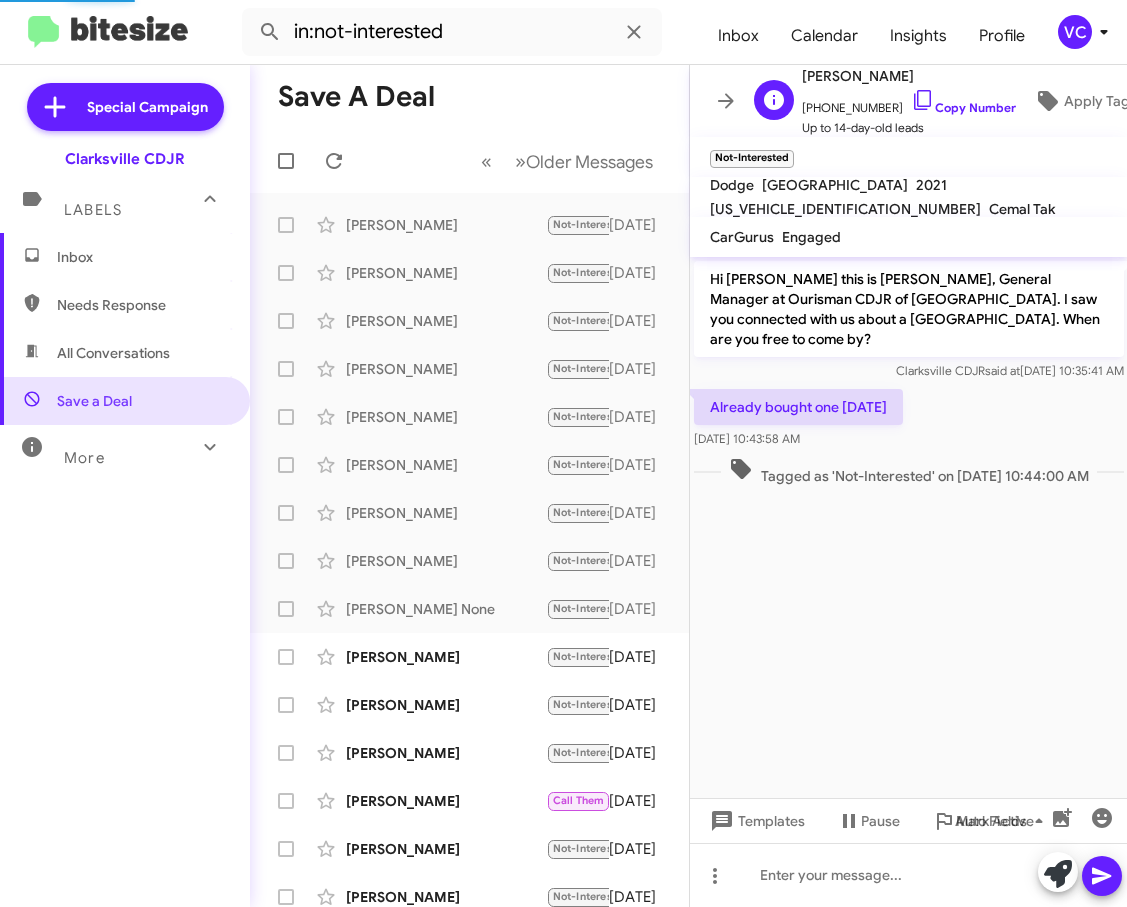 scroll, scrollTop: 106, scrollLeft: 0, axis: vertical 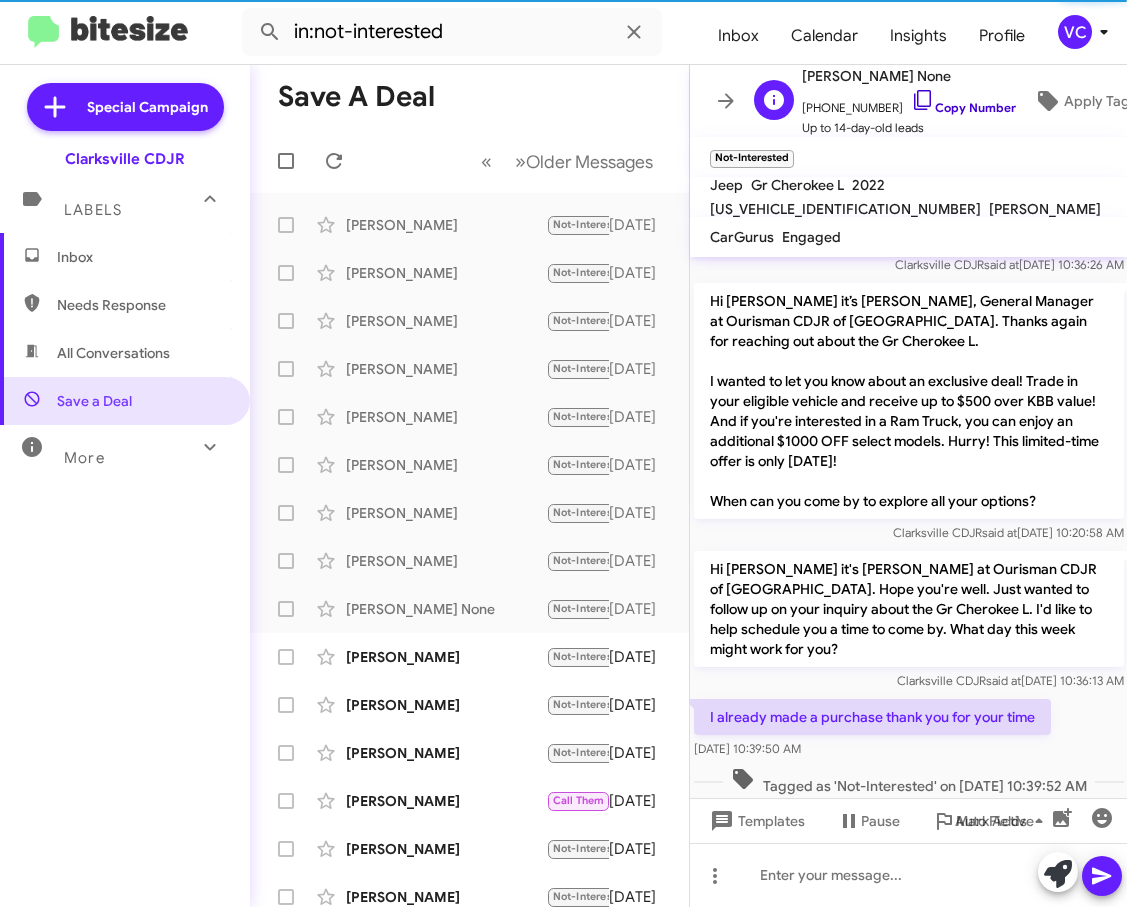 click on "Copy Number" 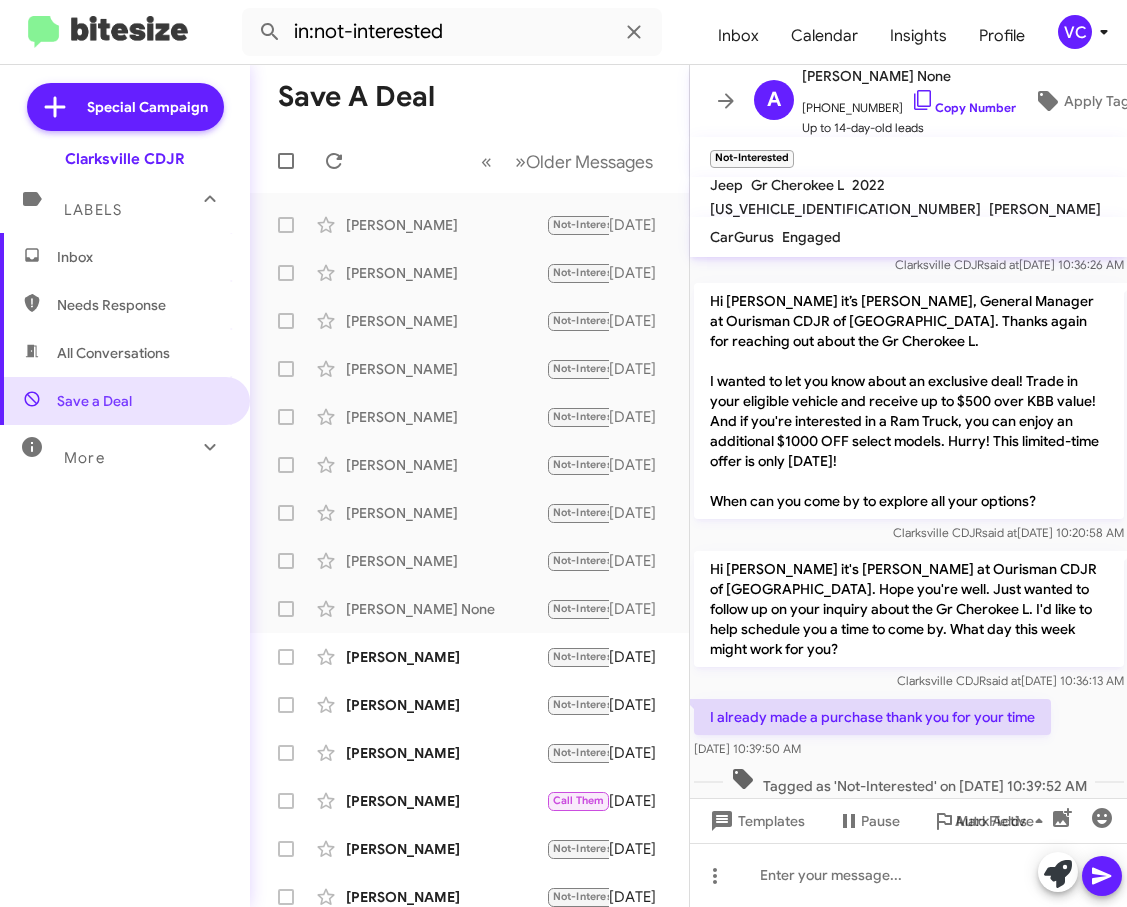 click on "Clarksville CDJR   said at   [DATE] 10:20:58 AM" 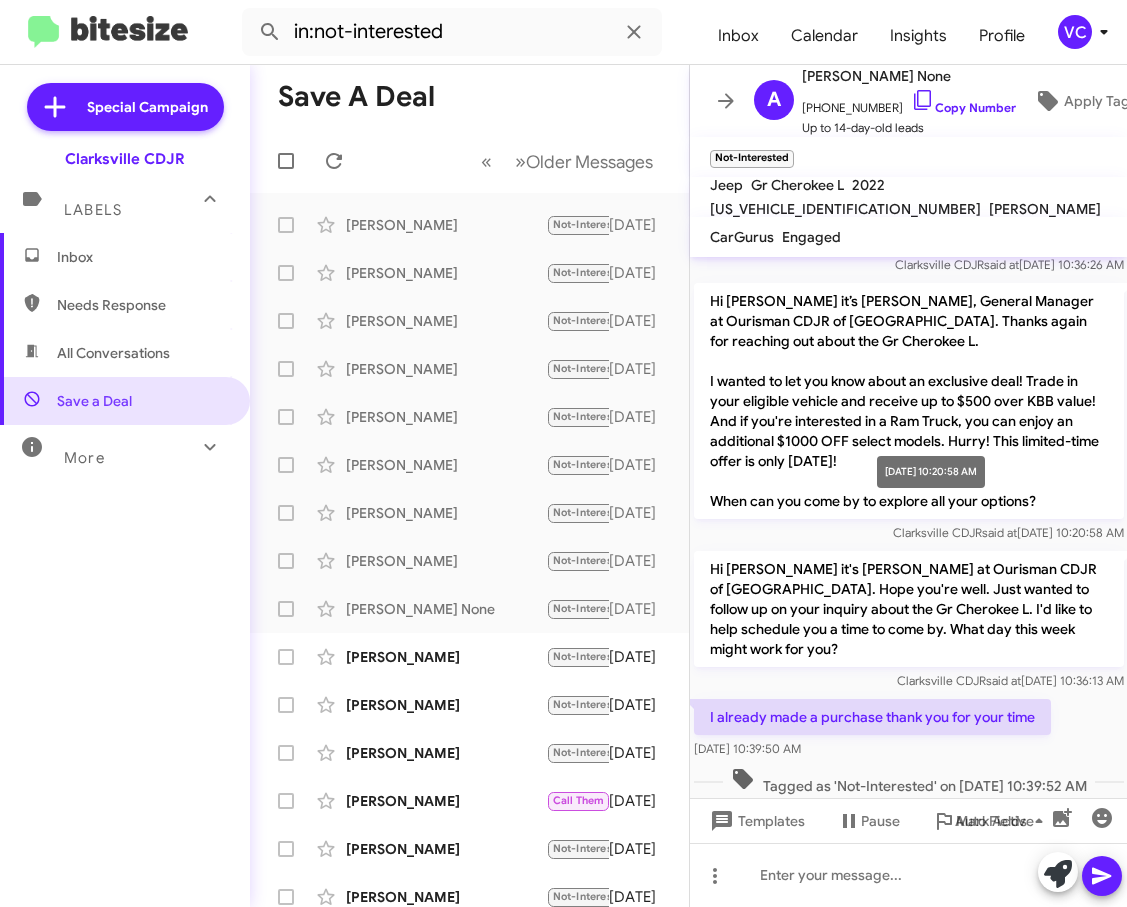 drag, startPoint x: 1066, startPoint y: 501, endPoint x: 1009, endPoint y: 421, distance: 98.229324 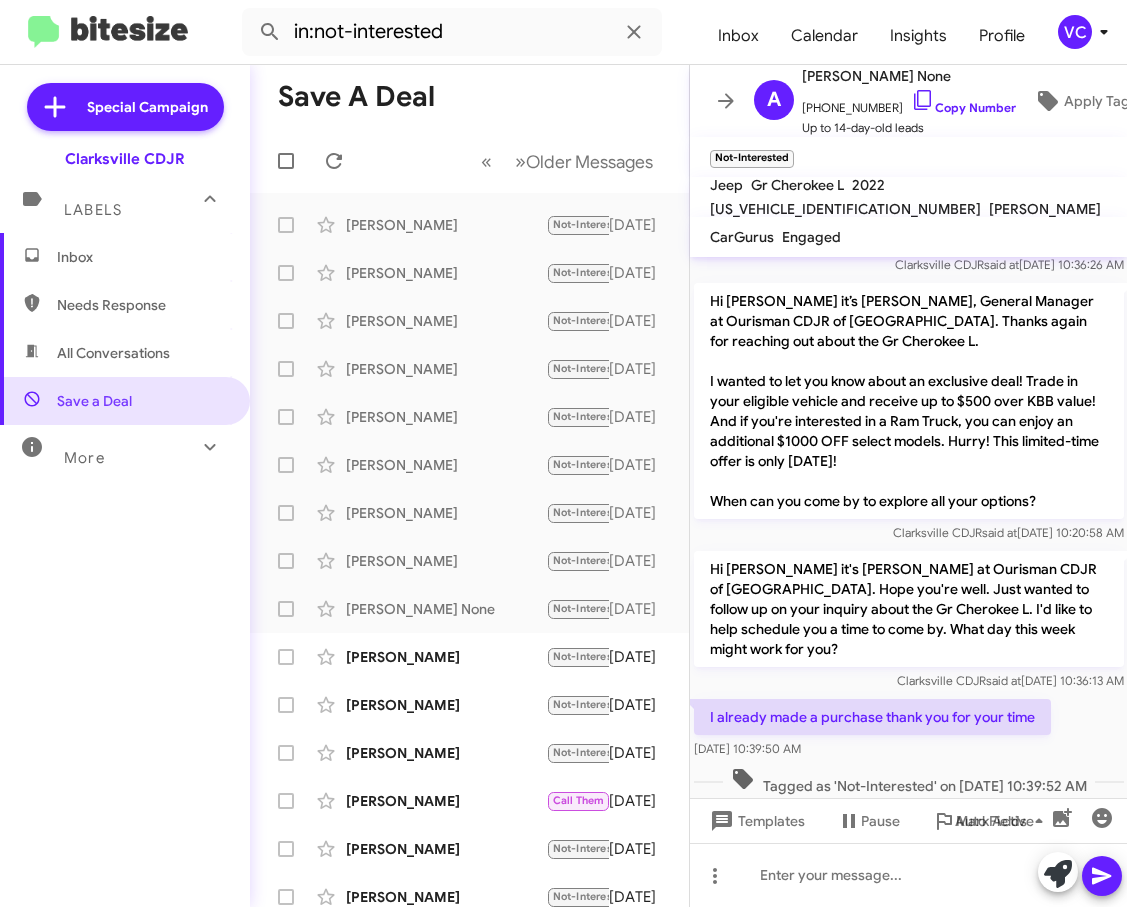 drag, startPoint x: 709, startPoint y: 690, endPoint x: 894, endPoint y: 734, distance: 190.16046 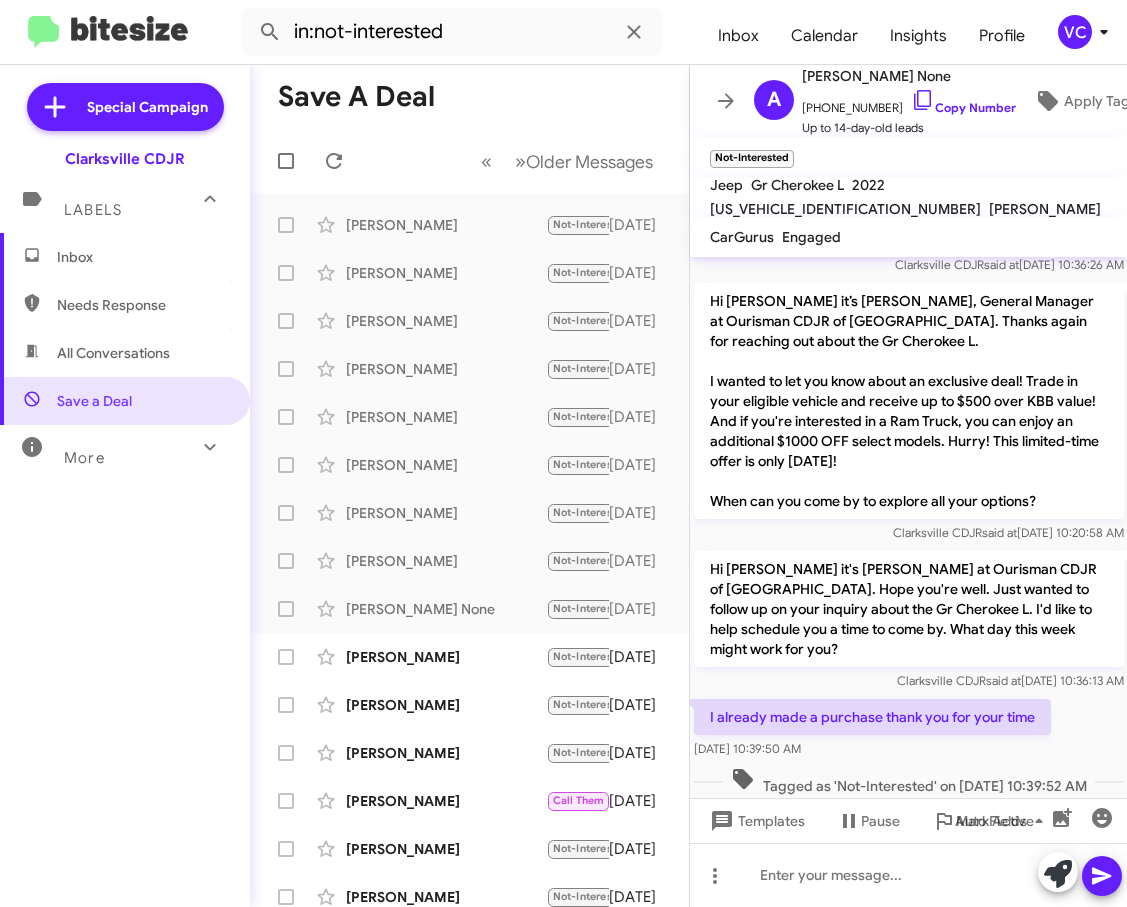 click on "[DATE] 10:39:50 AM" 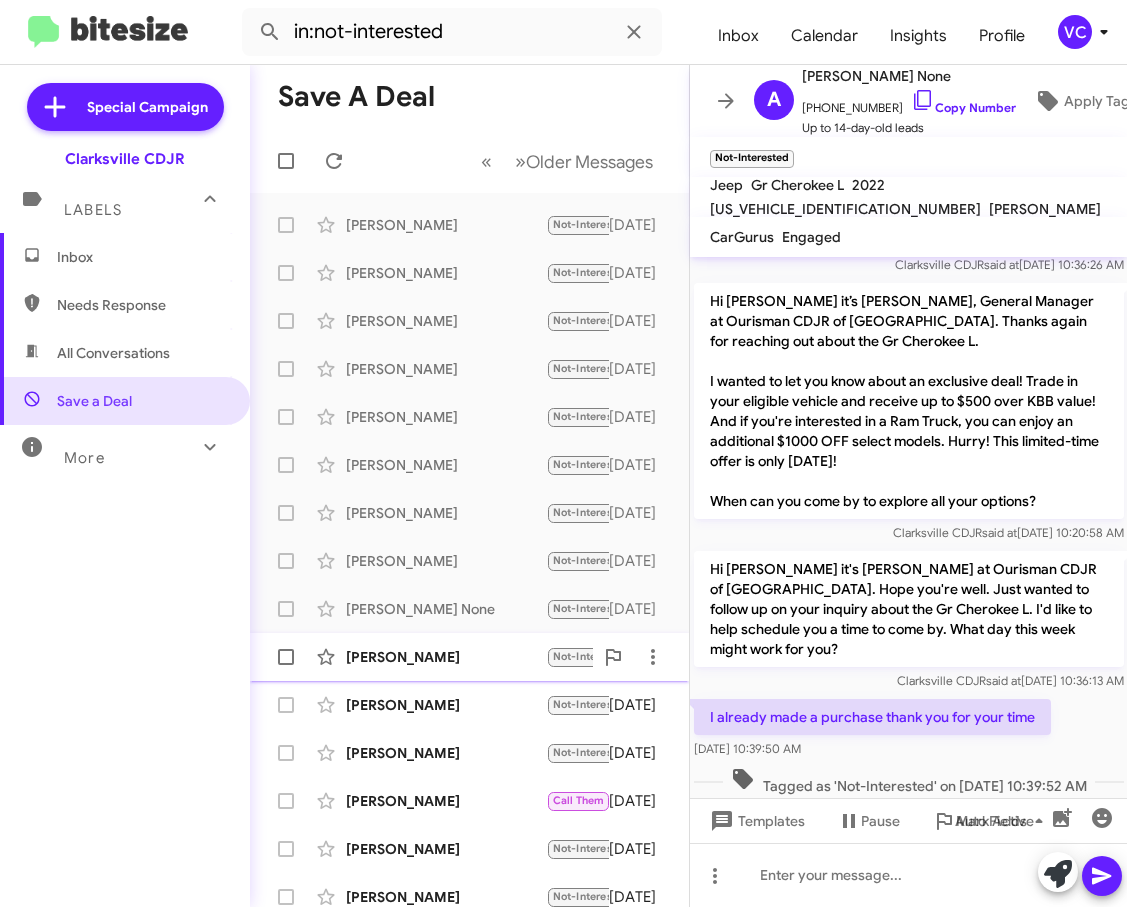 click on "[PERSON_NAME]  Not-Interested   My husband bought the car thanks   [DATE]" 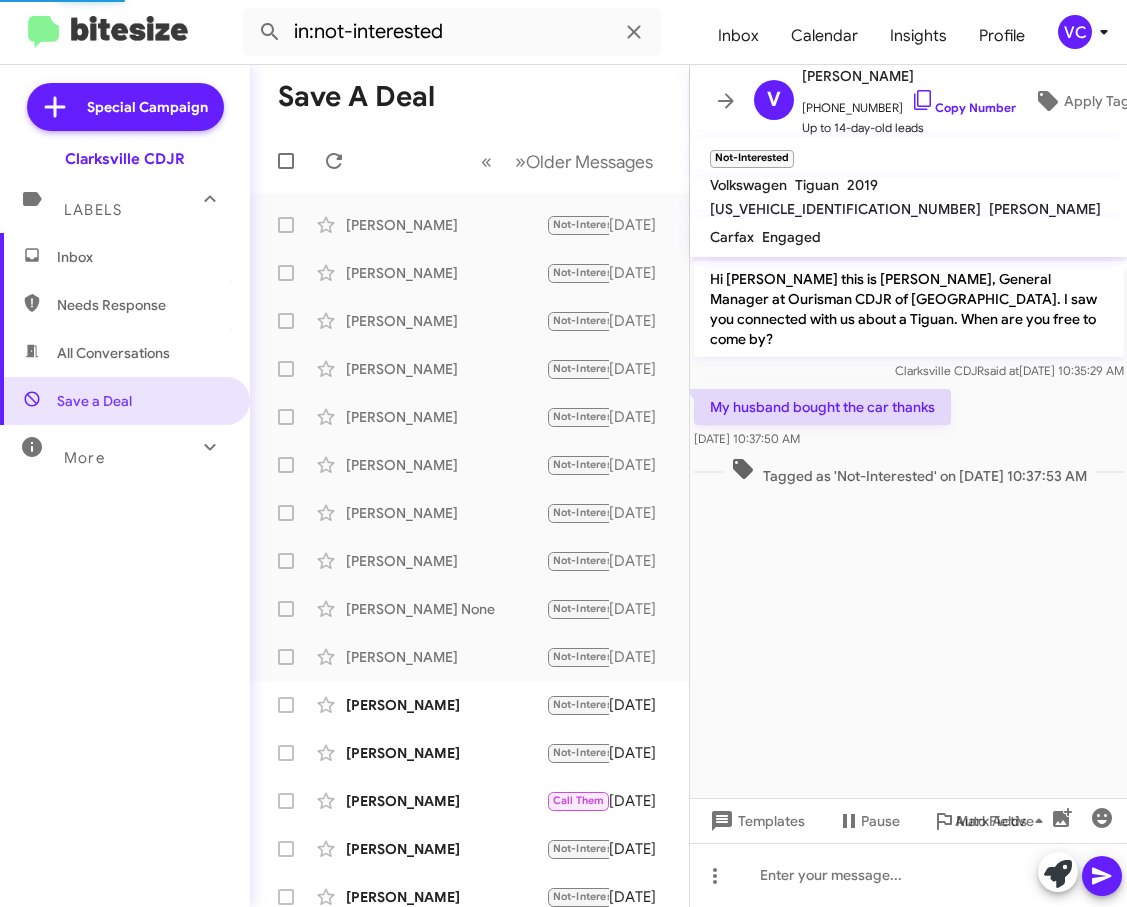 scroll, scrollTop: 0, scrollLeft: 0, axis: both 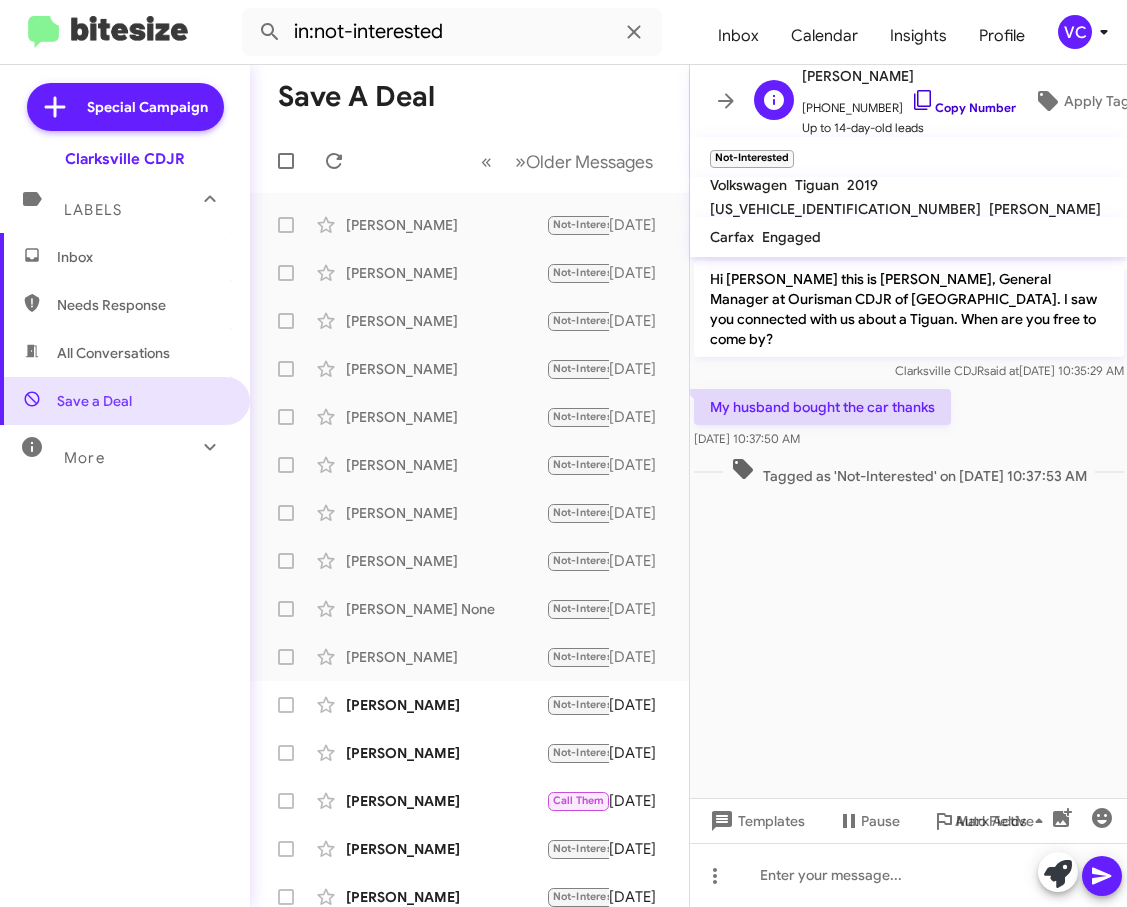 click on "Copy Number" 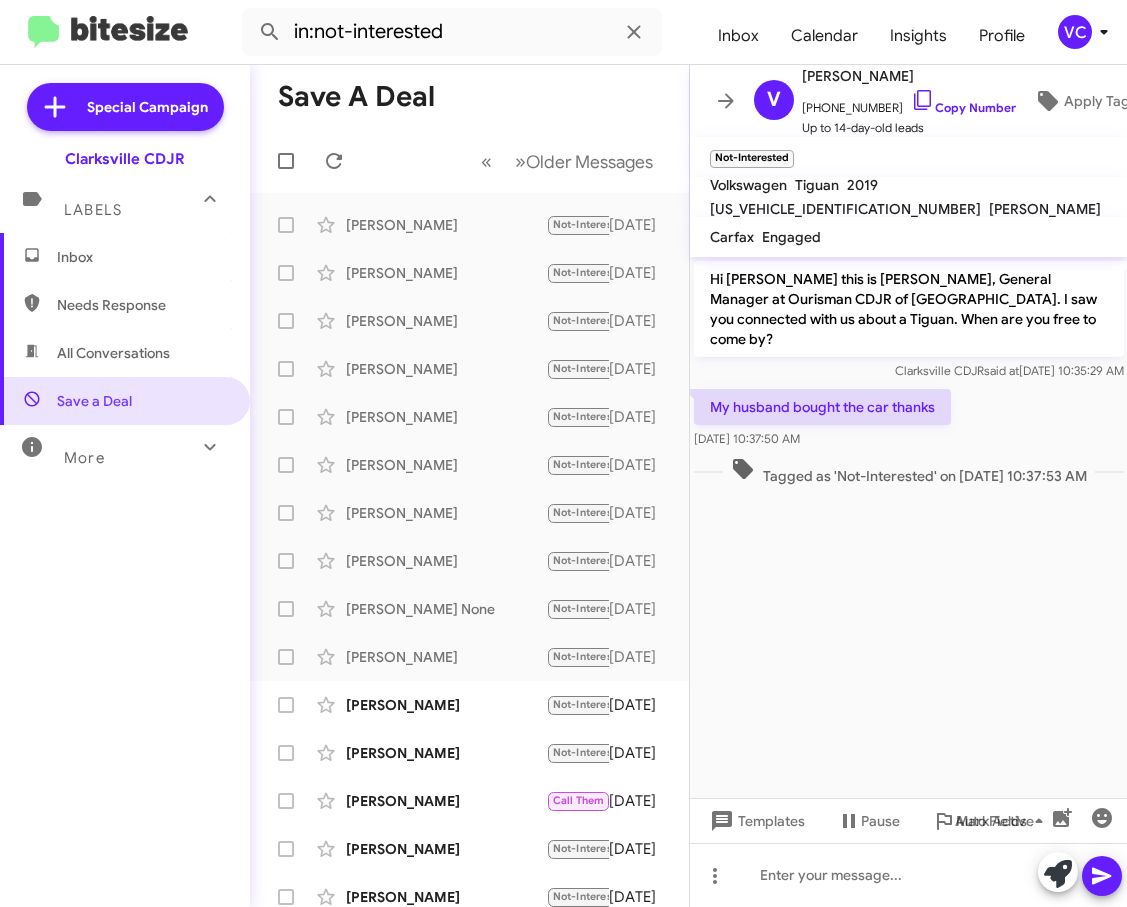 drag, startPoint x: 1036, startPoint y: 506, endPoint x: 979, endPoint y: 226, distance: 285.7429 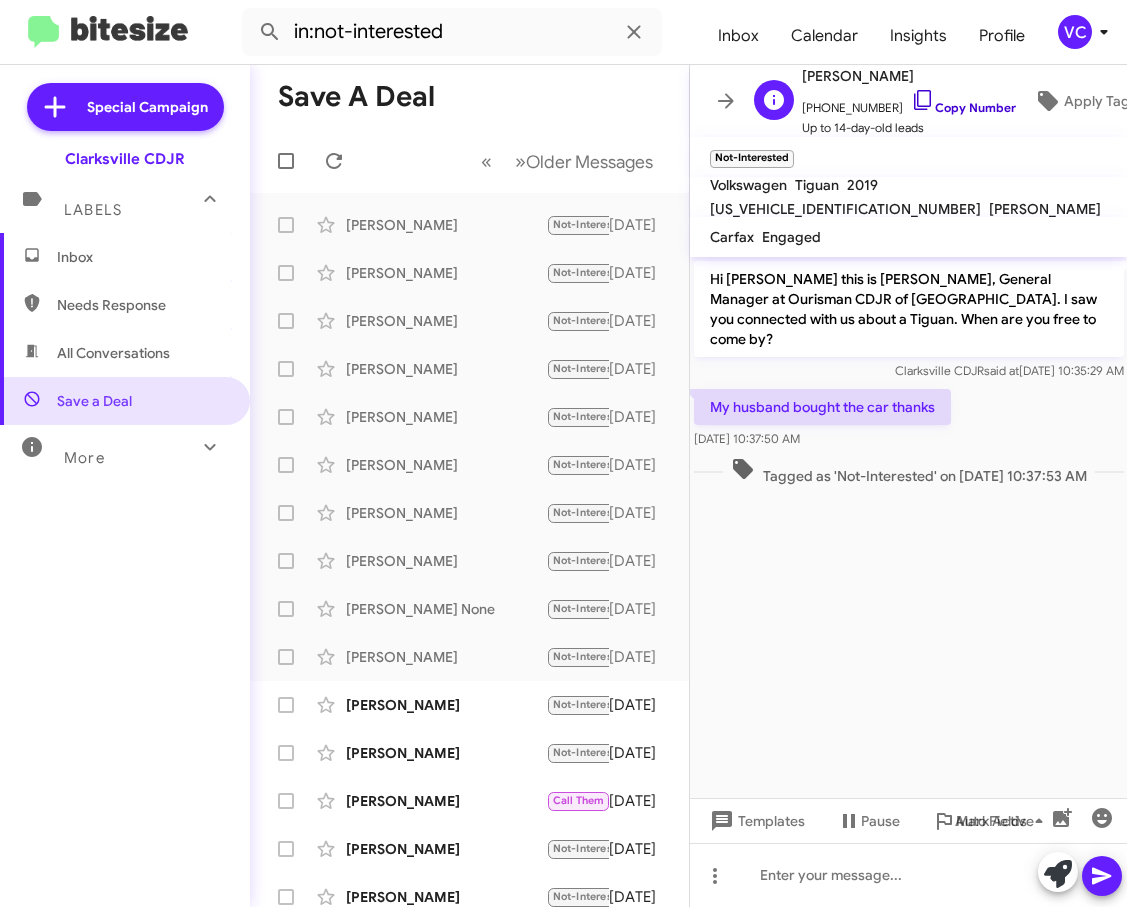 click on "Copy Number" 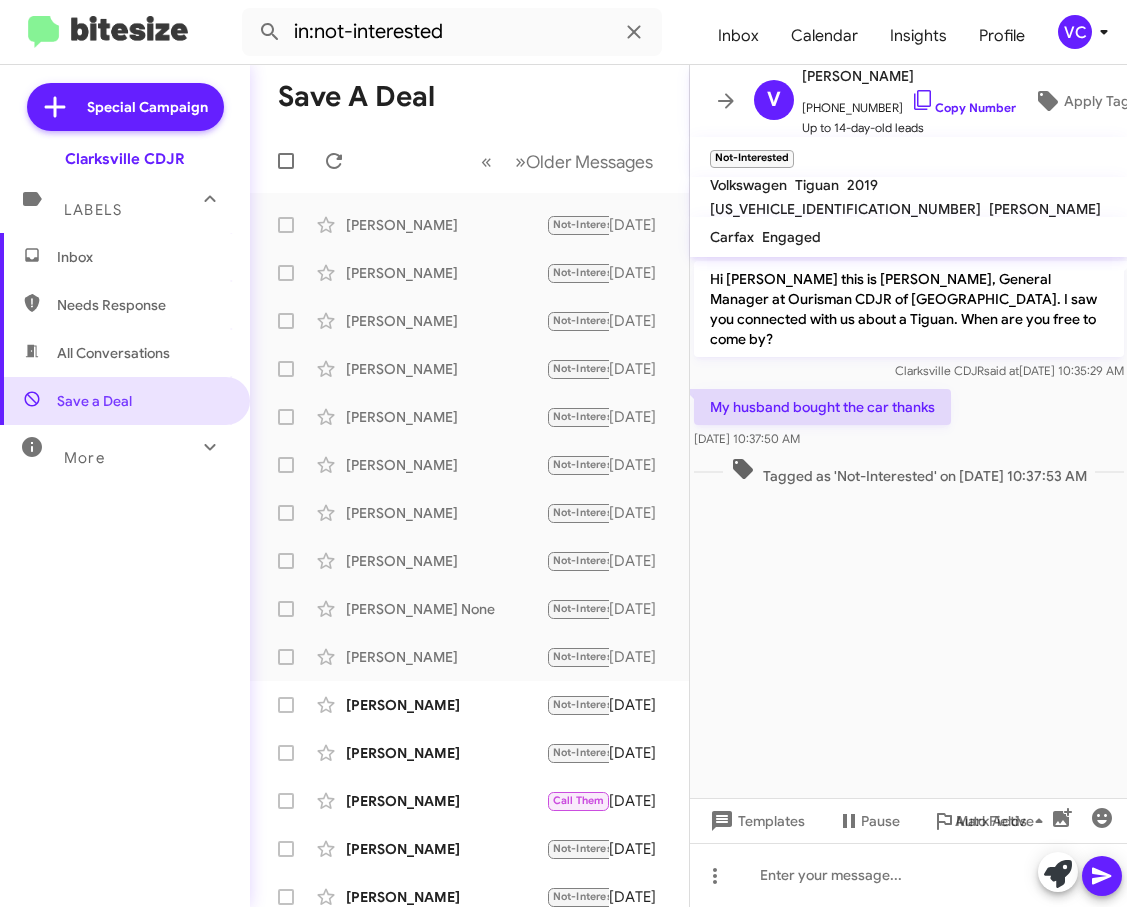click on "Hi [PERSON_NAME] this is [PERSON_NAME], General Manager at Ourisman CDJR of [GEOGRAPHIC_DATA]. I saw you connected with us about a Tiguan. When are you free to come by? Clarksville CDJR   said at   [DATE] 10:35:29 AM  My husband bought the car thanks    [DATE] 10:37:50 AM   Tagged as 'Not-Interested' on [DATE] 10:37:53 AM" 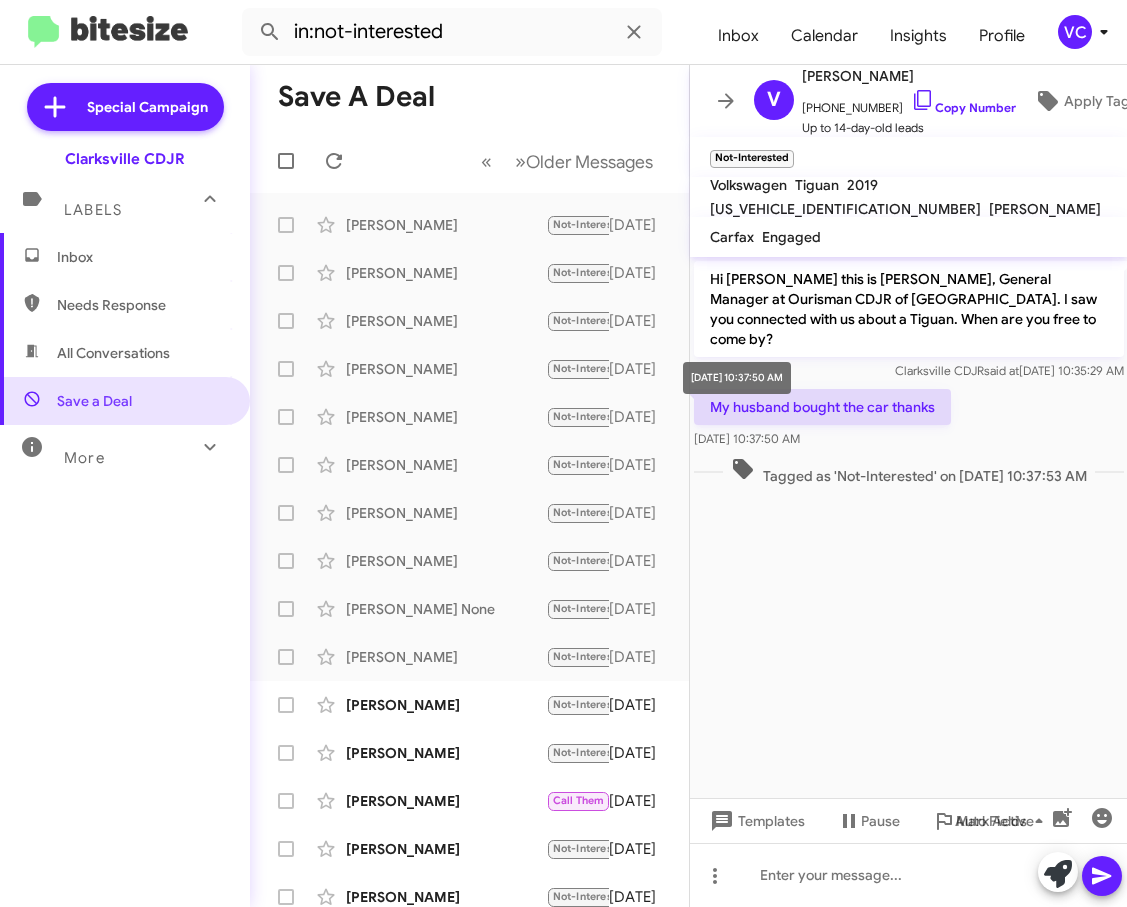 click on "[DATE] 10:37:50 AM" at bounding box center [737, 378] 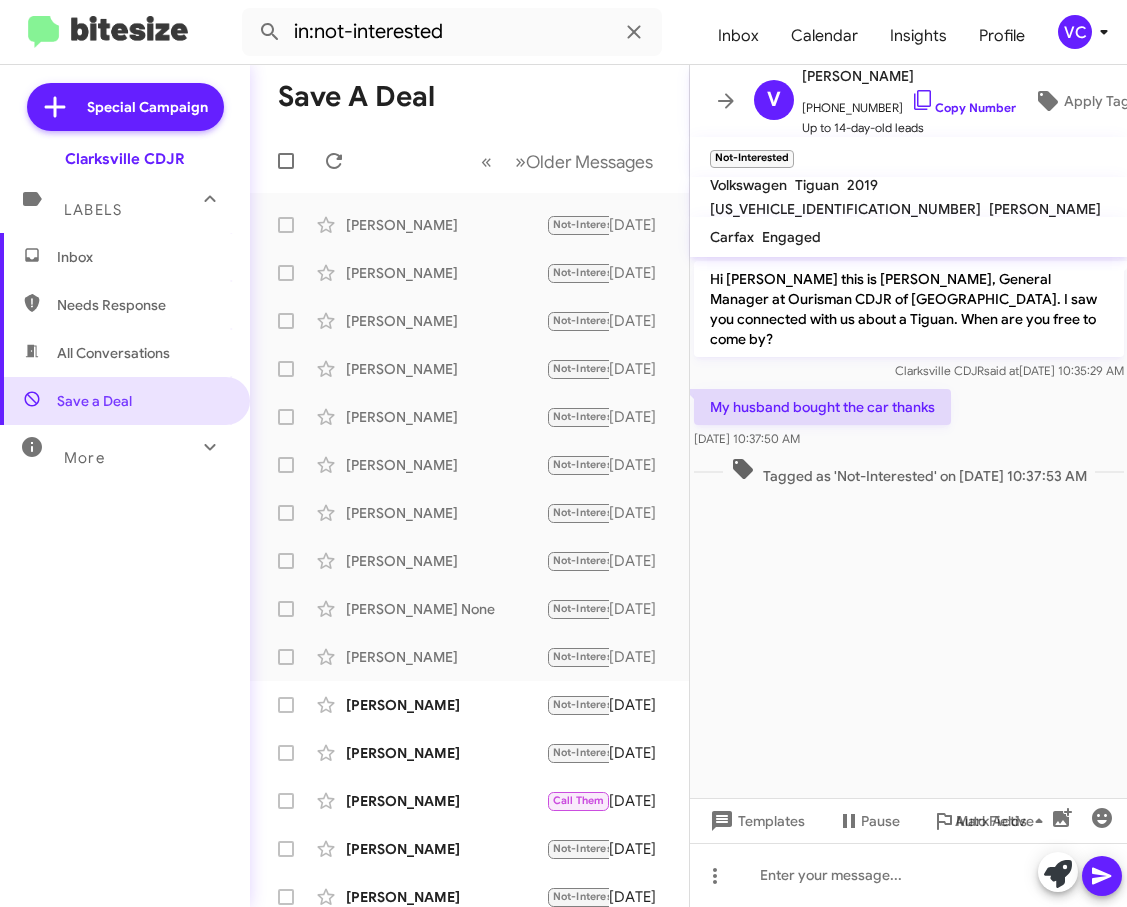 drag, startPoint x: 739, startPoint y: 377, endPoint x: 944, endPoint y: 415, distance: 208.4922 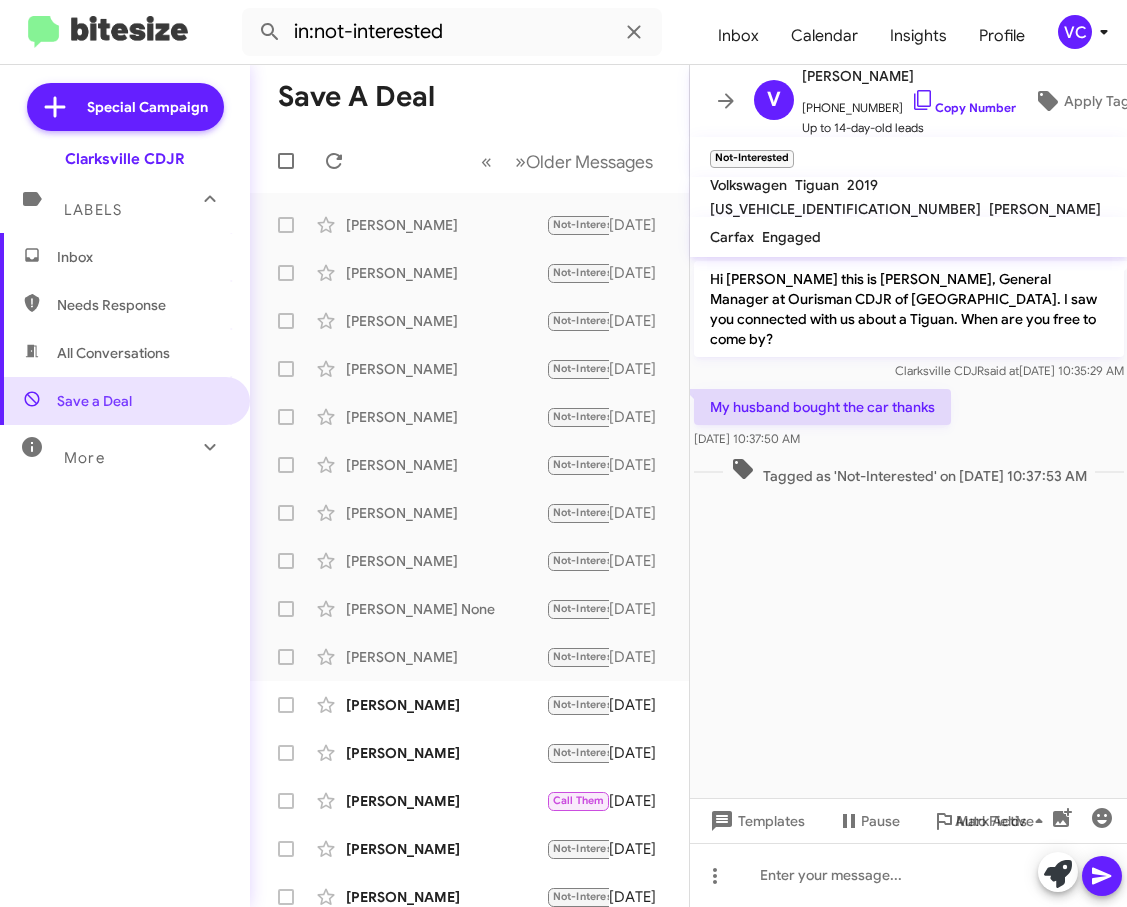 click on "Hi [PERSON_NAME] this is [PERSON_NAME], General Manager at Ourisman CDJR of [GEOGRAPHIC_DATA]. I saw you connected with us about a Tiguan. When are you free to come by? Clarksville CDJR   said at   [DATE] 10:35:29 AM  My husband bought the car thanks    [DATE] 10:37:50 AM   Tagged as 'Not-Interested' on [DATE] 10:37:53 AM" 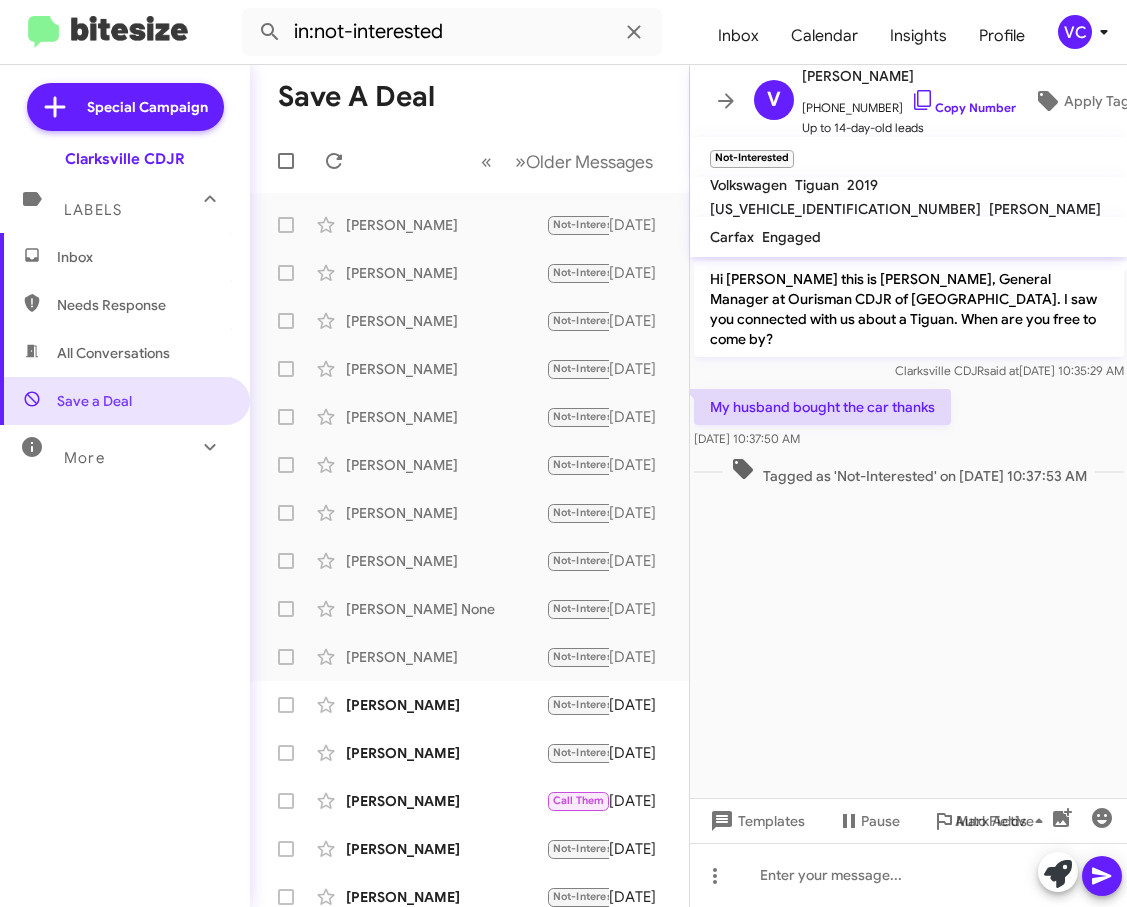 click on "Hi [PERSON_NAME] this is [PERSON_NAME], General Manager at Ourisman CDJR of [GEOGRAPHIC_DATA]. I saw you connected with us about a Tiguan. When are you free to come by? Clarksville CDJR   said at   [DATE] 10:35:29 AM  My husband bought the car thanks    [DATE] 10:37:50 AM   Tagged as 'Not-Interested' on [DATE] 10:37:53 AM" 